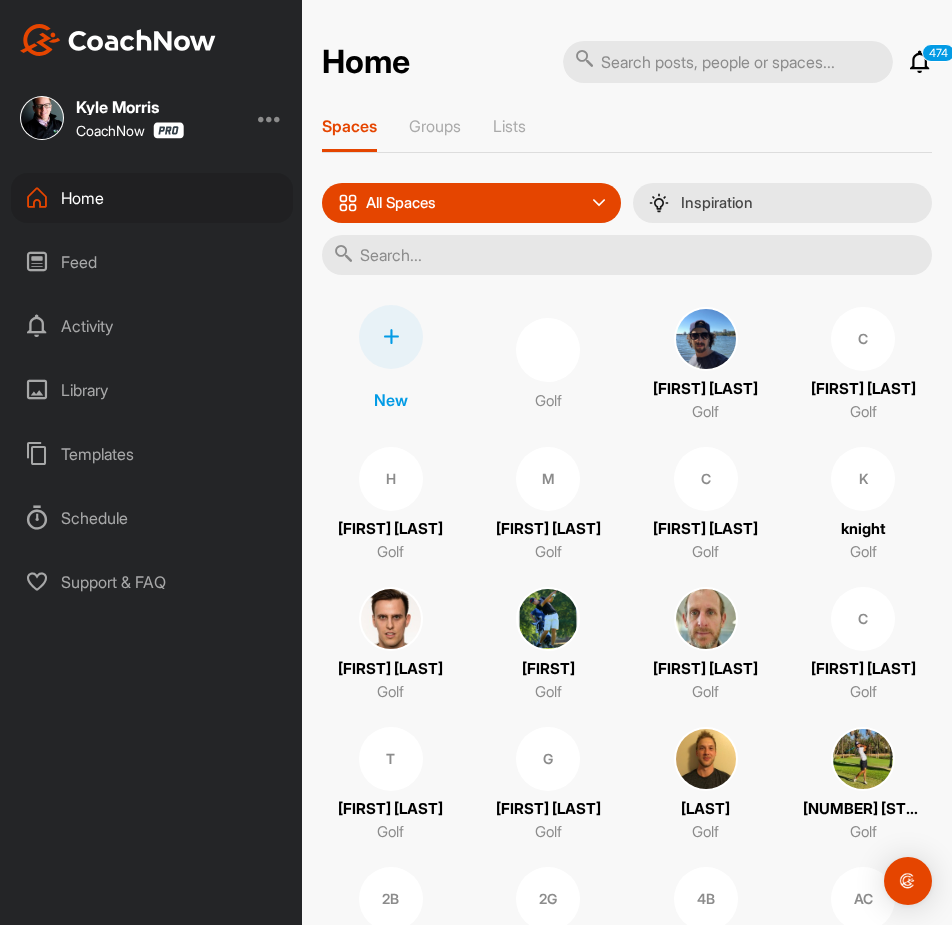 scroll, scrollTop: 0, scrollLeft: 0, axis: both 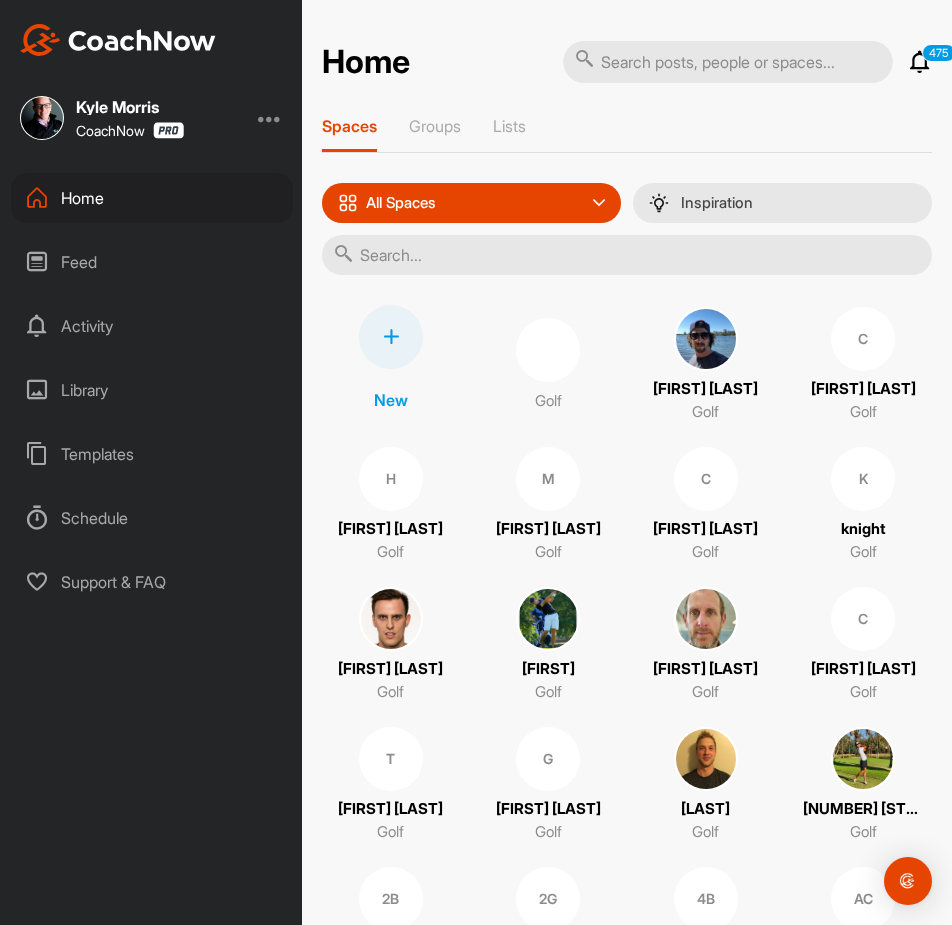 click on "Home" at bounding box center (152, 198) 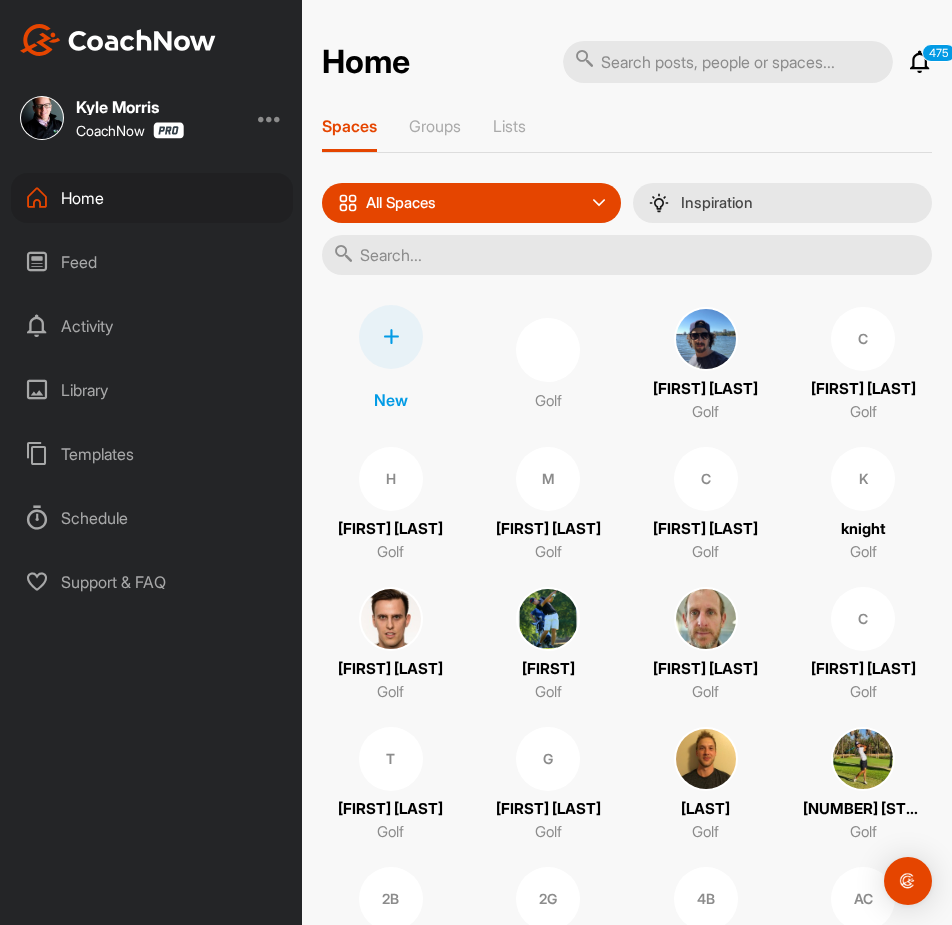 click on "Home" at bounding box center (152, 198) 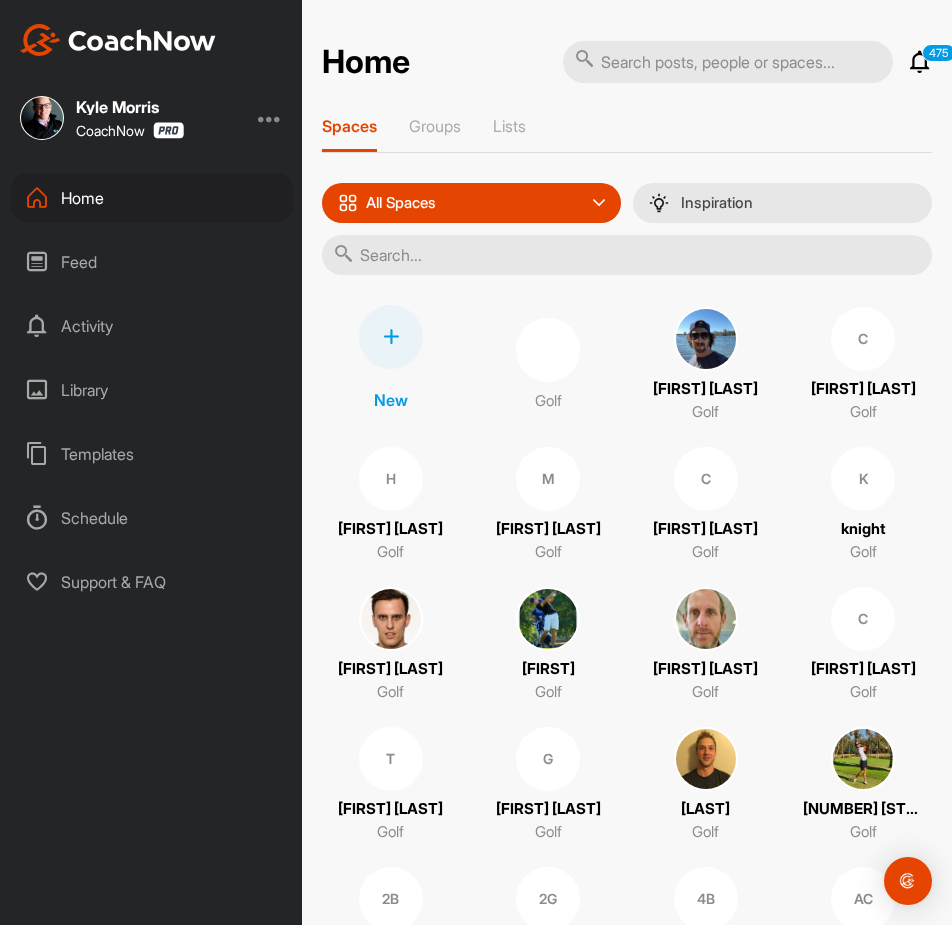 click at bounding box center (391, 337) 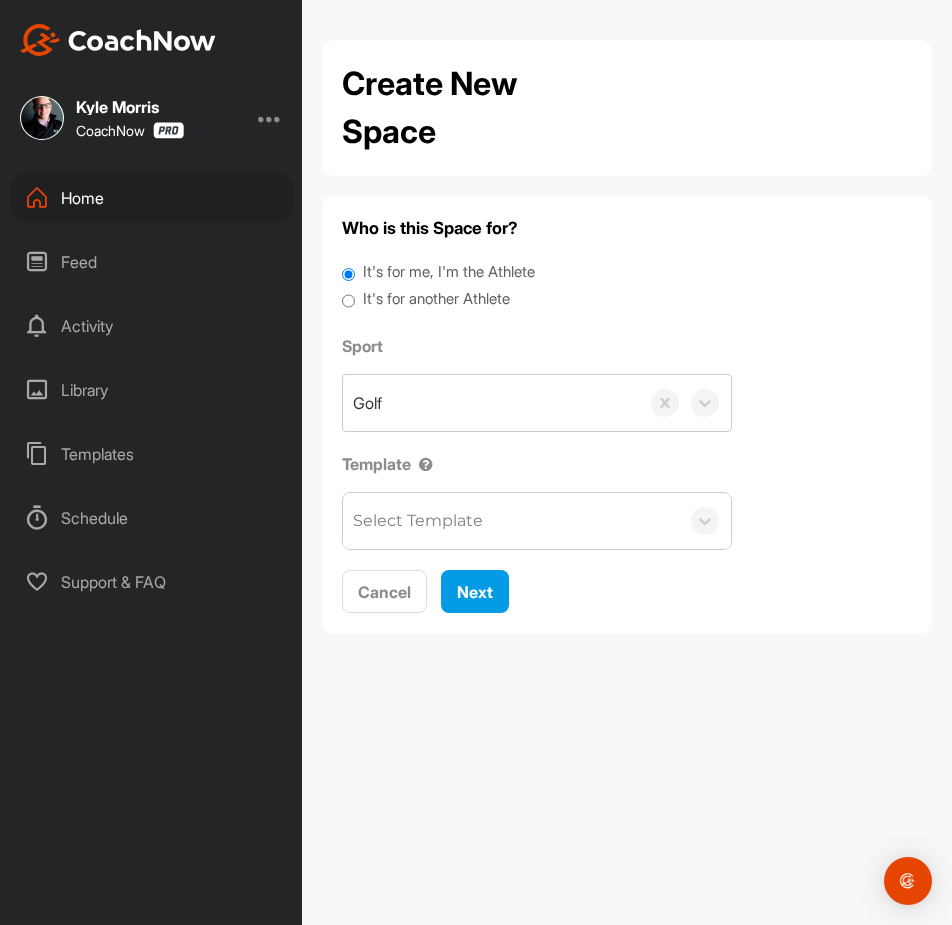 click on "It's for another Athlete" at bounding box center (436, 299) 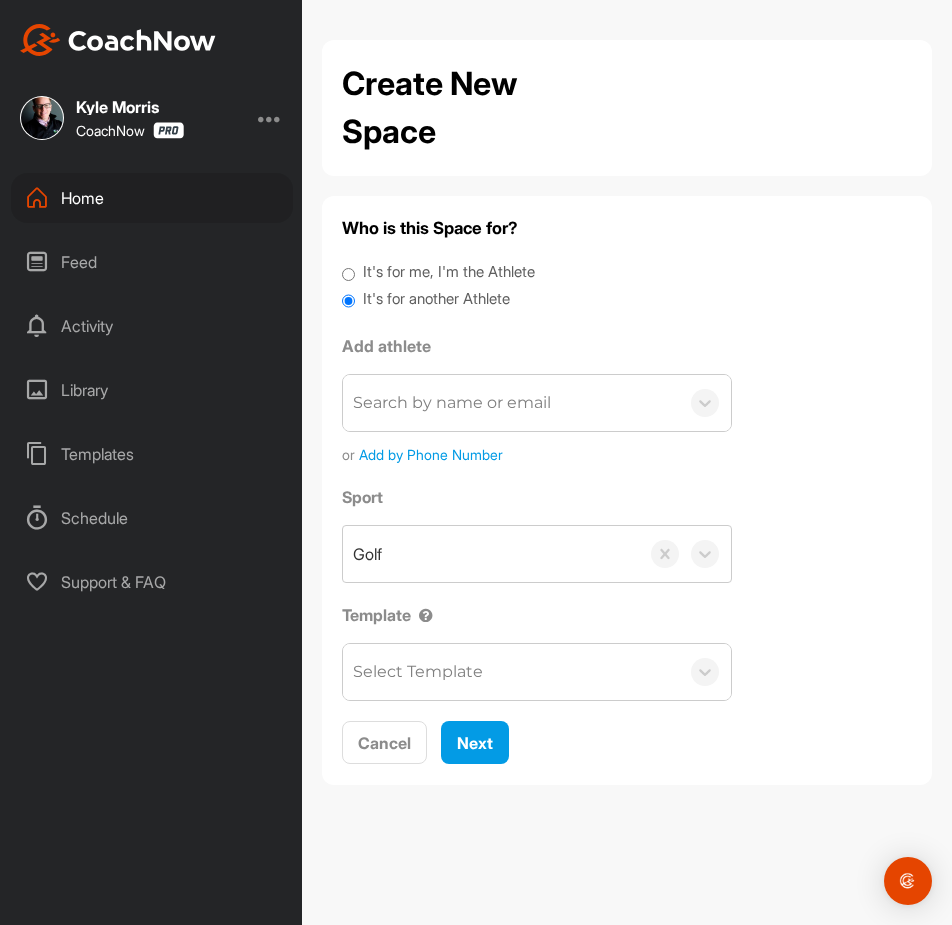 click on "Search by name or email" at bounding box center (452, 403) 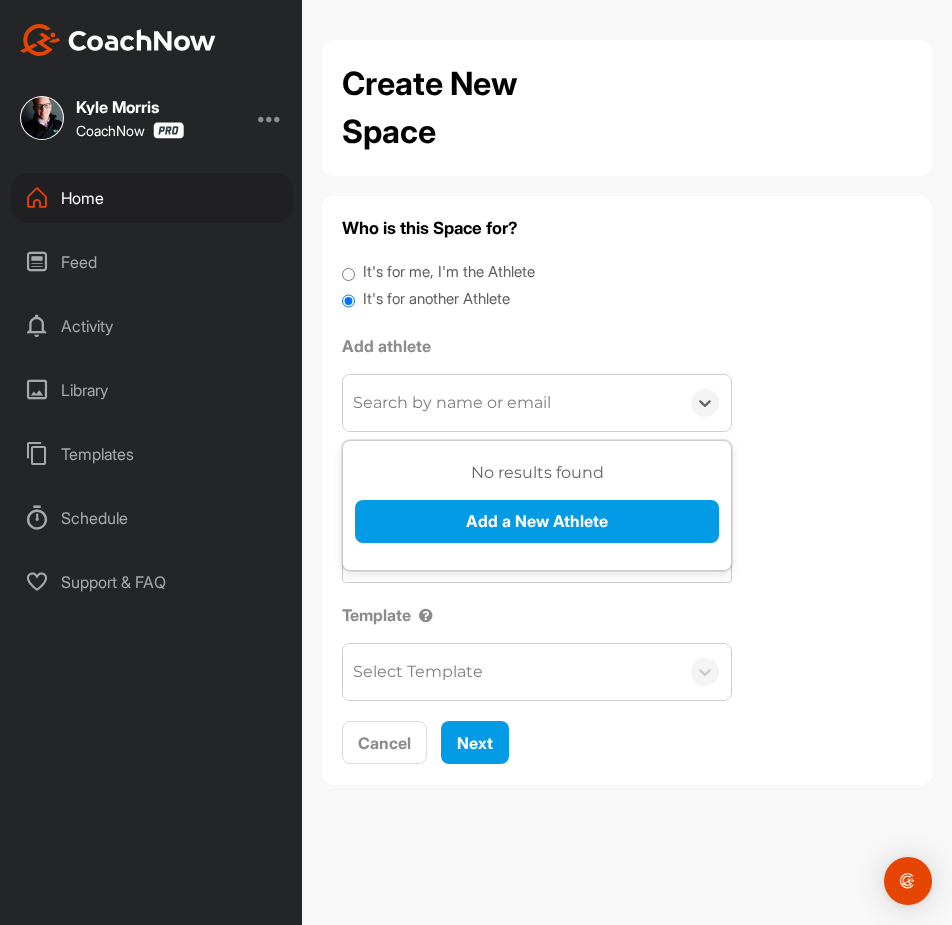 paste on "Stephen Kalivoda" 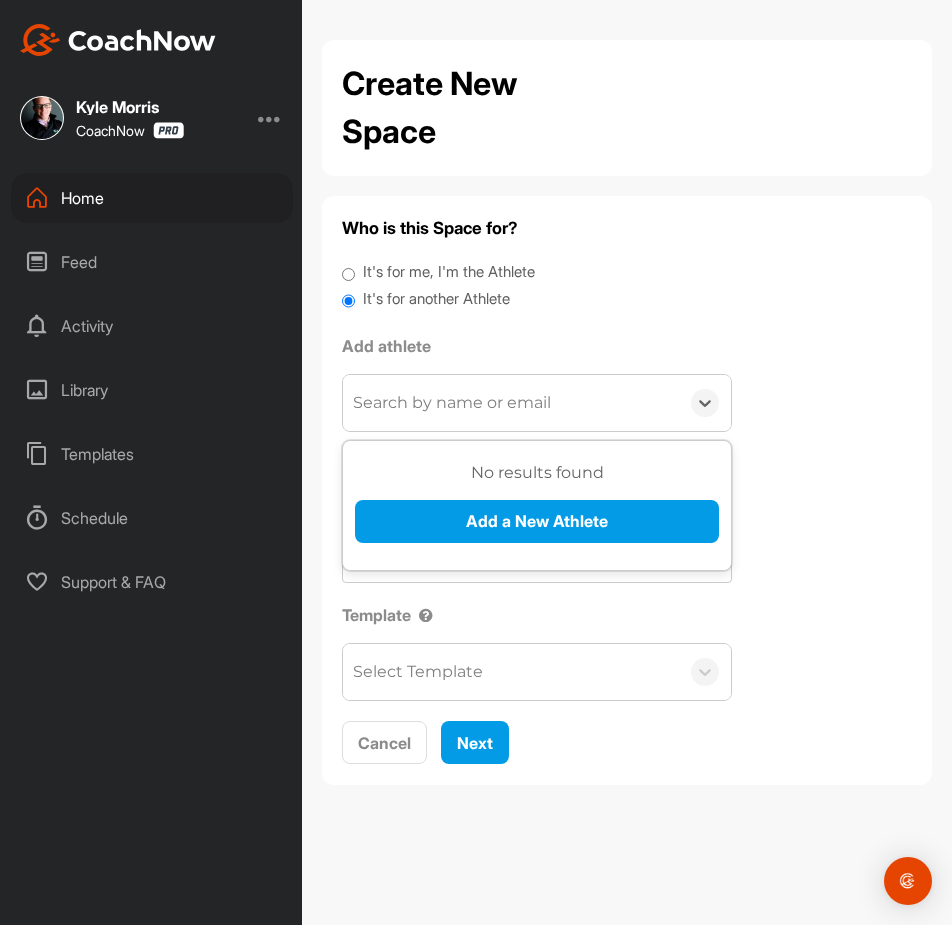 type on "Stephen Kalivoda" 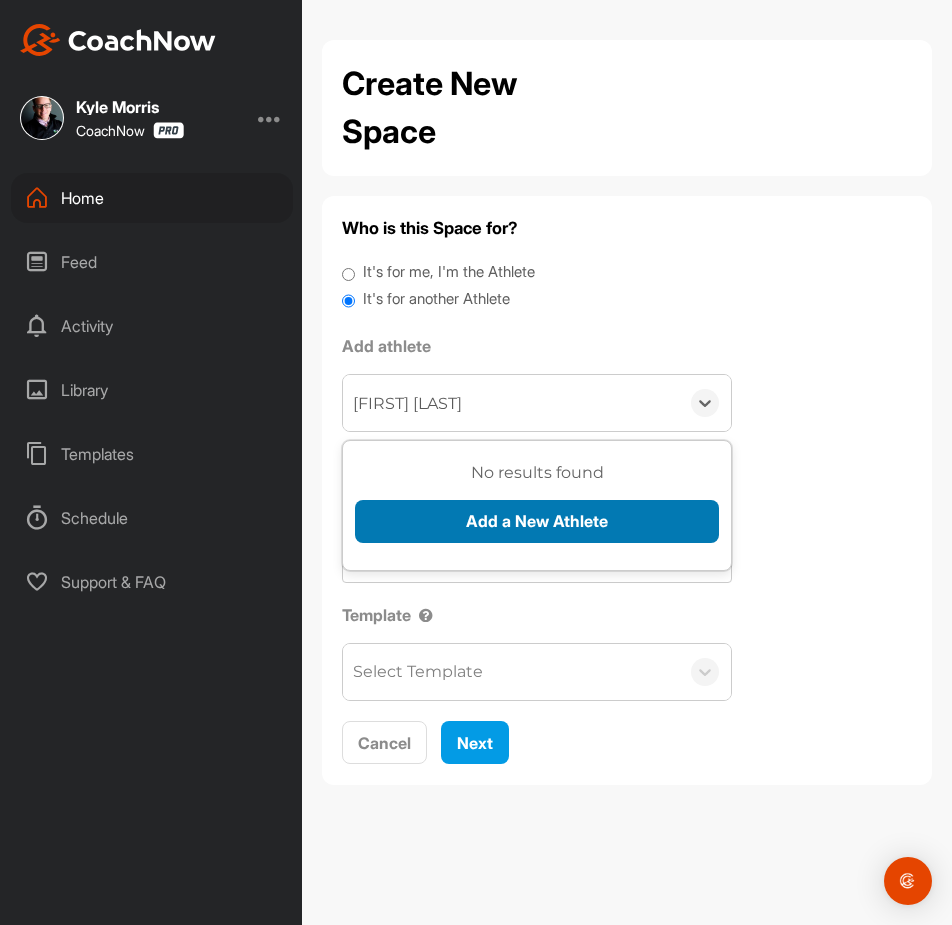 click on "Add a New Athlete" at bounding box center (537, 521) 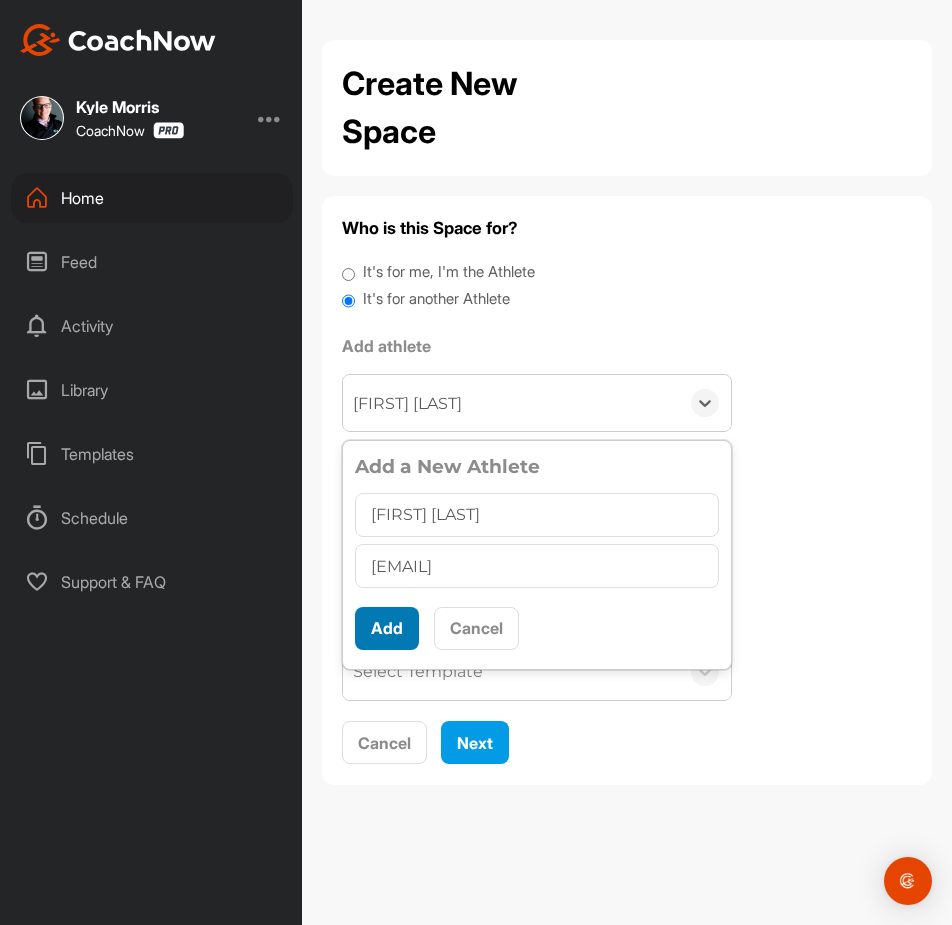 type on "steve4755@msn.com" 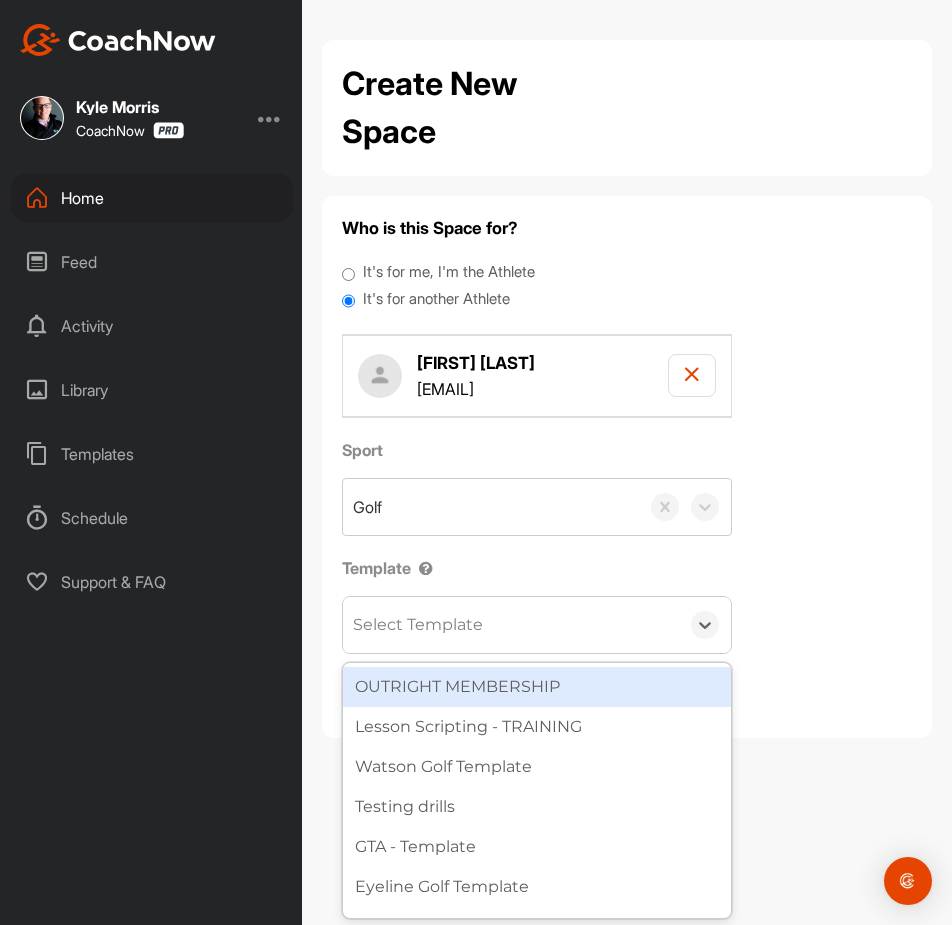 click on "Select Template" at bounding box center [418, 625] 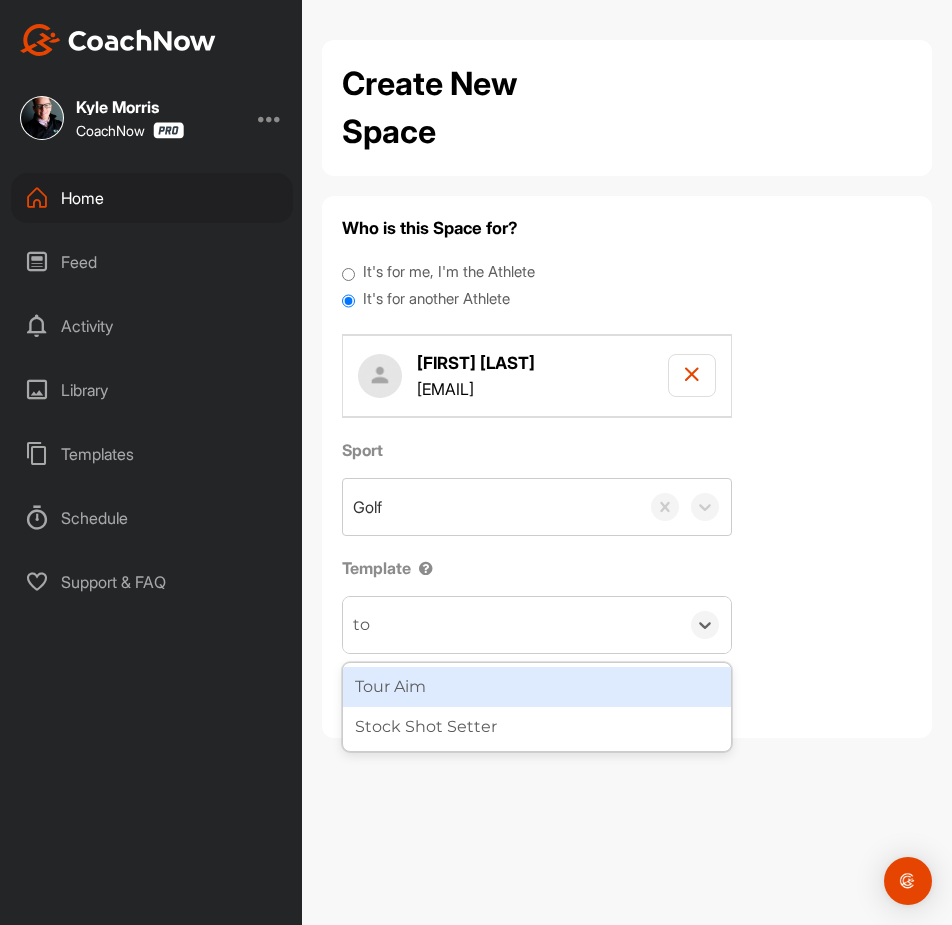 type on "tou" 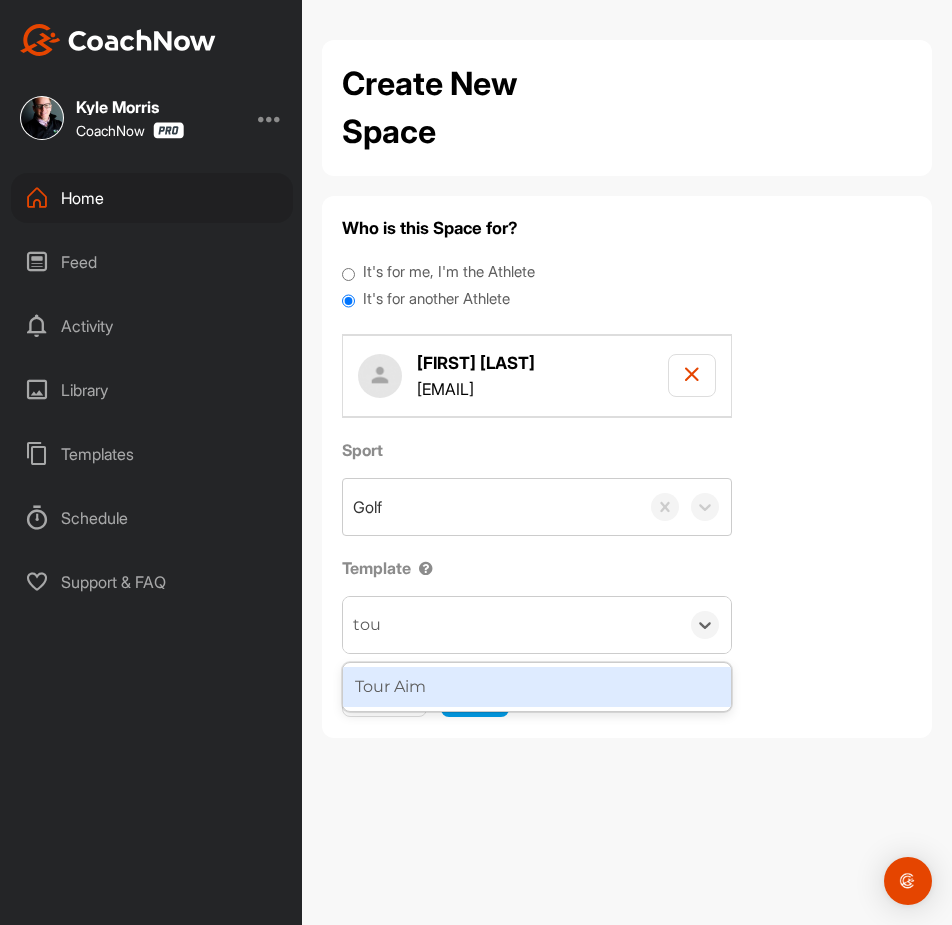 click on "Tour Aim" at bounding box center [537, 687] 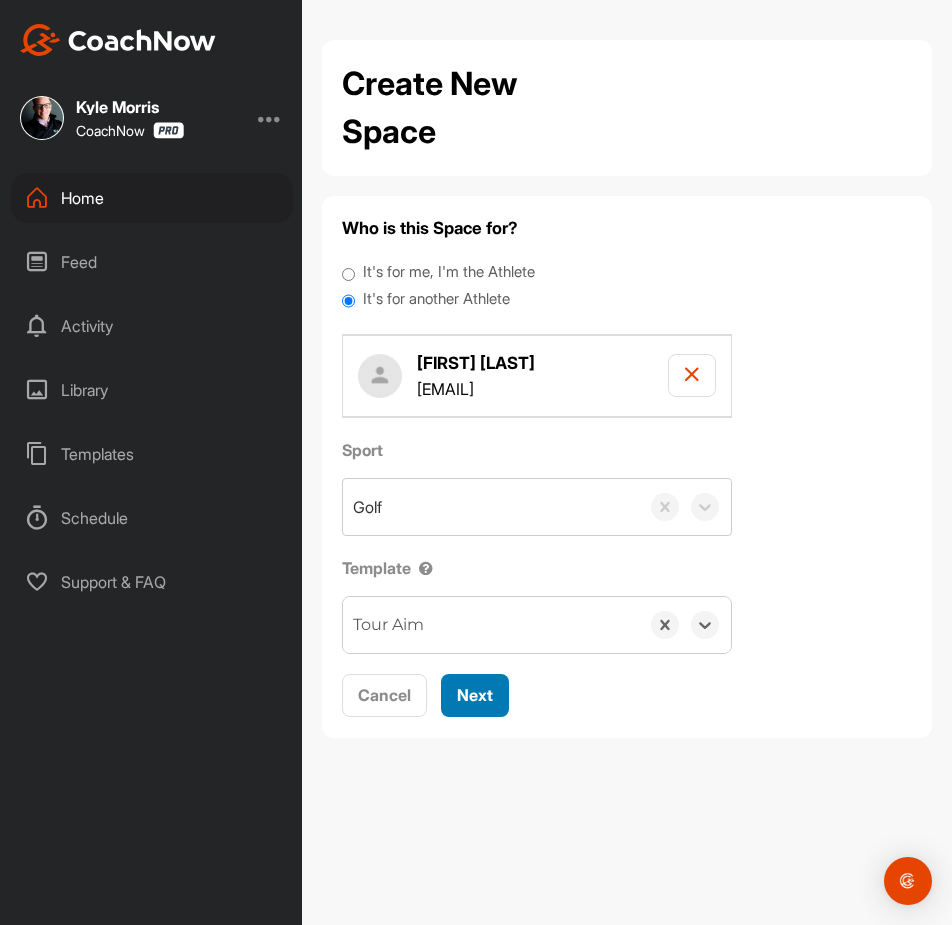 click on "Next" at bounding box center (475, 695) 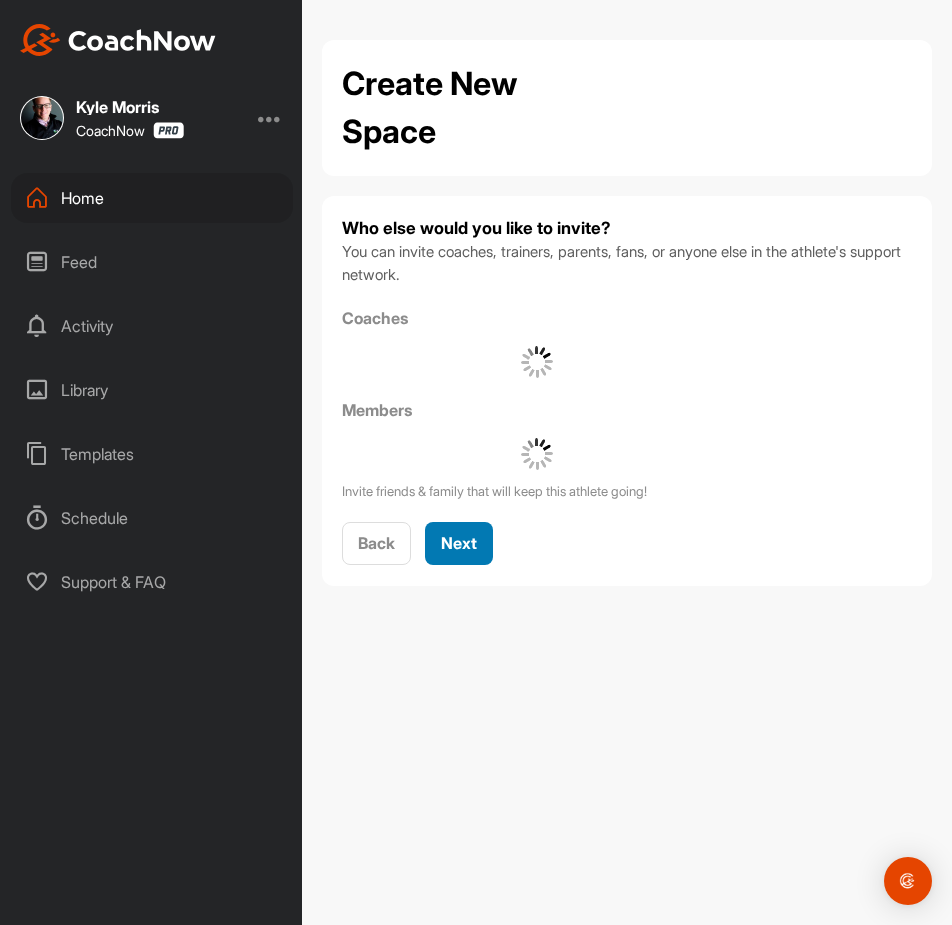 click on "Next" at bounding box center [459, 543] 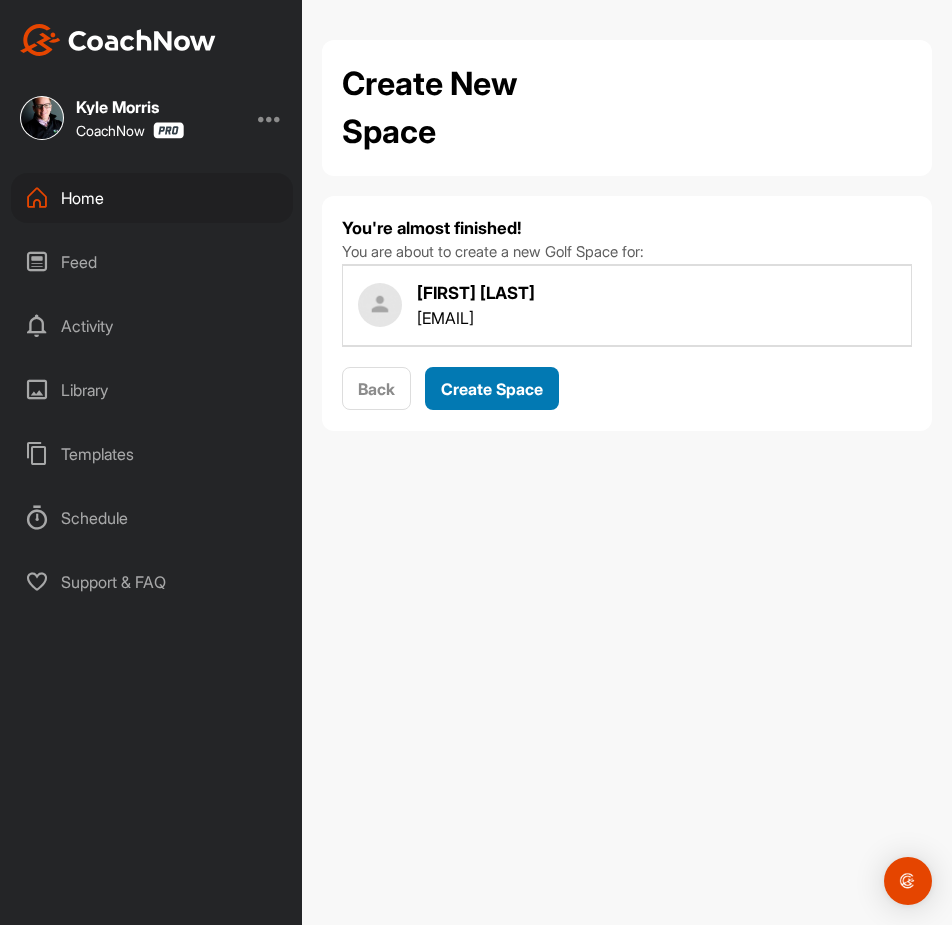 click on "Create Space" at bounding box center (492, 389) 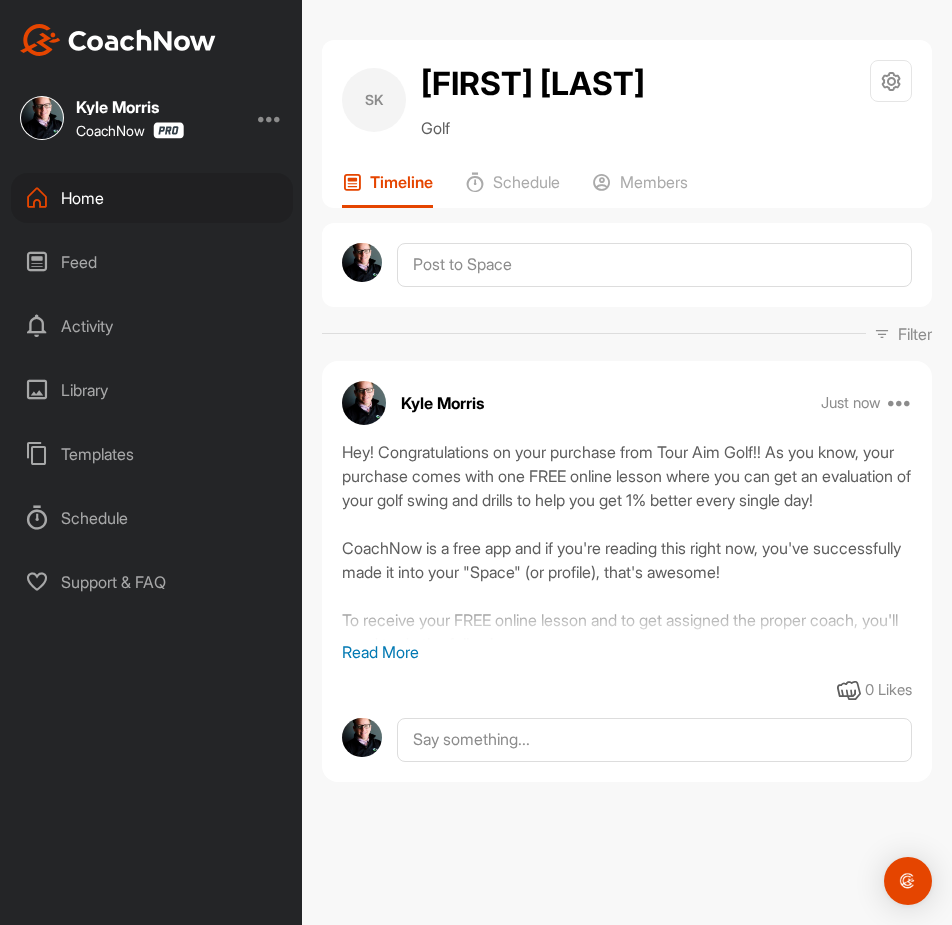 click on "Home" at bounding box center (152, 198) 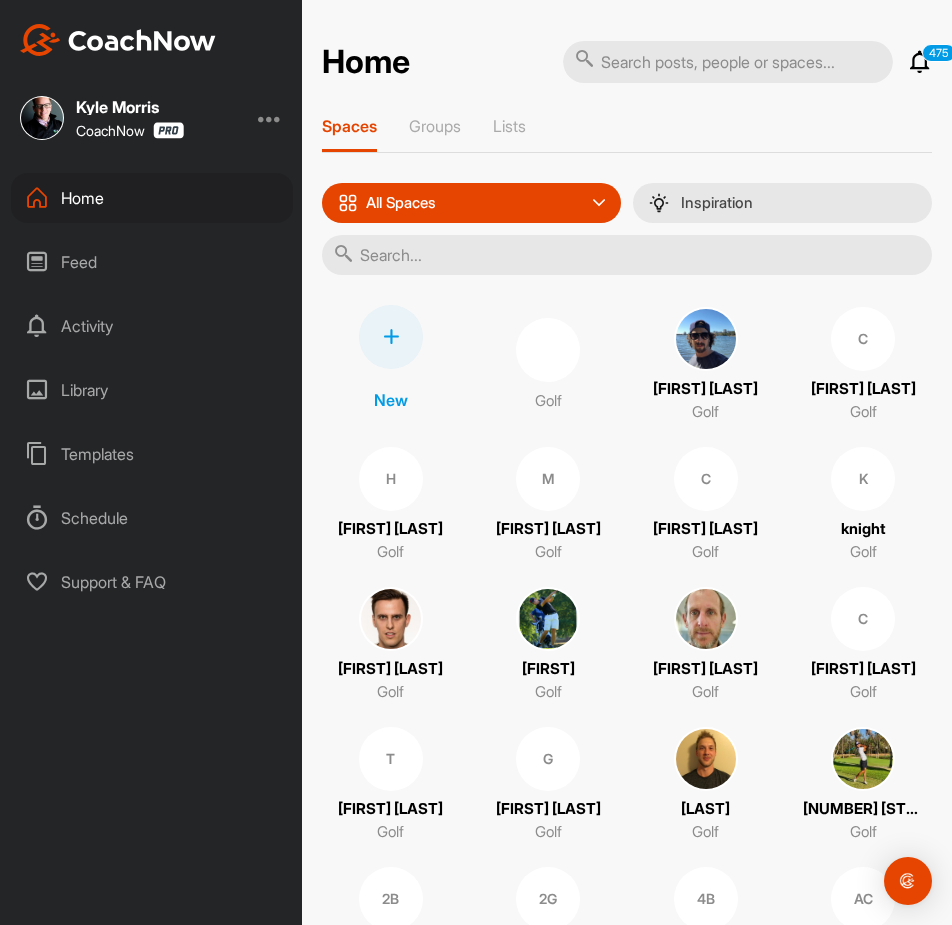 click at bounding box center [391, 337] 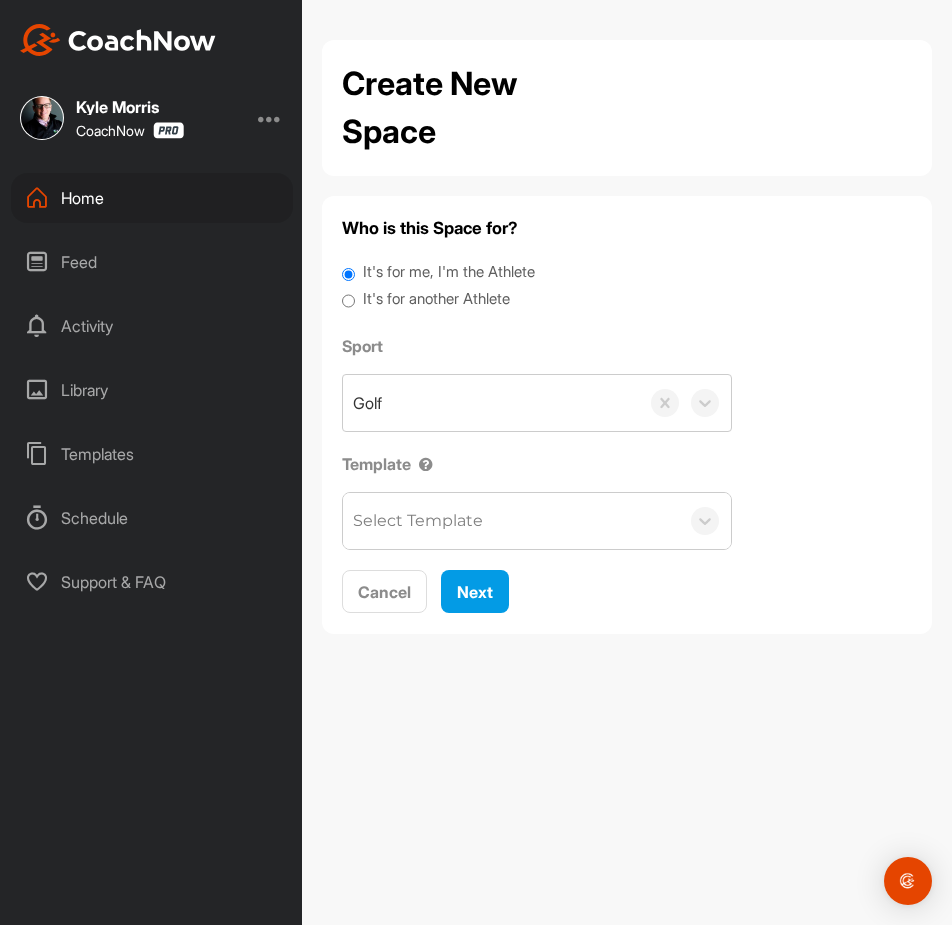click on "It's for another Athlete" at bounding box center [436, 299] 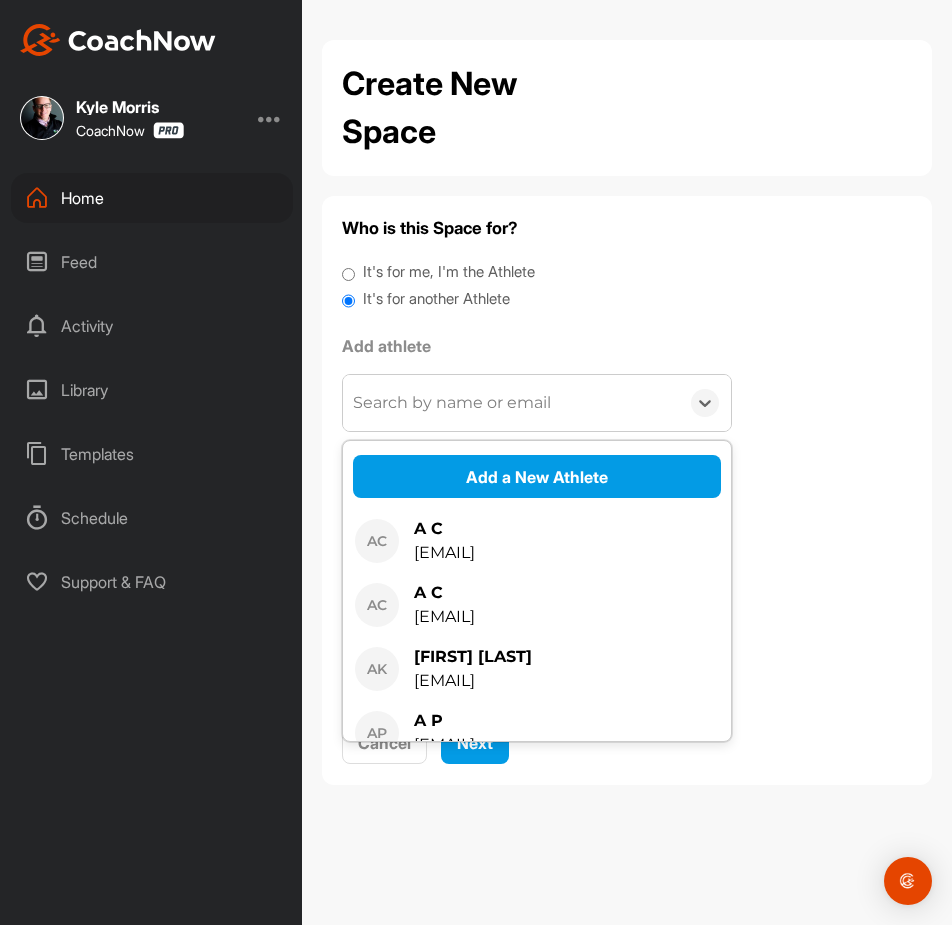 click on "Search by name or email" at bounding box center [452, 403] 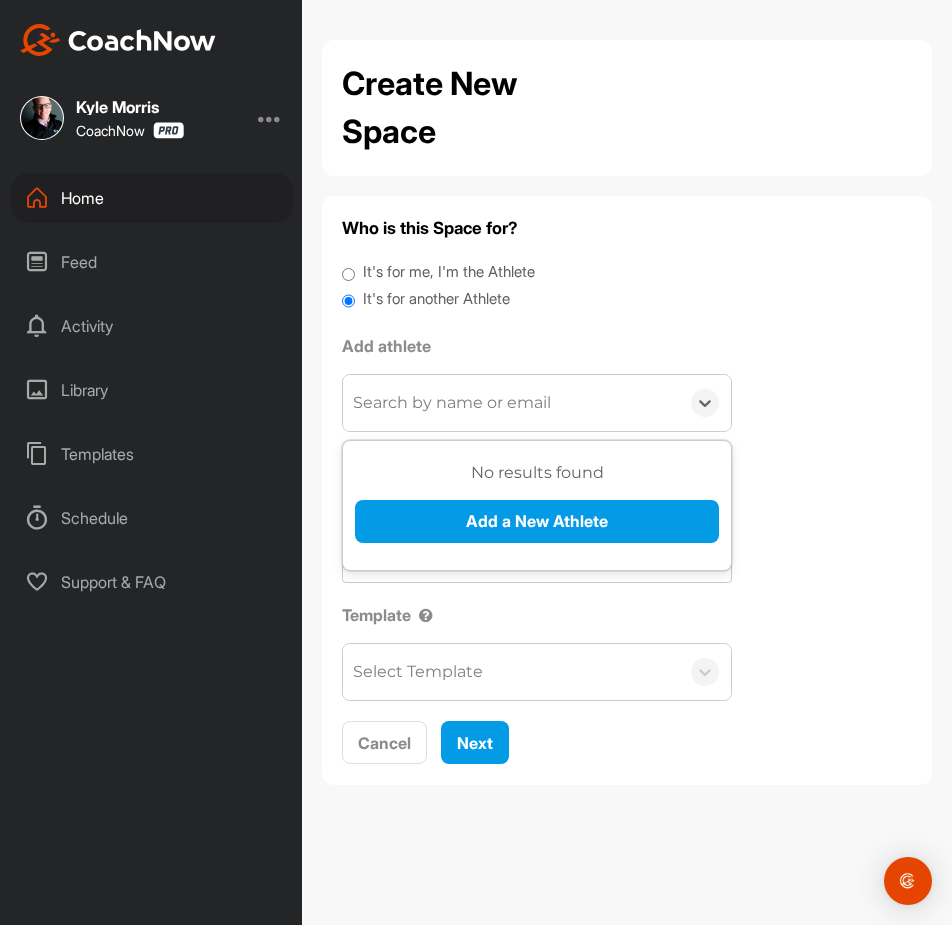 click on "Search by name or email" at bounding box center (452, 403) 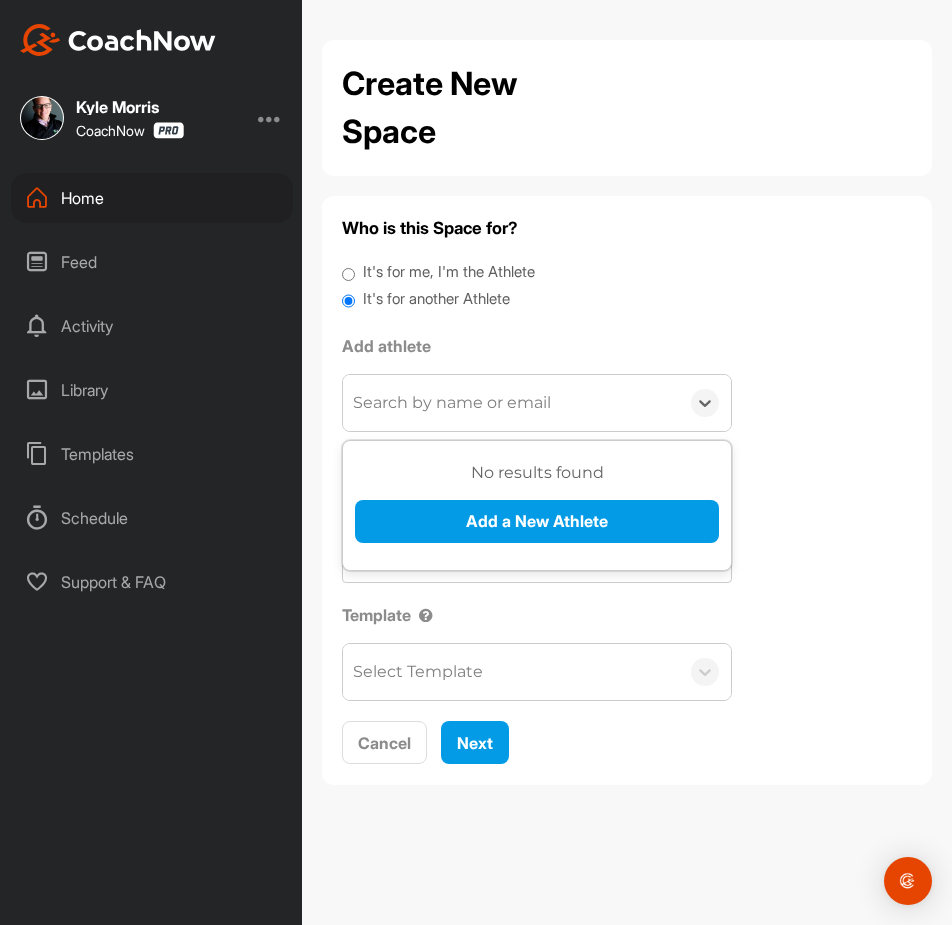 paste on "Josh Dodd" 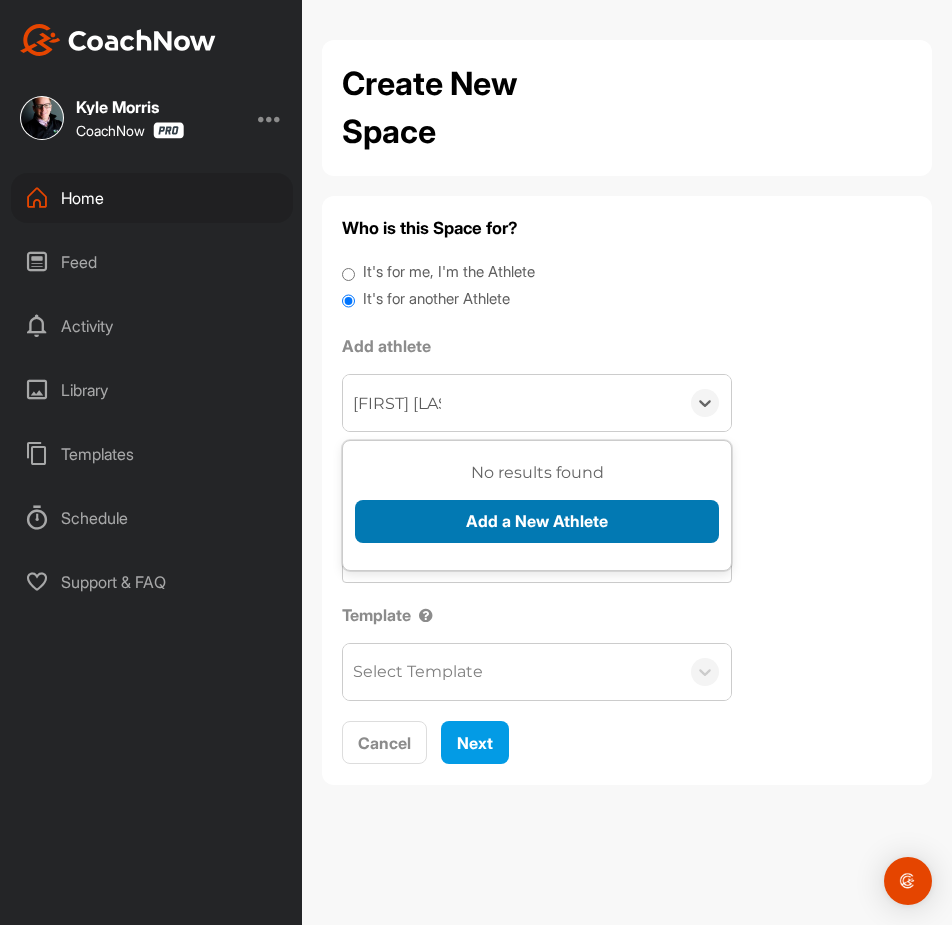 click on "Add a New Athlete" at bounding box center [537, 521] 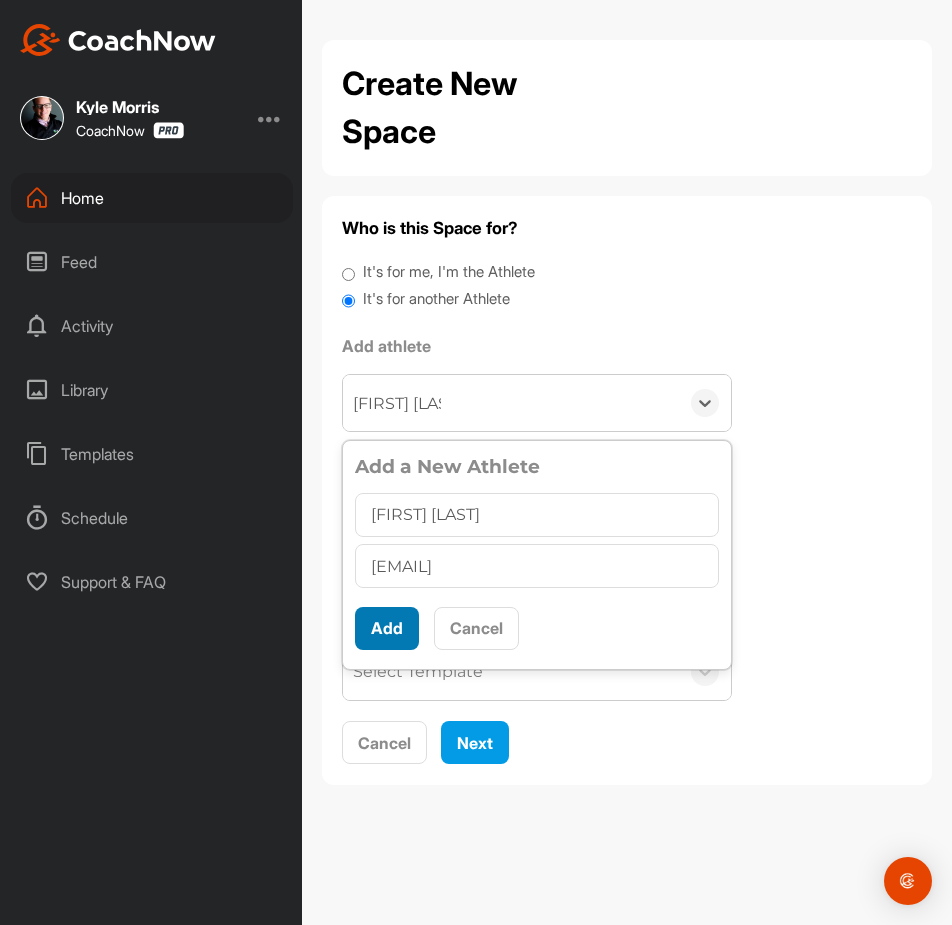 type on "djavera@me.com" 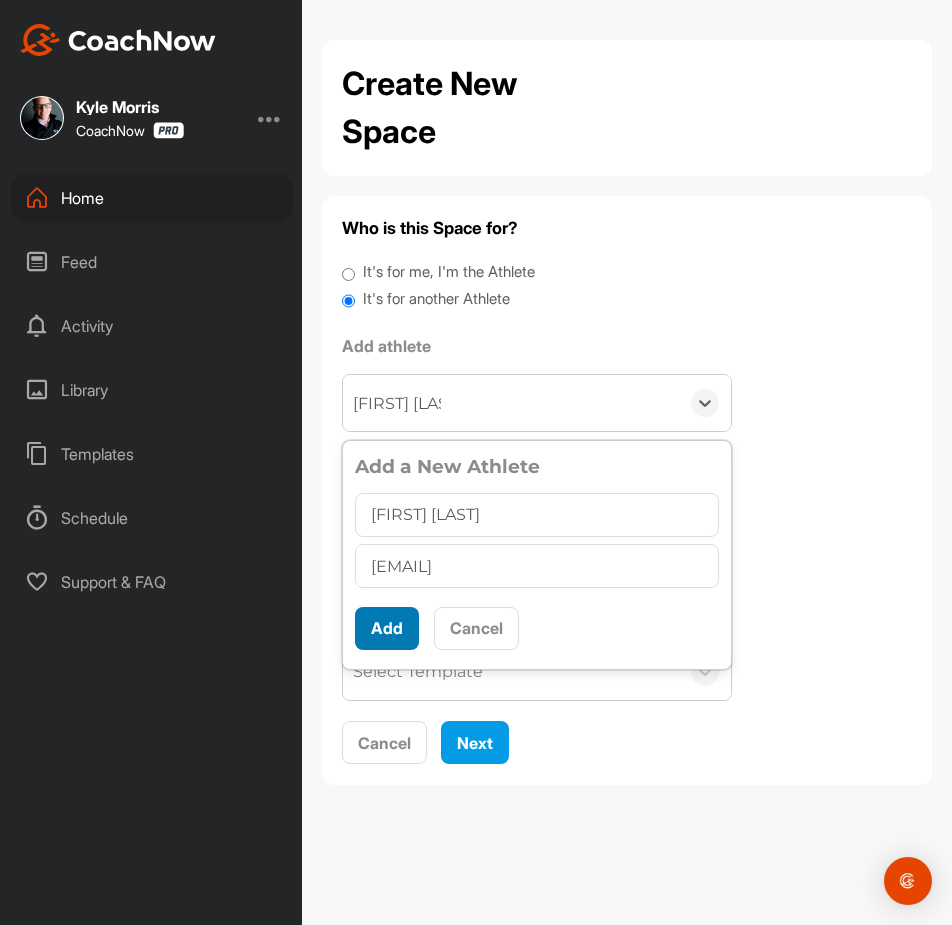 scroll, scrollTop: 11, scrollLeft: 0, axis: vertical 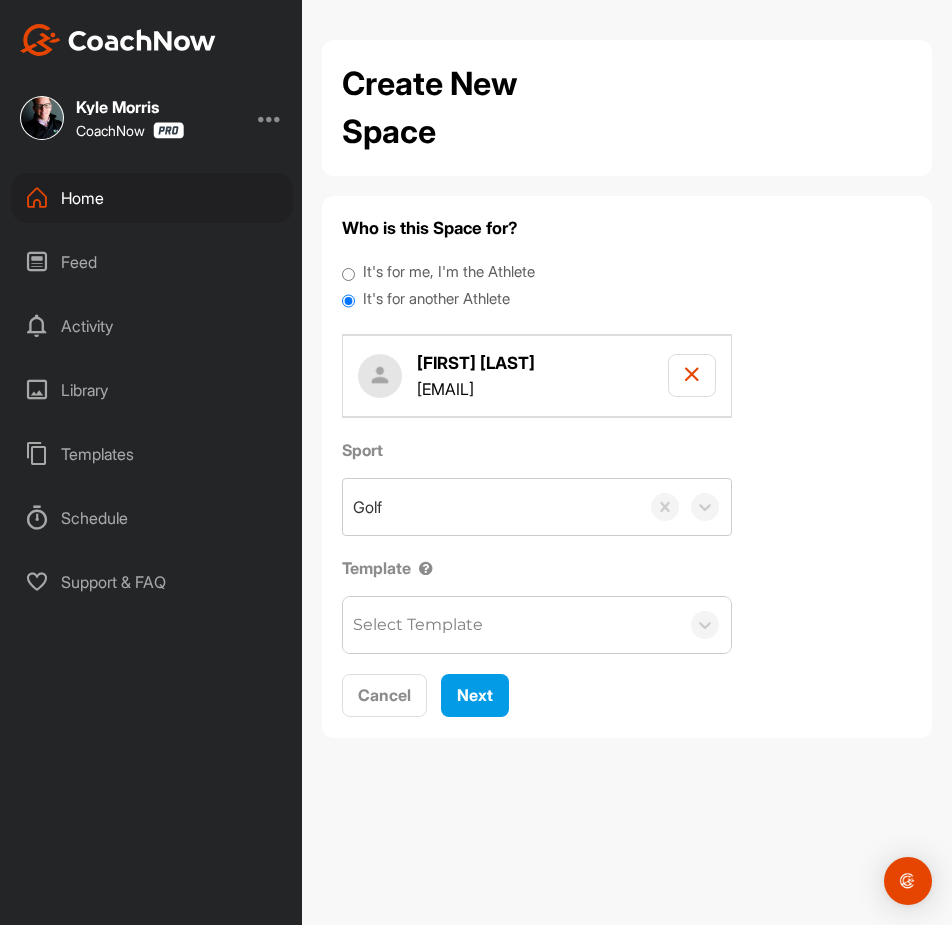 click on "Select Template" at bounding box center [418, 625] 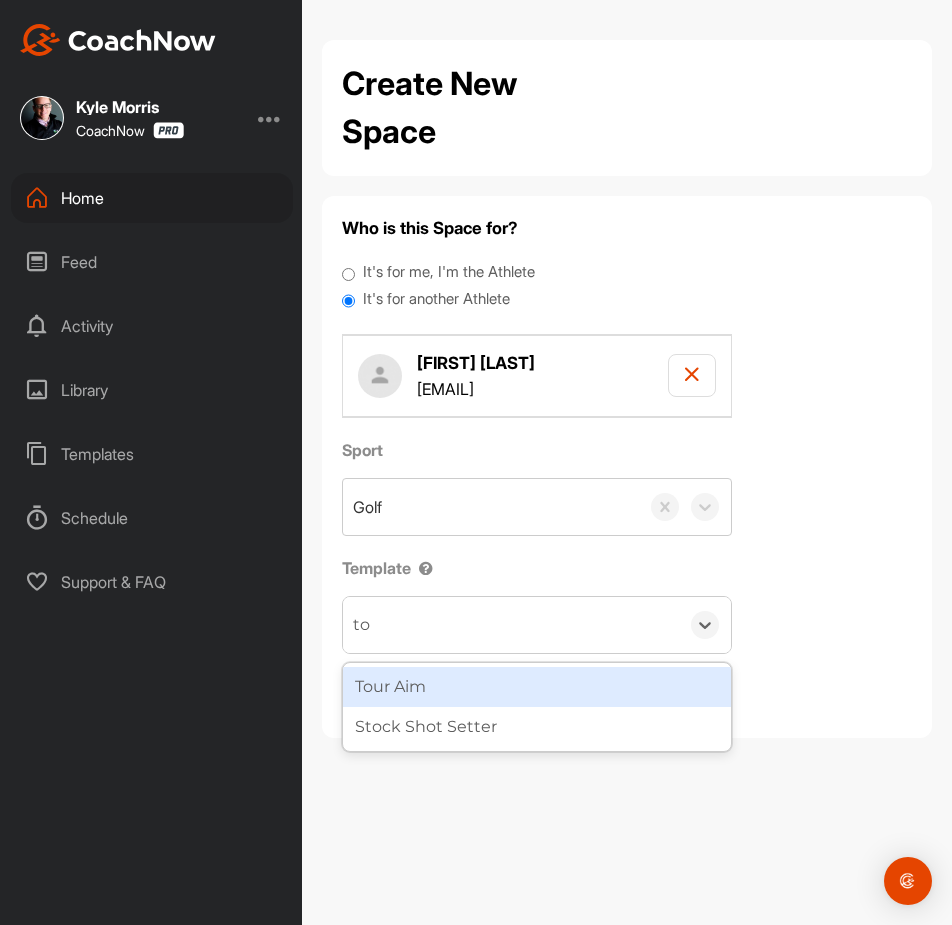 type on "tou" 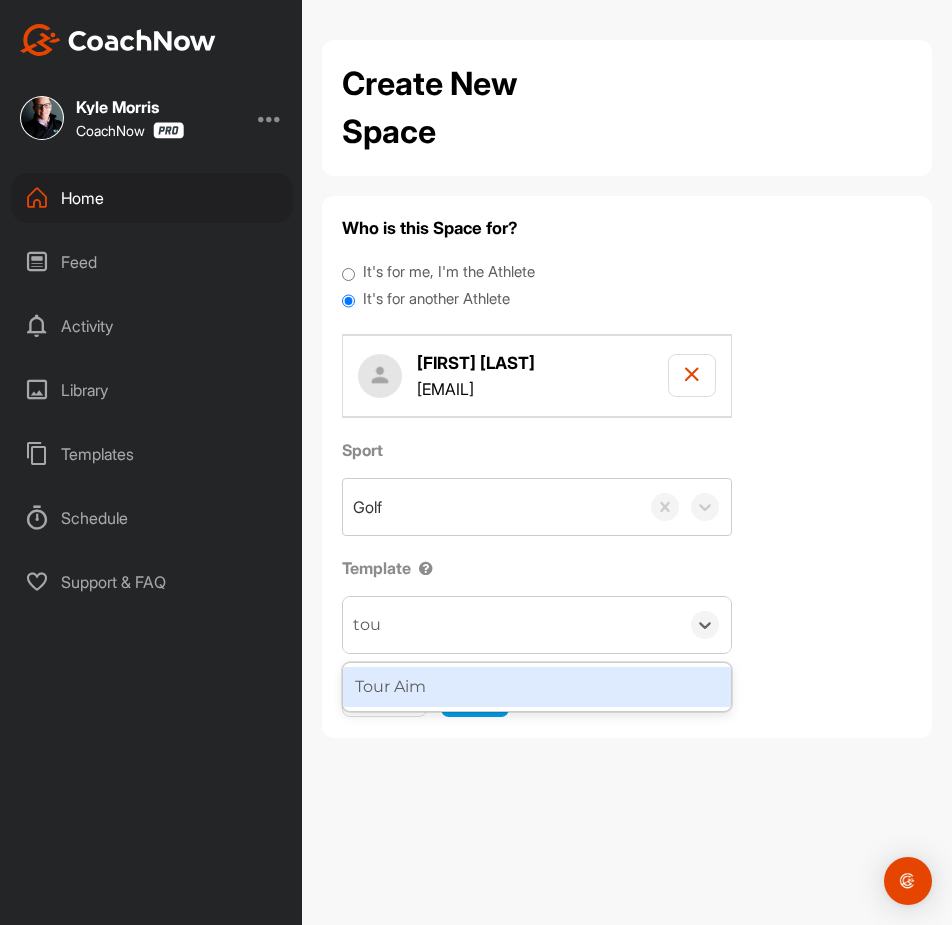 click on "Tour Aim" at bounding box center [537, 687] 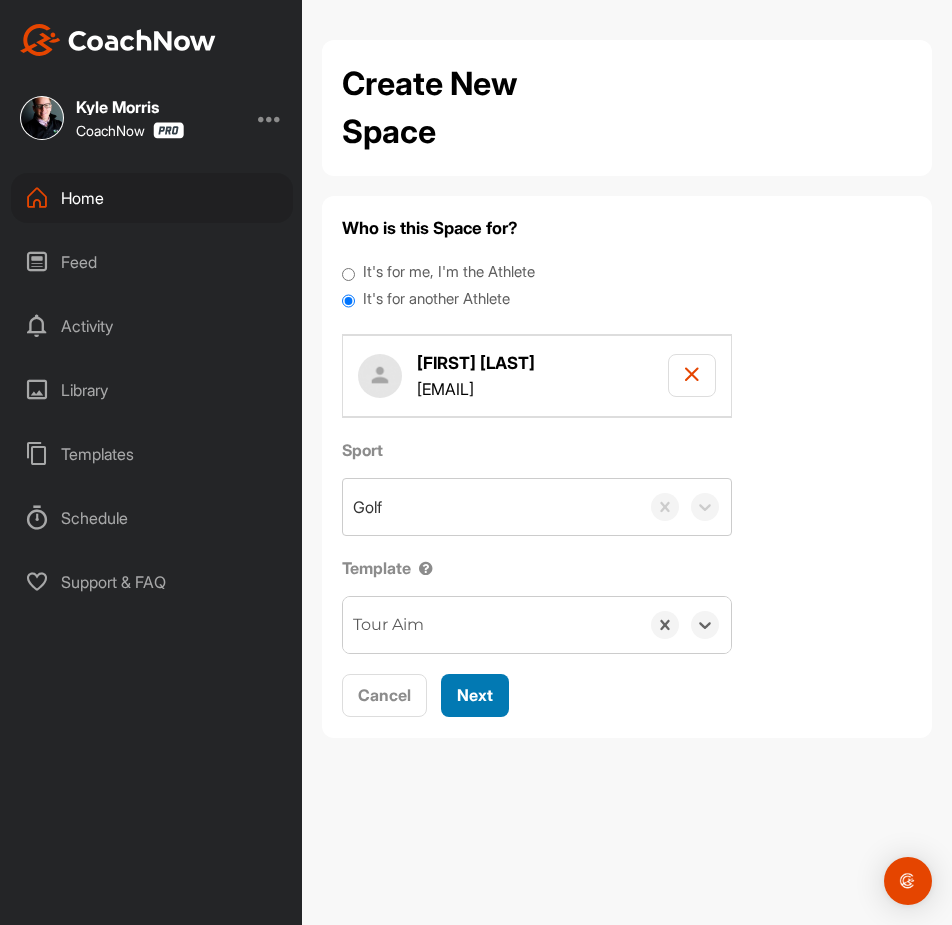 click on "Next" at bounding box center [475, 695] 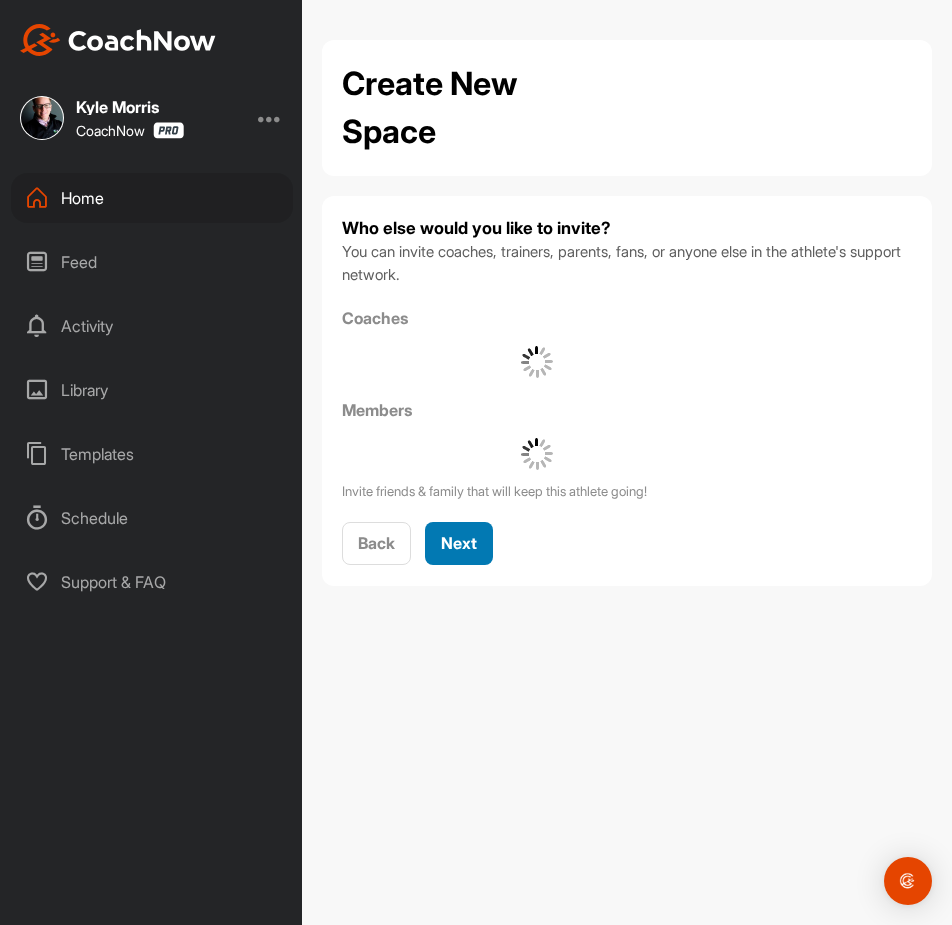 click on "Next" at bounding box center (459, 543) 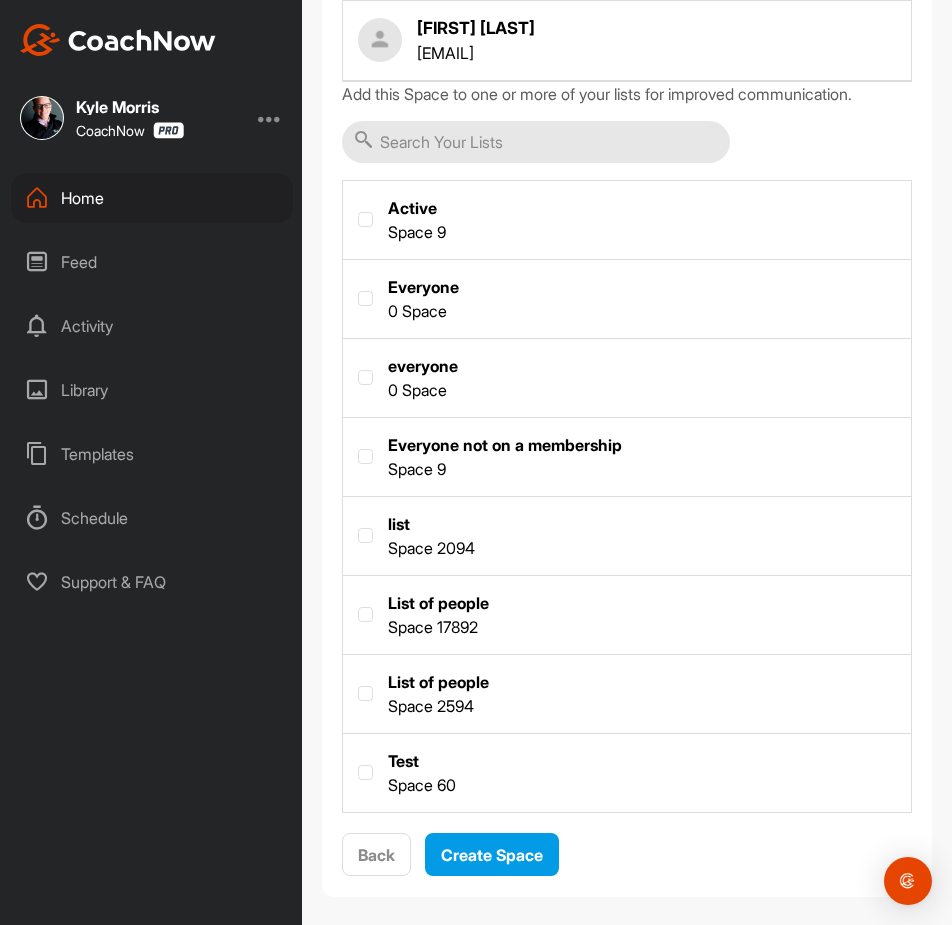 scroll, scrollTop: 283, scrollLeft: 0, axis: vertical 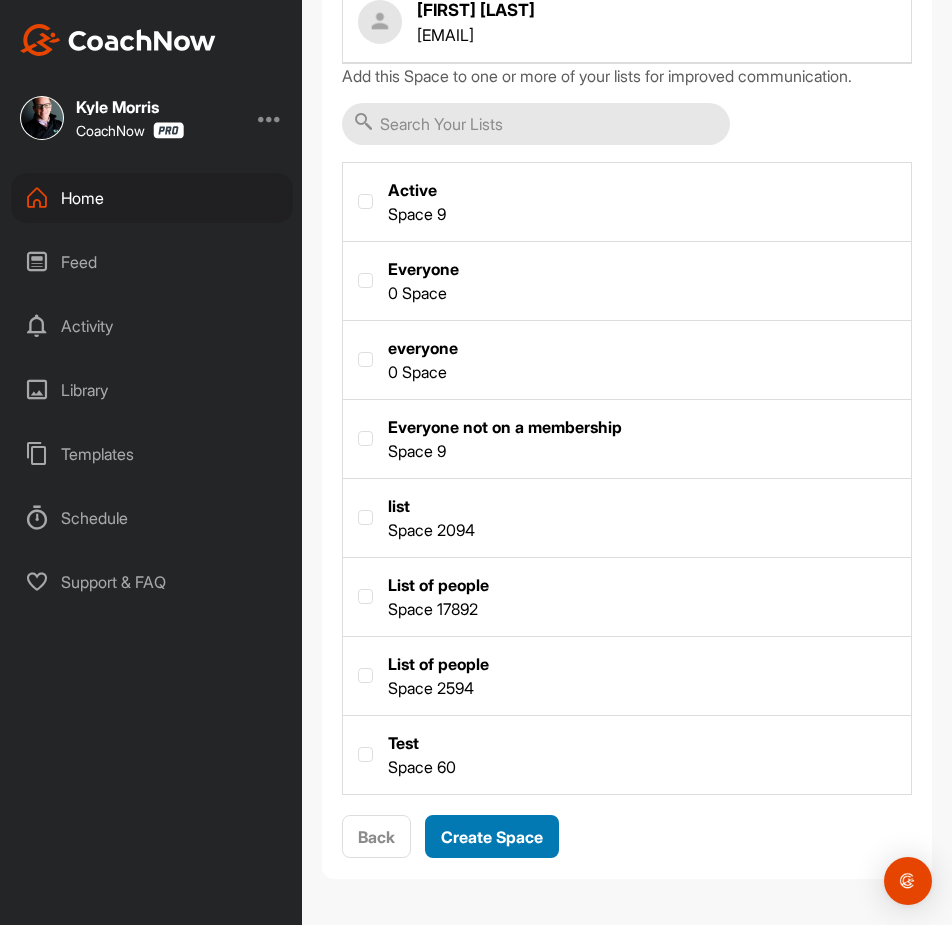click on "Create Space" at bounding box center (492, 837) 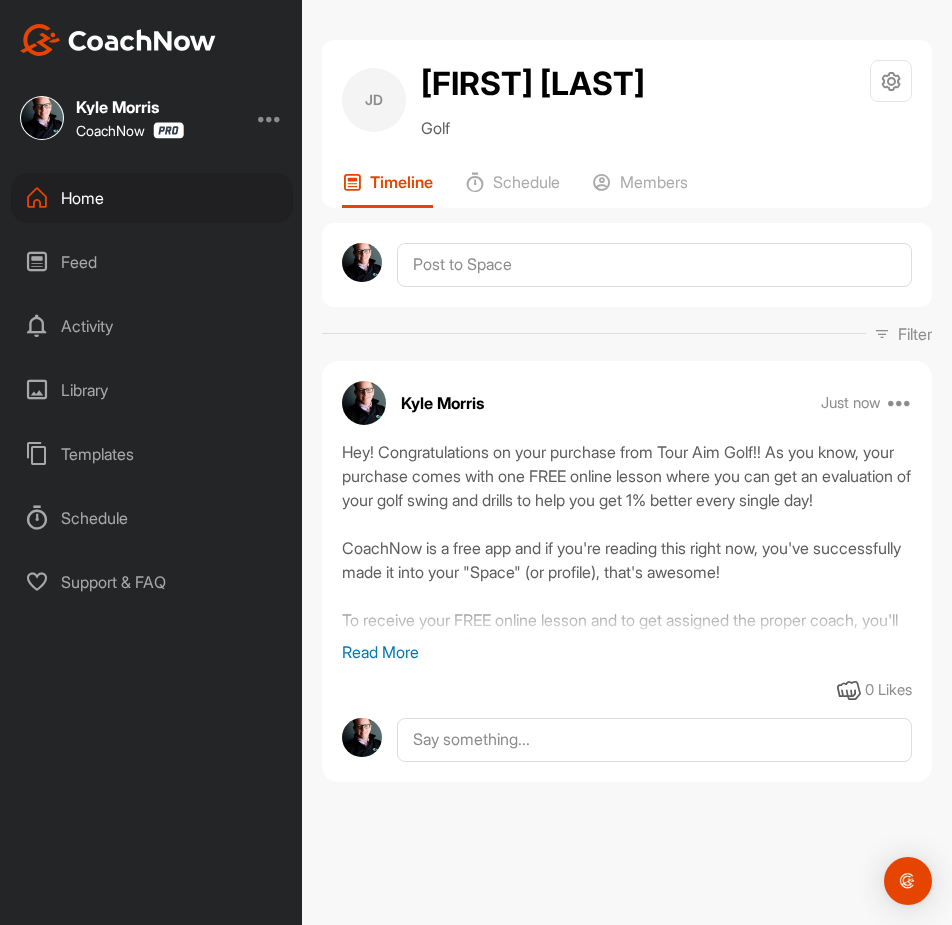 click on "Home" at bounding box center (152, 198) 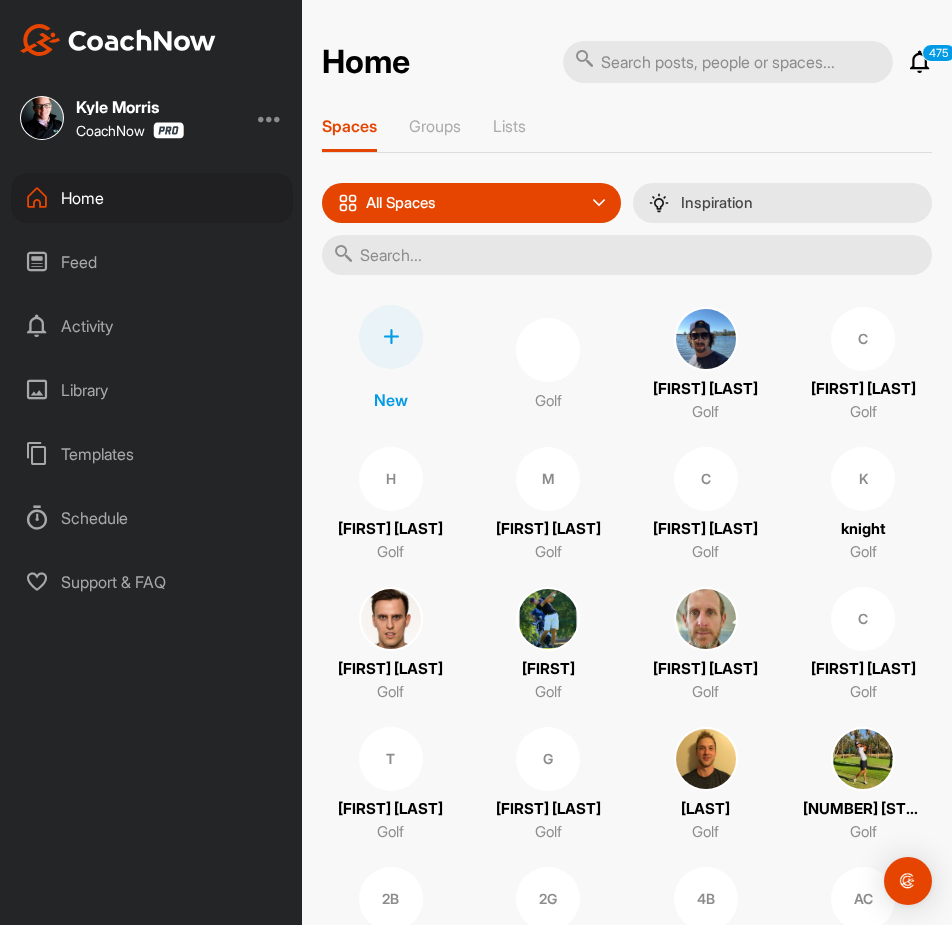 click at bounding box center [391, 337] 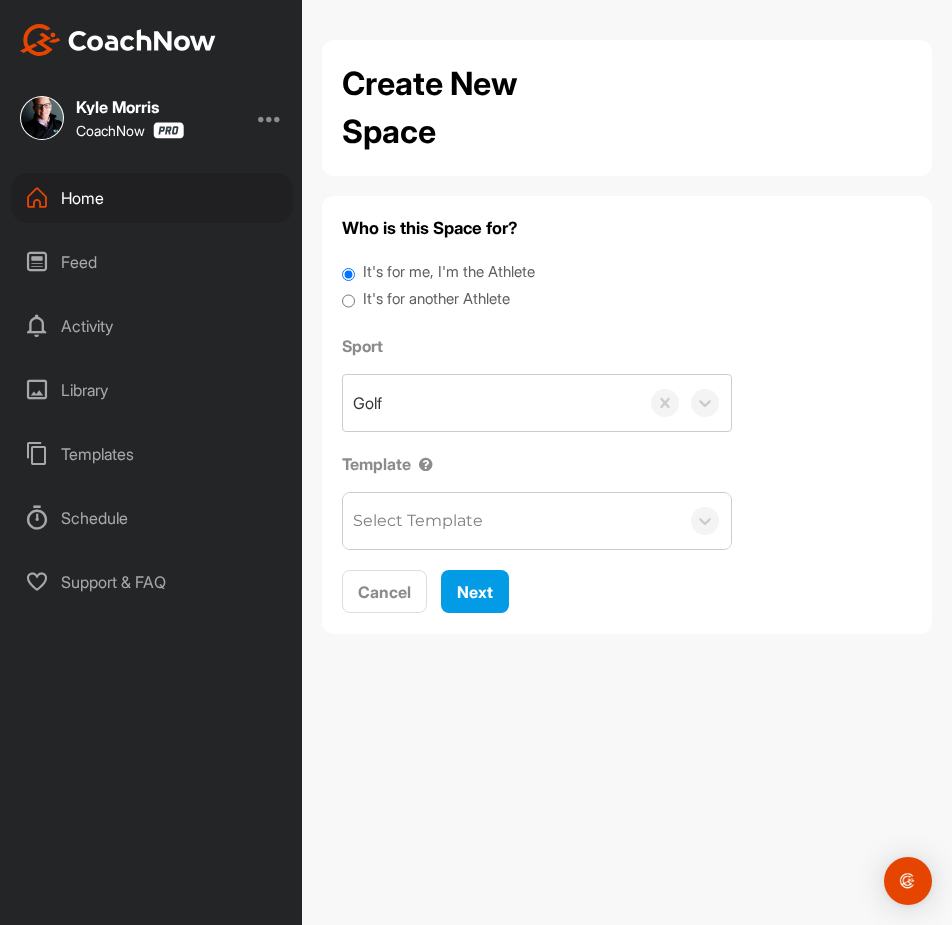 click on "It's for another Athlete" at bounding box center (436, 299) 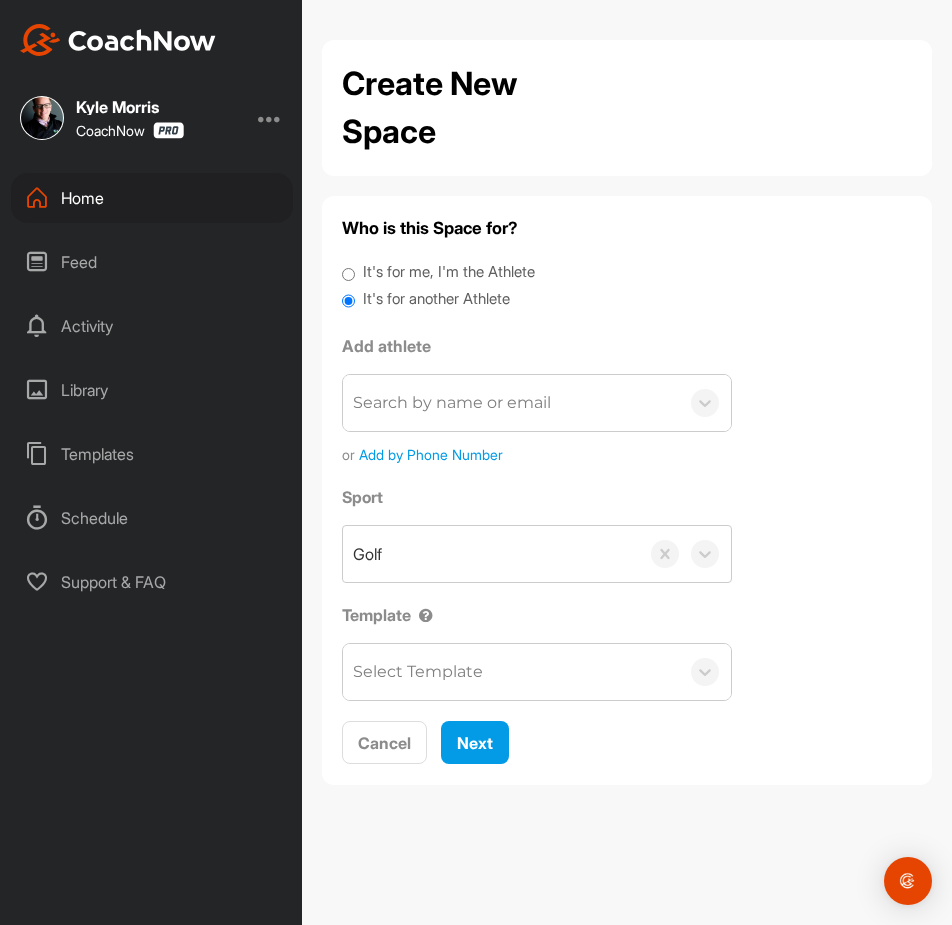click on "Search by name or email" at bounding box center (511, 403) 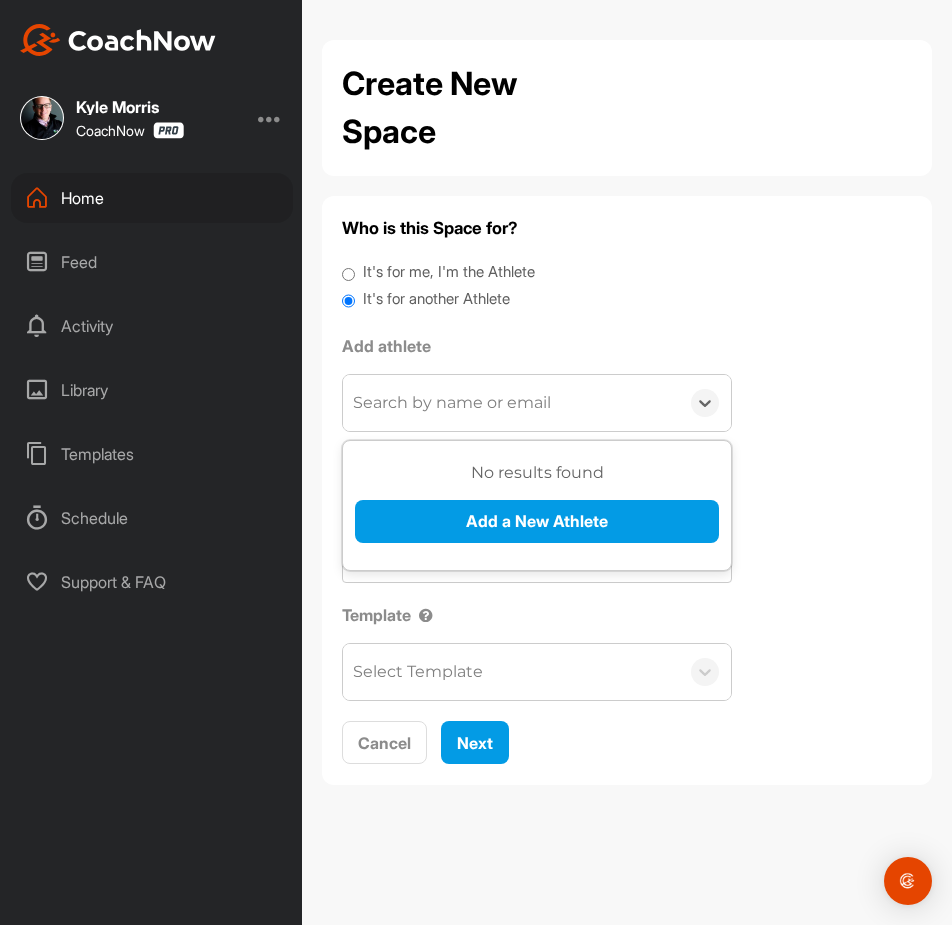 paste on "Luke Smith" 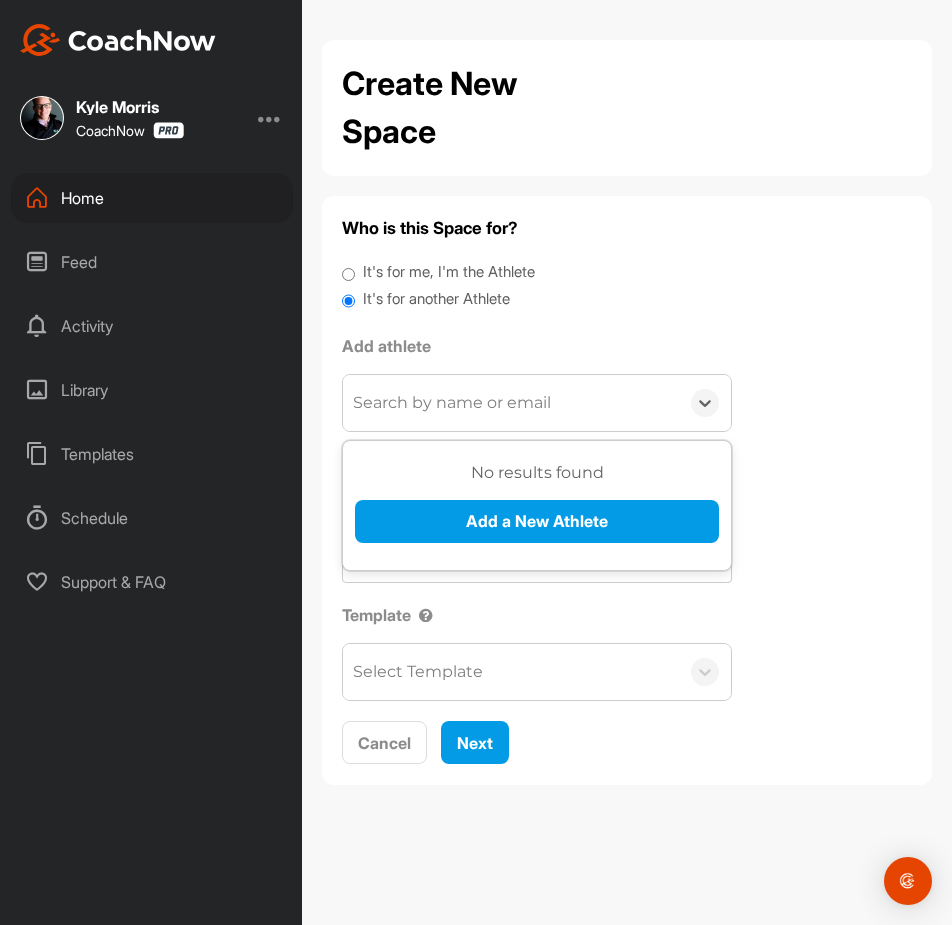 type on "Luke Smith" 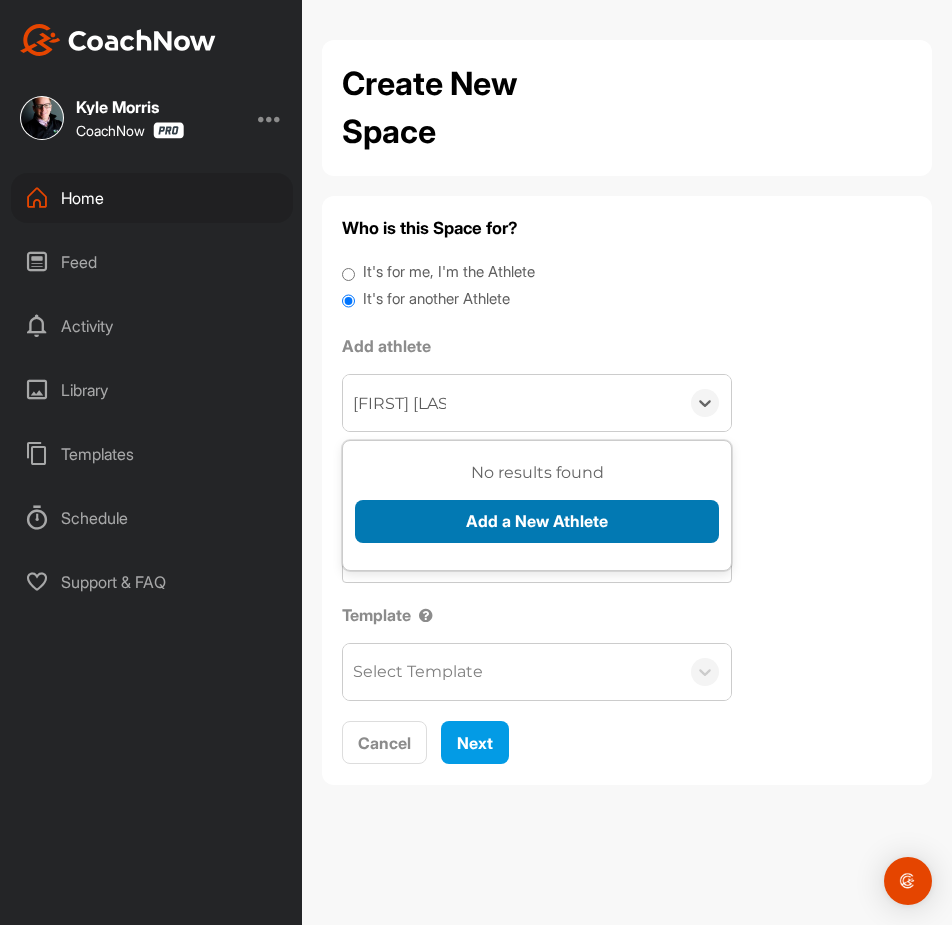 click on "Add a New Athlete" at bounding box center [537, 521] 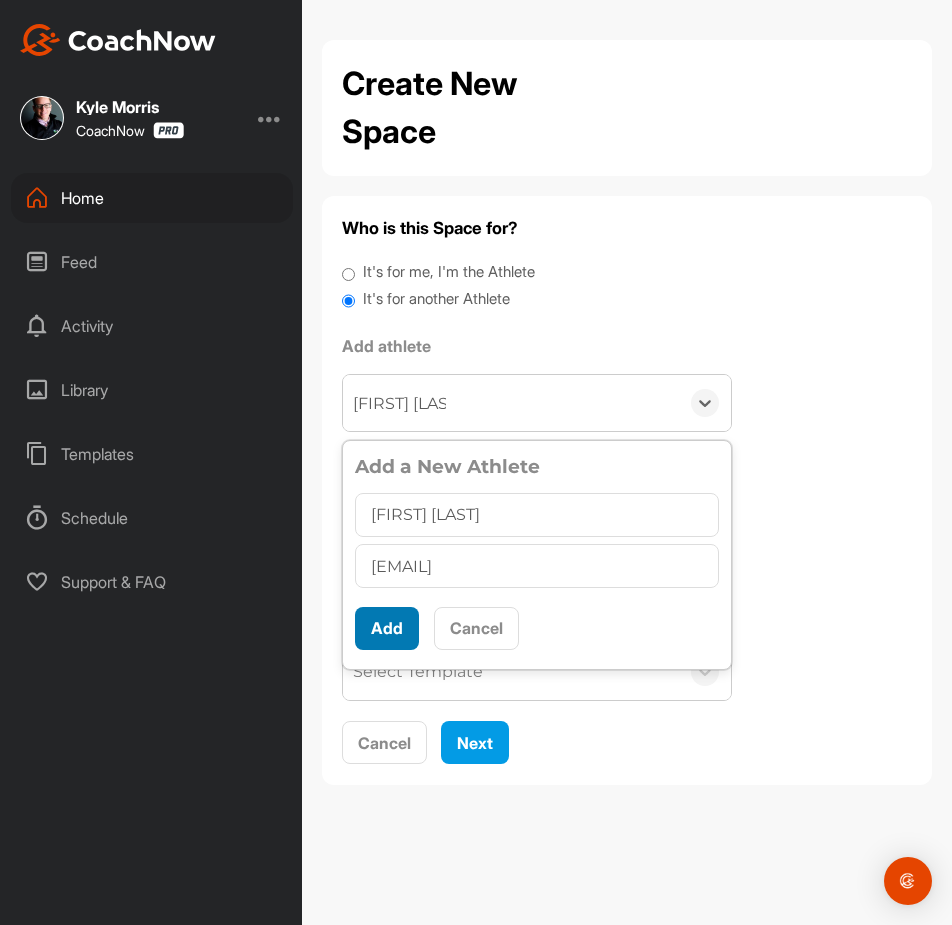 type on "acquirel@yahoo.com" 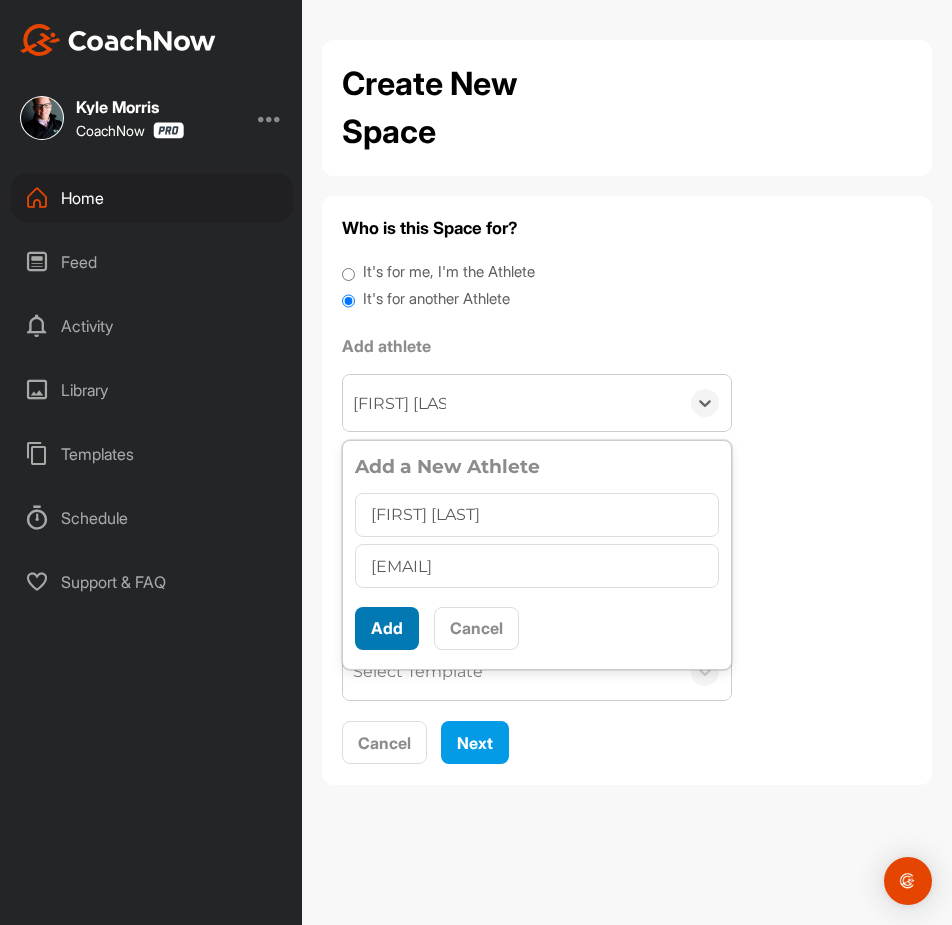 scroll, scrollTop: 11, scrollLeft: 0, axis: vertical 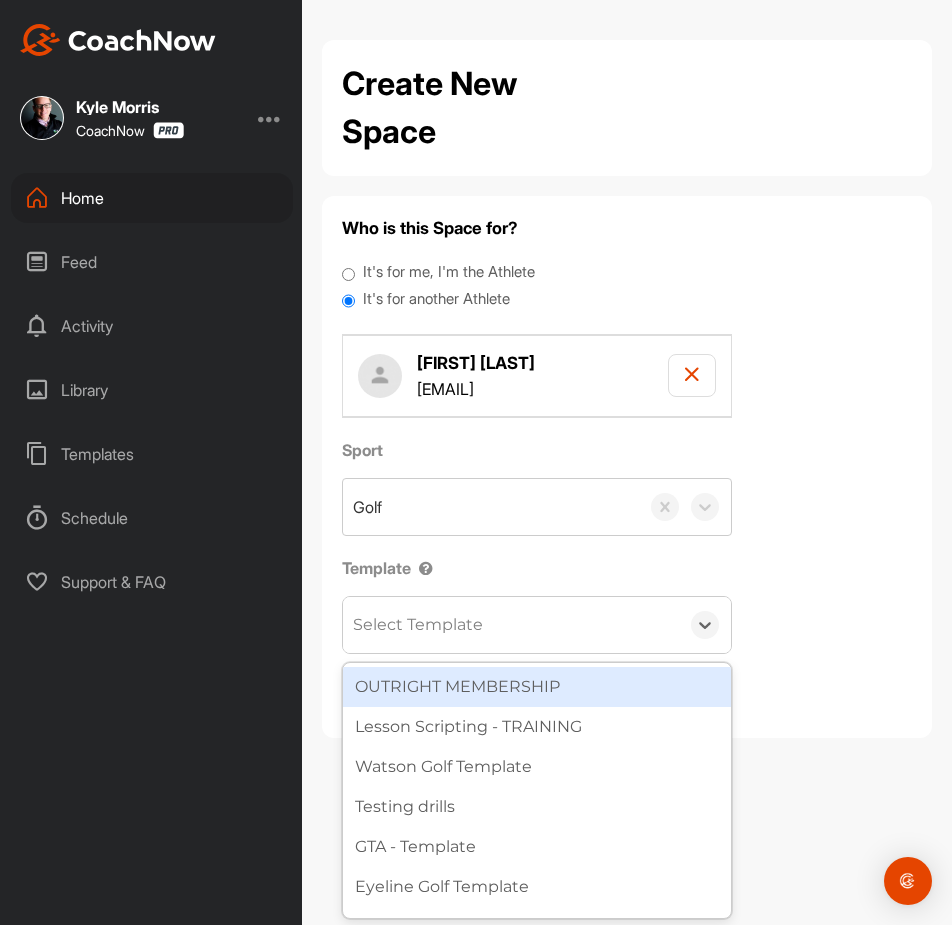 click on "Select Template" at bounding box center (511, 625) 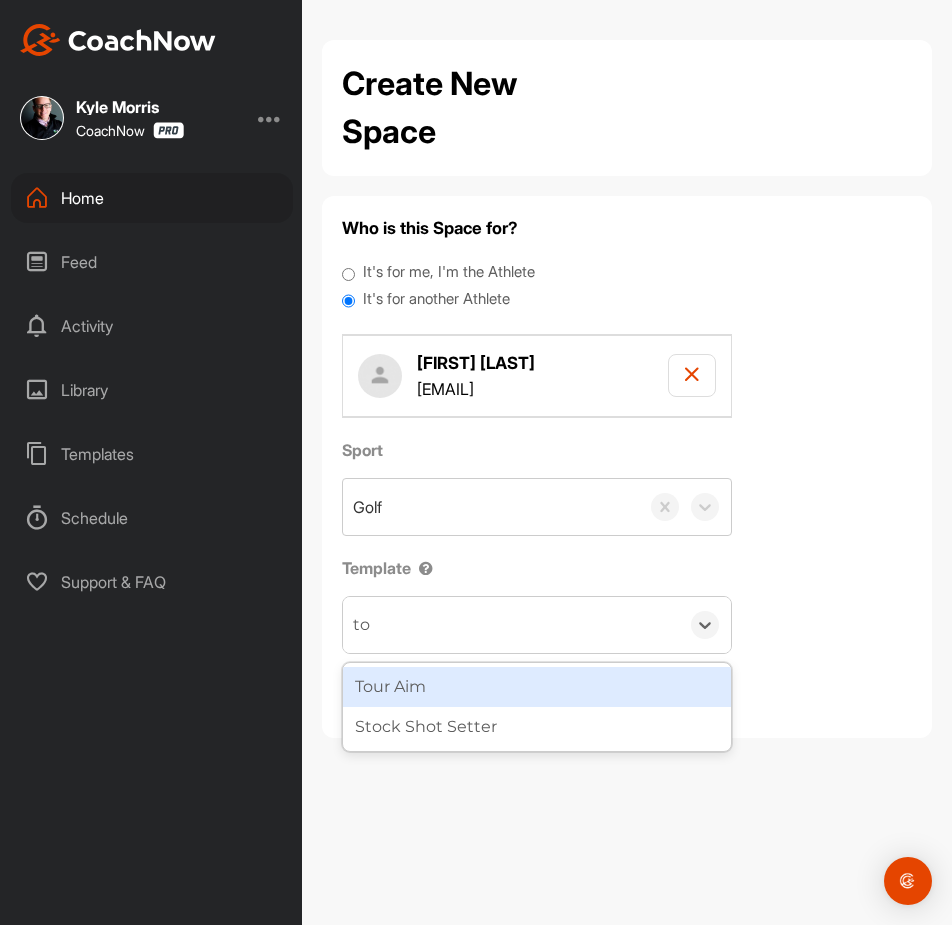 type on "tou" 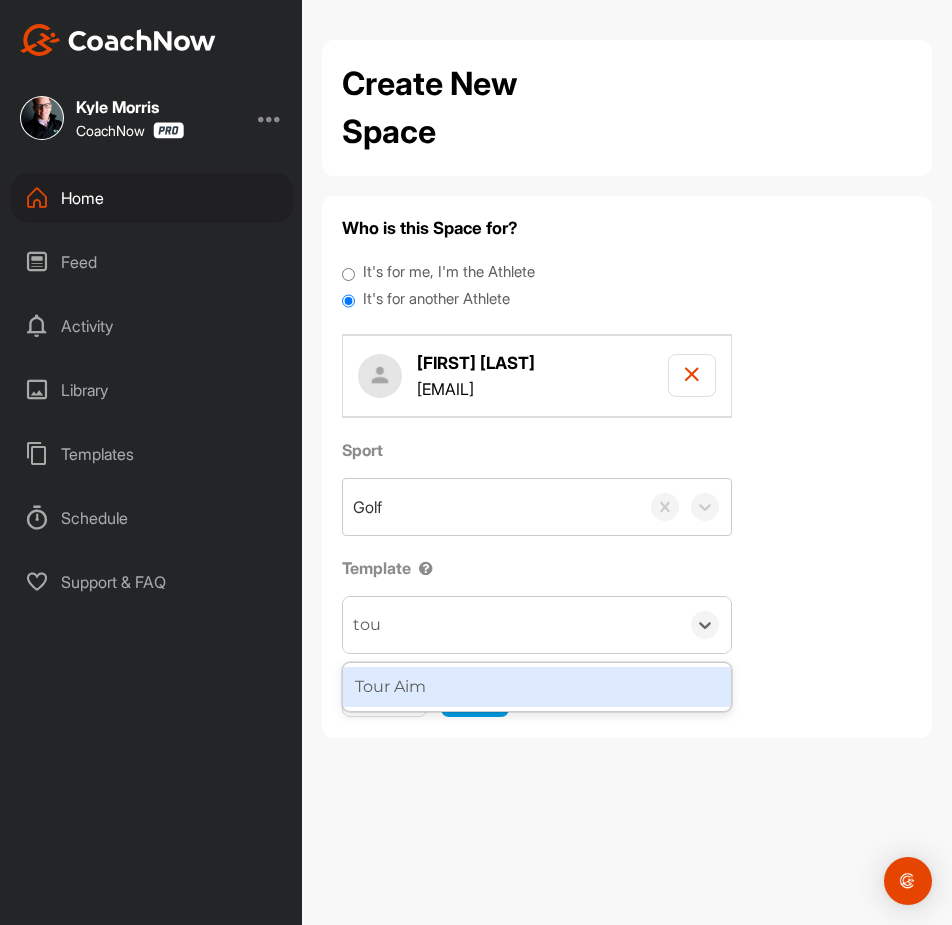 click on "Tour Aim" at bounding box center (537, 687) 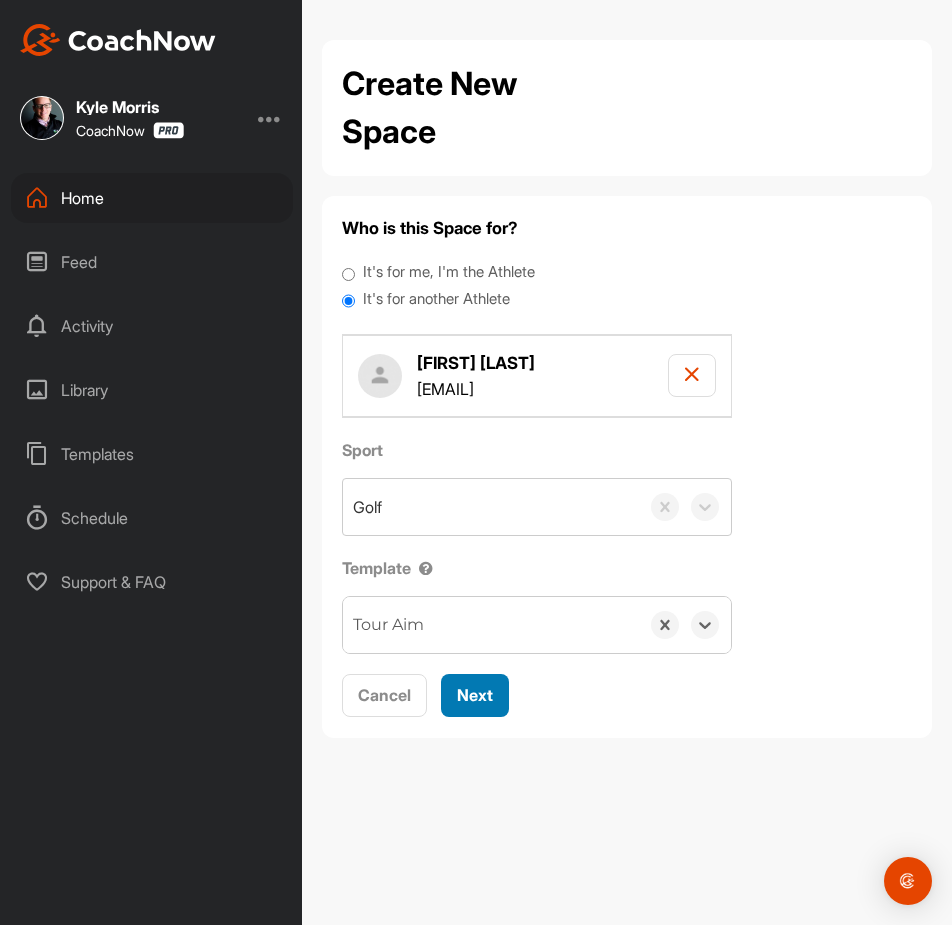 click on "Next" at bounding box center [475, 695] 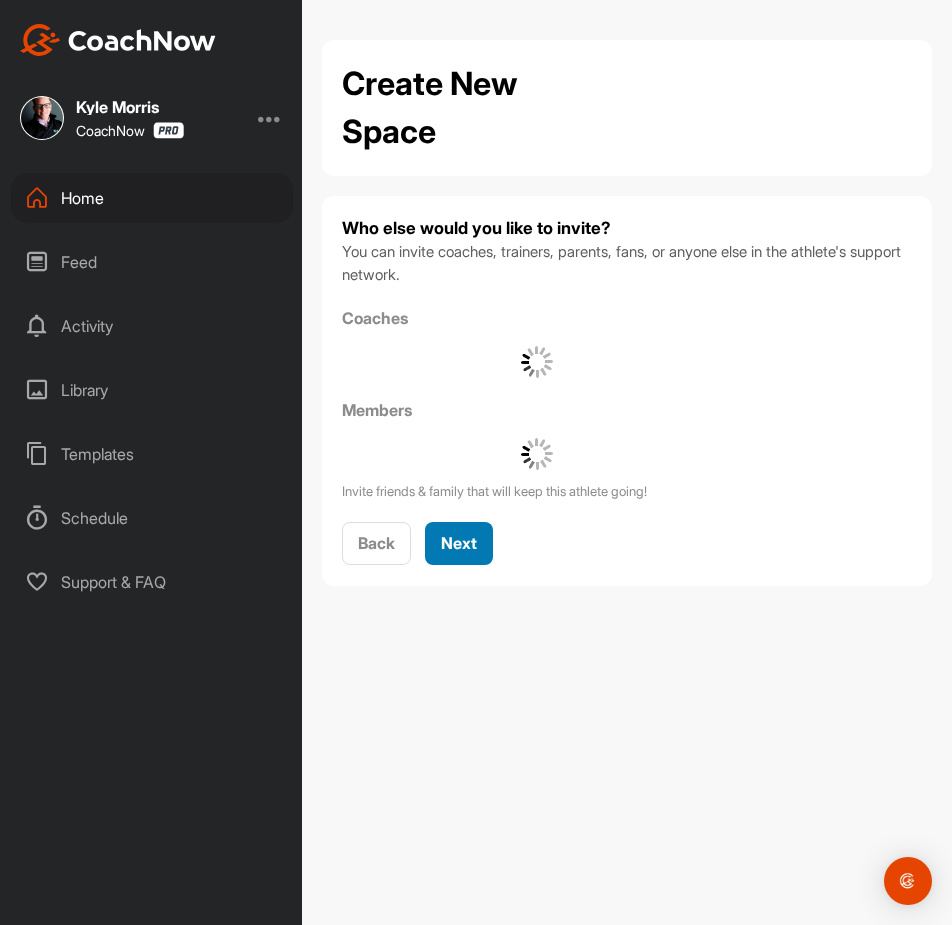 click on "Next" at bounding box center [459, 543] 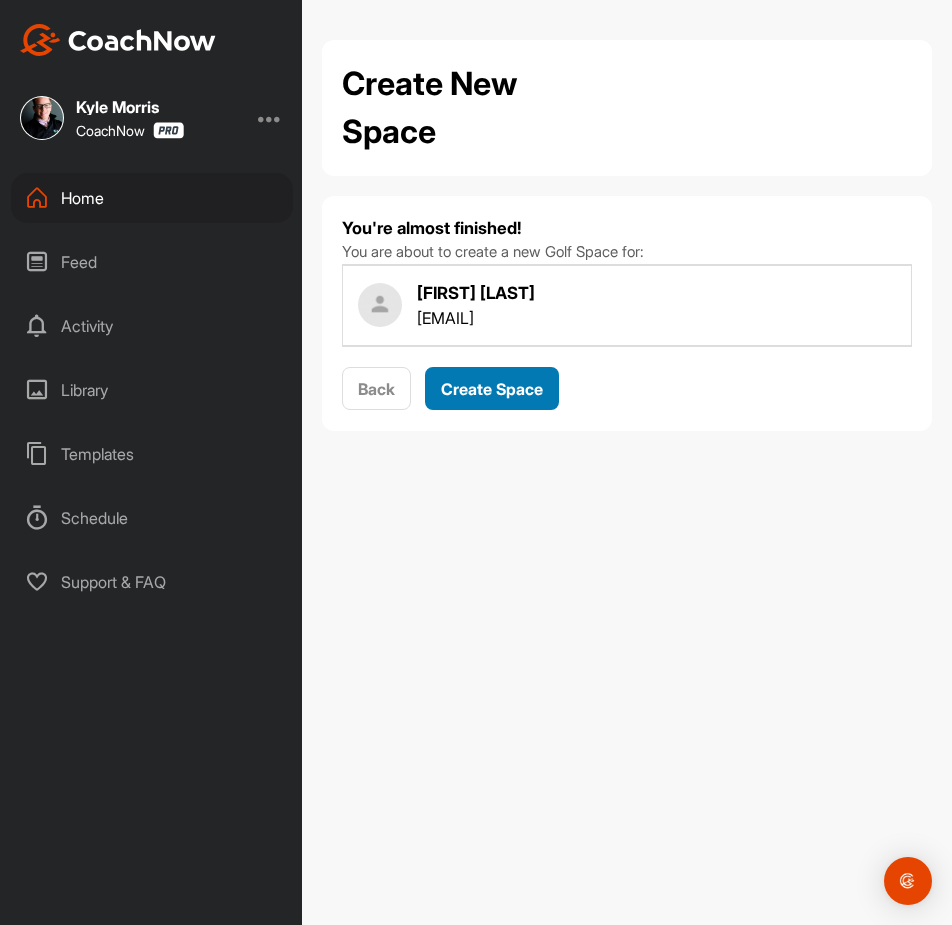 click on "Create Space" at bounding box center [492, 389] 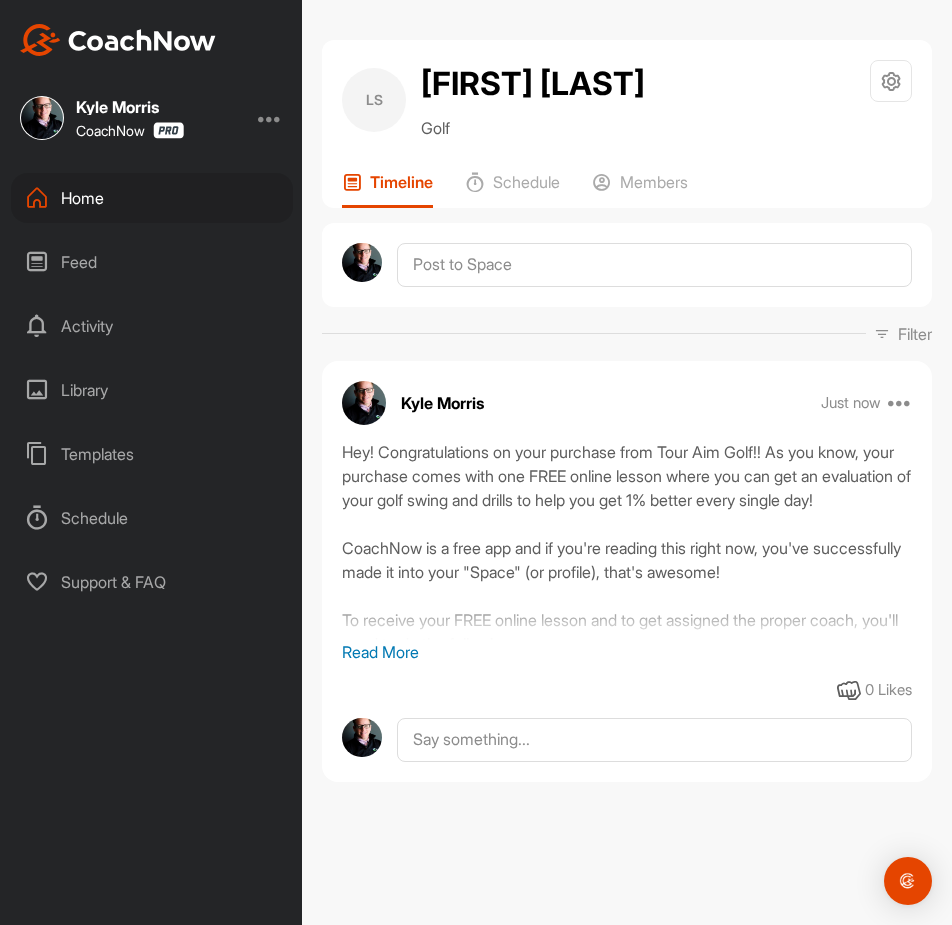 click on "Home" at bounding box center (152, 198) 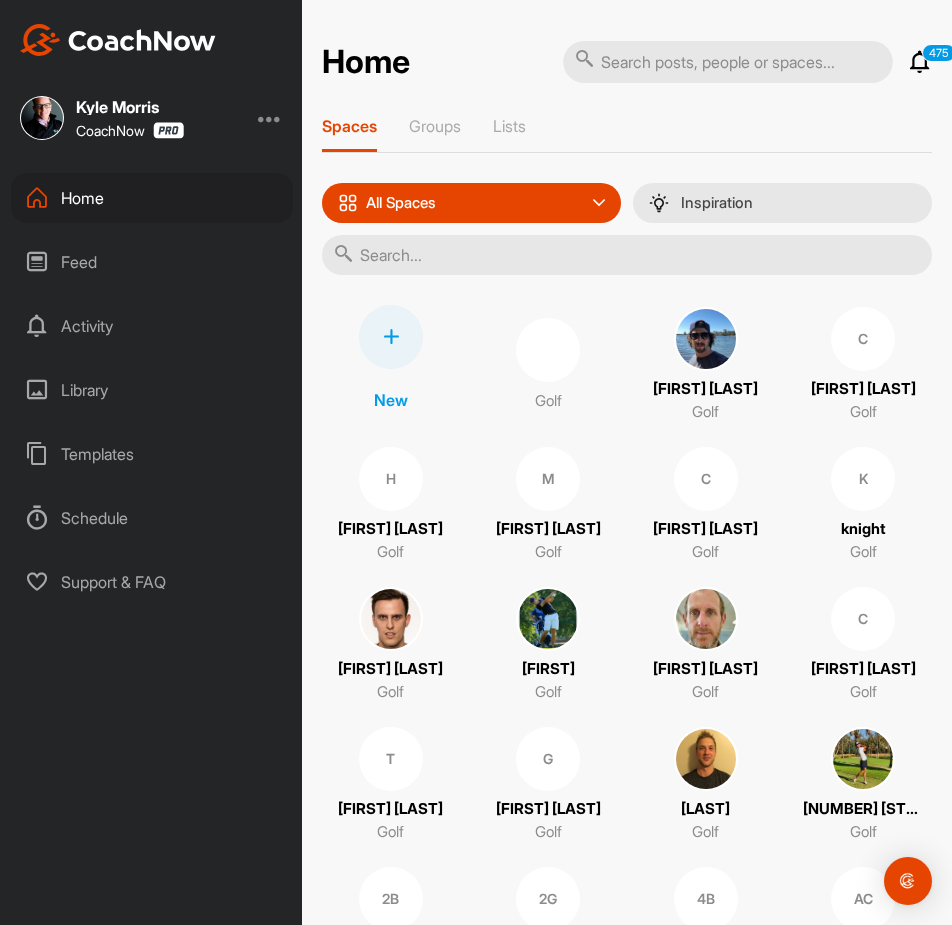 click at bounding box center [391, 337] 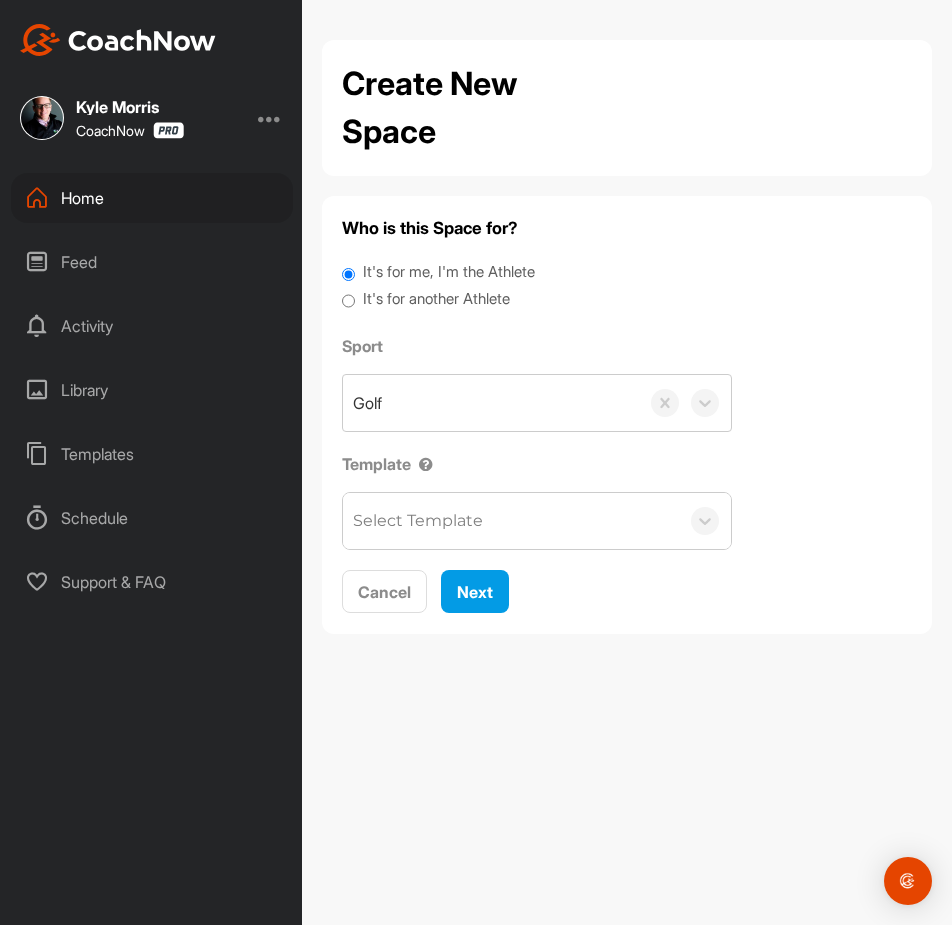 click on "It's for another Athlete" at bounding box center [436, 299] 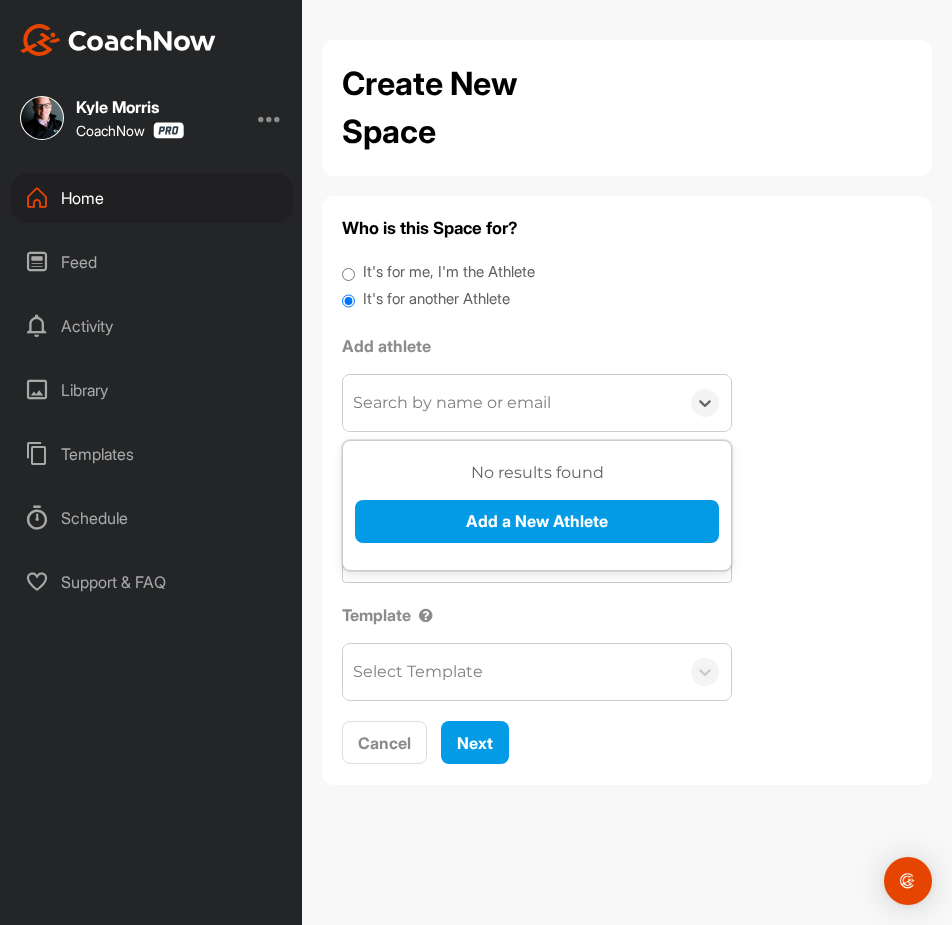 click on "Search by name or email" at bounding box center (452, 403) 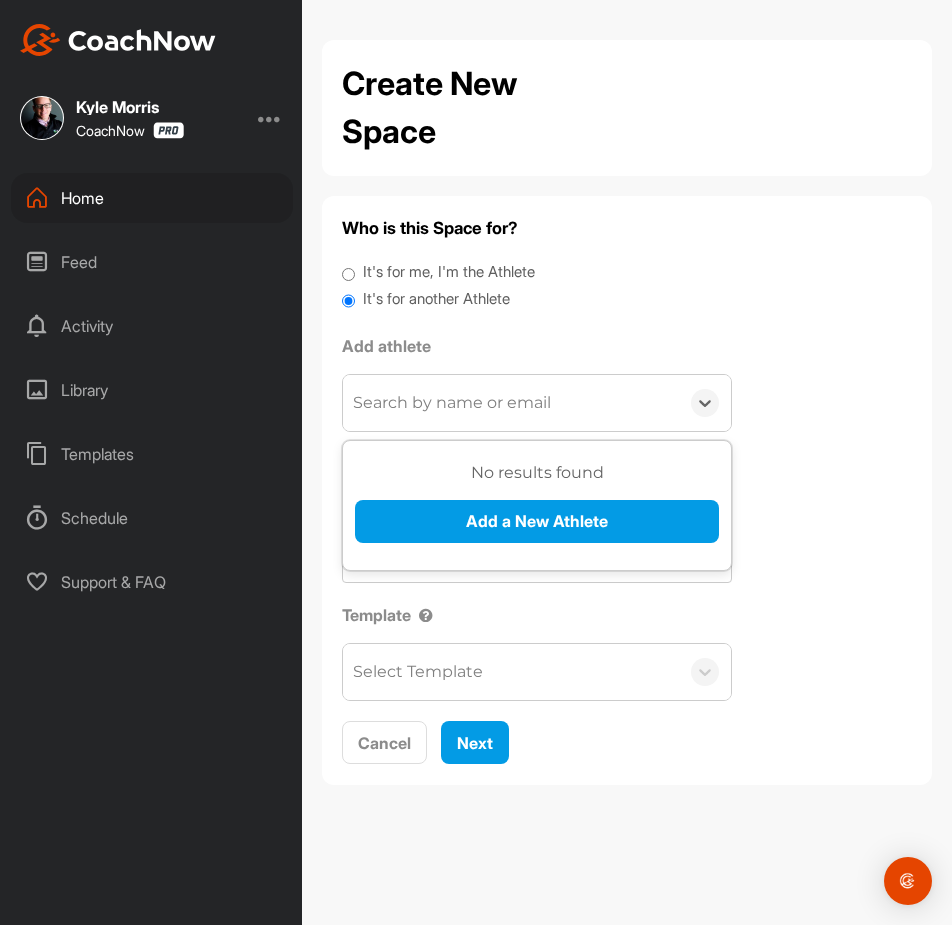 paste on "Nick Swan" 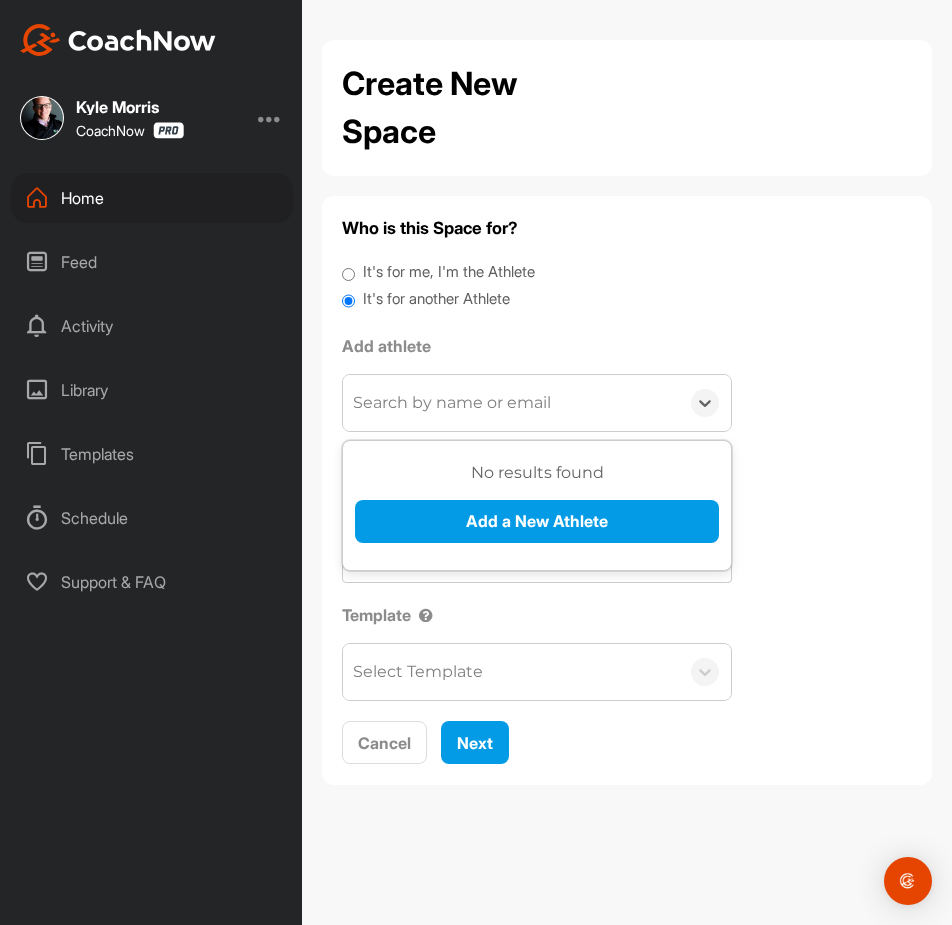 type on "Nick Swan" 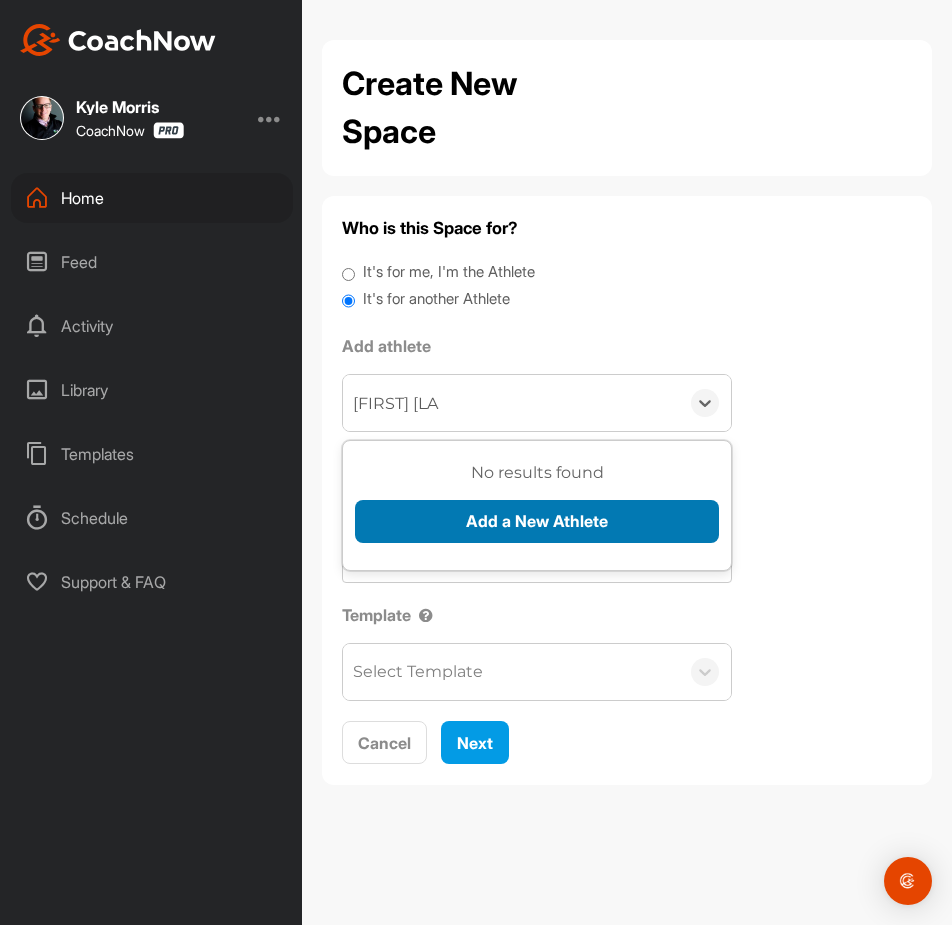 click on "Add a New Athlete" at bounding box center [537, 521] 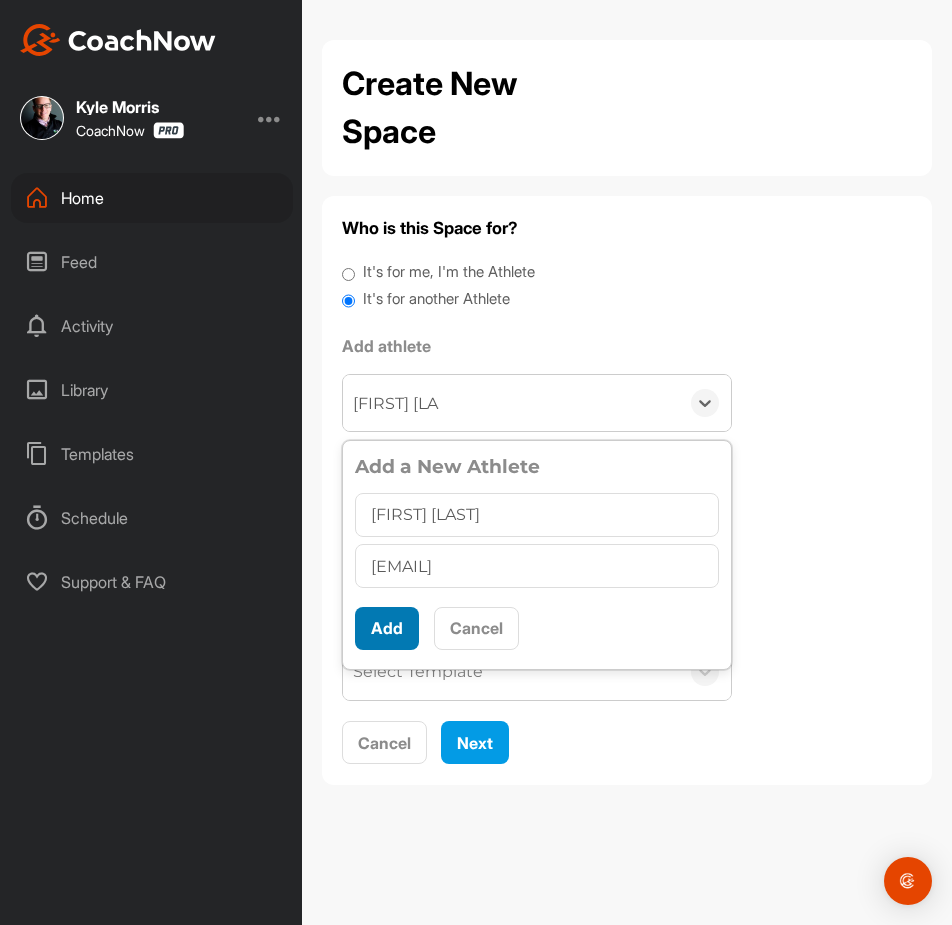 type on "nicholas.w.swan@gmail.com" 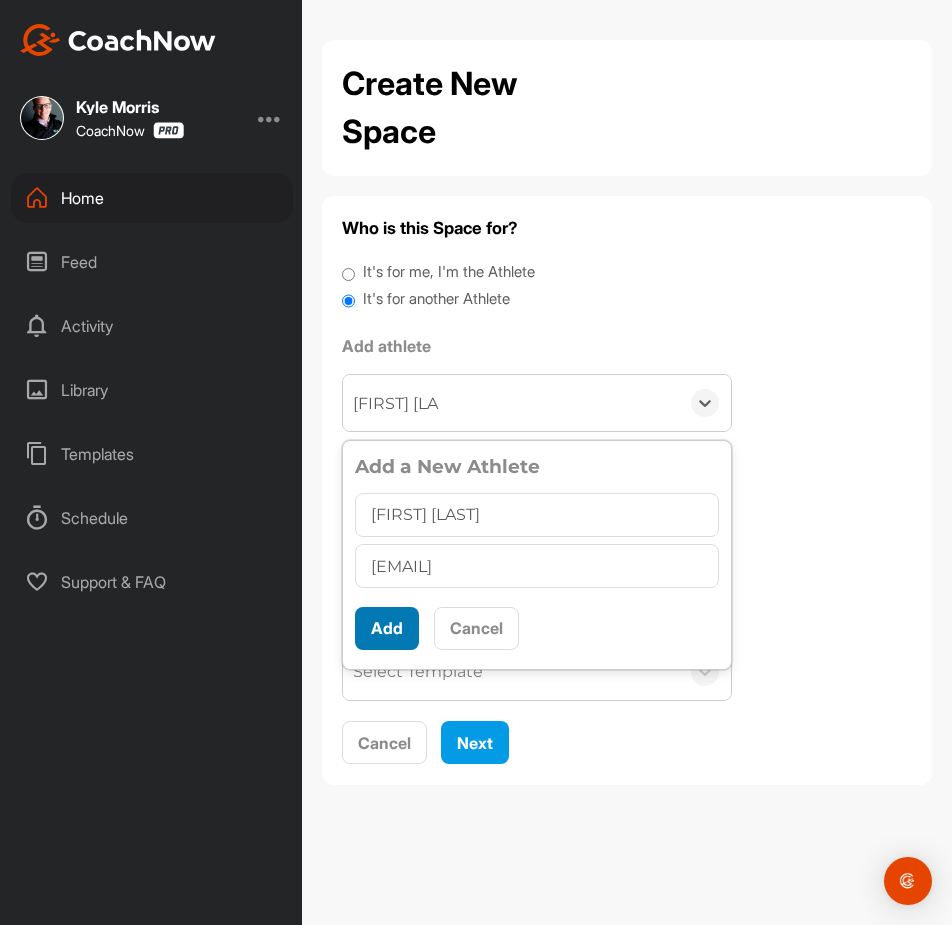 click on "Add" at bounding box center (387, 628) 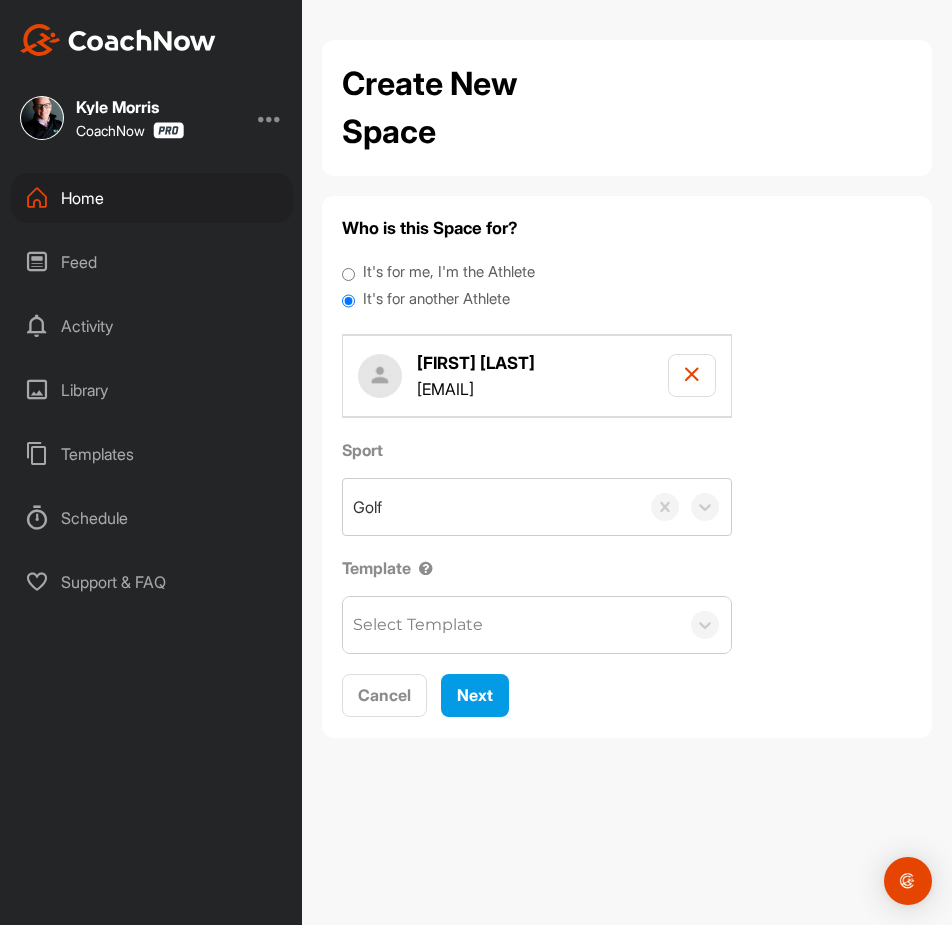 click on "Select Template" at bounding box center (418, 625) 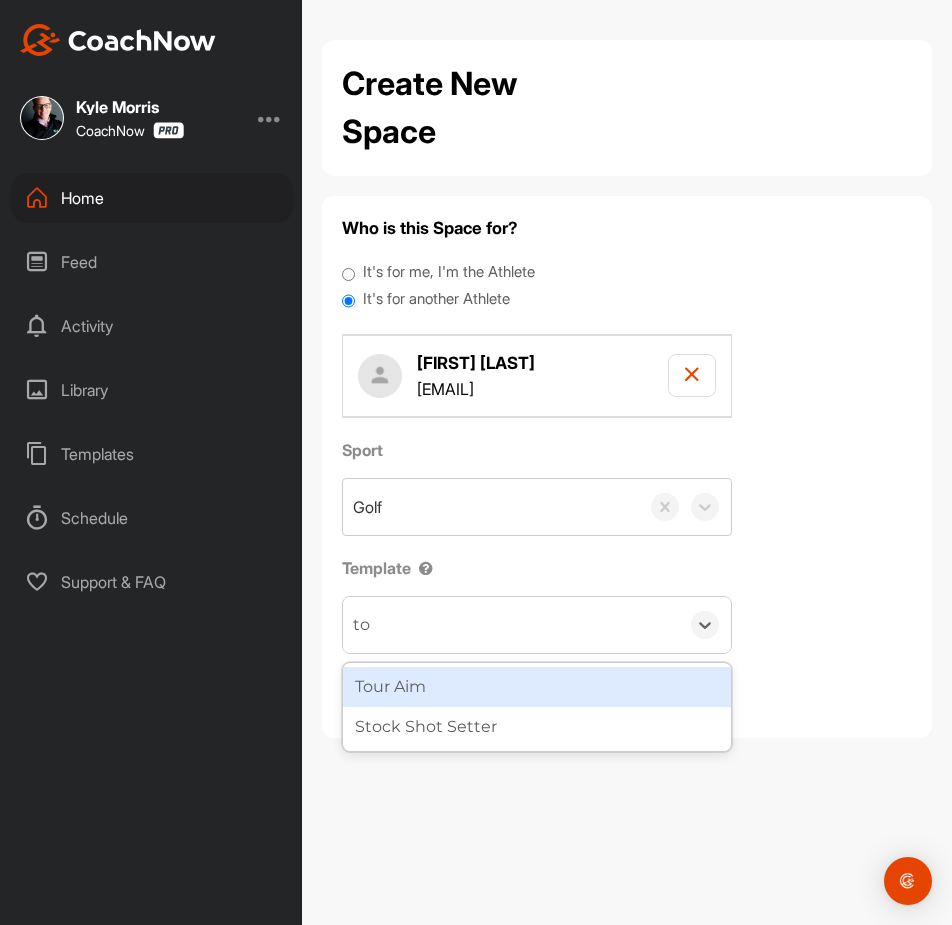 type on "tou" 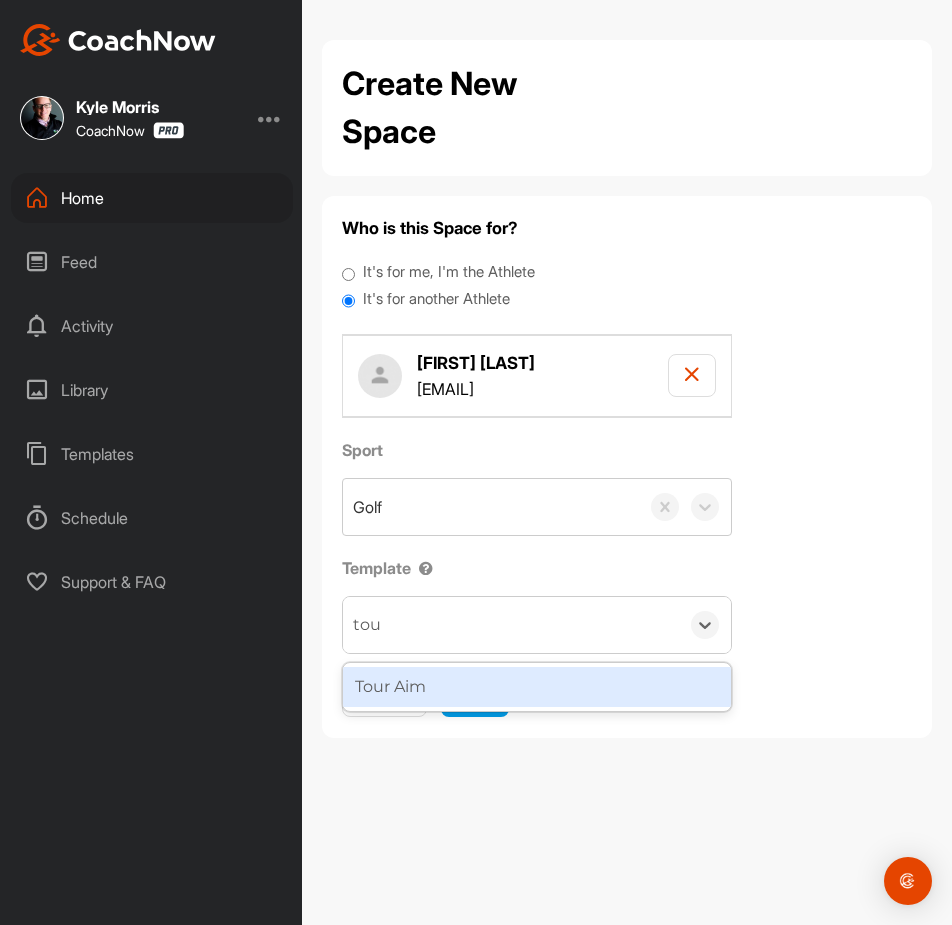 click on "Tour Aim" at bounding box center [537, 687] 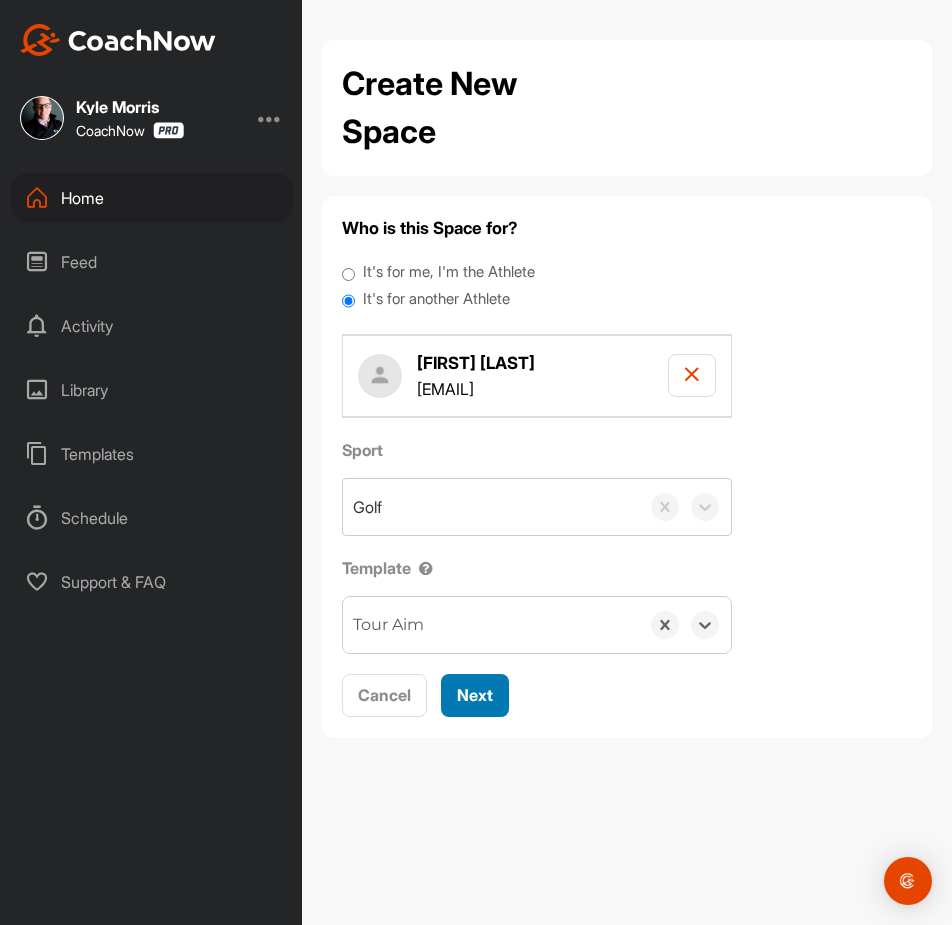 click on "Next" at bounding box center [475, 695] 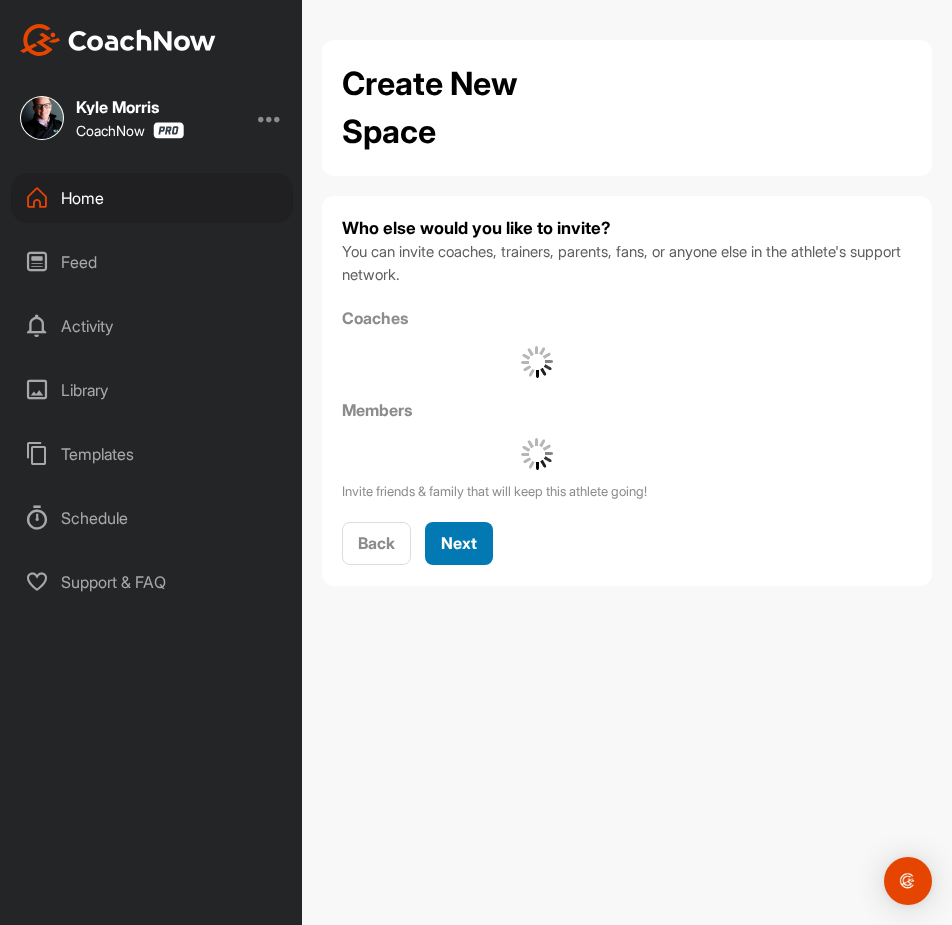 click on "Next" at bounding box center [459, 543] 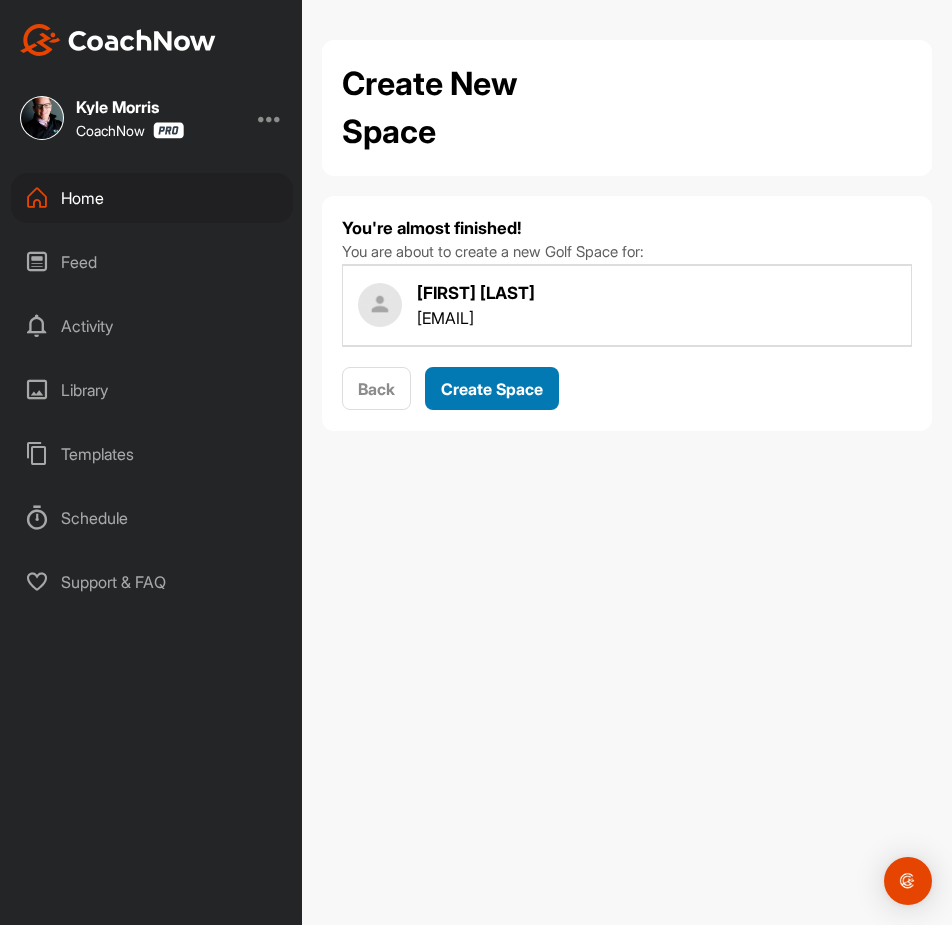 click on "Create Space" at bounding box center (492, 389) 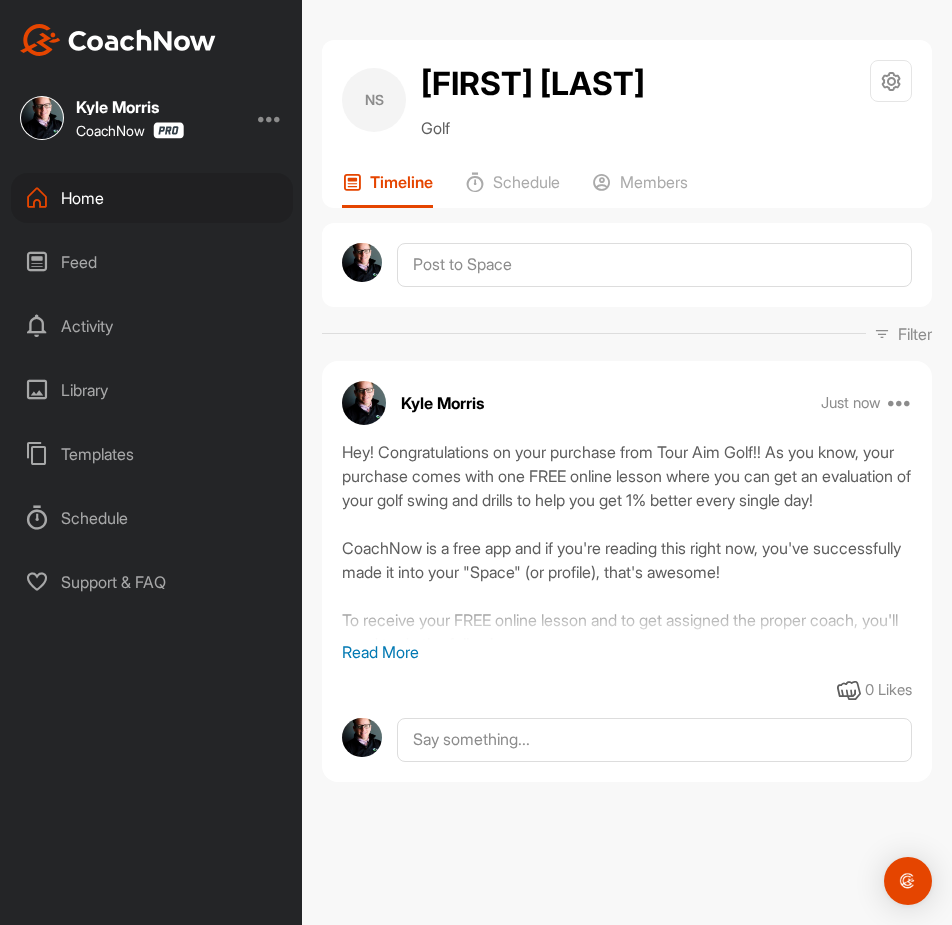 click on "Home" at bounding box center [152, 198] 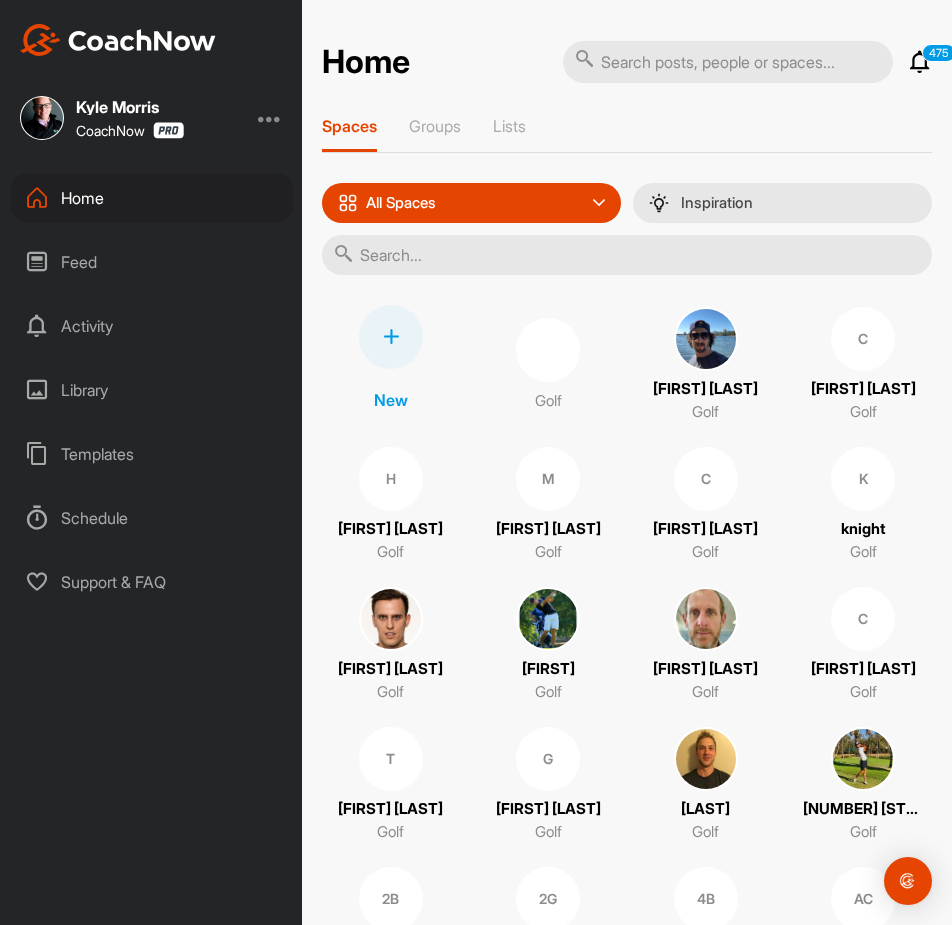 click at bounding box center [391, 337] 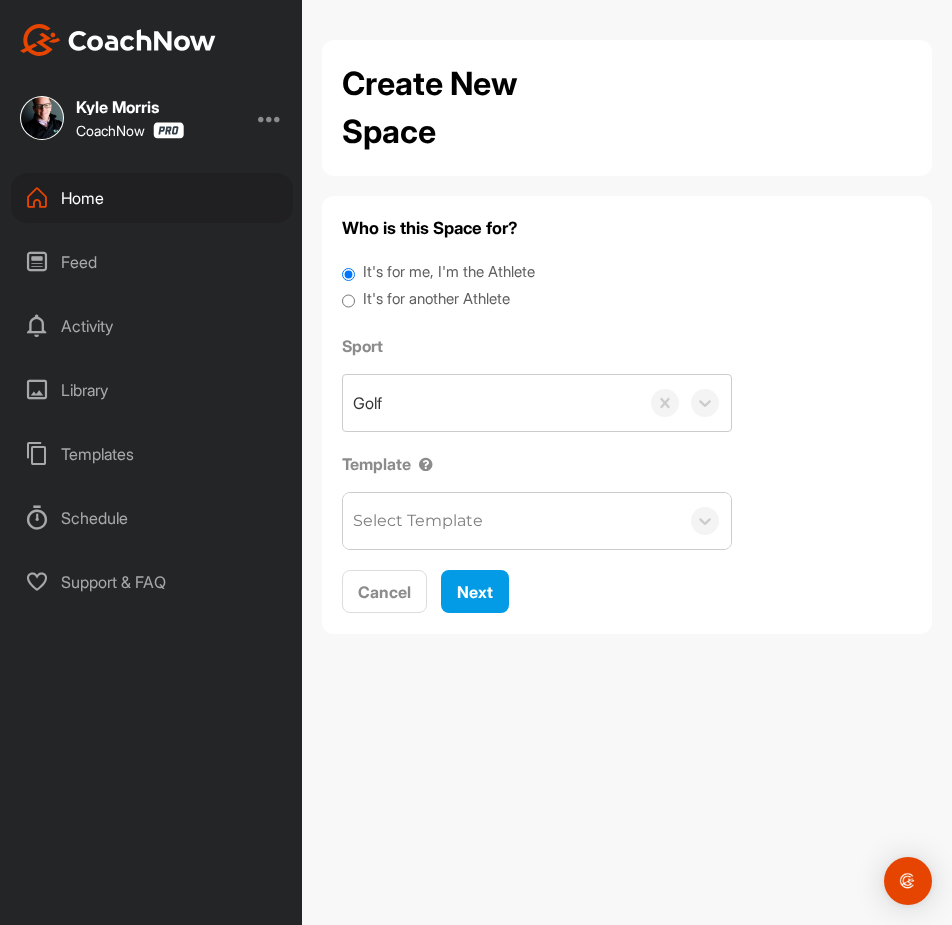 click on "It's for another Athlete" at bounding box center [436, 299] 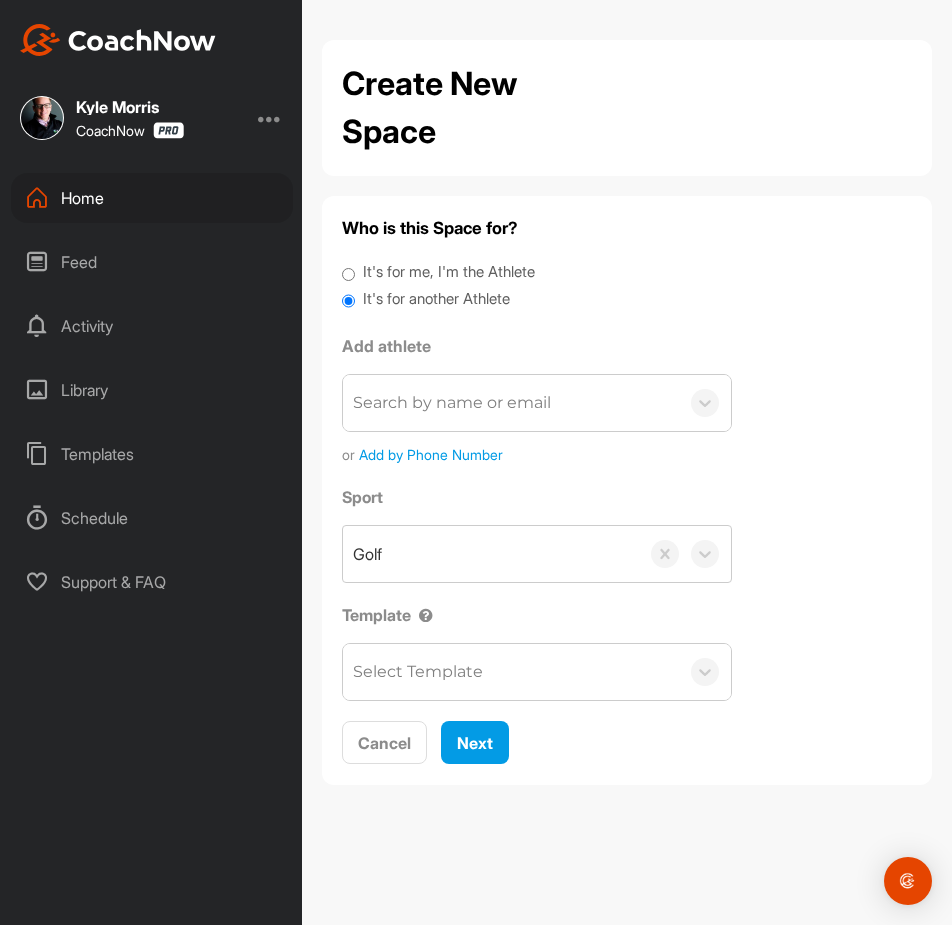 click on "Search by name or email" at bounding box center (452, 403) 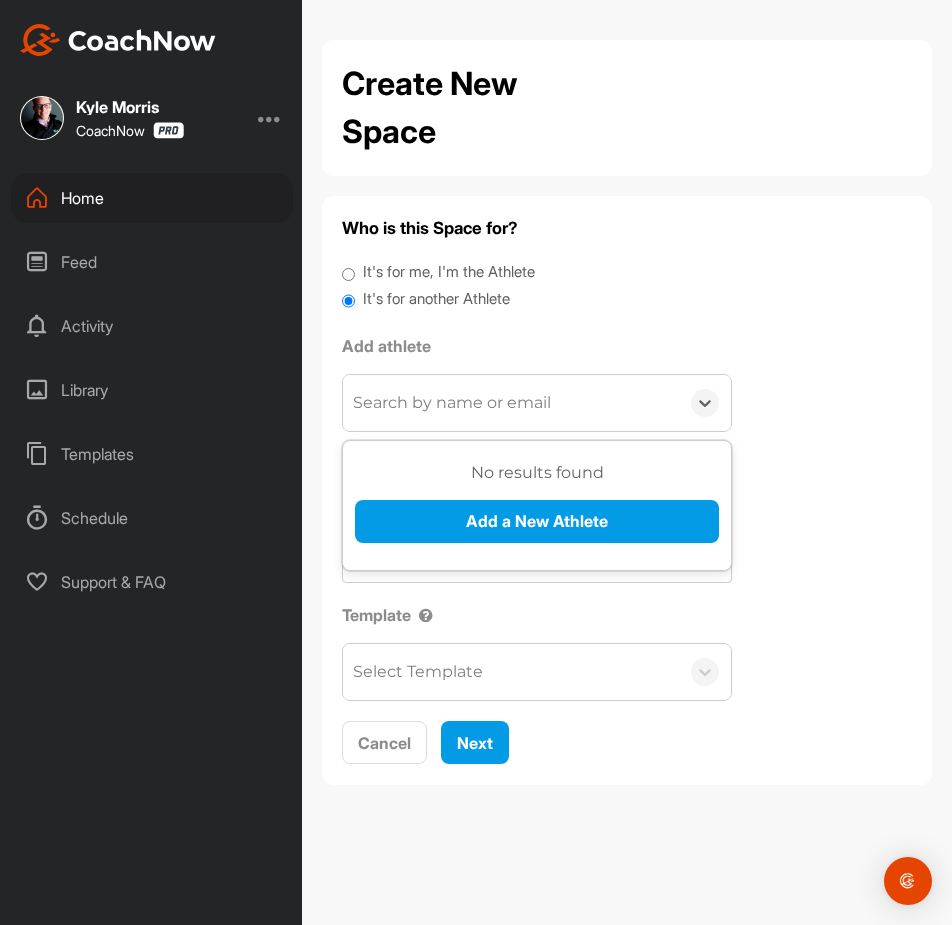 paste on "Seth Hale" 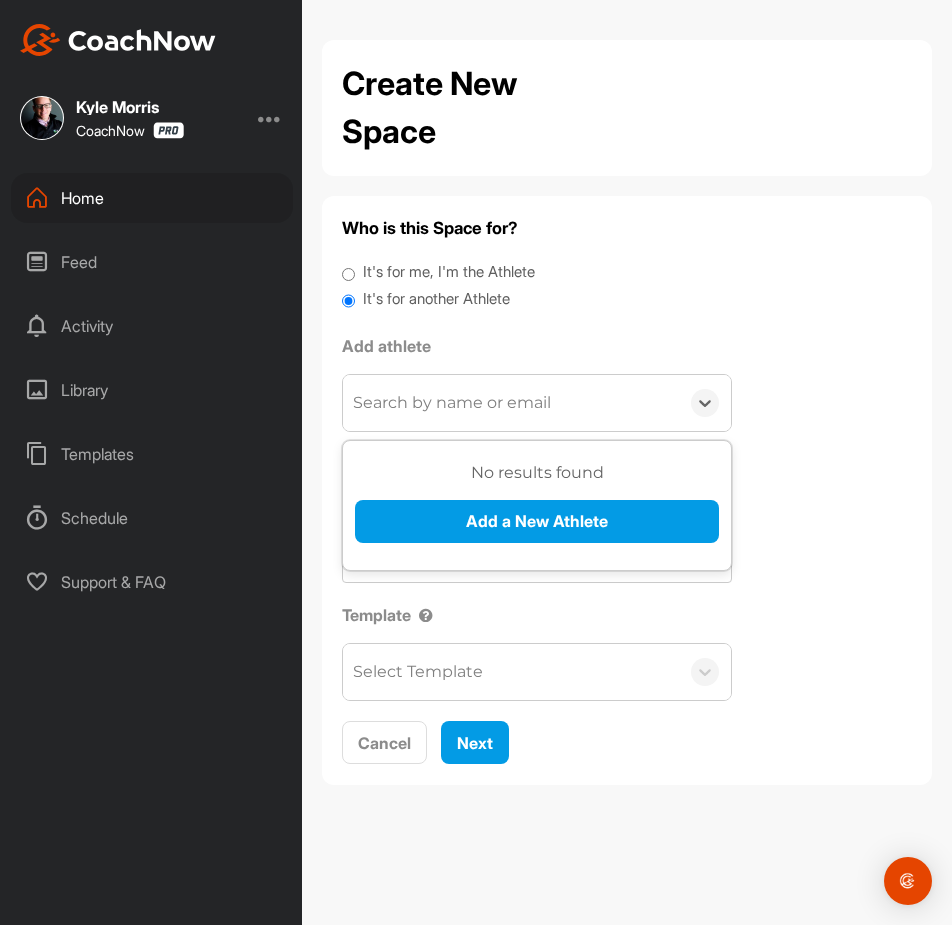 type on "Seth Hale" 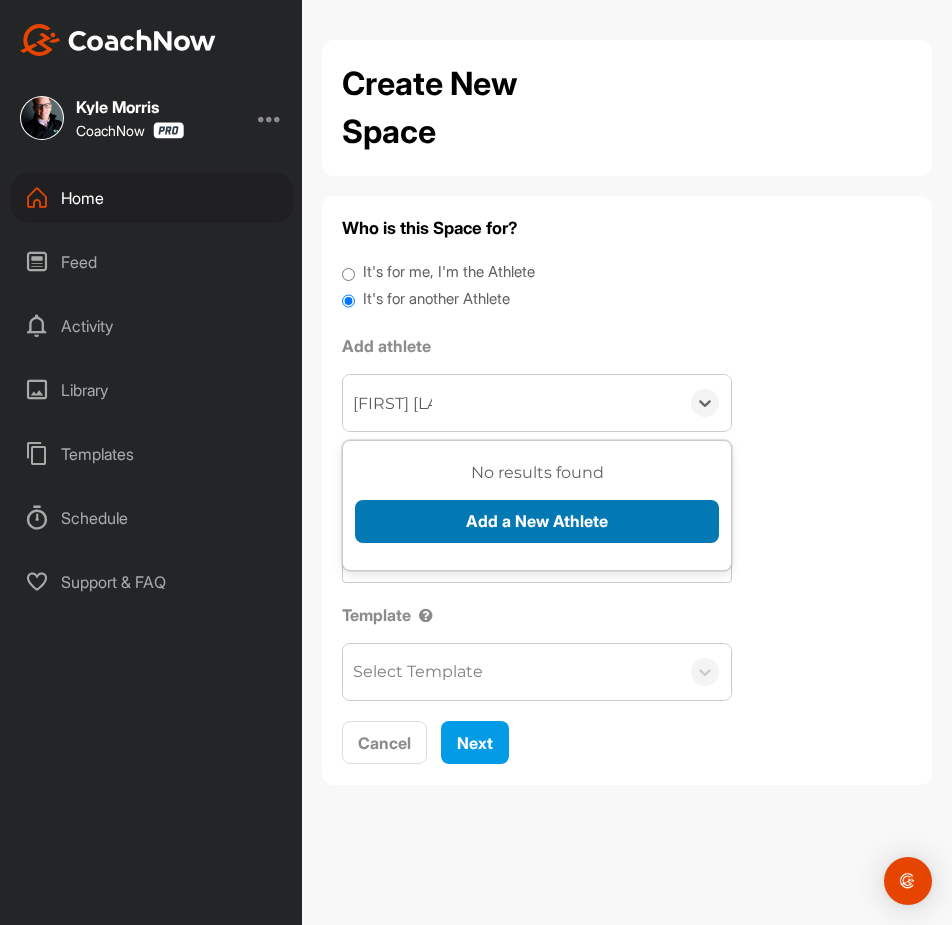 click on "Add a New Athlete" at bounding box center (537, 521) 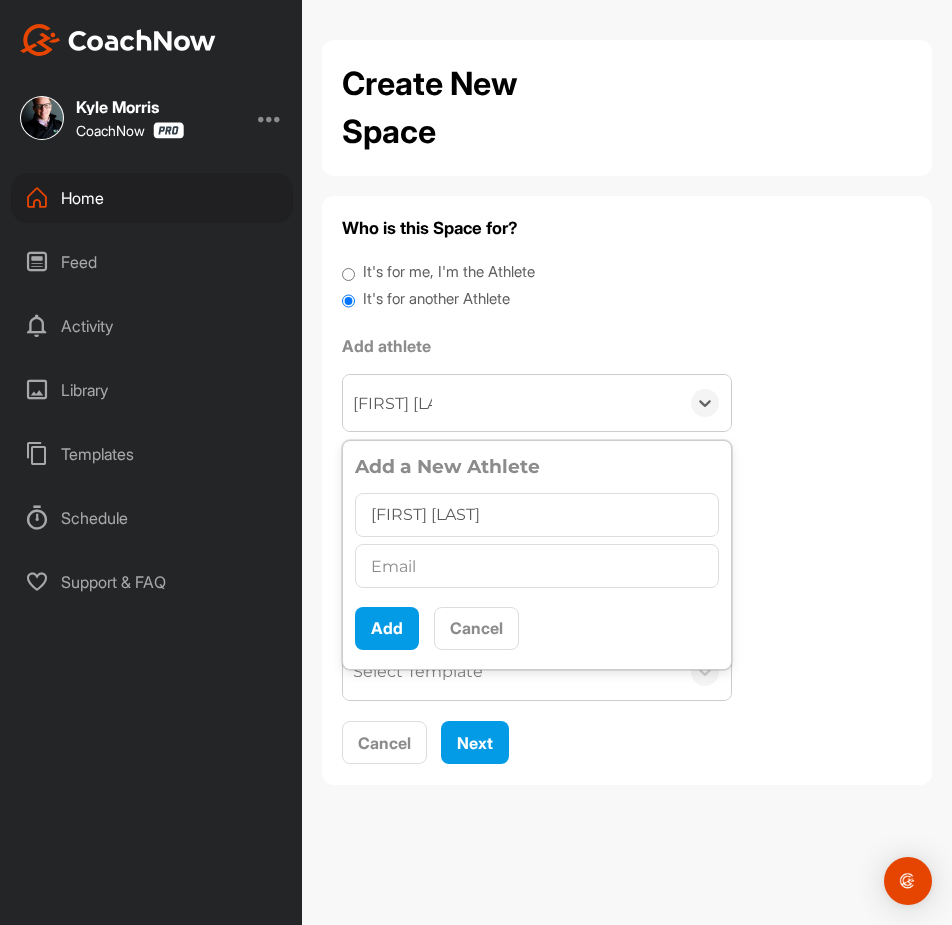 type on "Seth Hale" 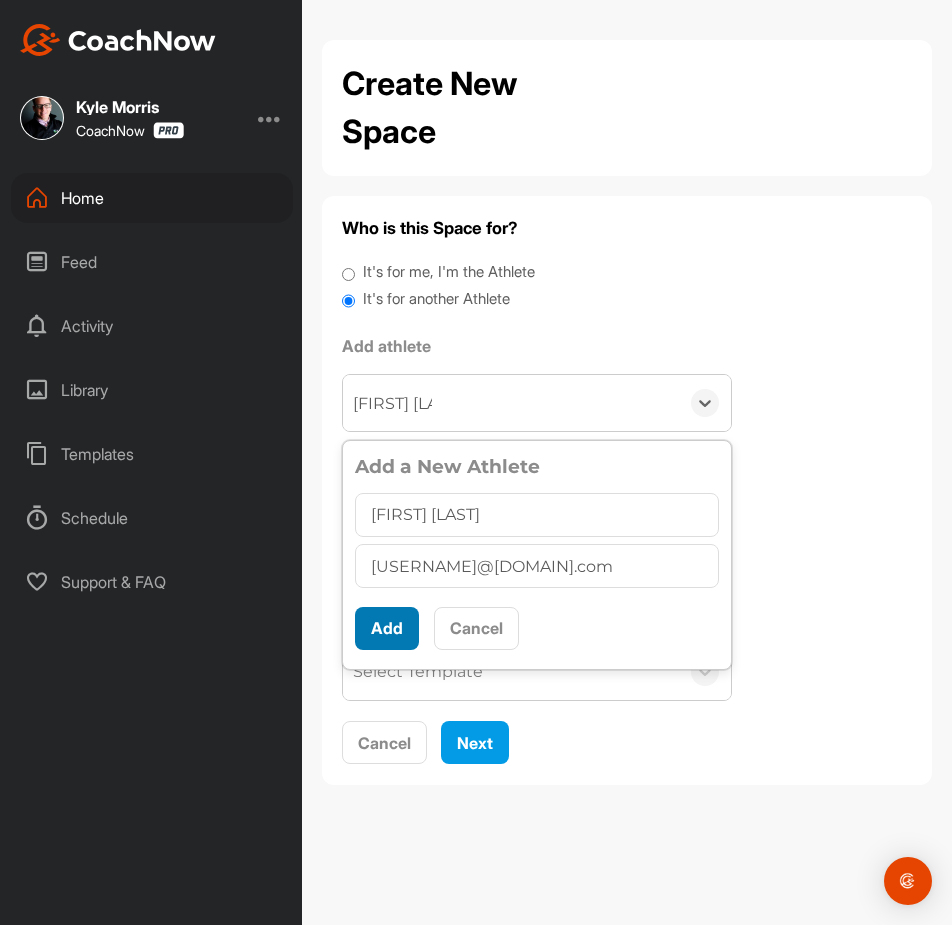 type on "sethmhale@gmail.com" 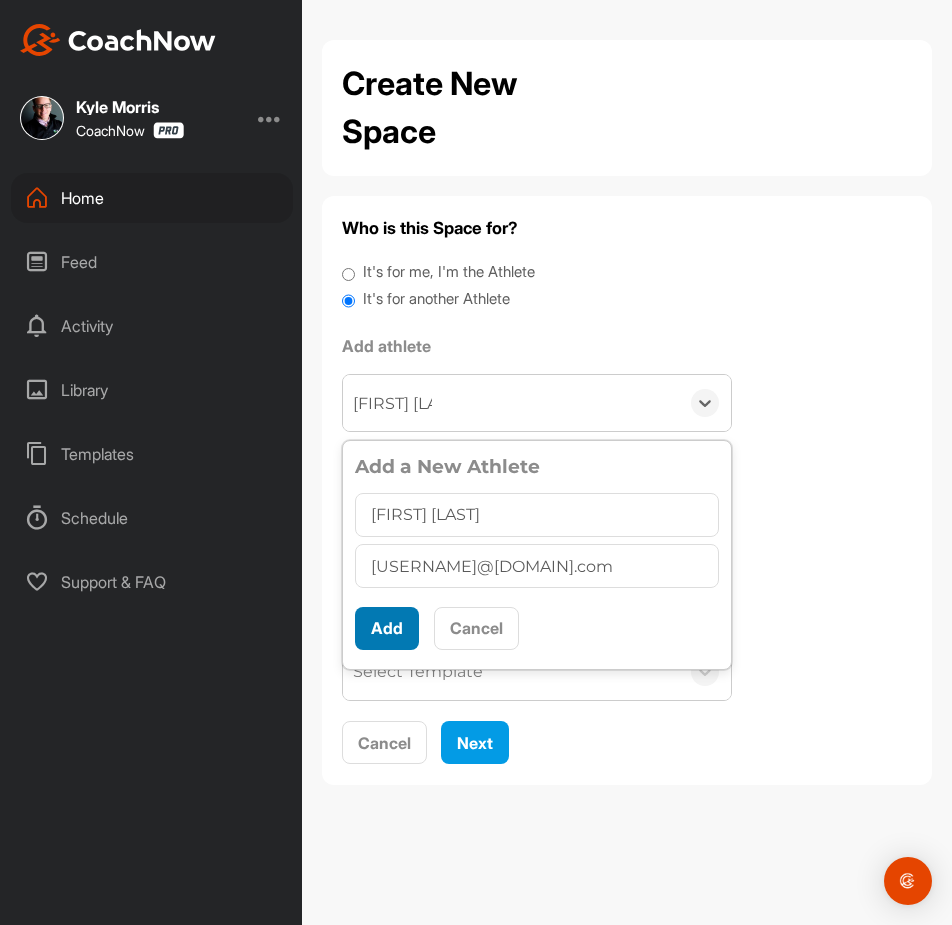 scroll, scrollTop: 11, scrollLeft: 0, axis: vertical 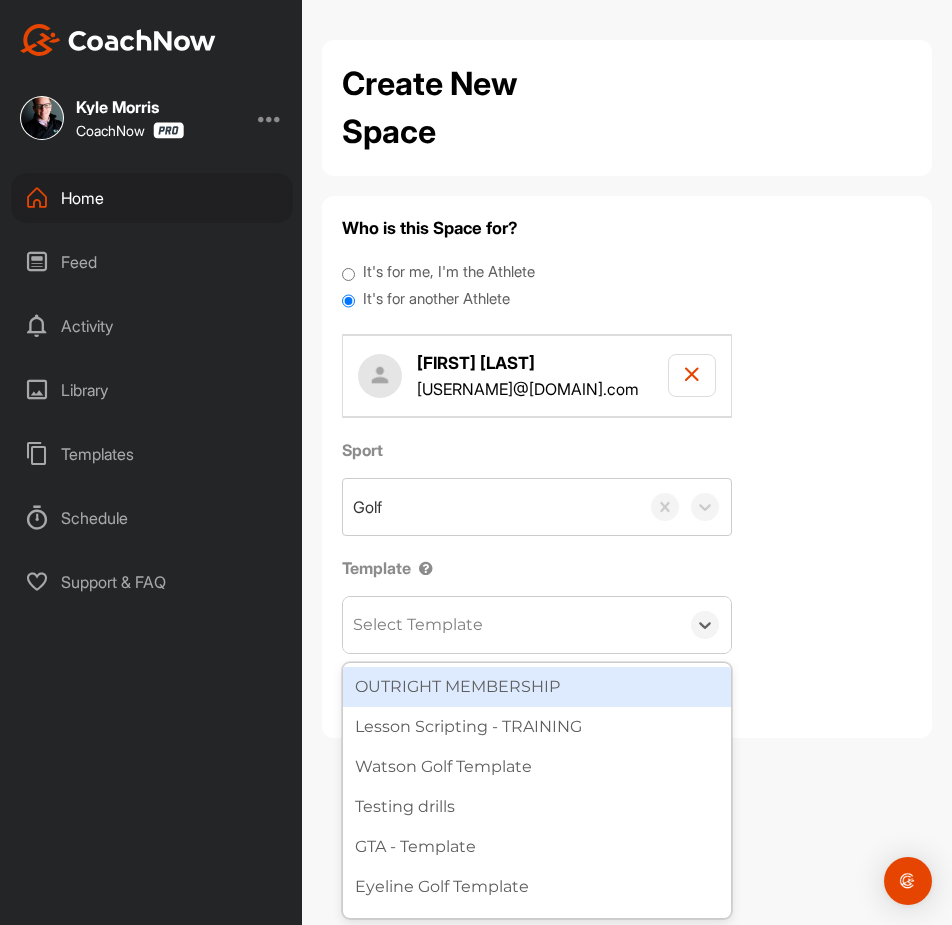 click on "Select Template" at bounding box center [418, 625] 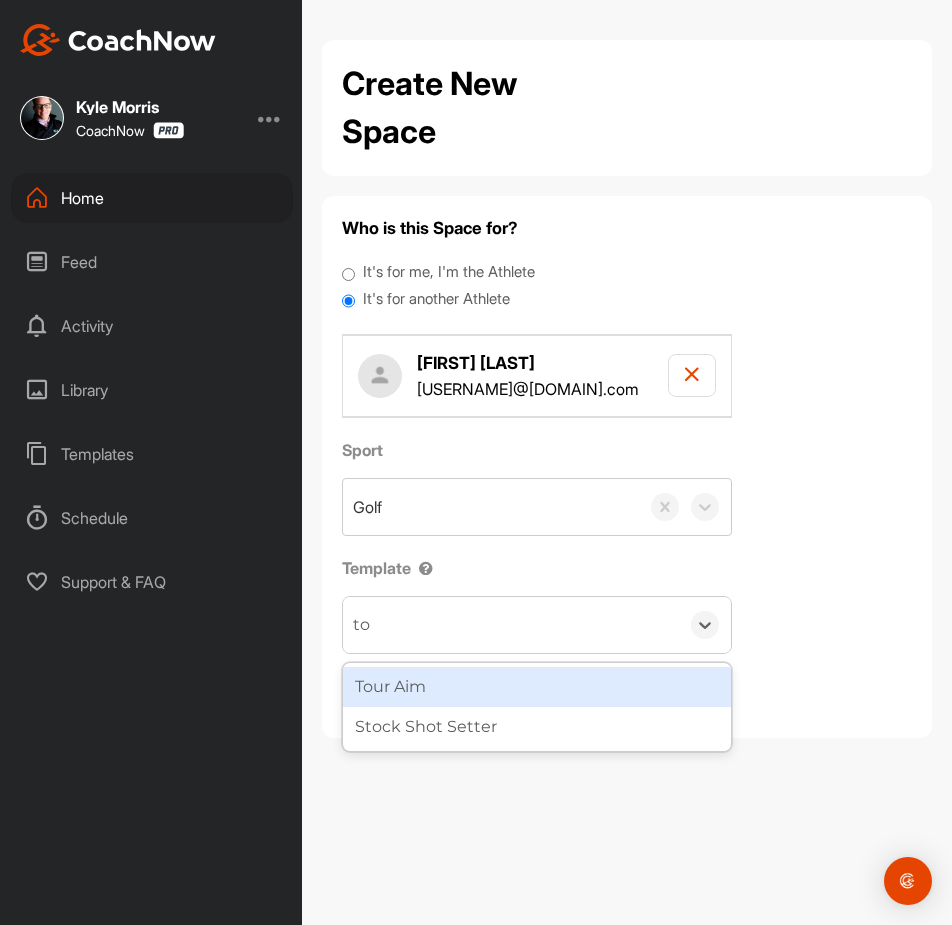 type on "tou" 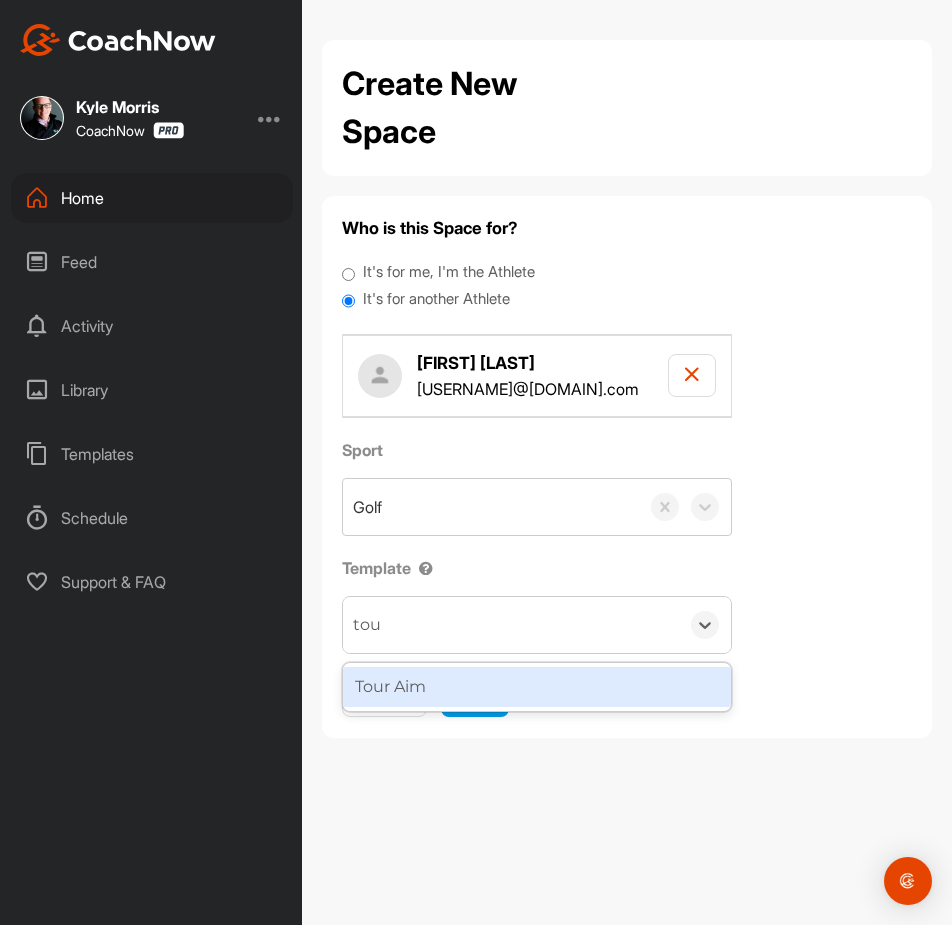 click on "Tour Aim" at bounding box center (537, 687) 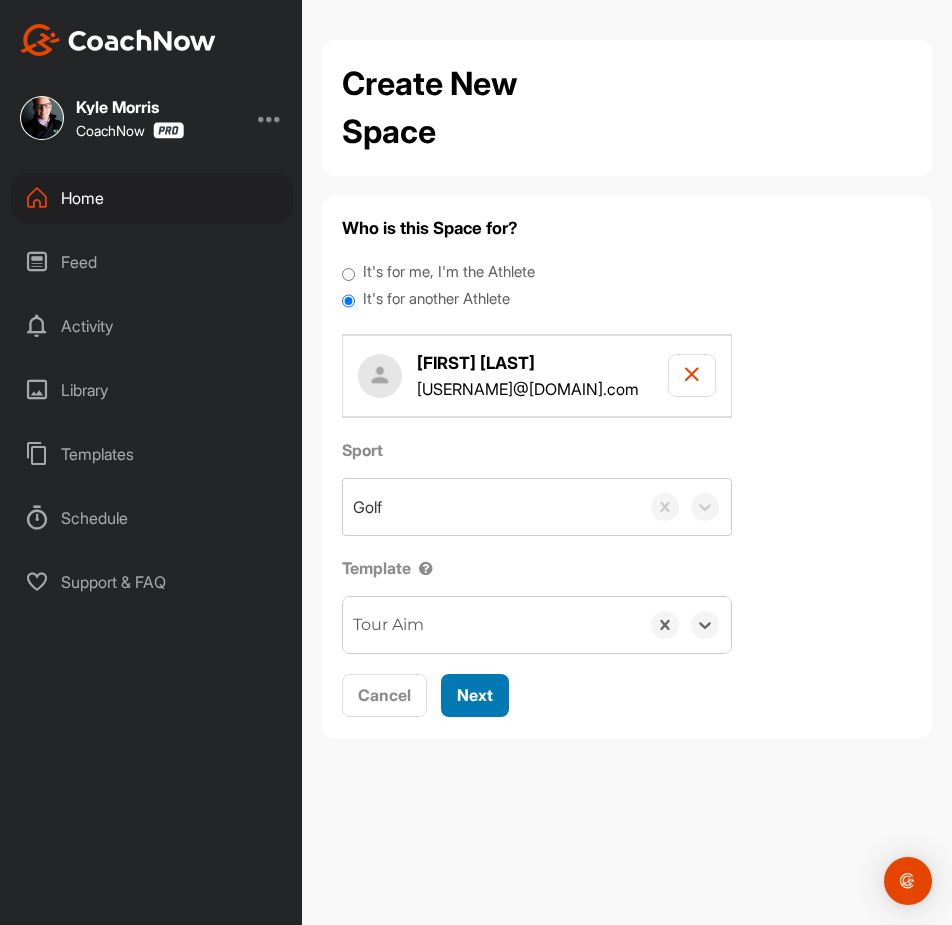 click on "Next" at bounding box center [475, 695] 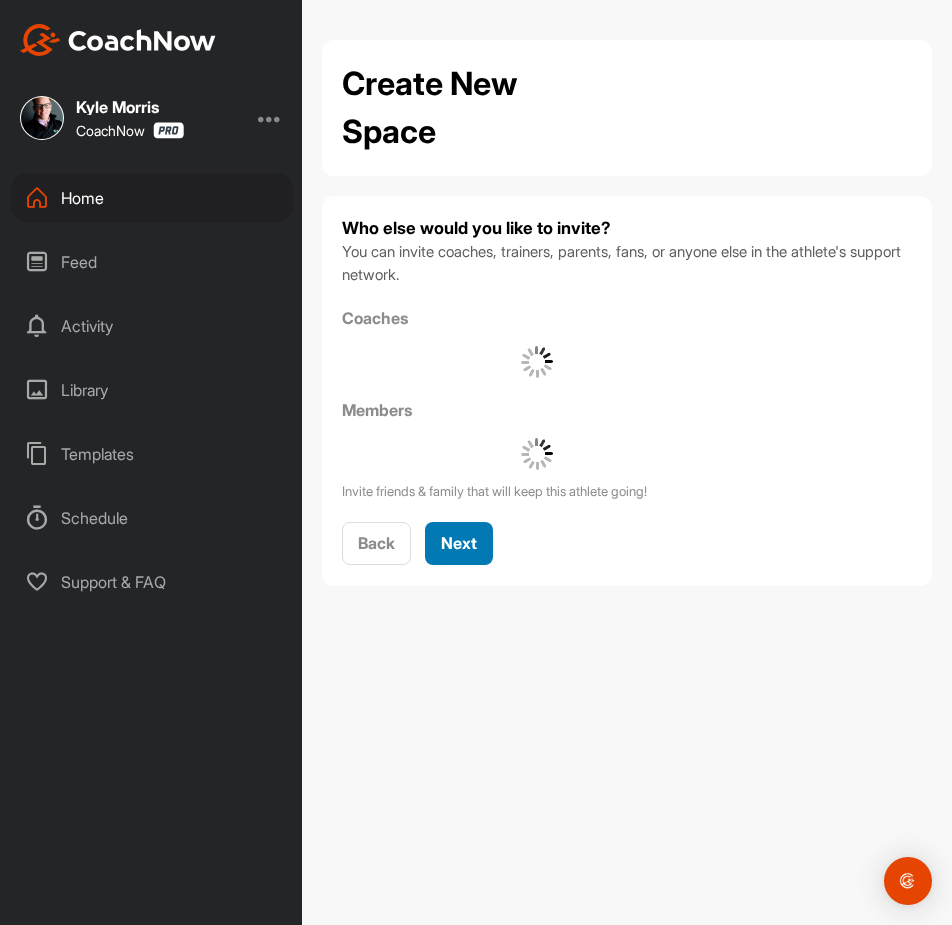 click on "Next" at bounding box center [459, 543] 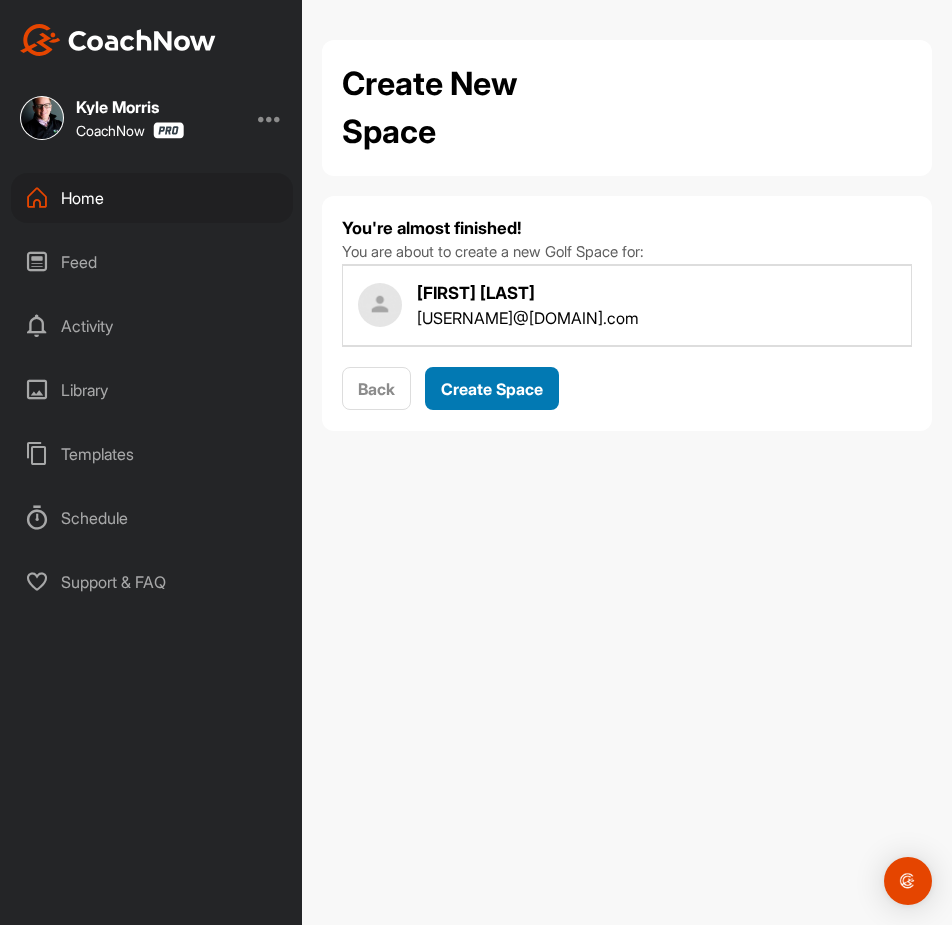 click on "Create Space" at bounding box center [492, 389] 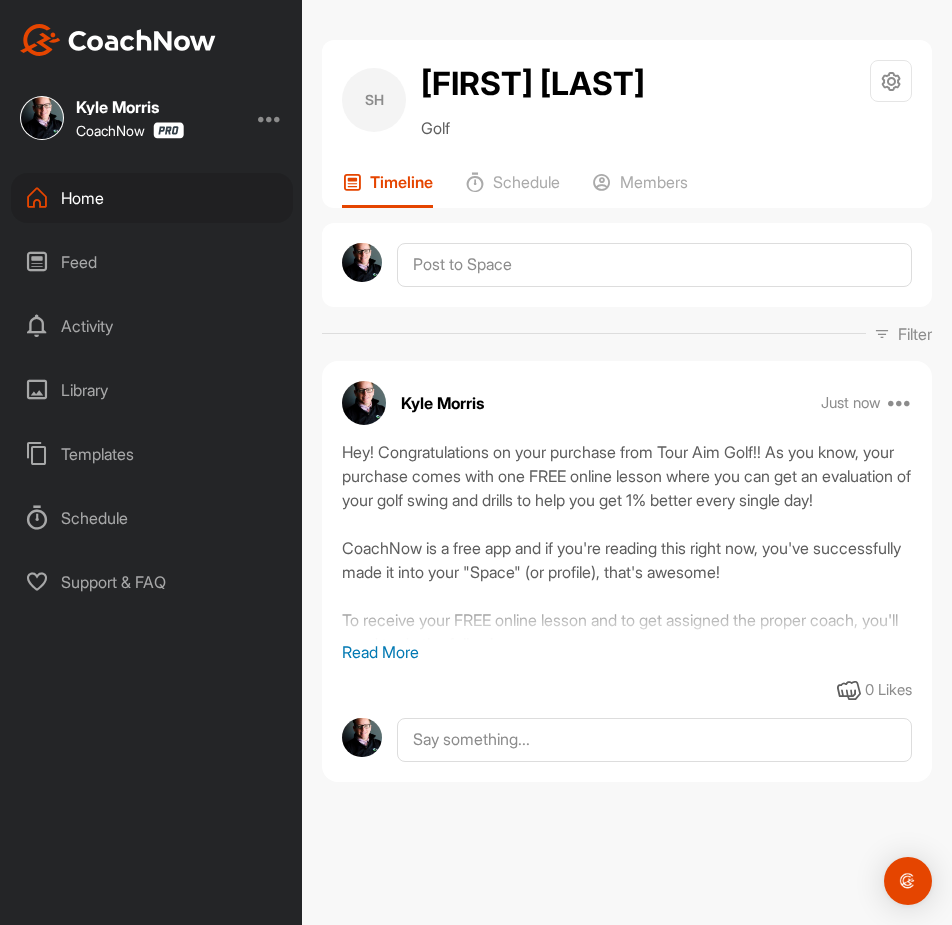click on "Home" at bounding box center (152, 198) 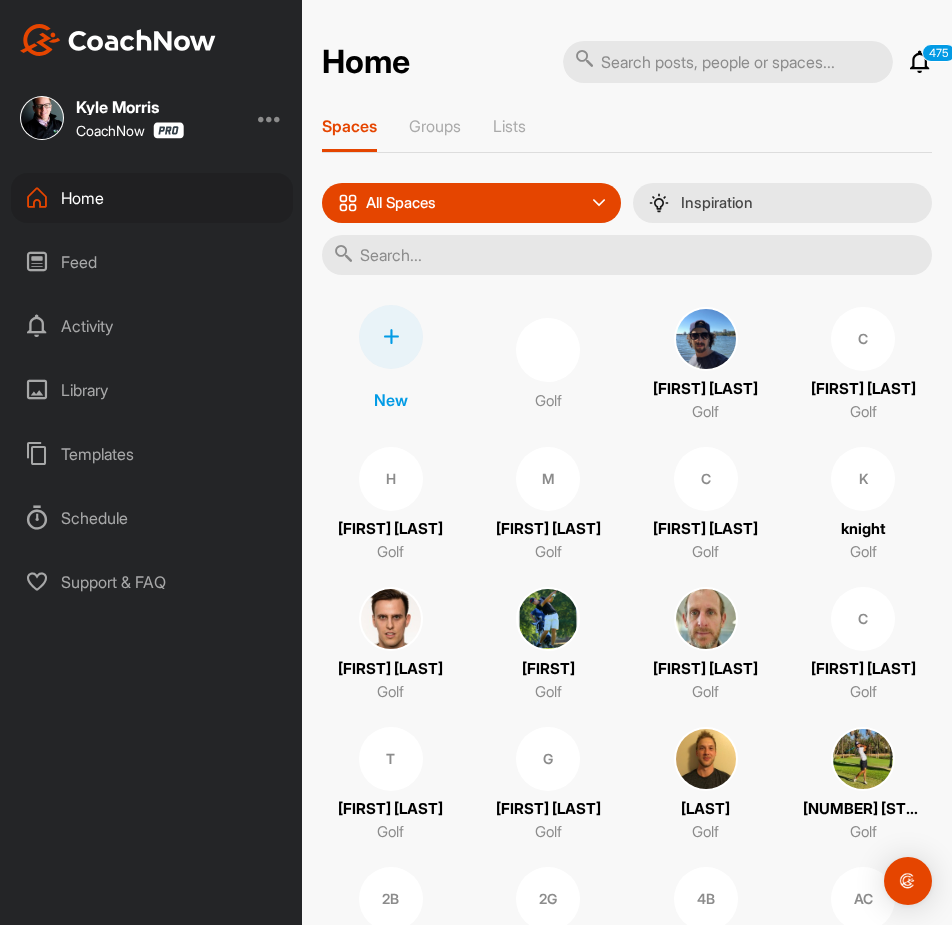 click at bounding box center (391, 337) 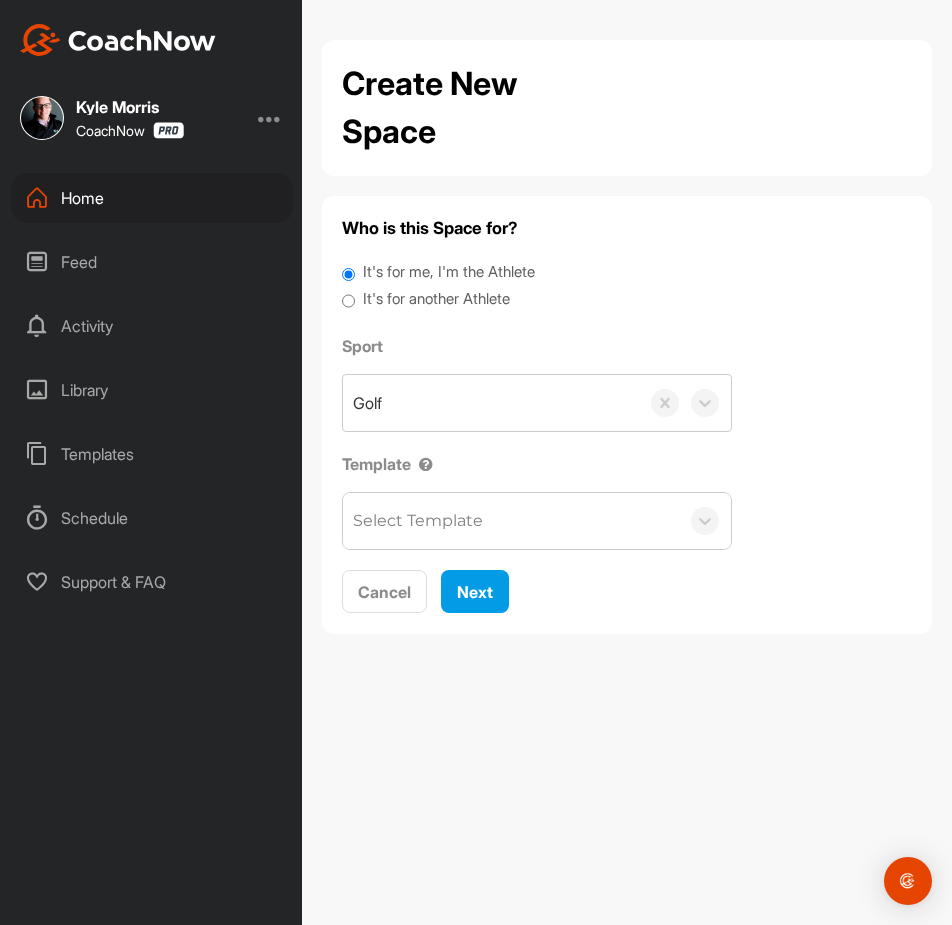 click on "It's for another Athlete" at bounding box center [436, 299] 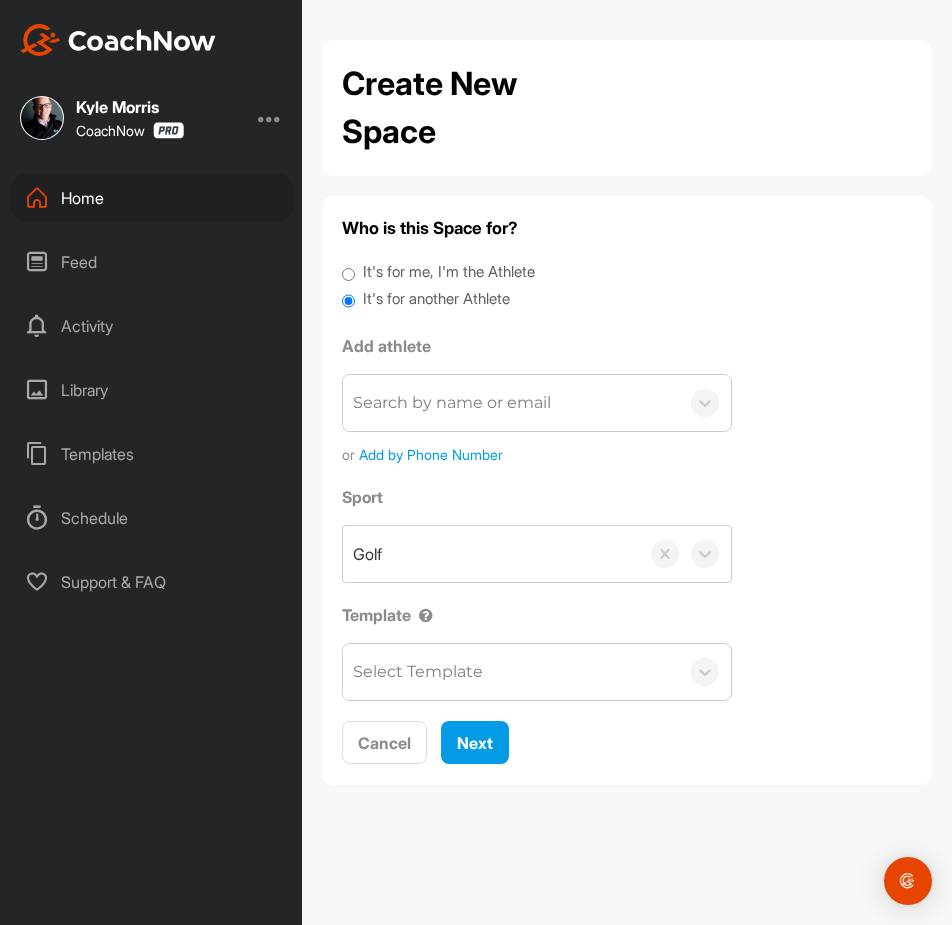 click on "Search by name or email" at bounding box center (452, 403) 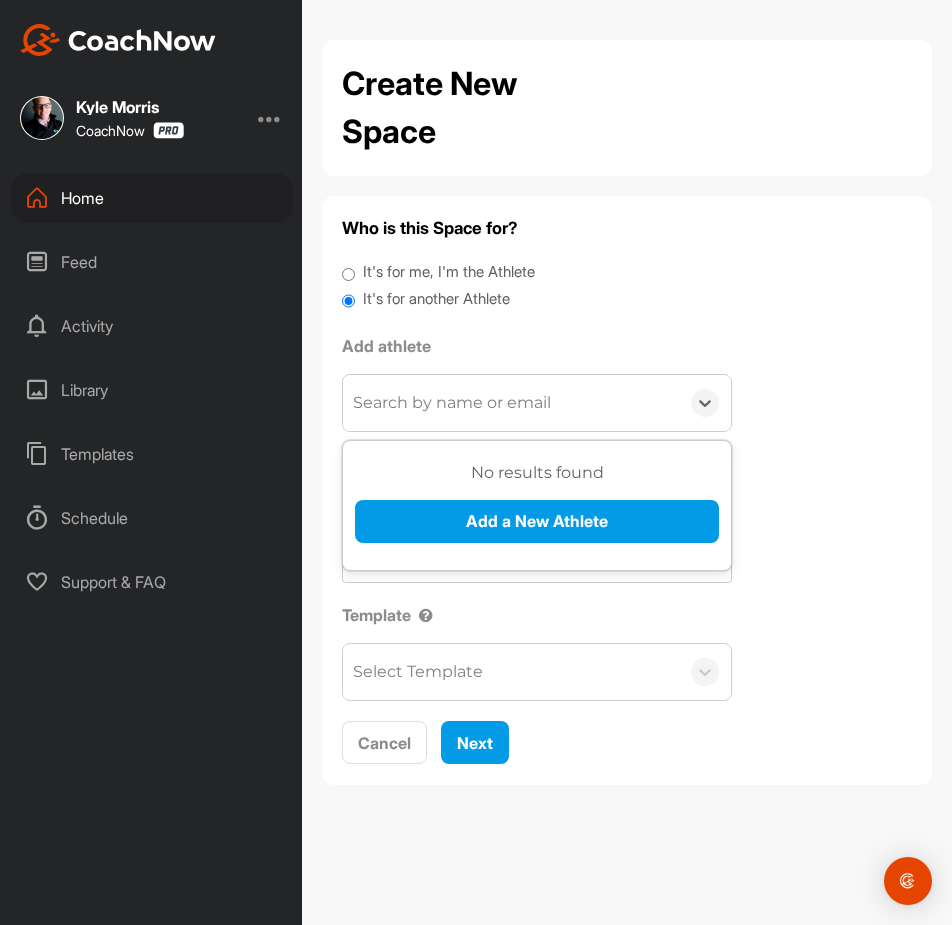 paste on "lisette.lin02@gmail.com" 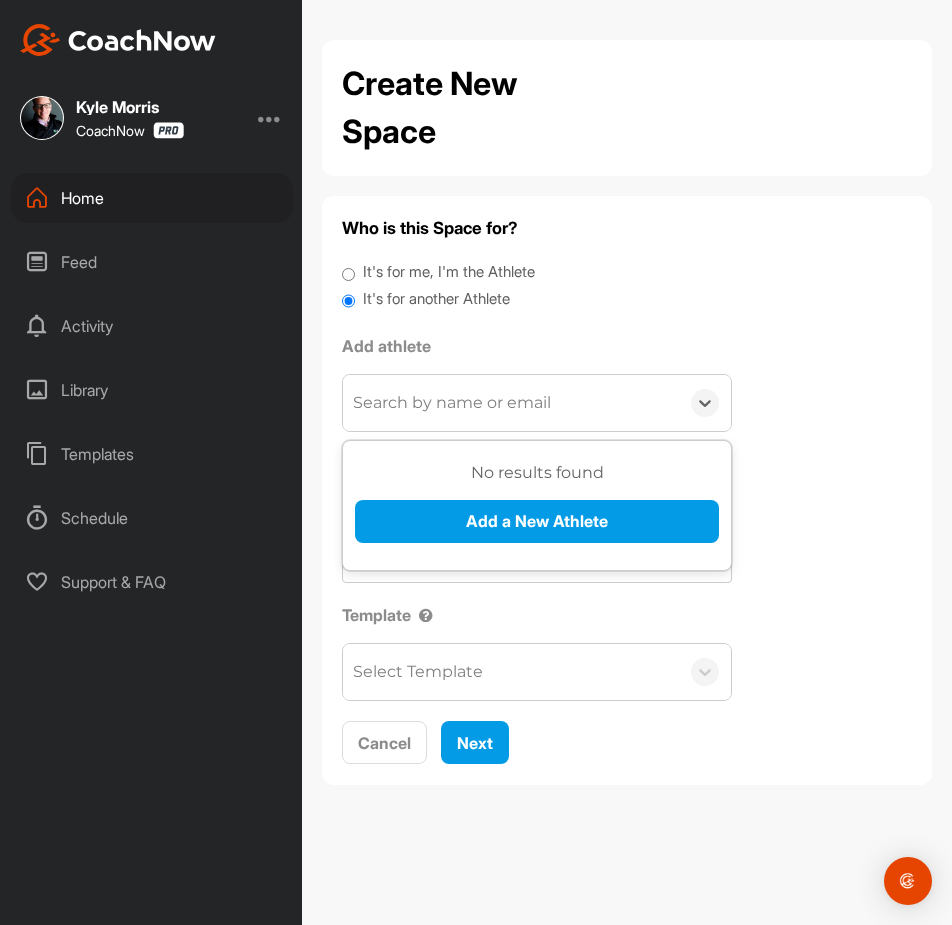 type on "lisette.lin02@gmail.com" 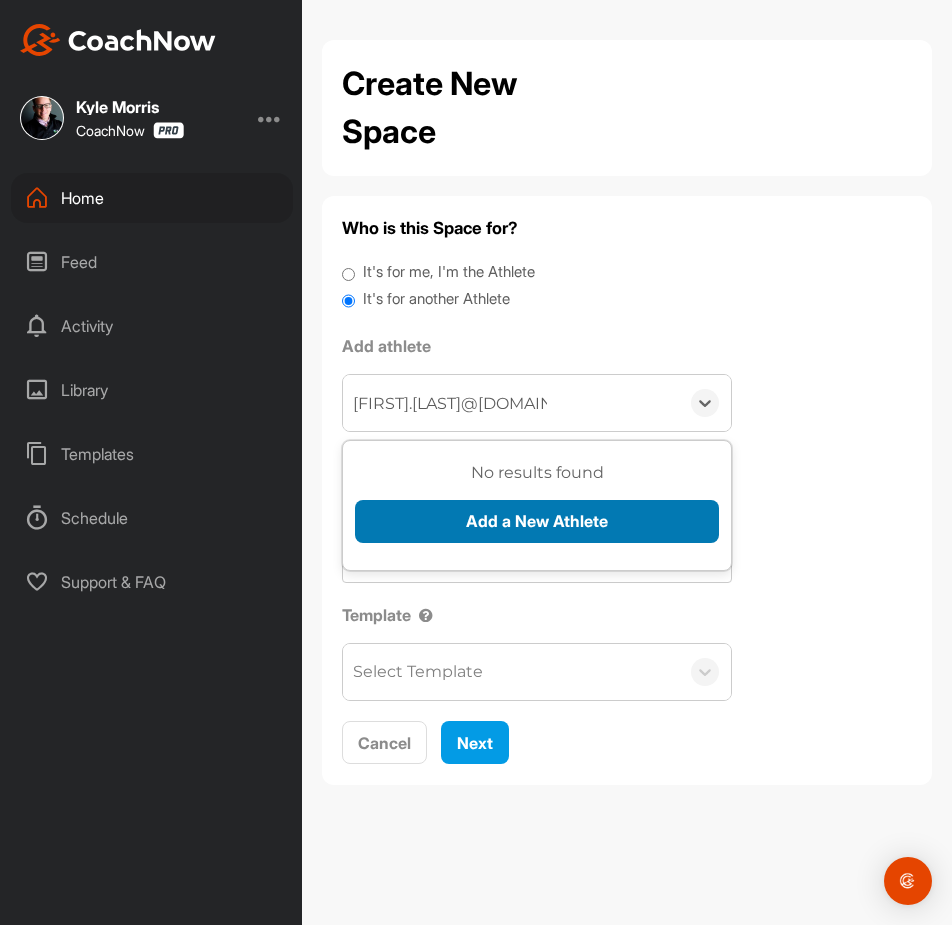 click on "Add a New Athlete" at bounding box center [537, 521] 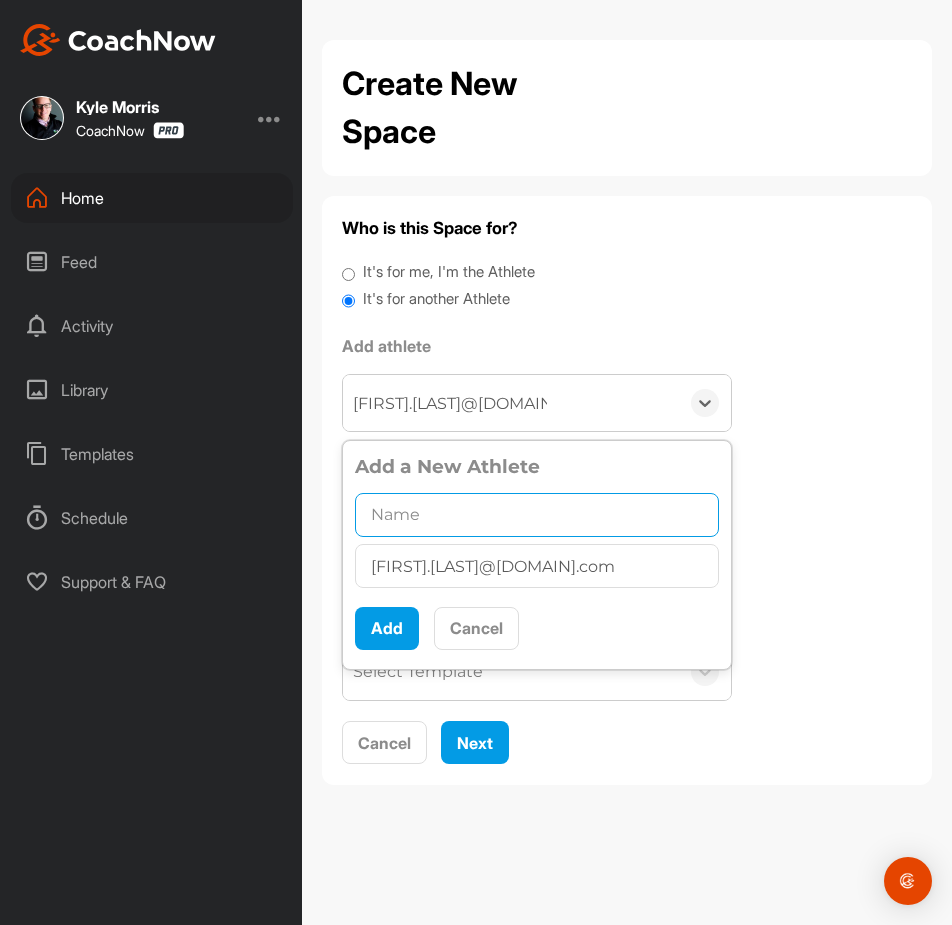 click at bounding box center (537, 515) 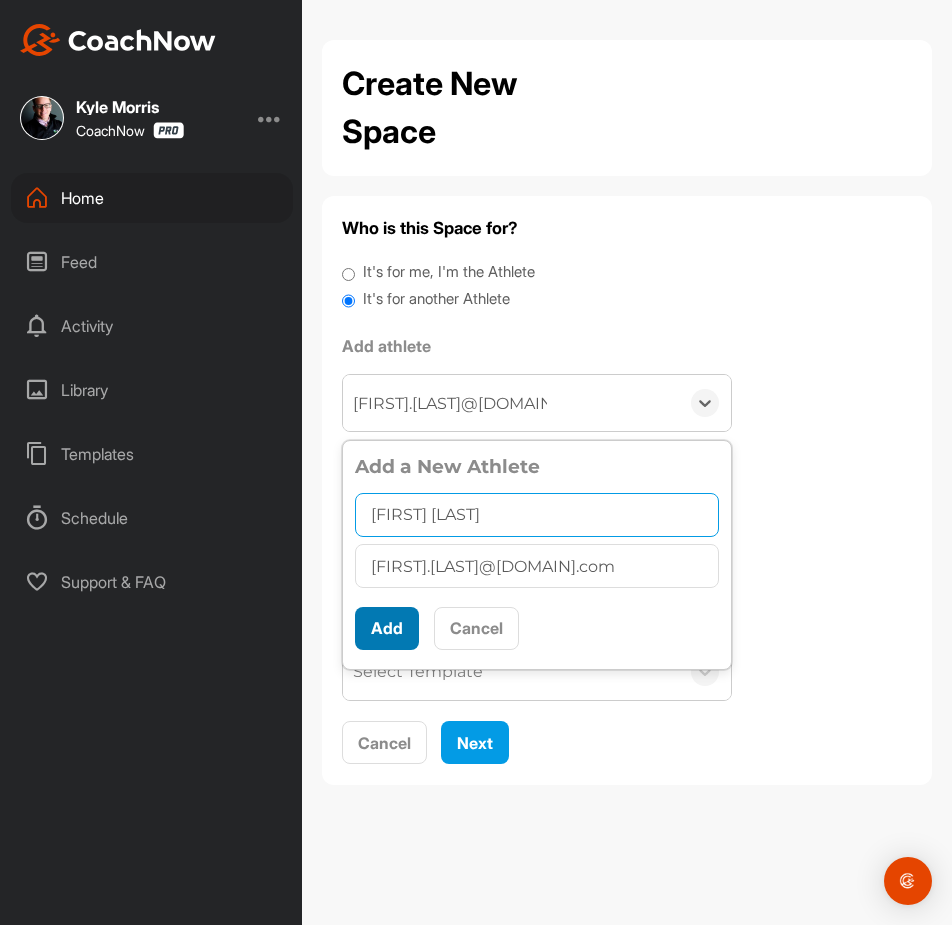 type on "Lisette Linares" 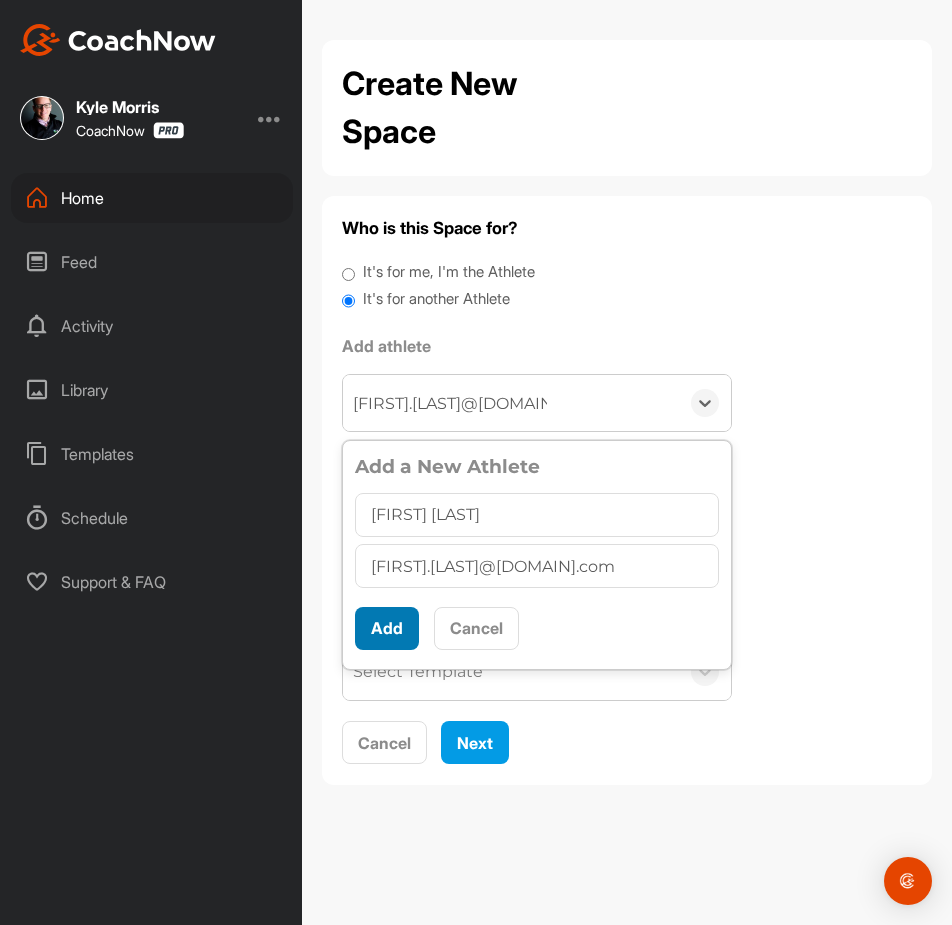 scroll, scrollTop: 11, scrollLeft: 0, axis: vertical 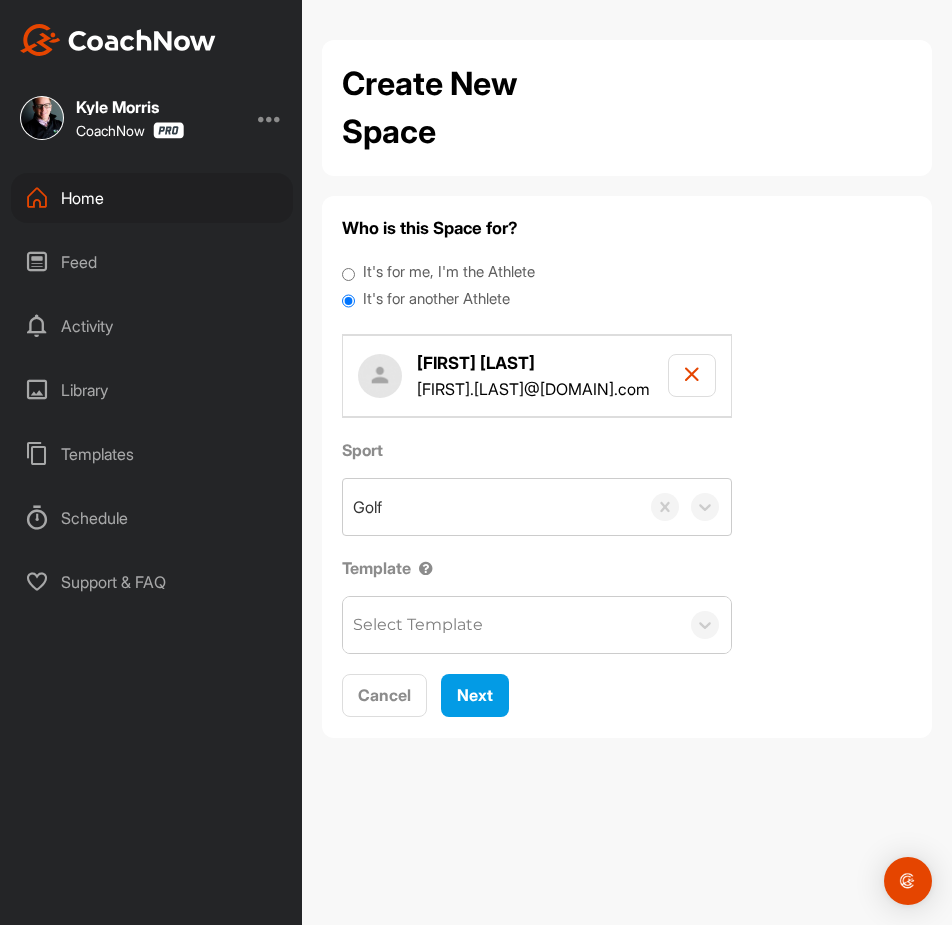 click on "Select Template" at bounding box center (418, 625) 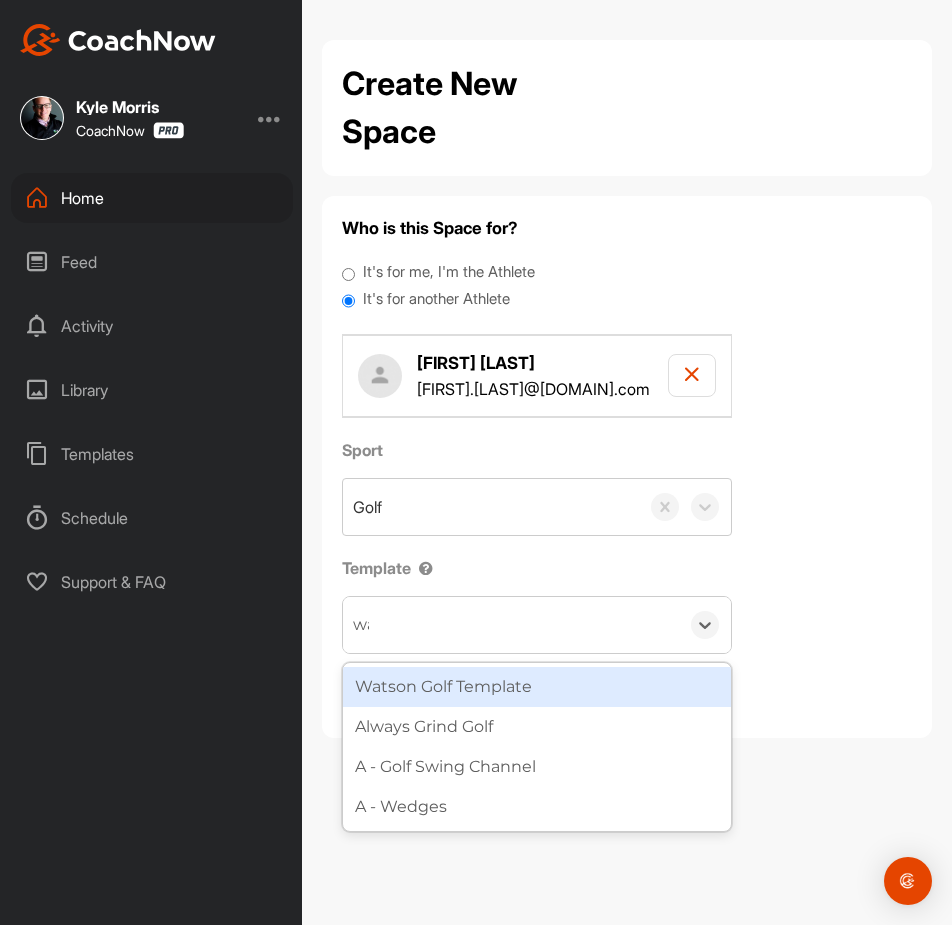type on "wat" 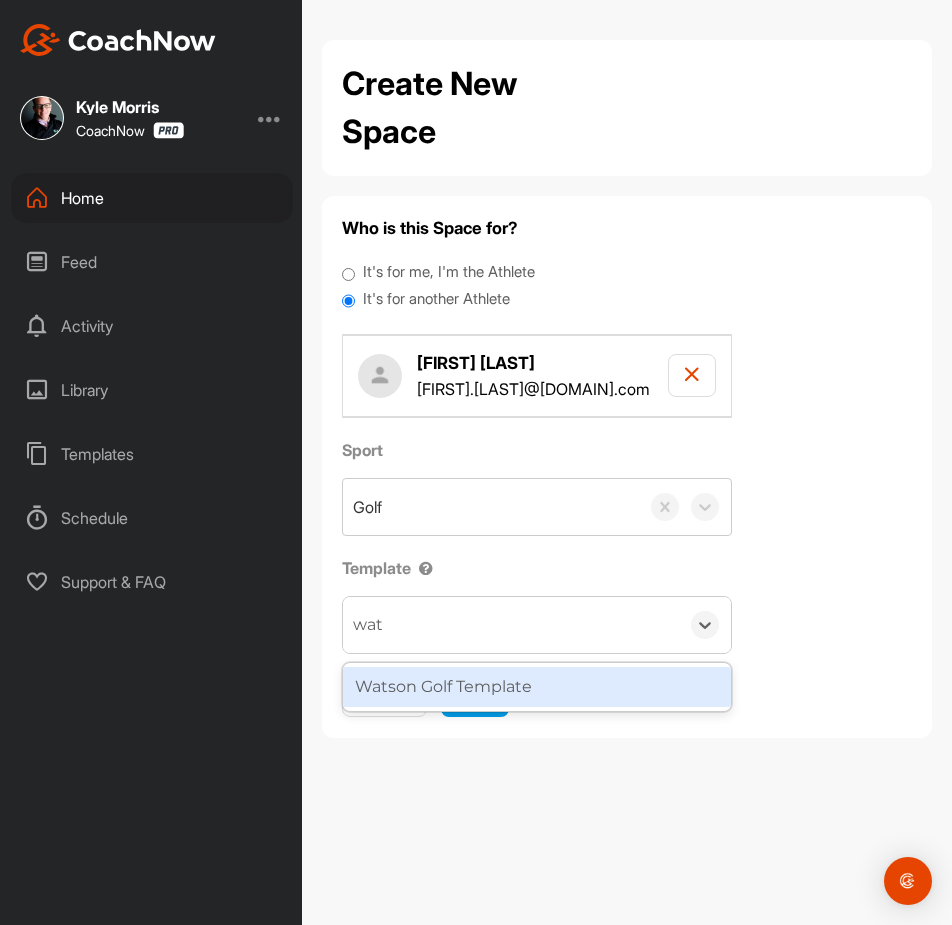 click on "Watson Golf Template" at bounding box center (537, 687) 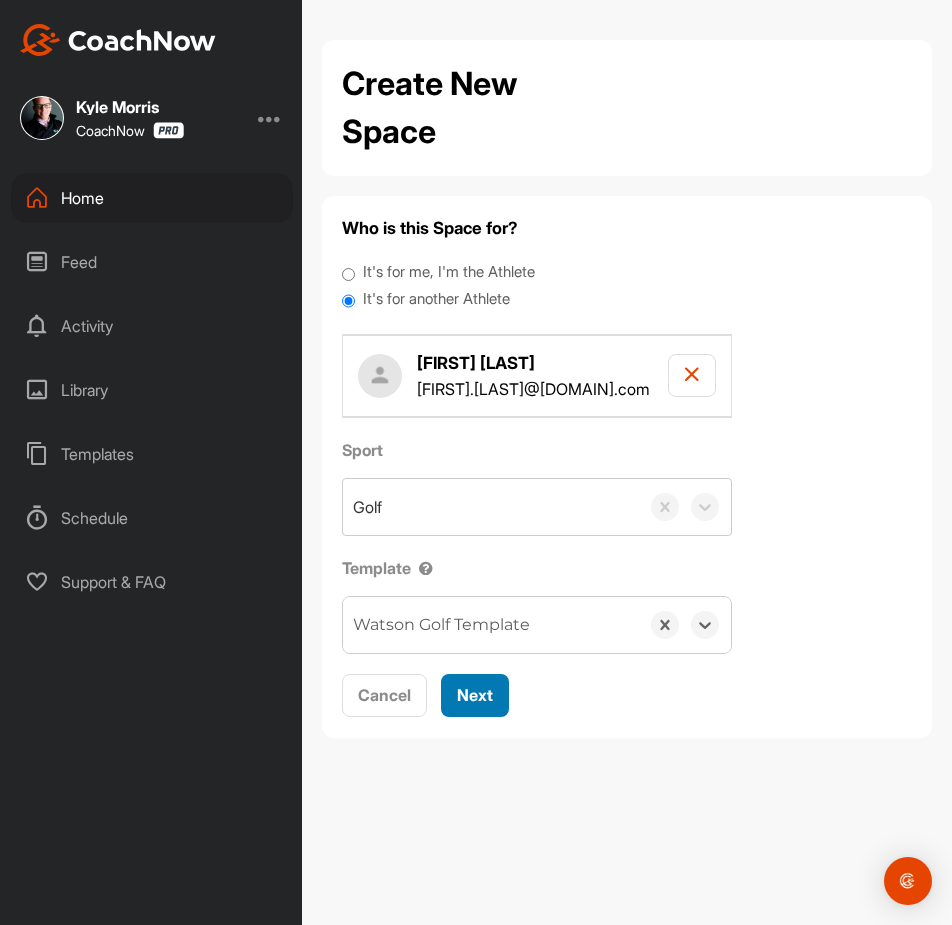 click on "Next" at bounding box center [475, 695] 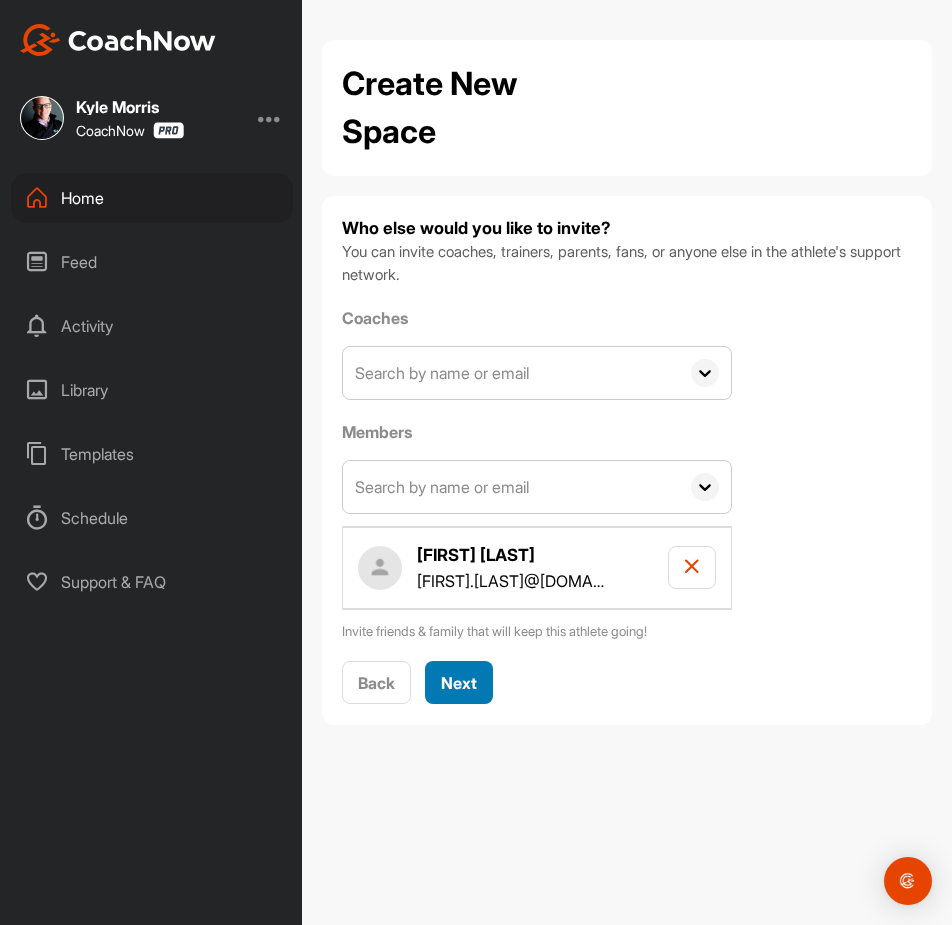 click on "Who else would you like to invite? You can invite coaches, trainers, parents, fans, or anyone else in the athlete's support network. Coaches AC A C cazurc3@gmail.com AC A C vasaline2007@hotmail.com AK A Kard pillars.cocoons_9w@icloud.com AP A P ademar1906@gmail.com AW A. van Wijgerden doedeljansteen@gmail.com AH AARON H aaronhcall@gmail.com AE AJ Erzen aj@legacywealthplanning.com AH AJ Holl ajholl2333@gmail.com AJ McClelland ajmcclelland@gmail.com AM AJ Metzen adam.john.metzen@gmail.com AJ Siergiej ajsierg@gmail.com AJ Sisodia sisodia.ajay@gmail.com AT AJ Turkovich ajturkovich1@gmail.com AA AJ ajbeltran3@gmail.com ajbeltran3@gmail.com AS ANNA SMITH smithlovessmith@aol.com ANTHONY GRAINGER atgrainger@msn.com Aakash Patel aakash219@gmail.com Aaron Aleman aaron.aleman@me.com Aaron Anderson gstone012@yahoo.com AA Aaron Angus aaronangus@gmail.com AB Aaron Bennett aaron_d_bennett@yahoo.com Aaron Bos aaronmbos@gmail.com Aaron Breslow aaronbreslow@gmail.com Aaron Brown brownmeister1@gmail.com AB Aaron Burd AC AC AC" at bounding box center [627, 460] 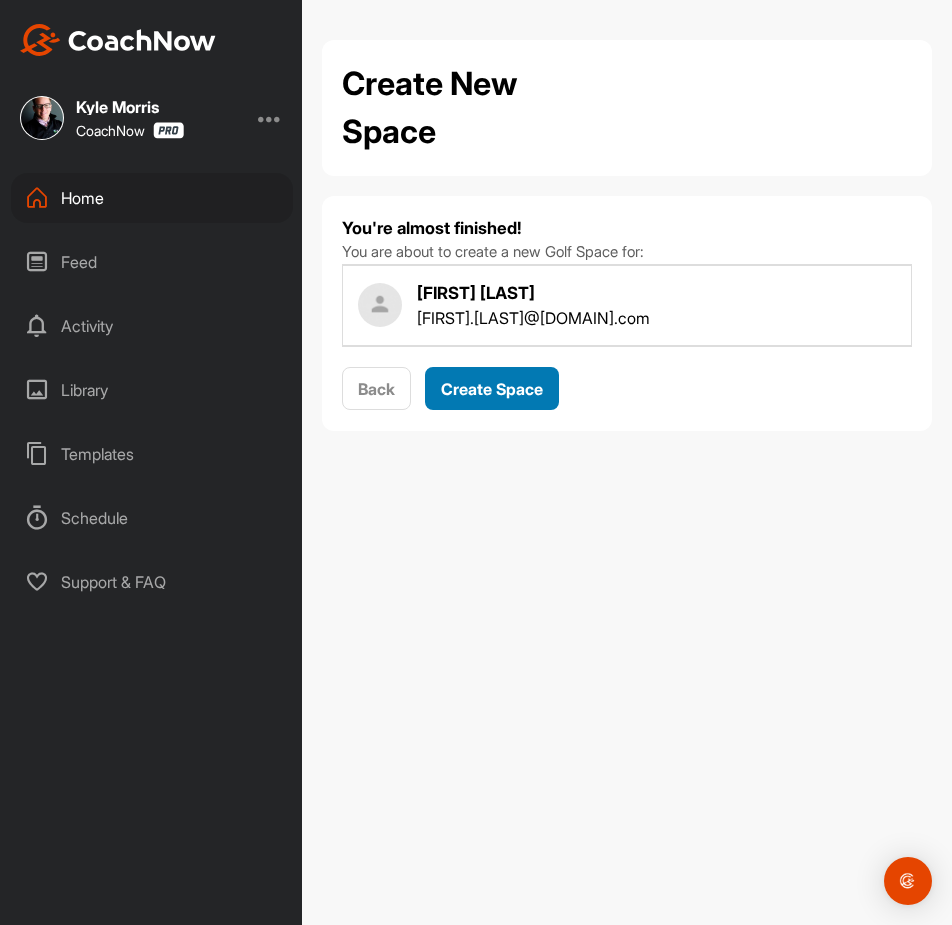 click on "Create Space" at bounding box center [492, 389] 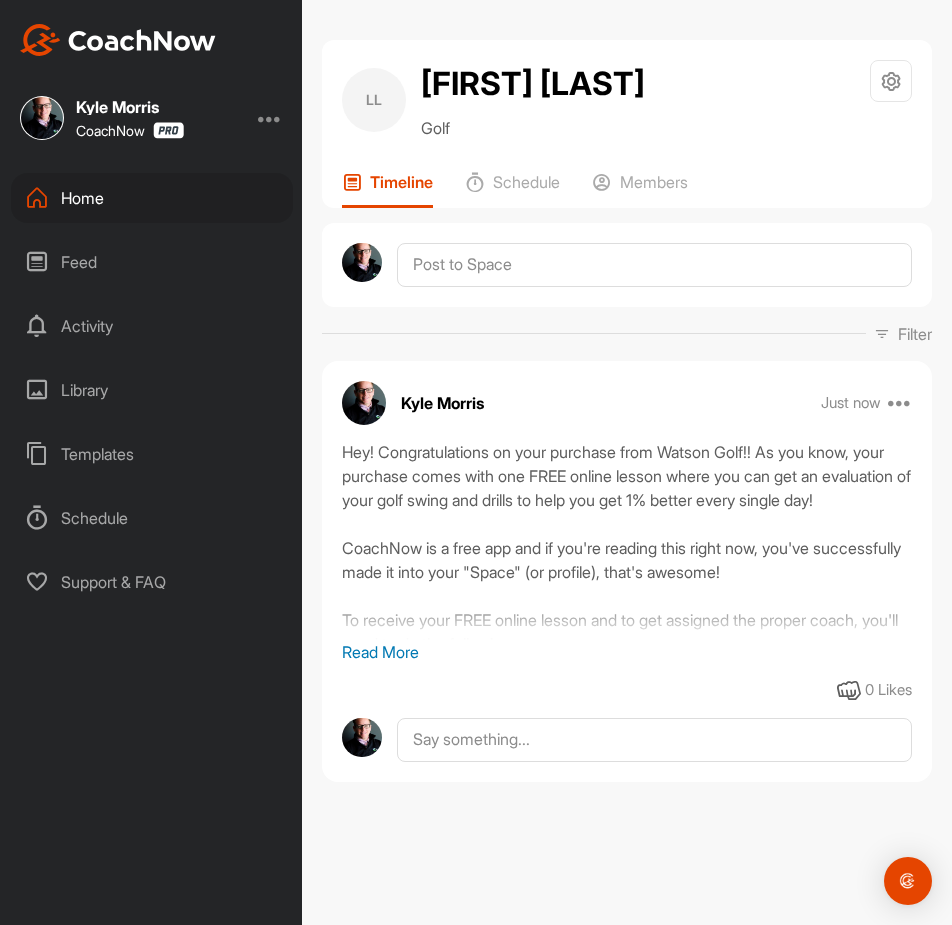 click on "Home" at bounding box center [152, 198] 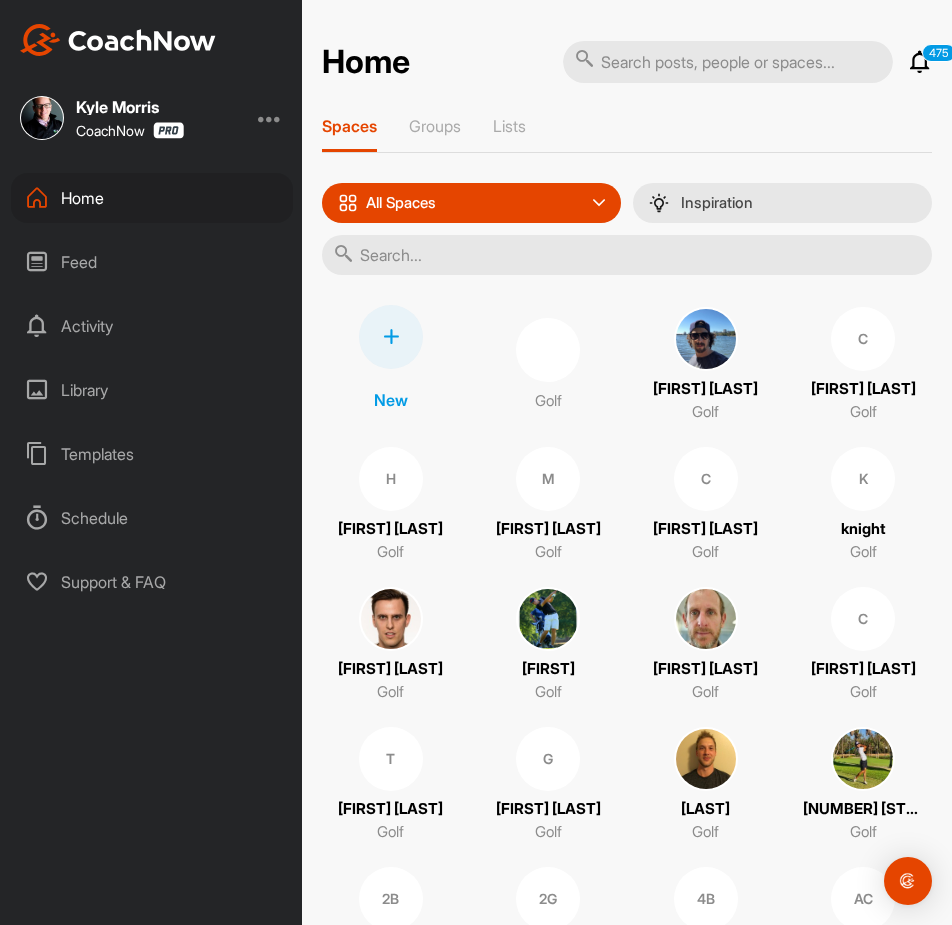 click at bounding box center (391, 337) 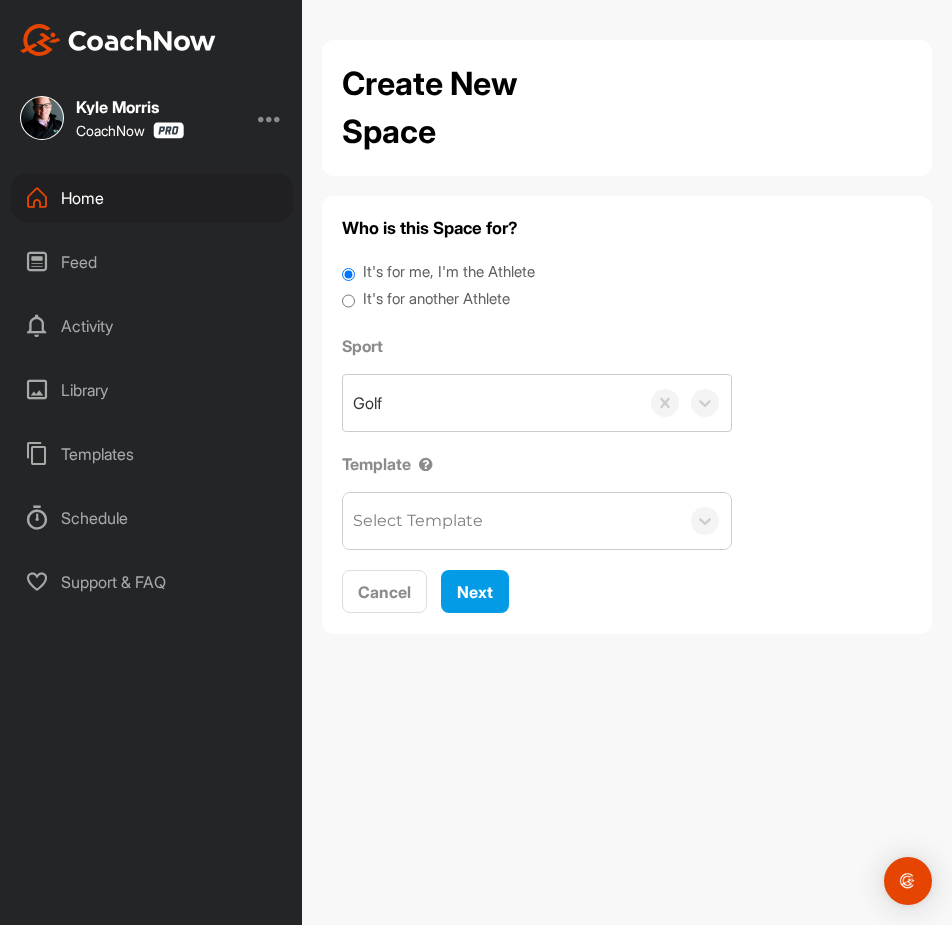 click on "It's for another Athlete" at bounding box center (436, 299) 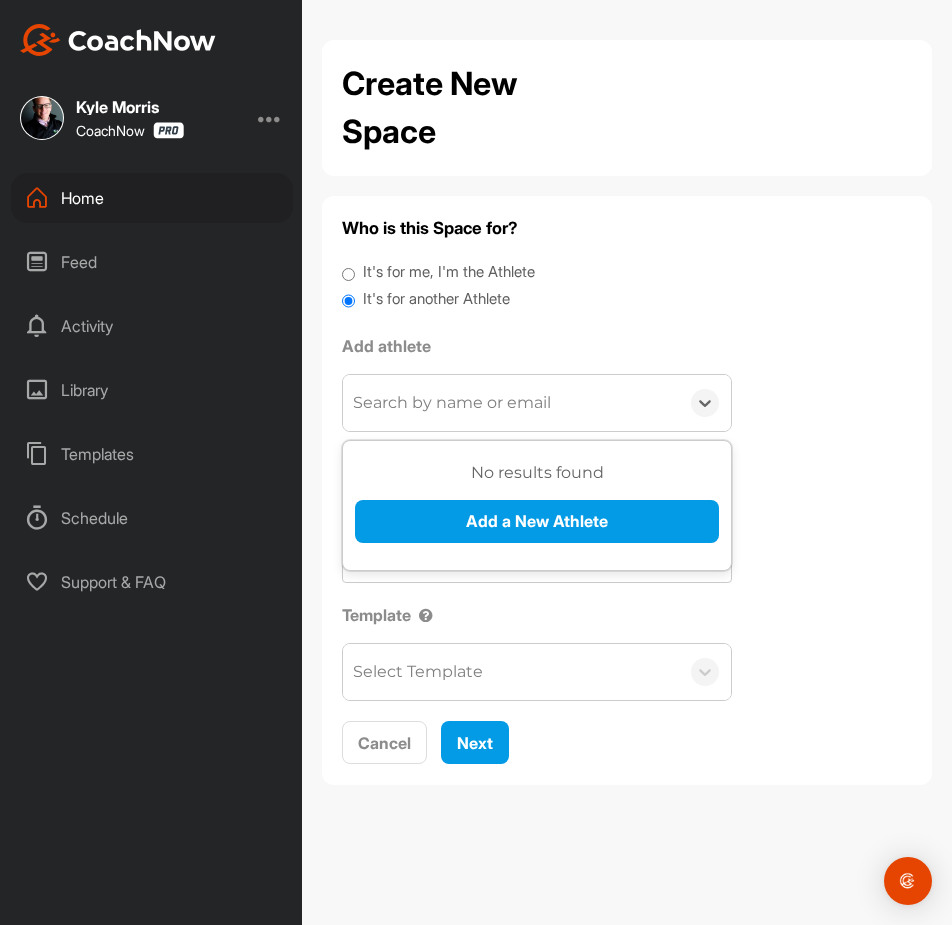 click on "Search by name or email" at bounding box center (452, 403) 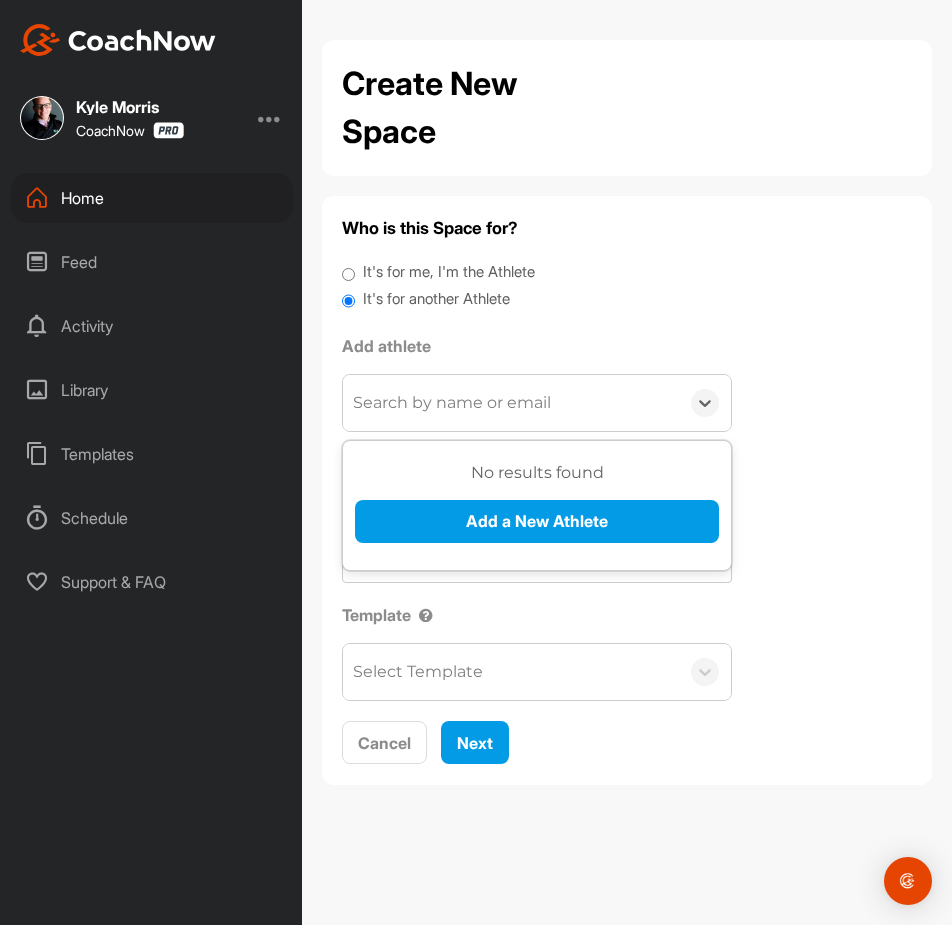 paste on "Matt Rudolph" 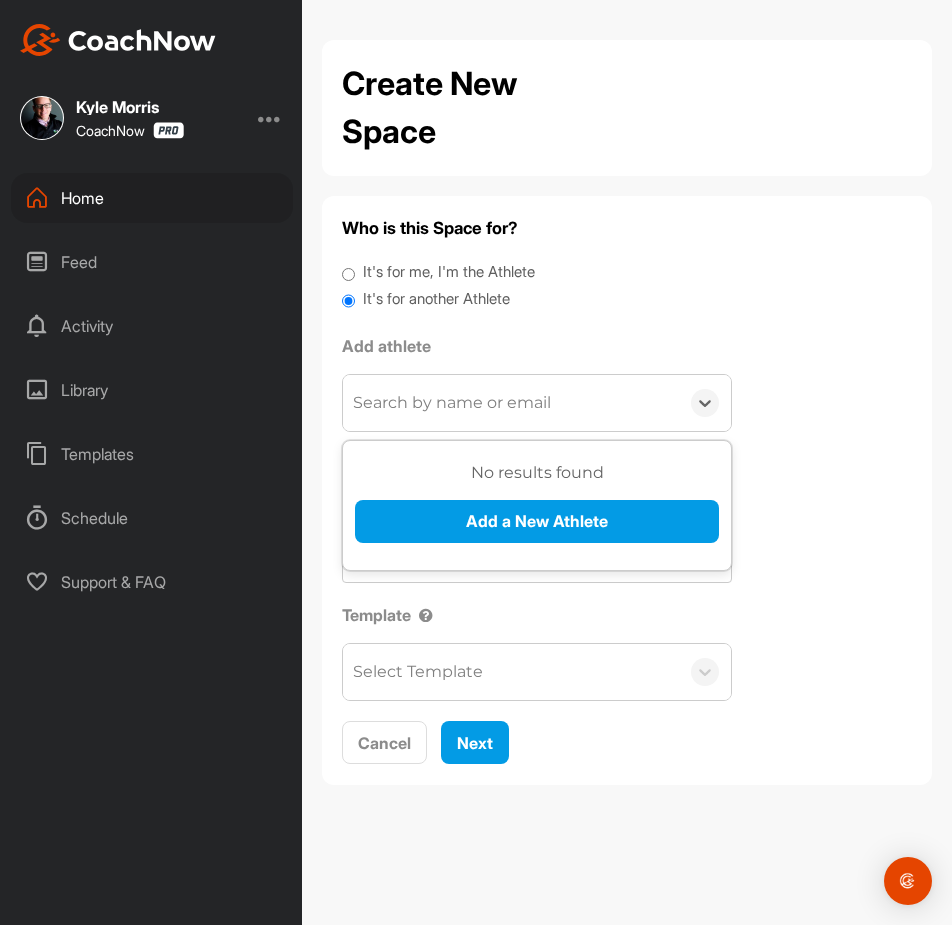 type on "Matt Rudolph" 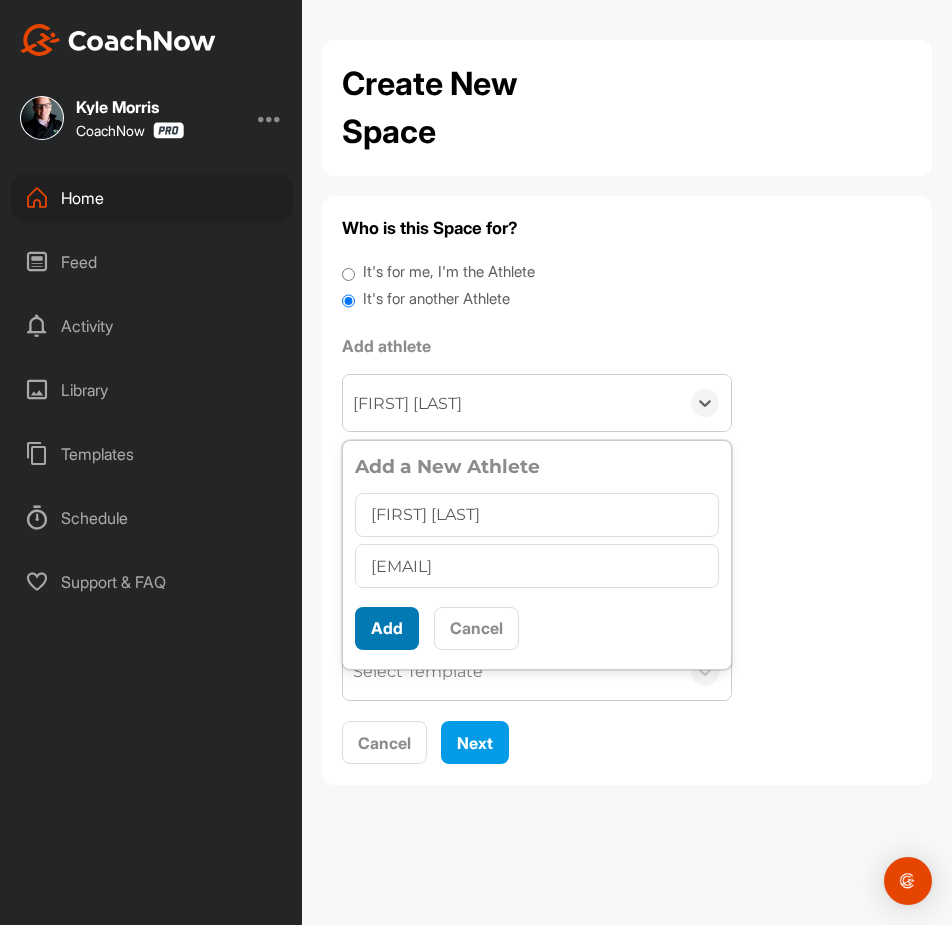 type on "matt_rudolph@outlook.com" 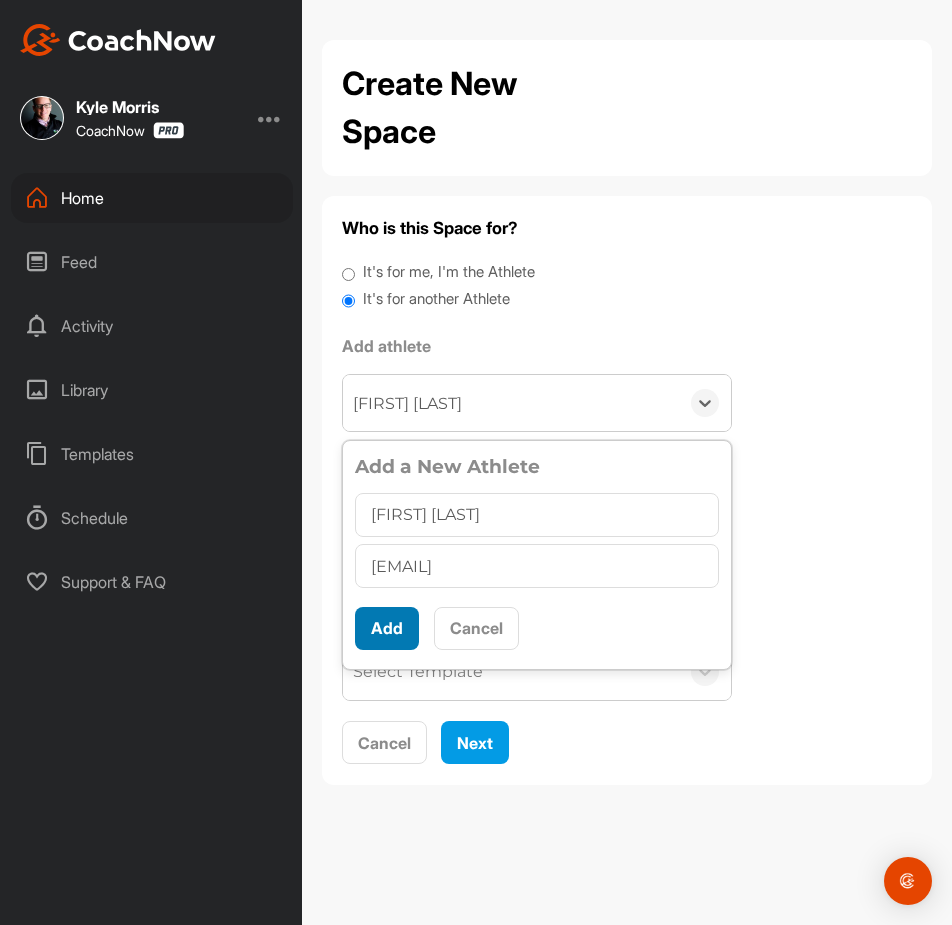 scroll, scrollTop: 11, scrollLeft: 0, axis: vertical 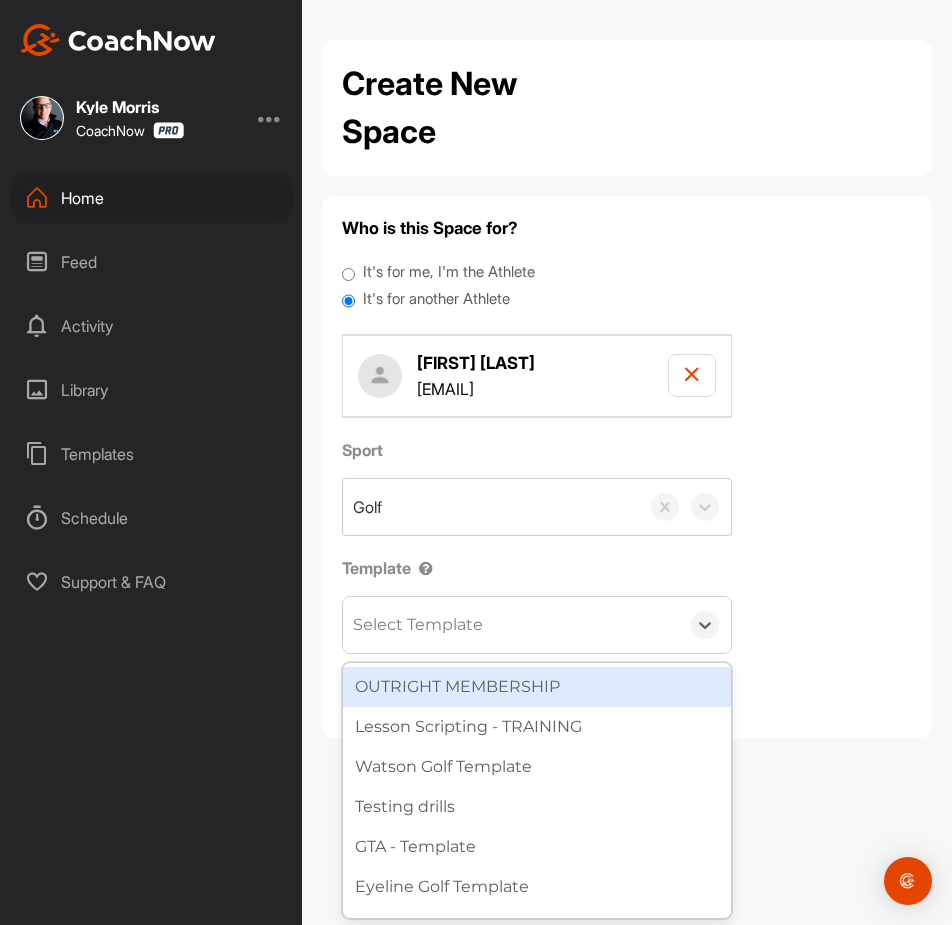 click on "Select Template" at bounding box center [418, 625] 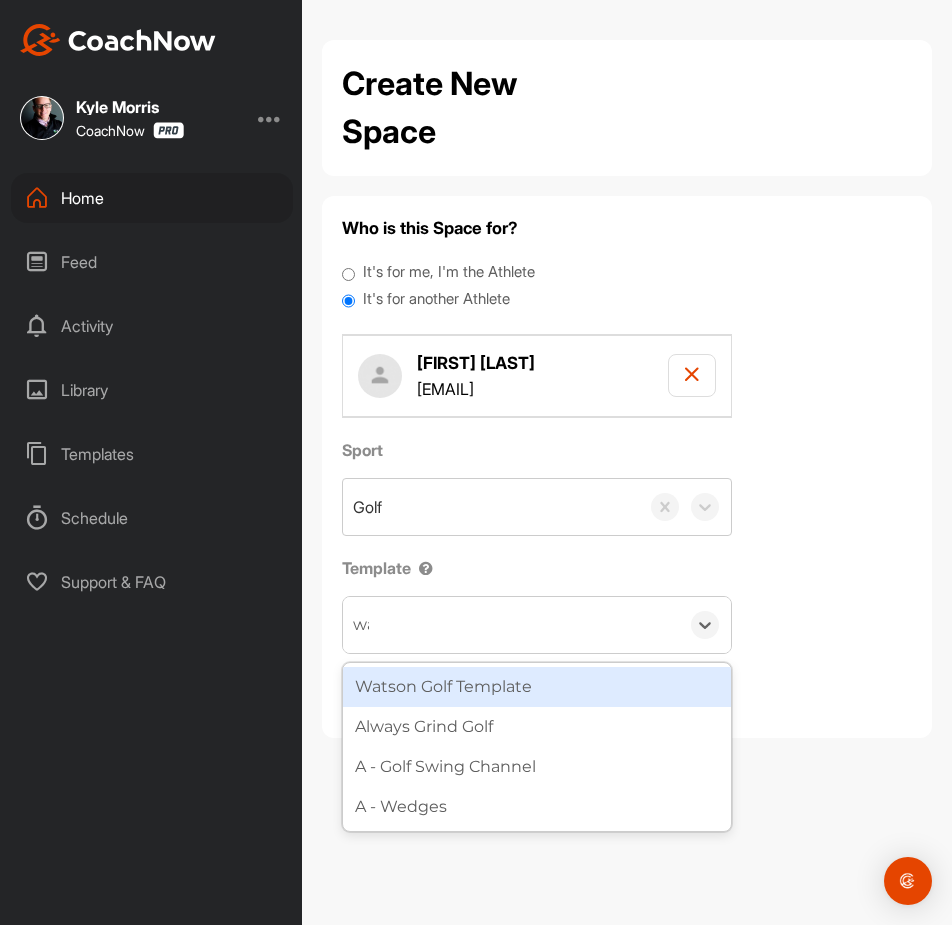 type on "wat" 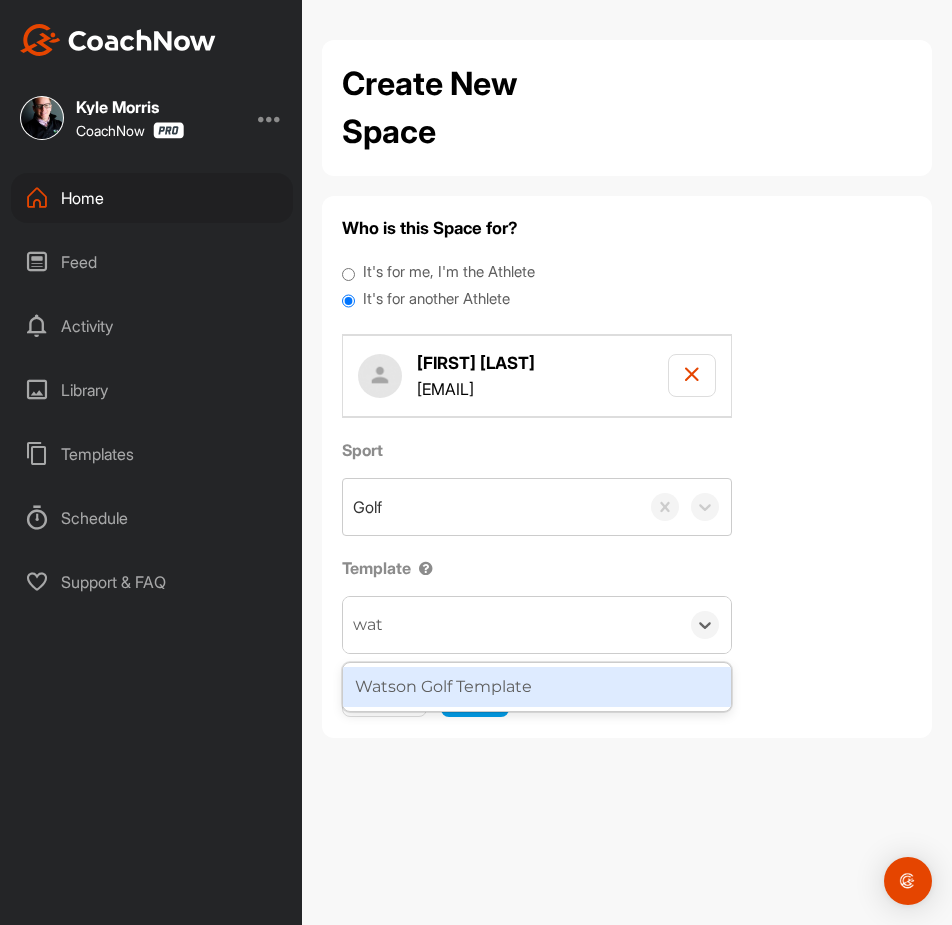 click on "Watson Golf Template" at bounding box center [537, 687] 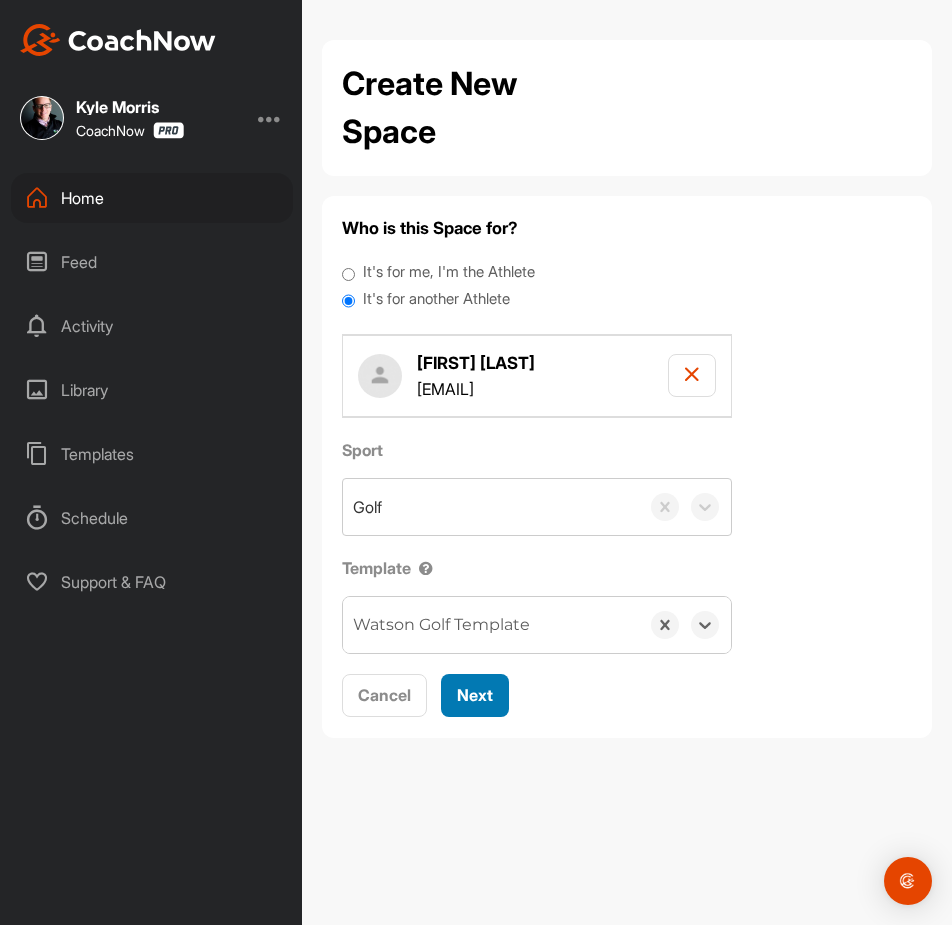 click on "Next" at bounding box center [475, 695] 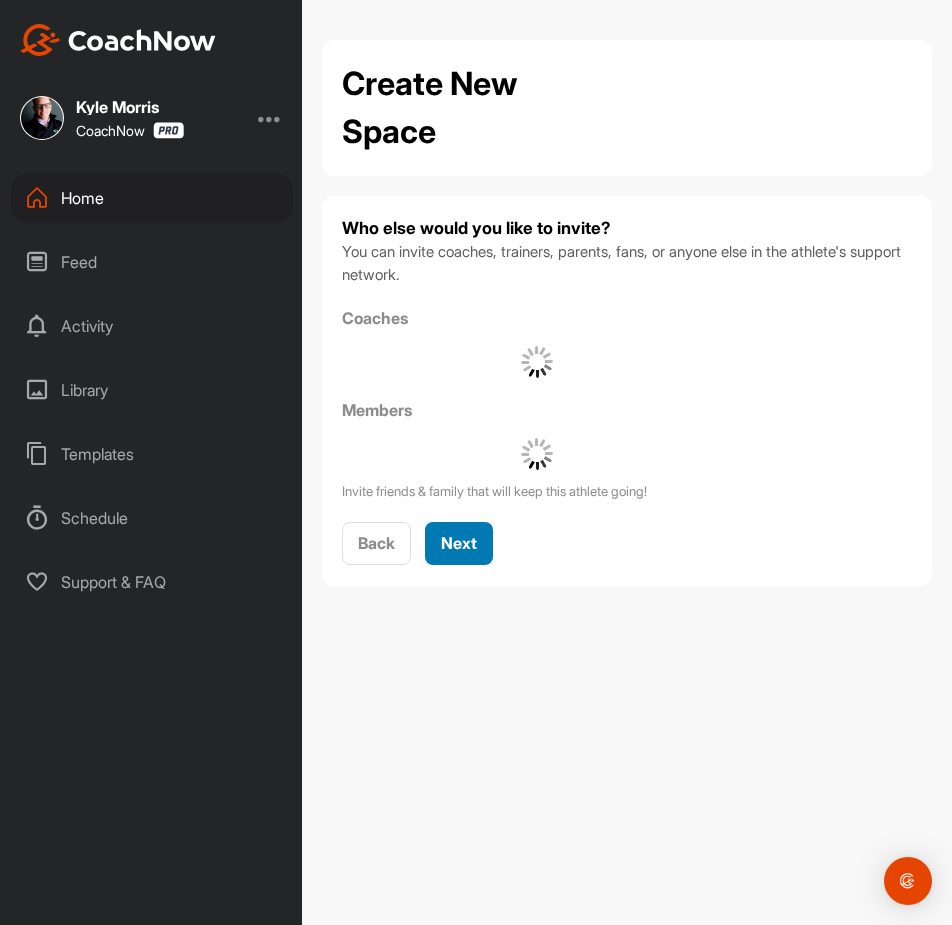click on "Next" at bounding box center [459, 543] 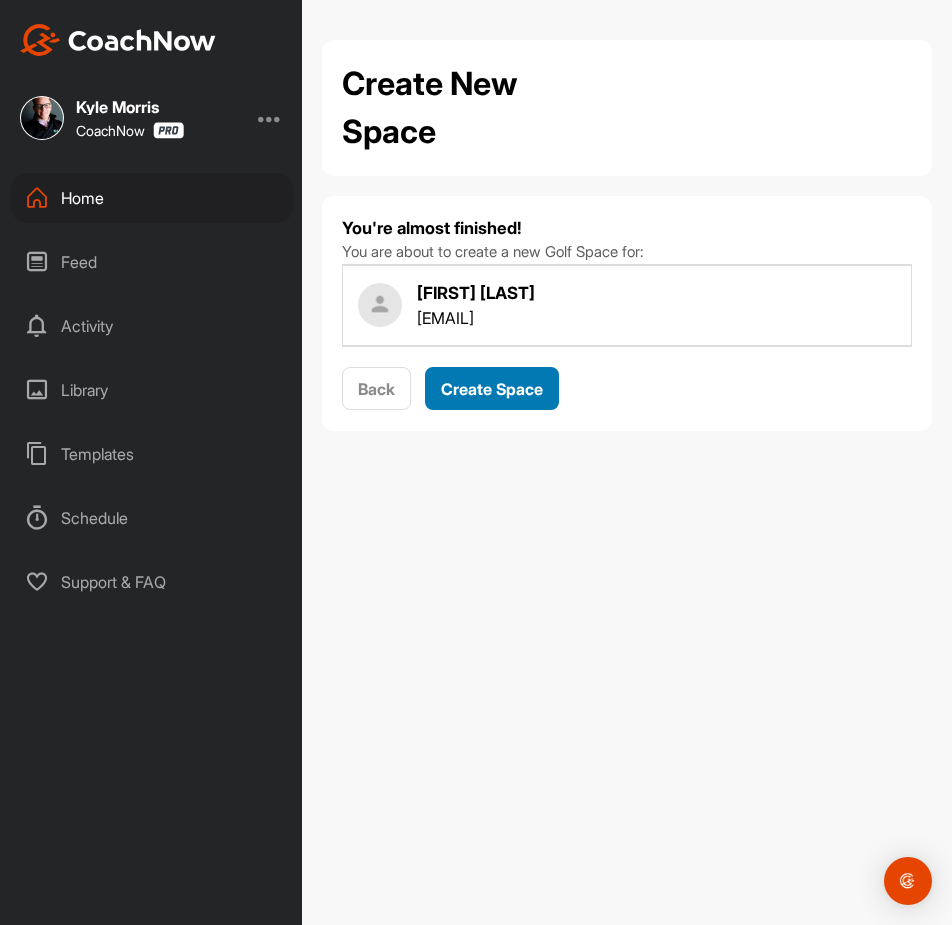click on "Create Space" at bounding box center [492, 389] 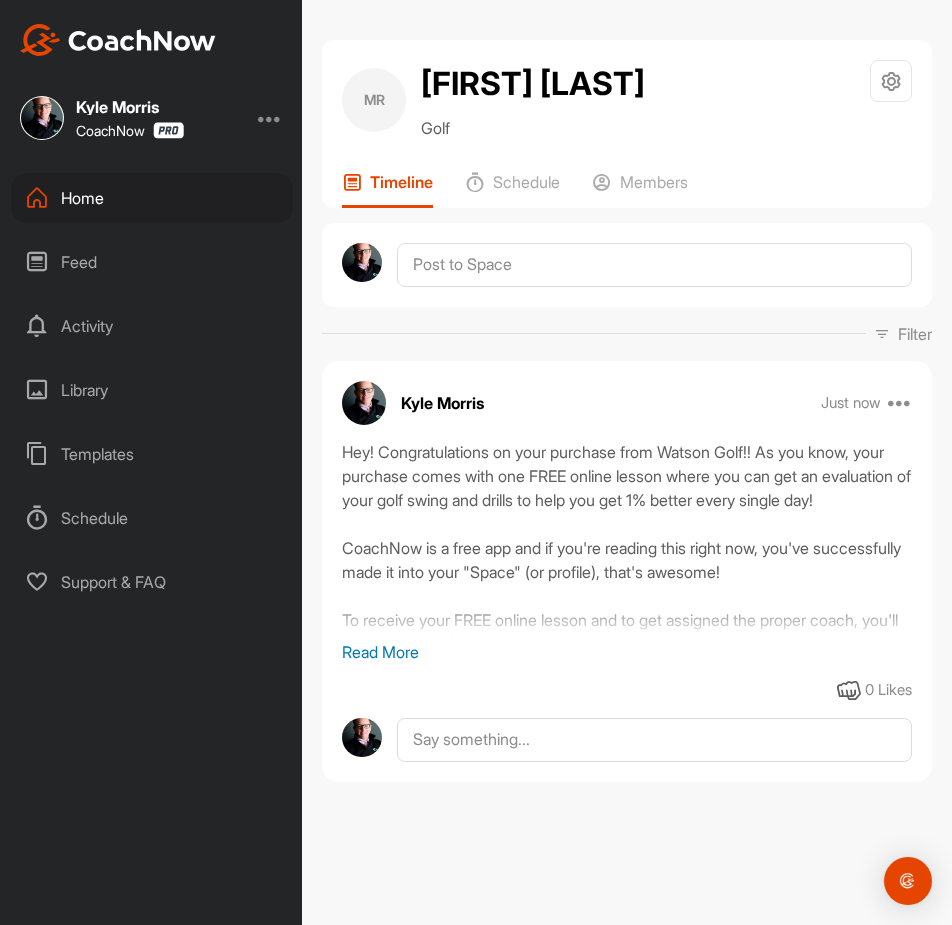 click on "Home" at bounding box center (152, 198) 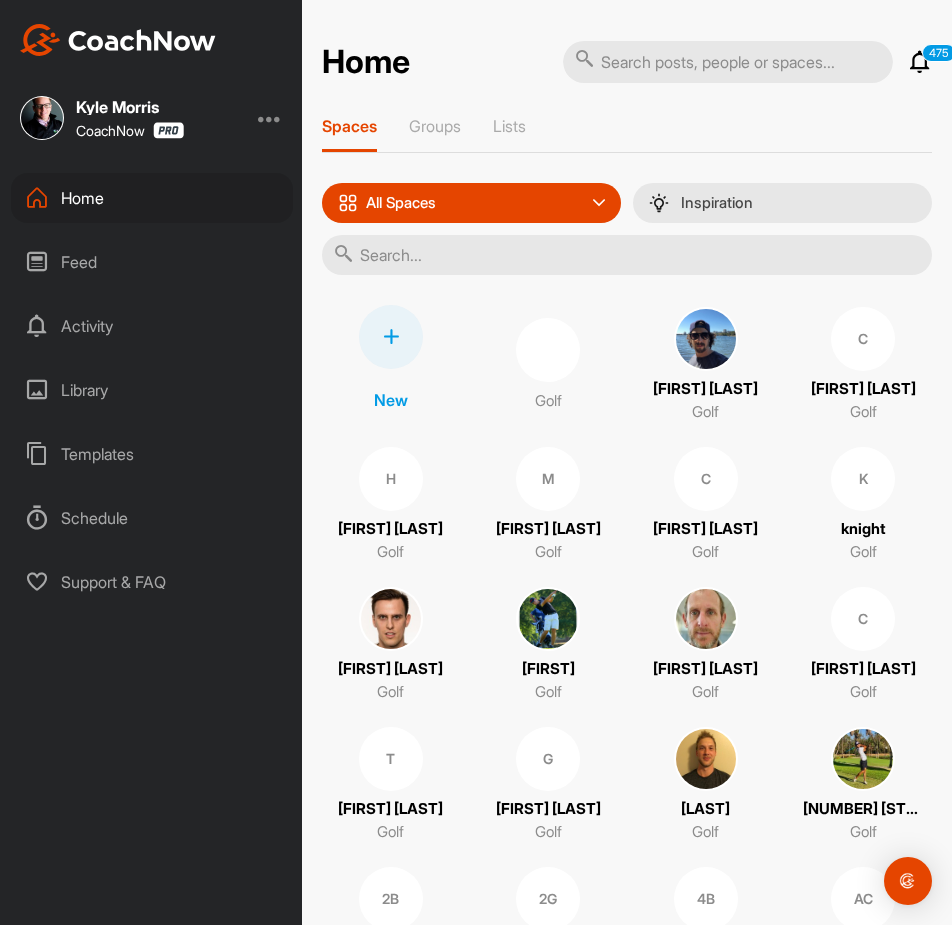 click at bounding box center (391, 337) 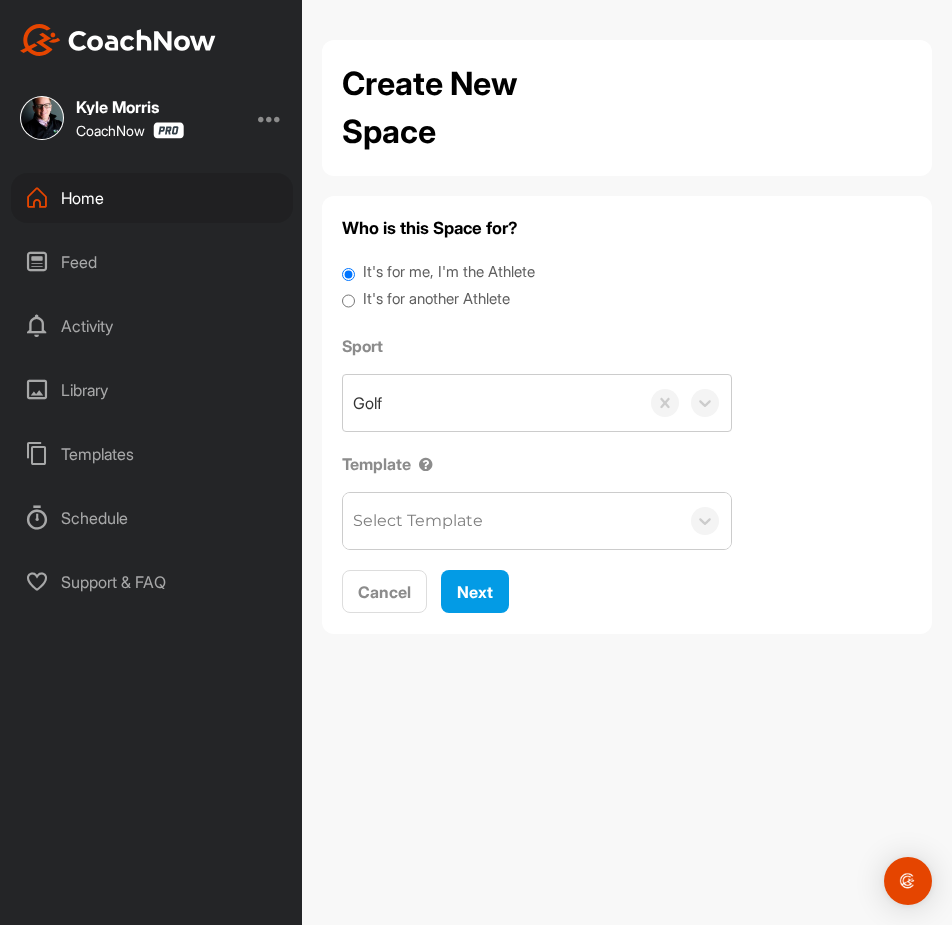 click on "It's for another Athlete" at bounding box center [436, 299] 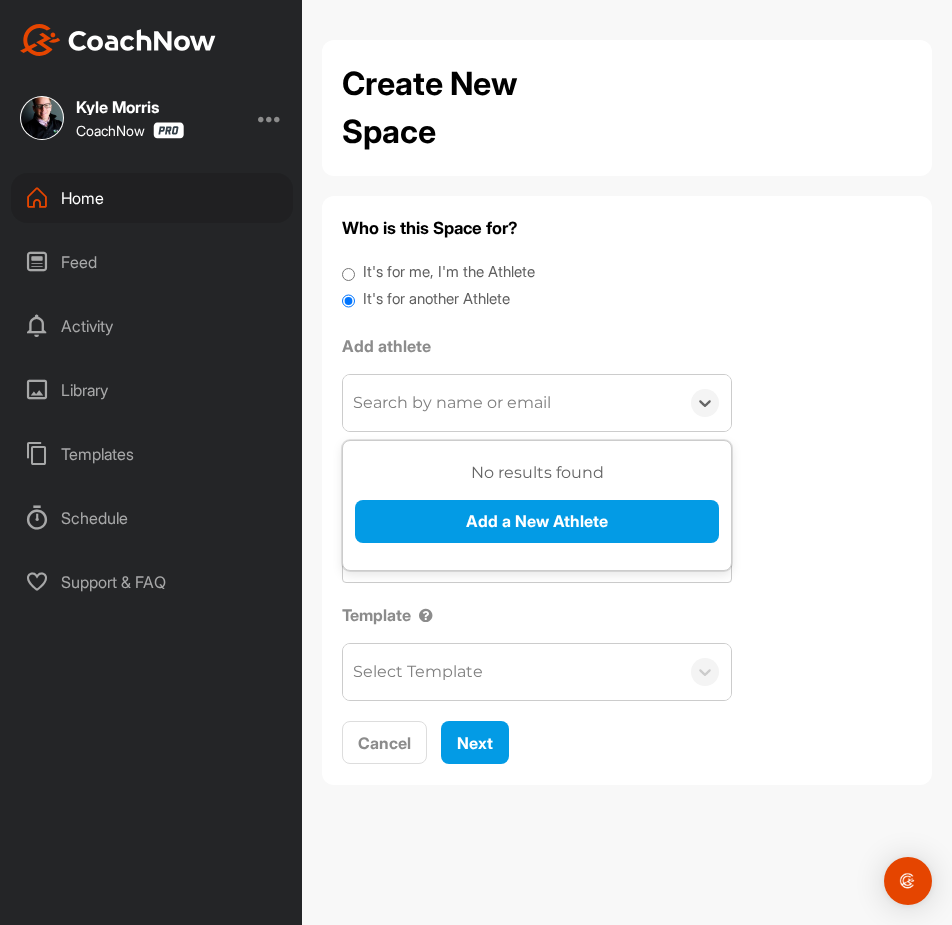 click on "Search by name or email" at bounding box center [452, 403] 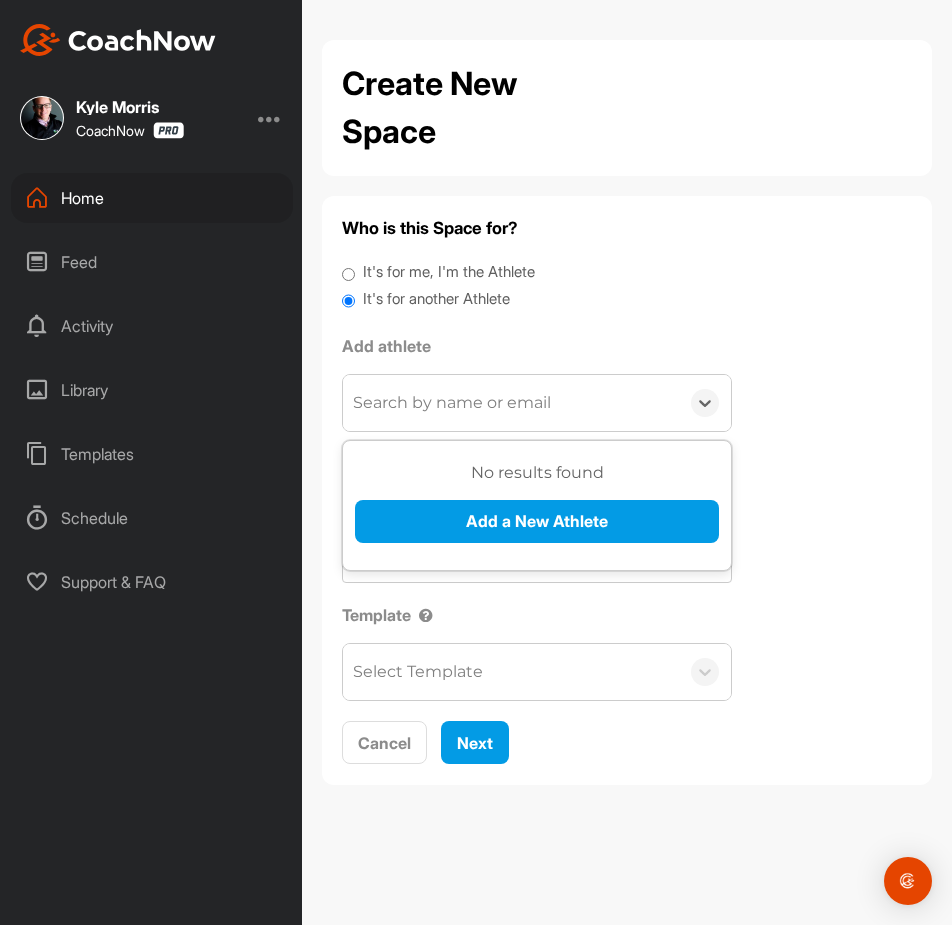 paste on "Zack Mullock" 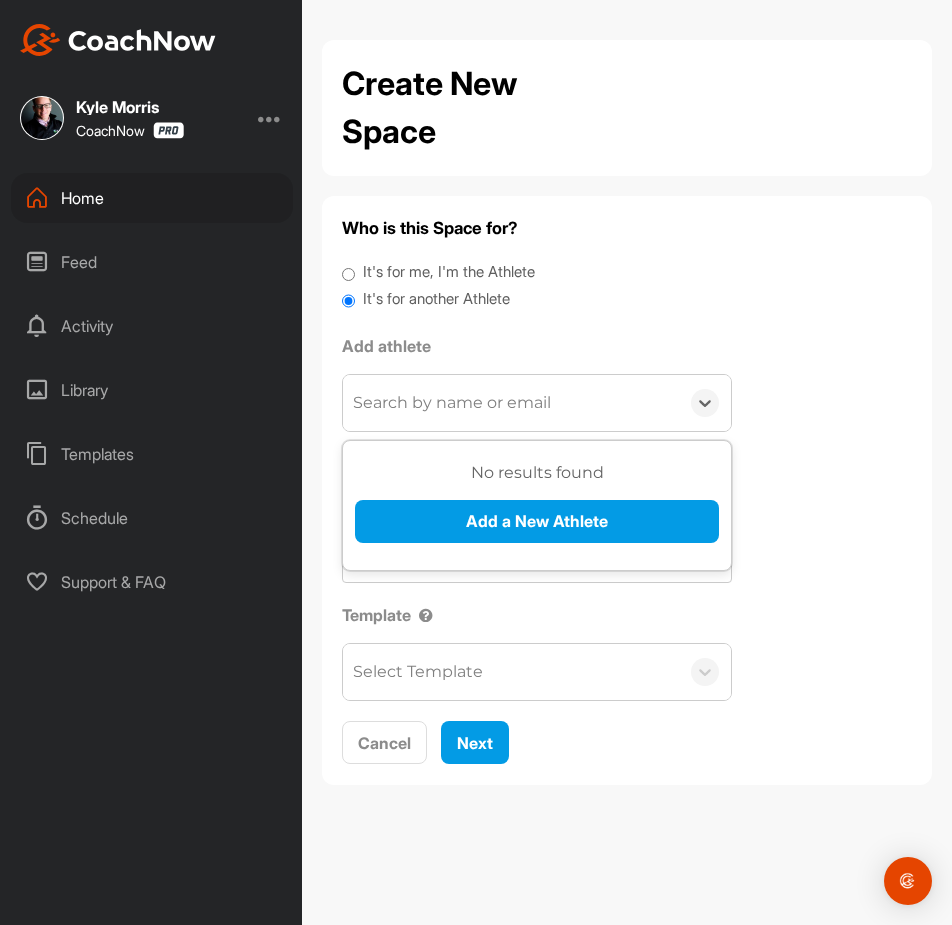 type on "Zack Mullock" 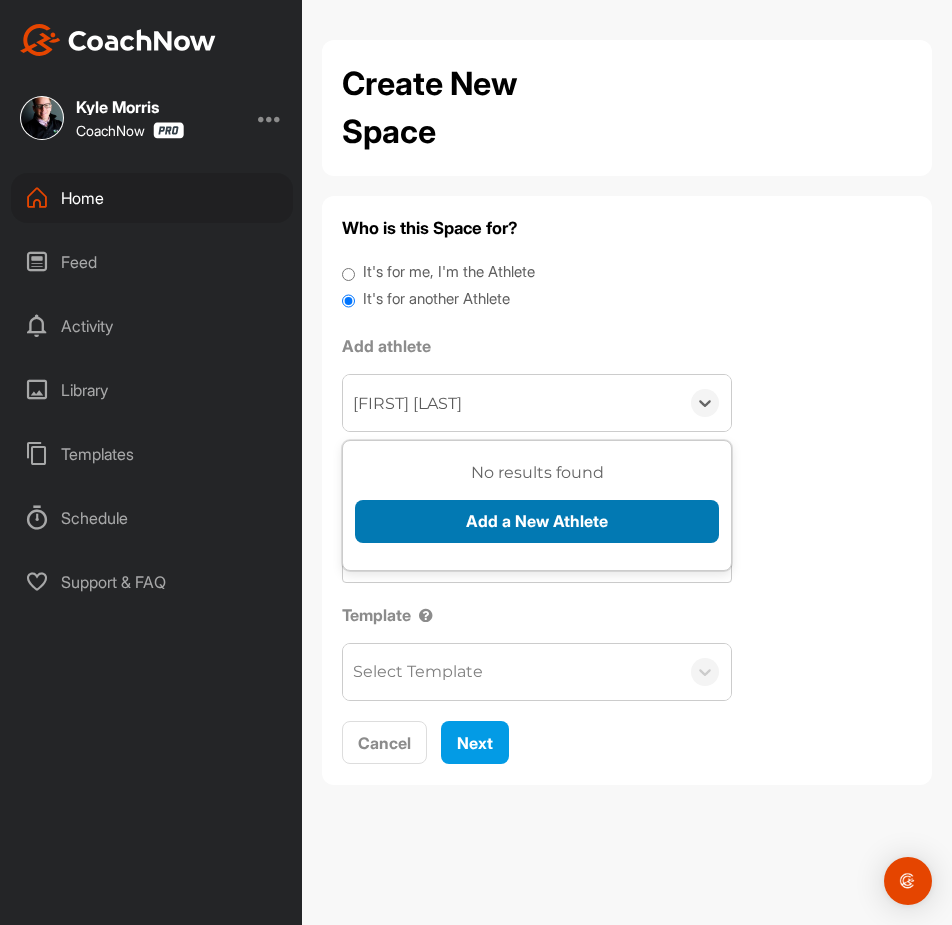 click on "Add a New Athlete" at bounding box center [537, 521] 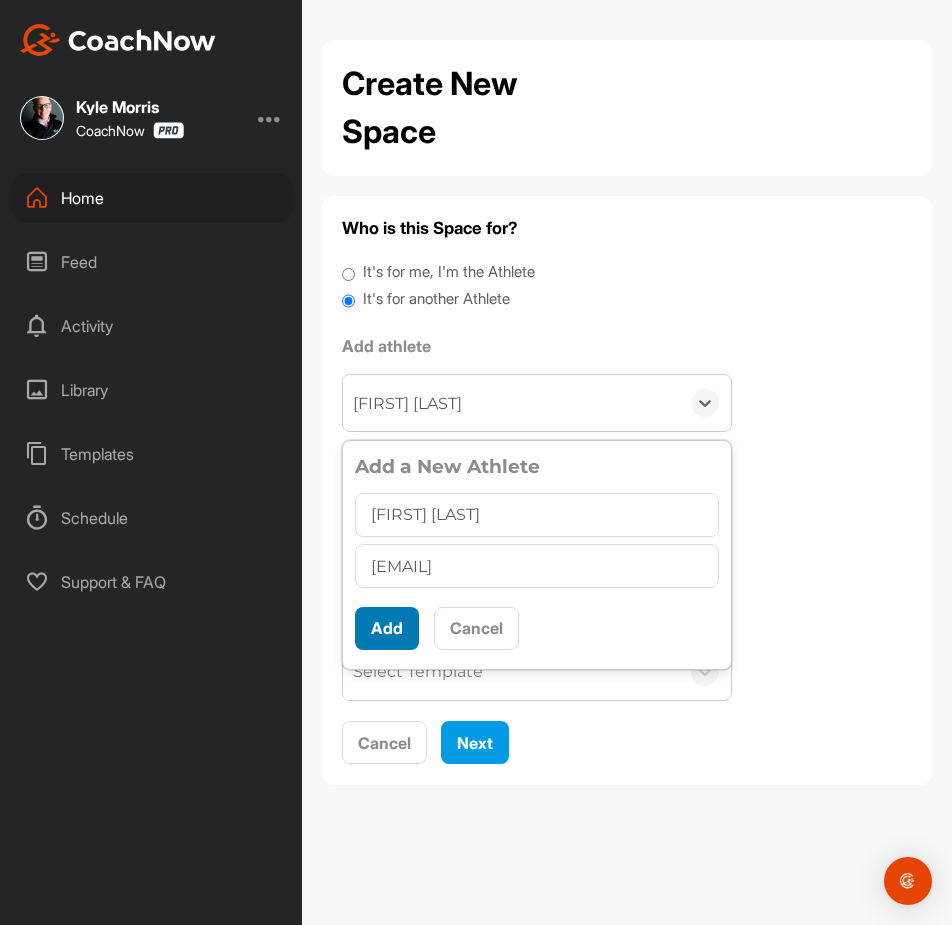 type on "zackmullock@gmail.com" 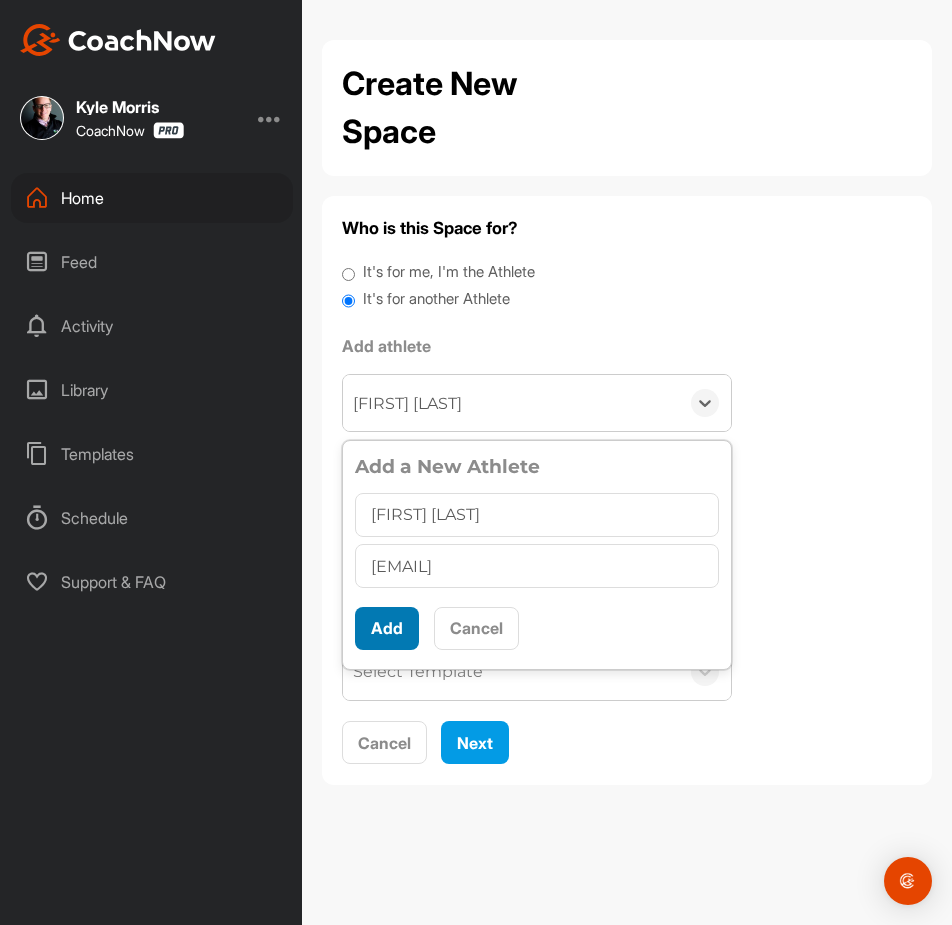scroll, scrollTop: 11, scrollLeft: 0, axis: vertical 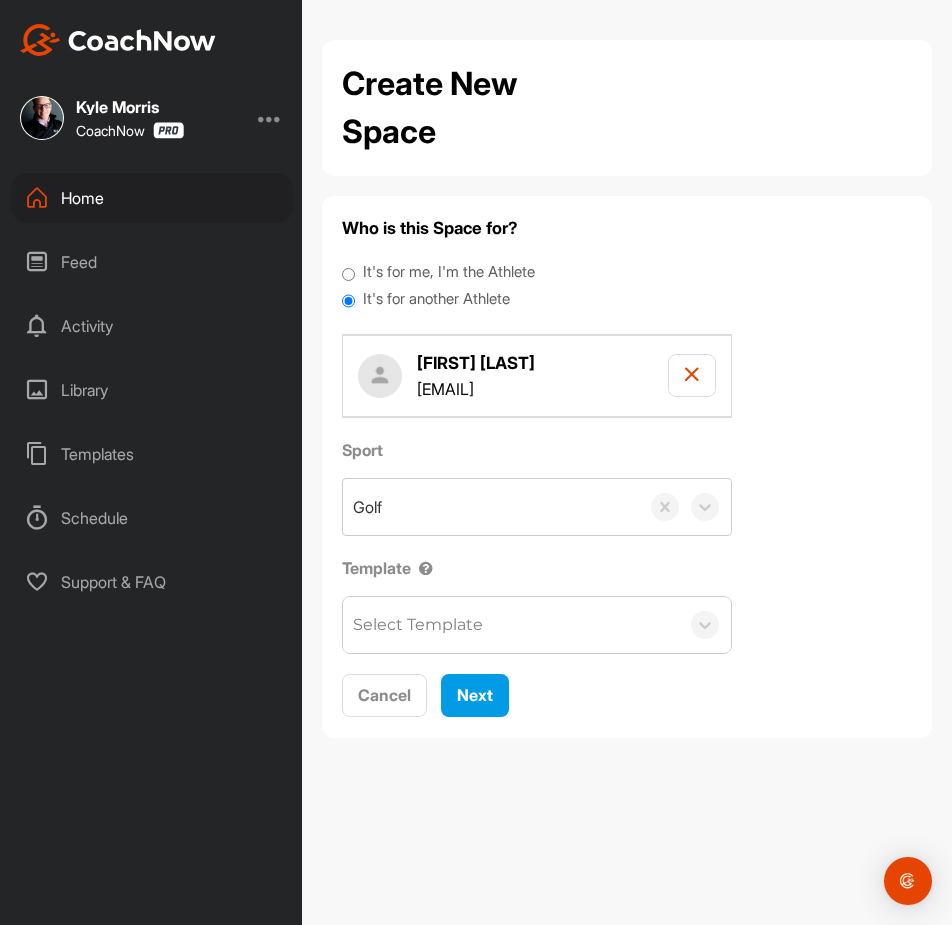 click on "Select Template" at bounding box center (418, 625) 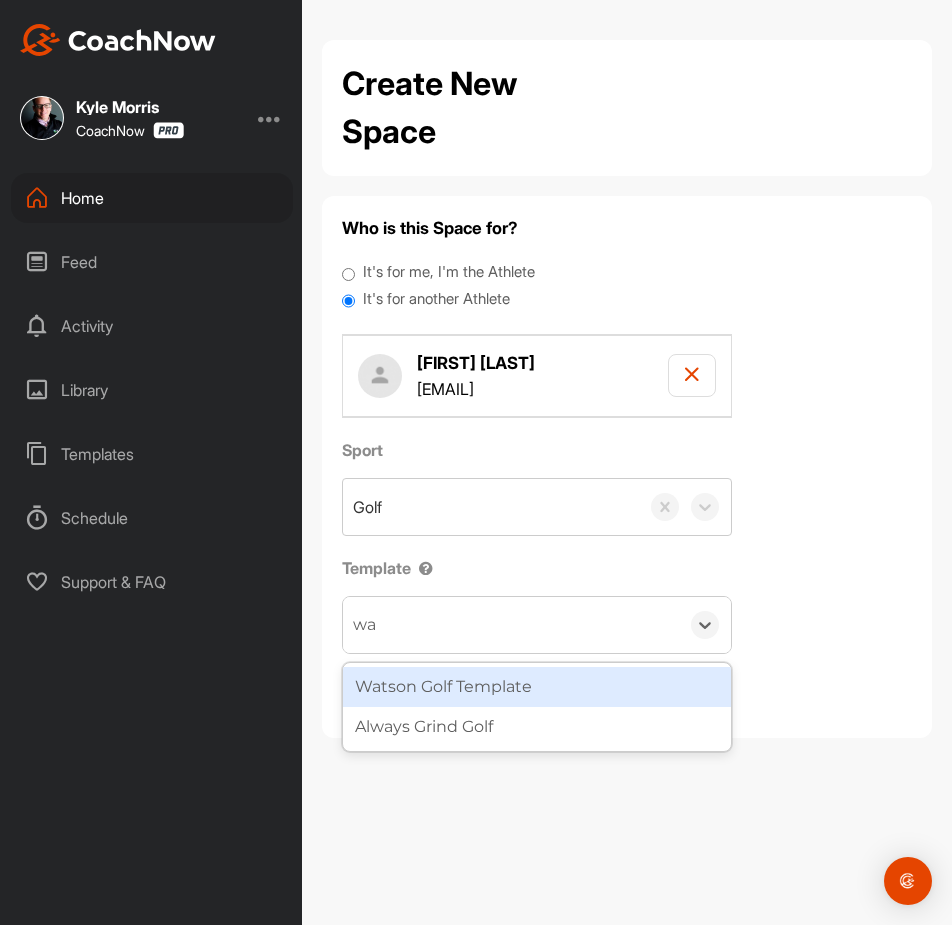 type on "wat" 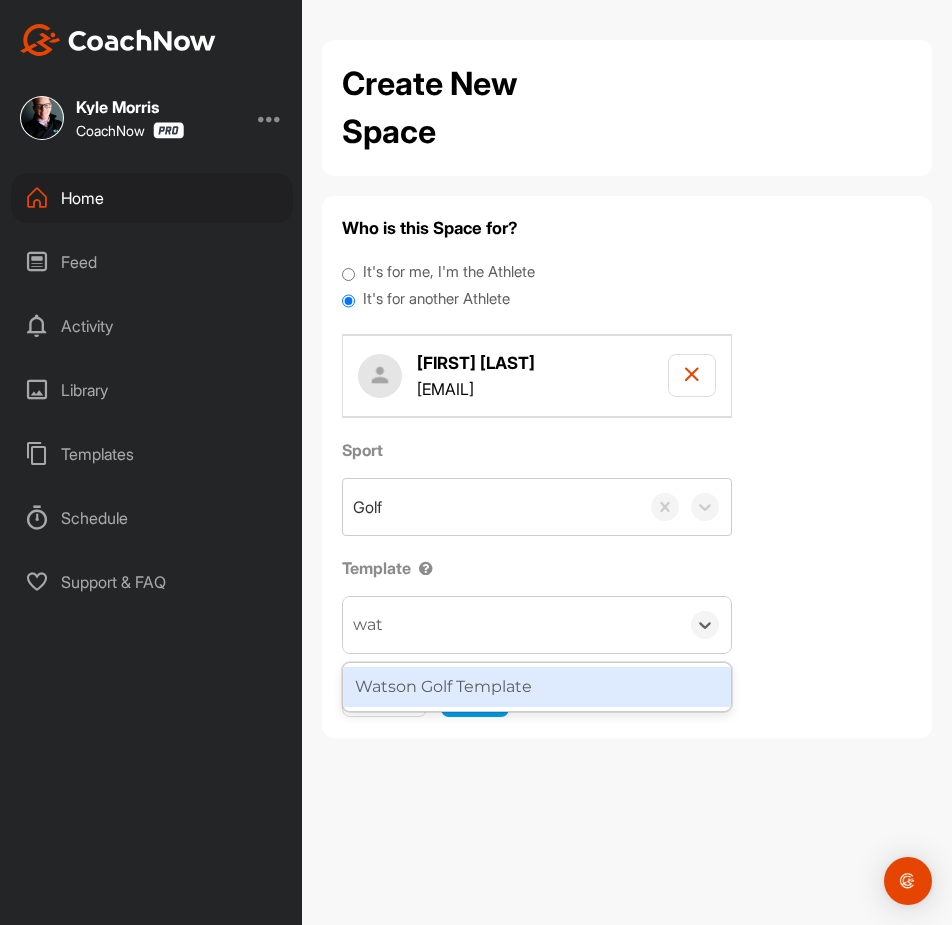 click on "Watson Golf Template" at bounding box center [537, 687] 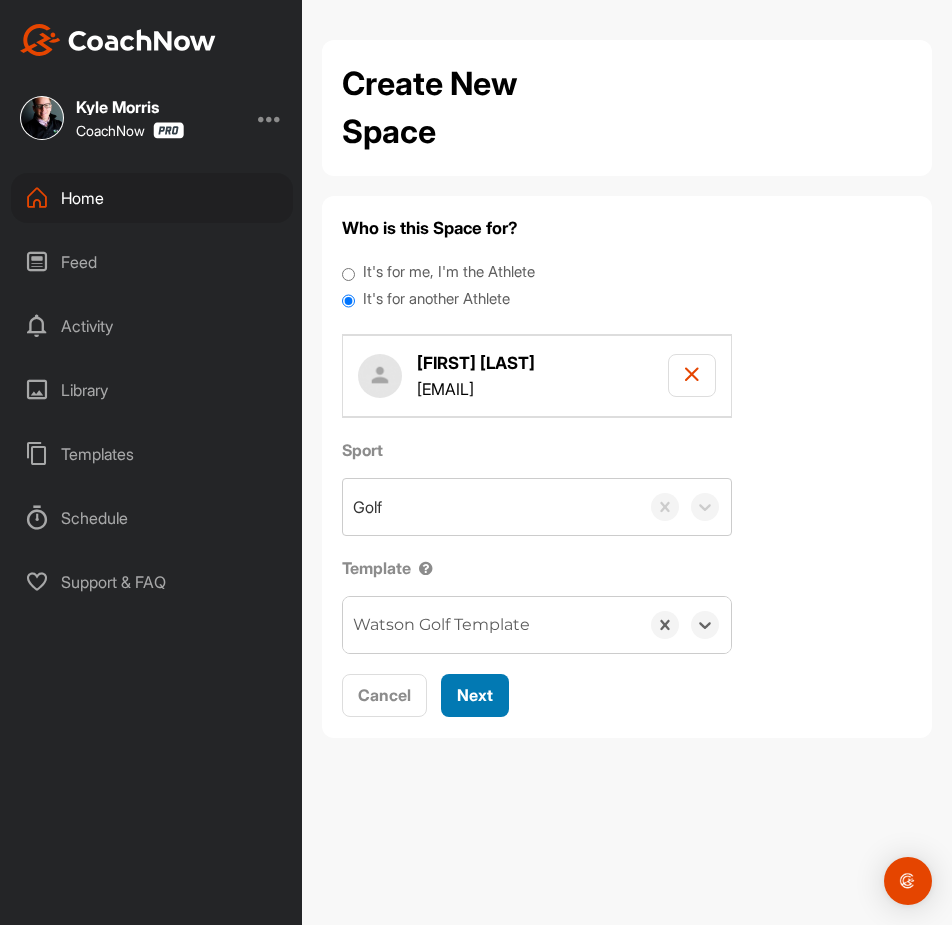 click on "Next" at bounding box center (475, 695) 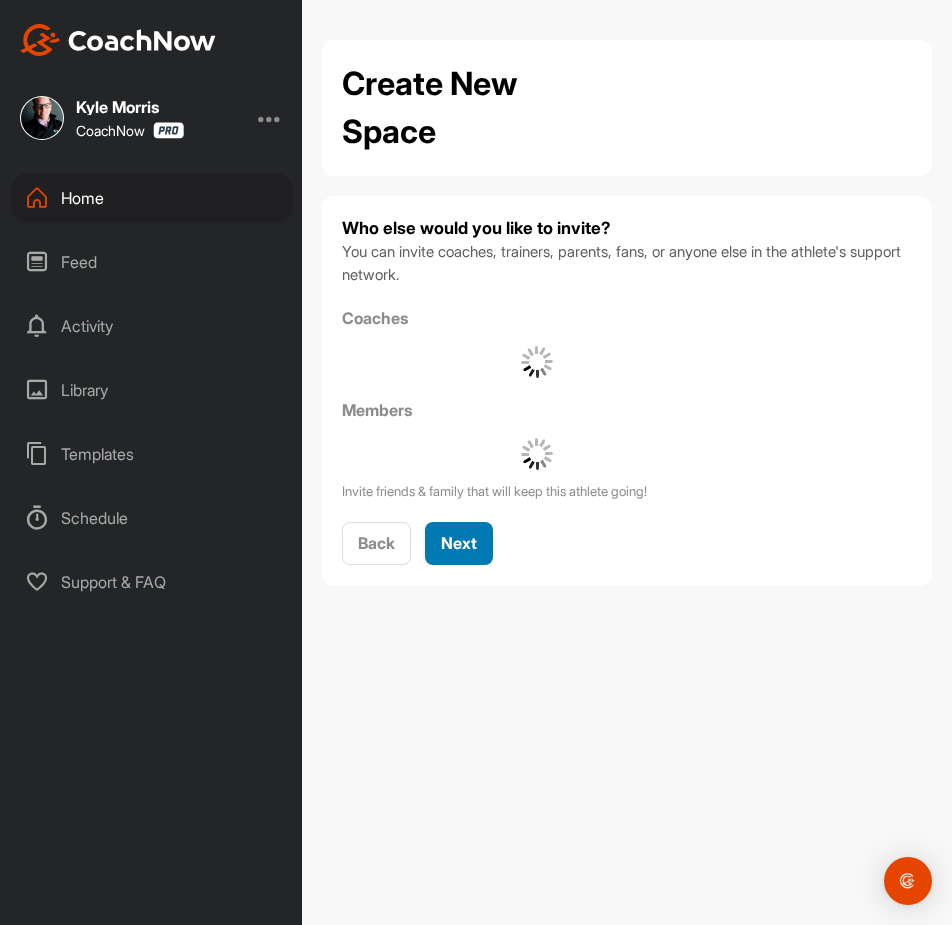 click on "Who else would you like to invite? You can invite coaches, trainers, parents, fans, or anyone else in the athlete's support network. Coaches Members Invite friends & family that will keep this athlete going!   Back   Next" at bounding box center [627, 391] 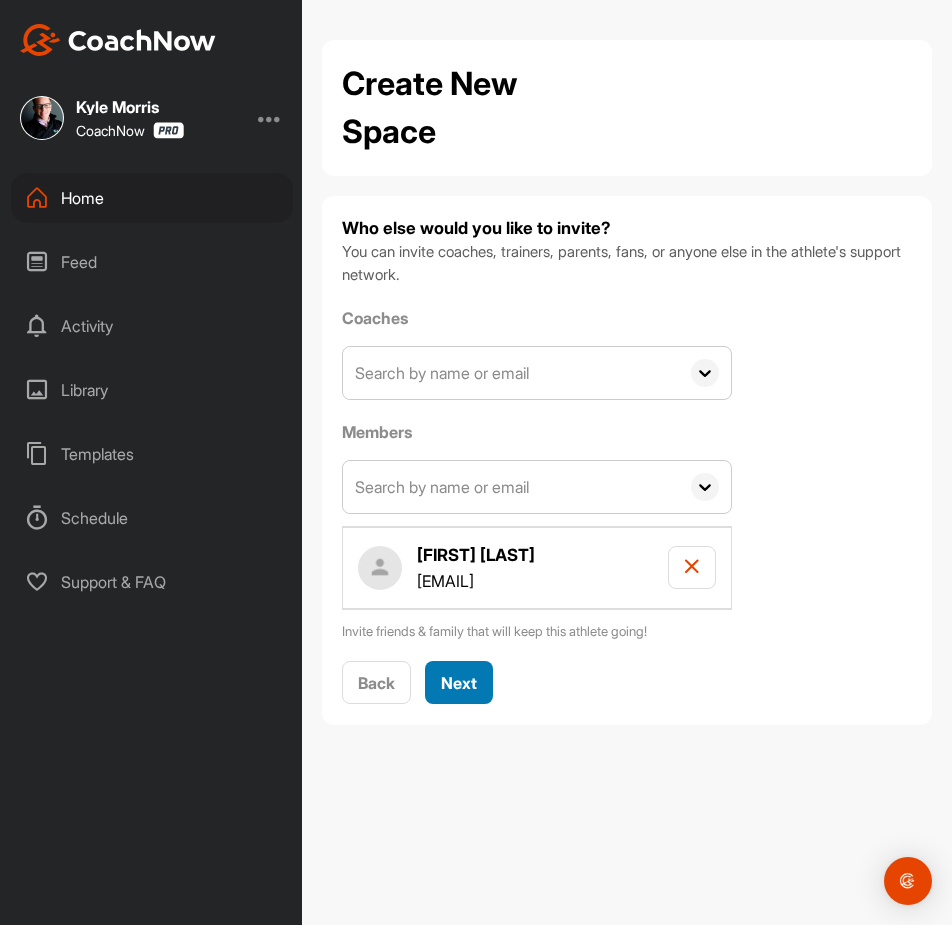 click on "Next" at bounding box center [459, 683] 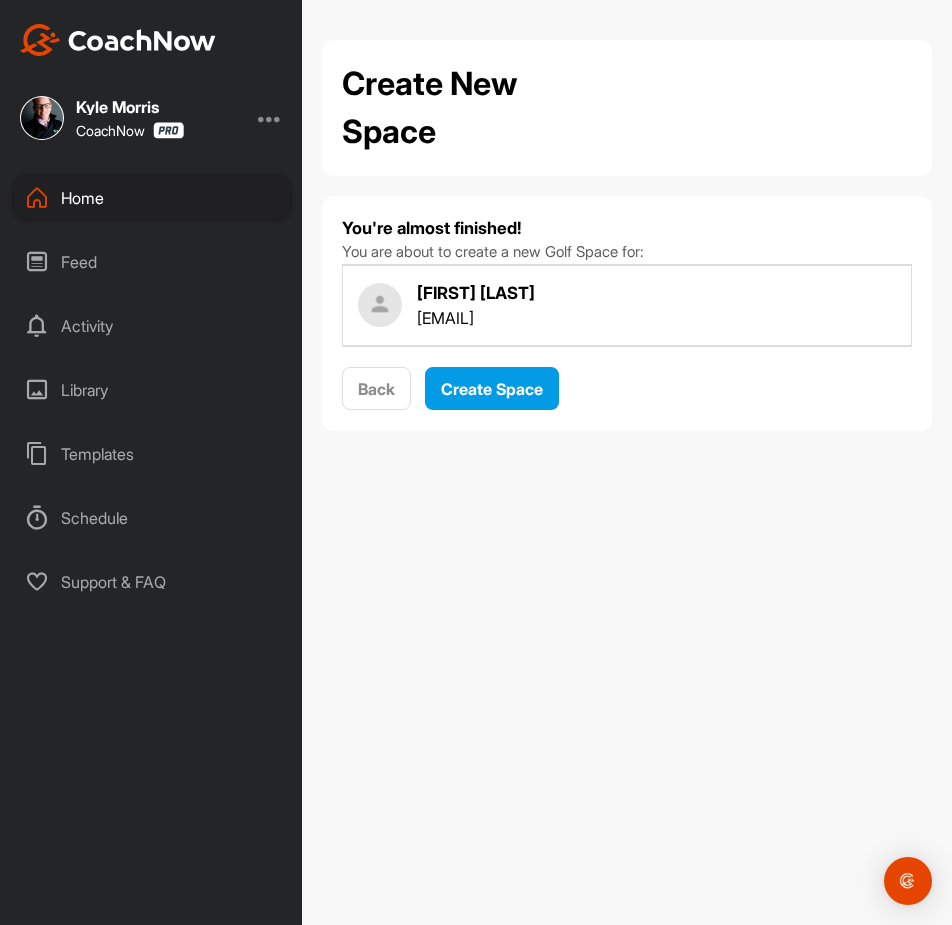 click on "Create New Space You're almost finished! You are about to create a new Golf Space for: Zack Mullock   zackmullock@gmail.com   Back   Create Space" at bounding box center [627, 462] 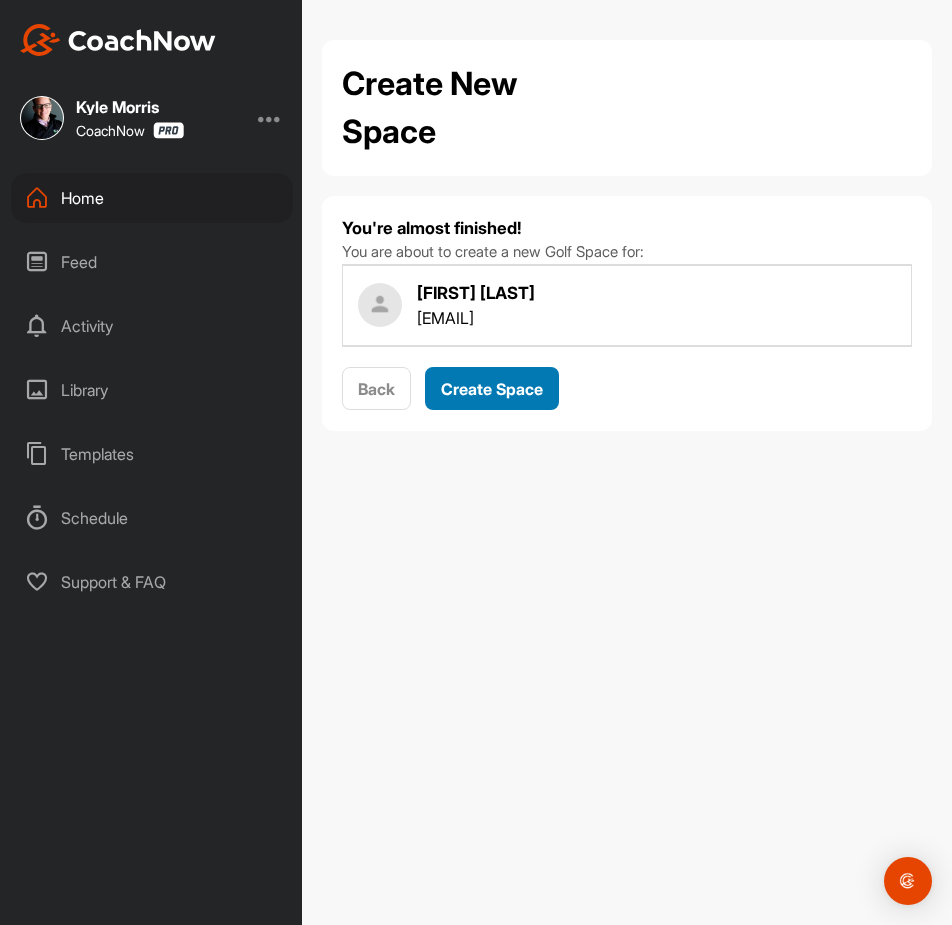 click on "Create Space" at bounding box center (492, 389) 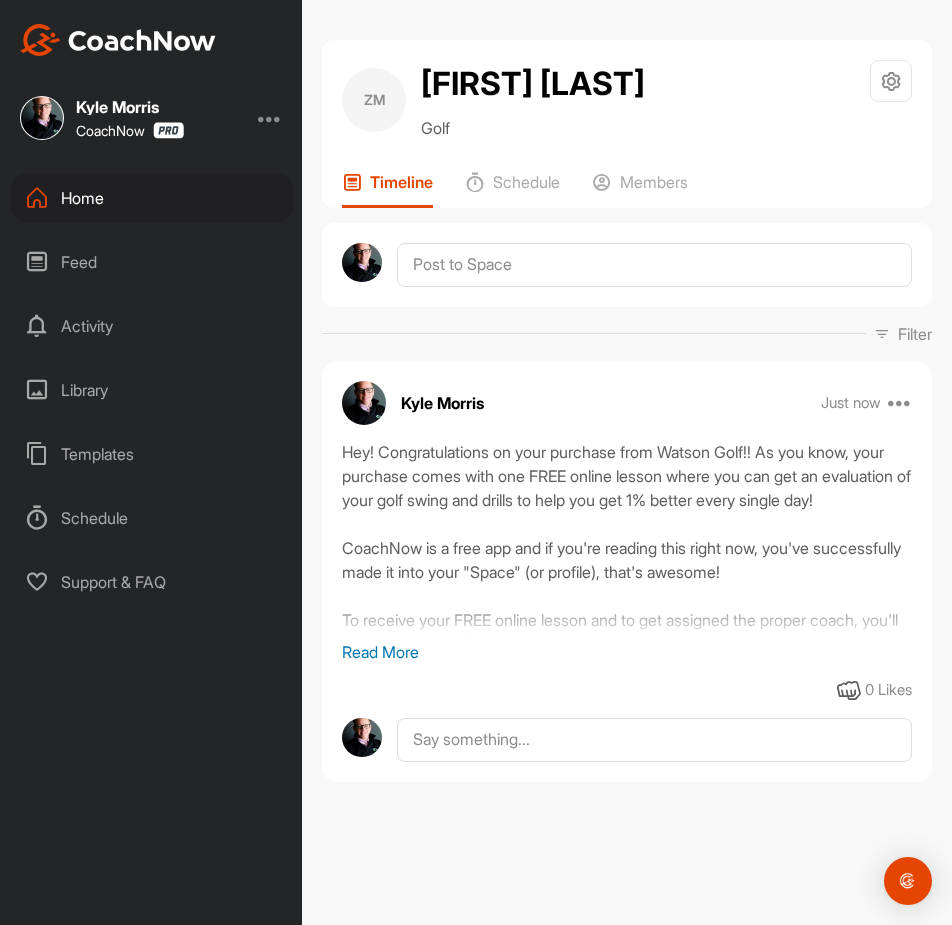click on "Home" at bounding box center [152, 198] 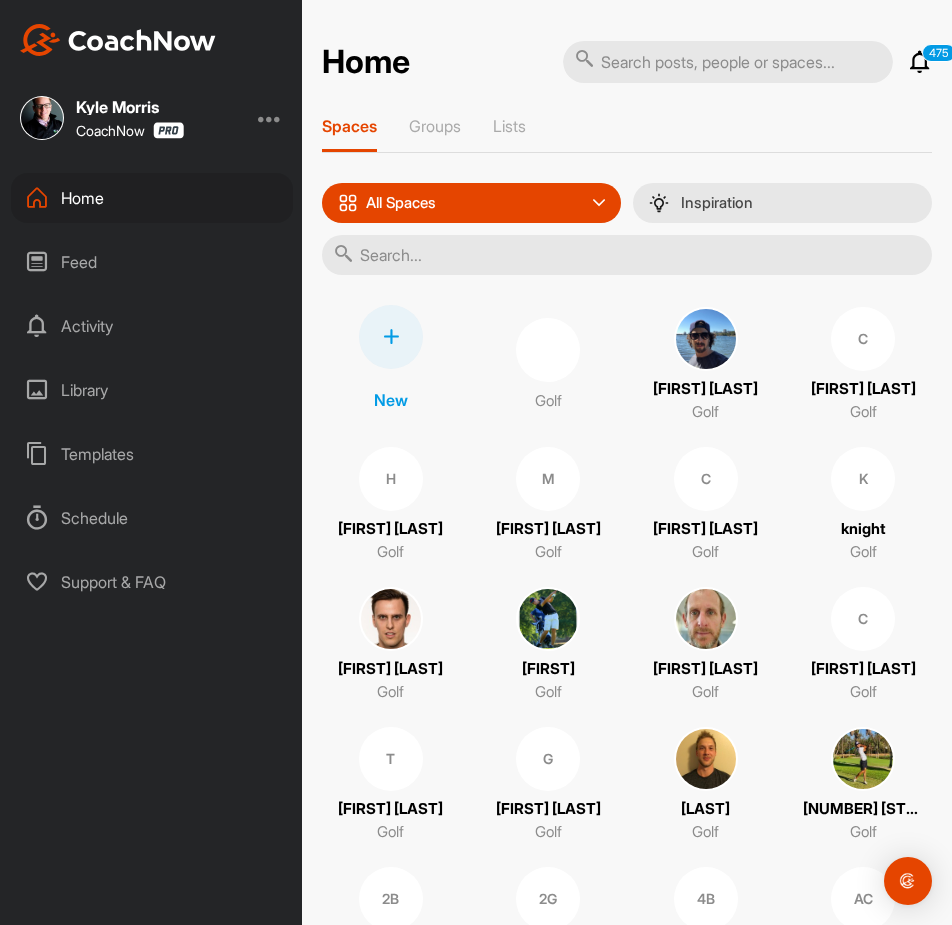click at bounding box center [391, 337] 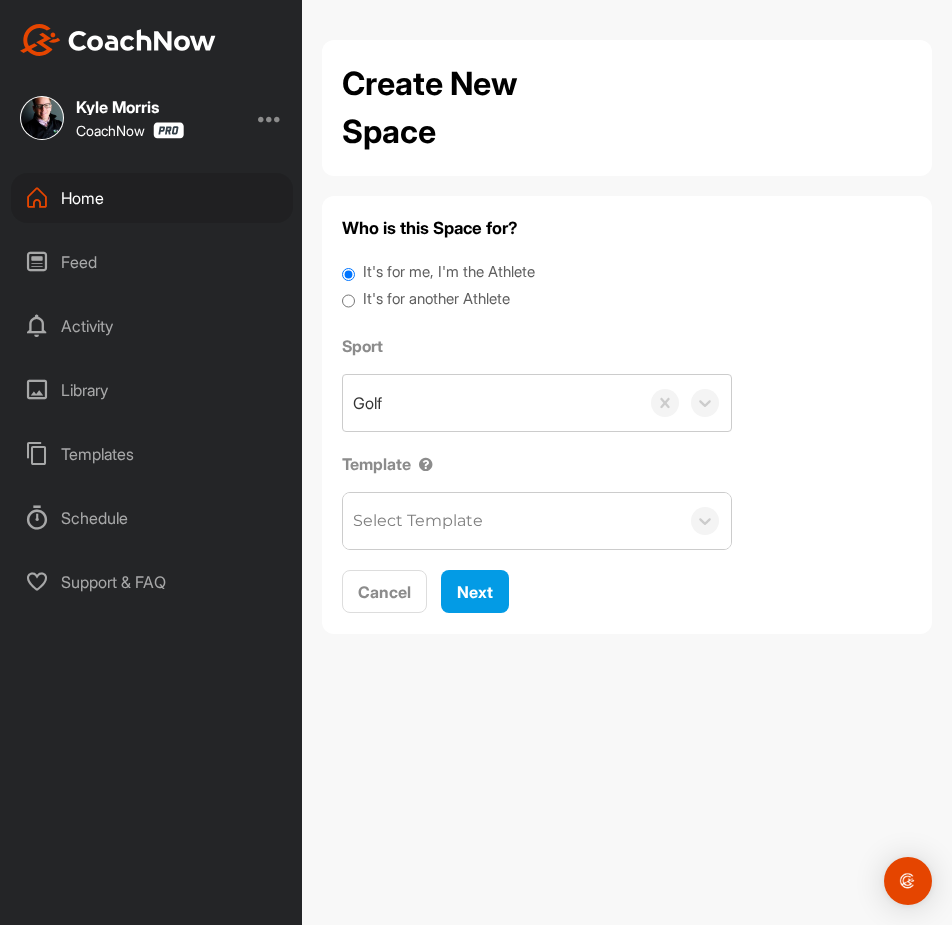 click on "It's for another Athlete" at bounding box center (436, 299) 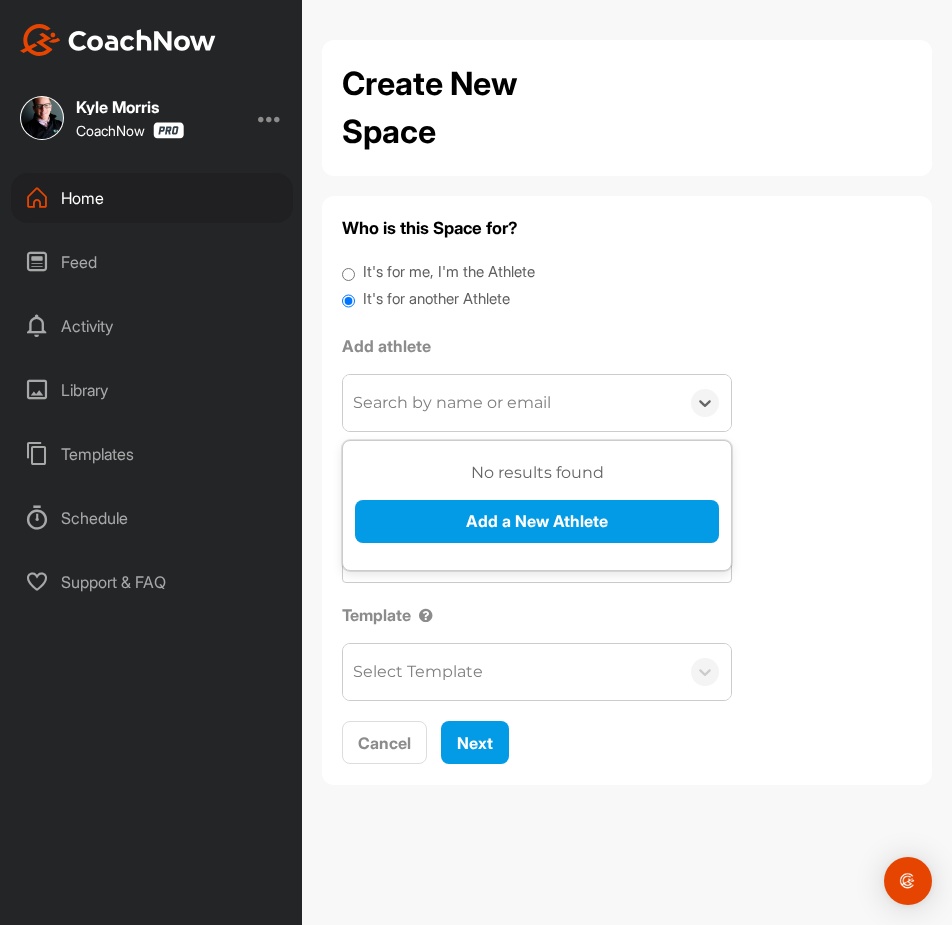 click on "Search by name or email" at bounding box center (452, 403) 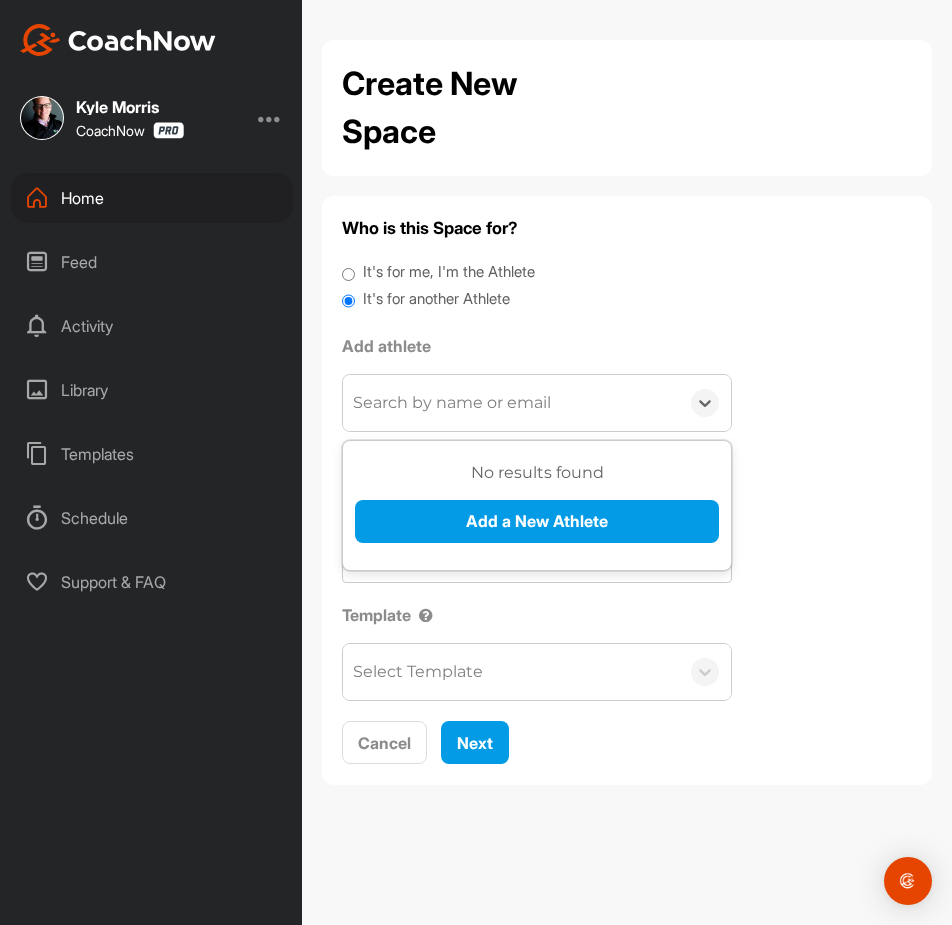 paste on "[FIRST] [LAST]" 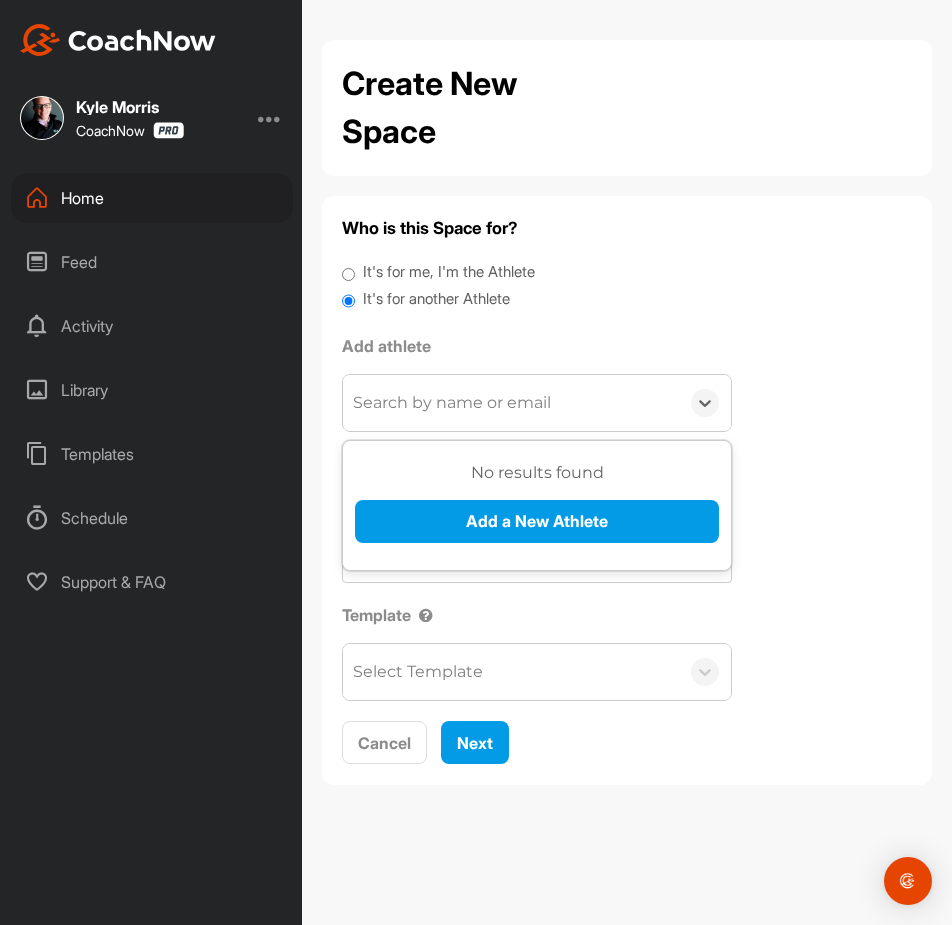 type on "[FIRST] [LAST]" 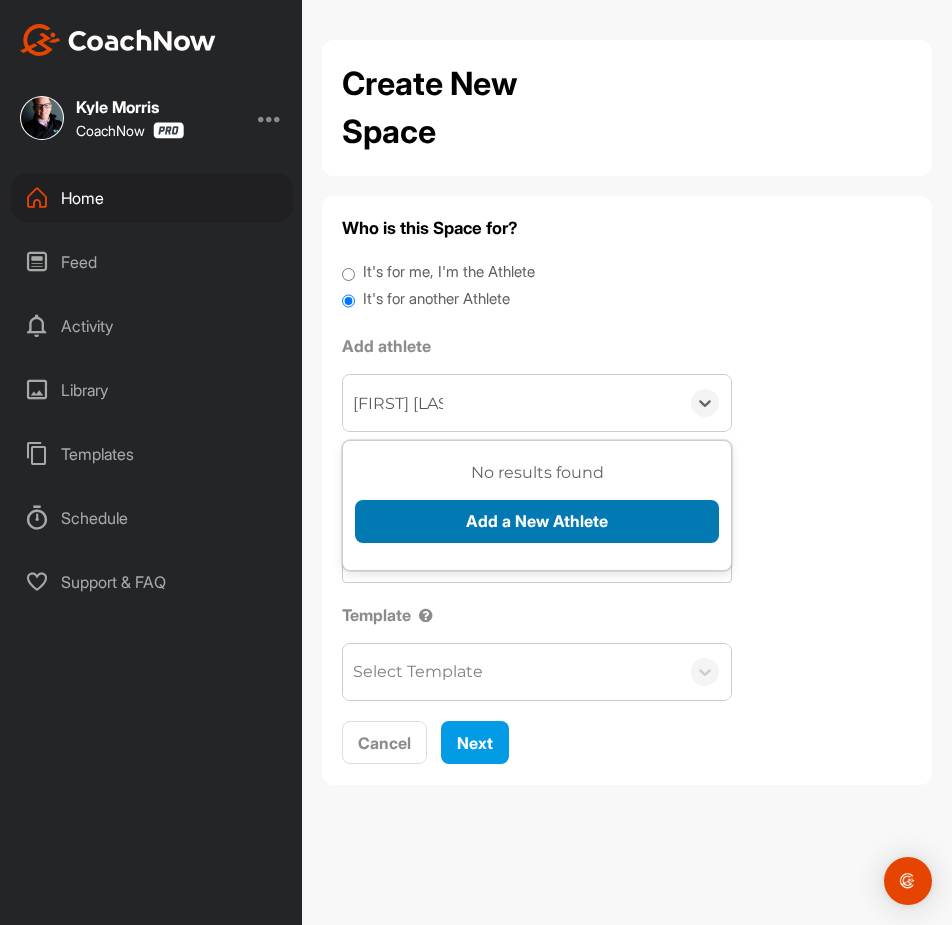 click on "Add a New Athlete" at bounding box center (537, 521) 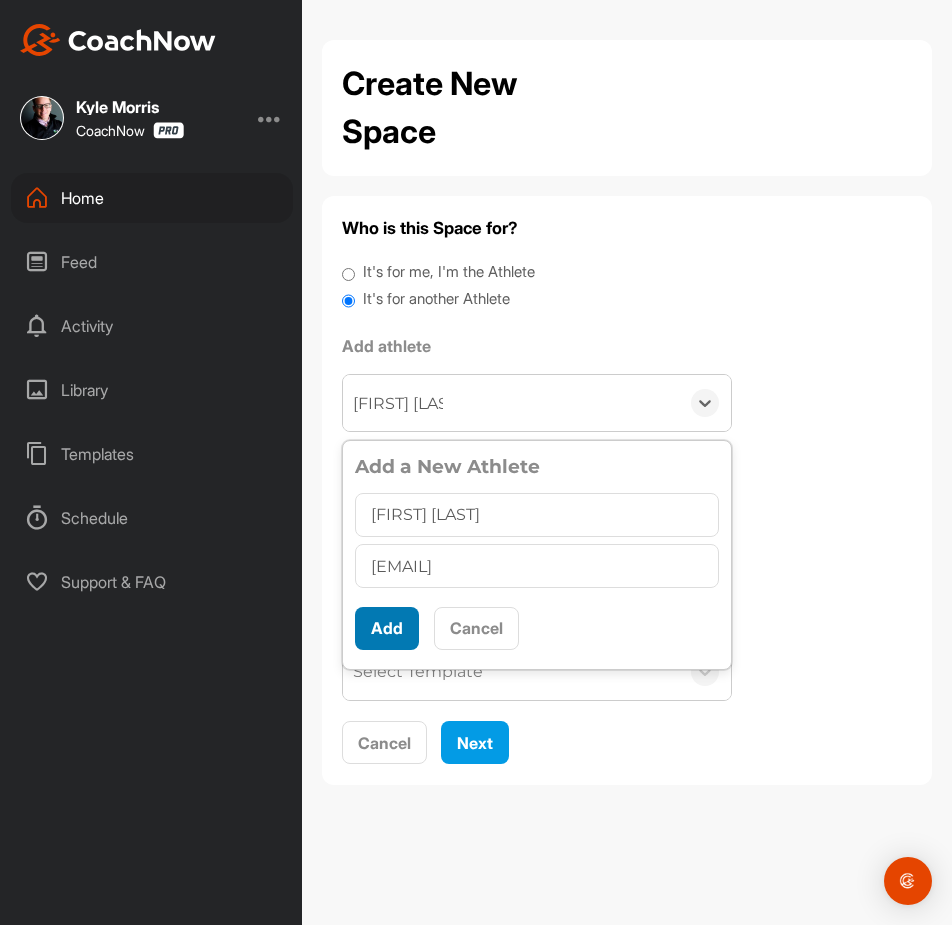 type on "dan@danshultz.com" 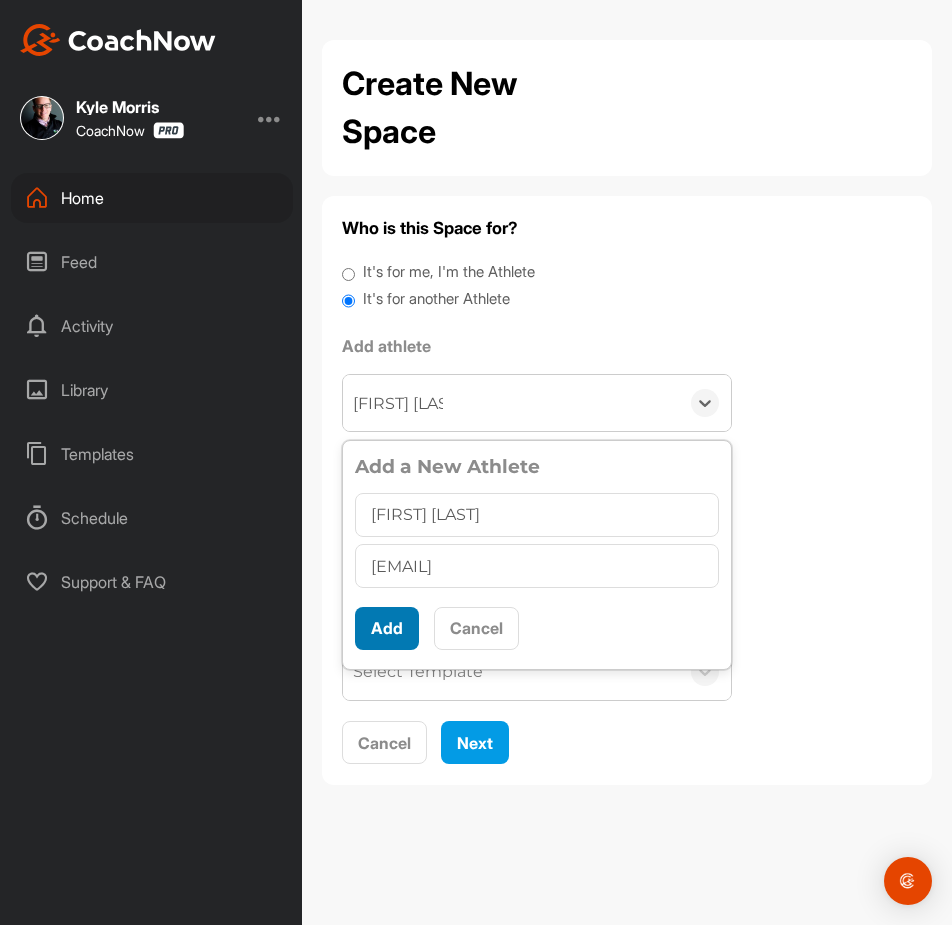 scroll, scrollTop: 11, scrollLeft: 0, axis: vertical 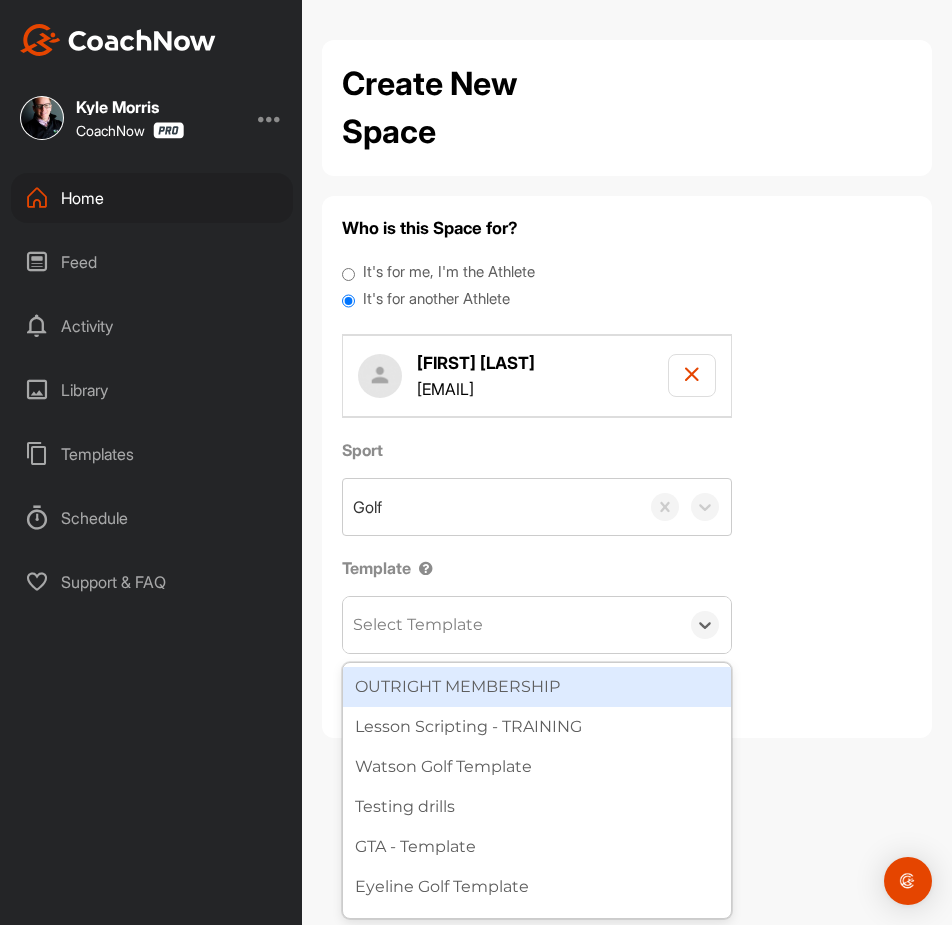 click on "Select Template" at bounding box center [511, 625] 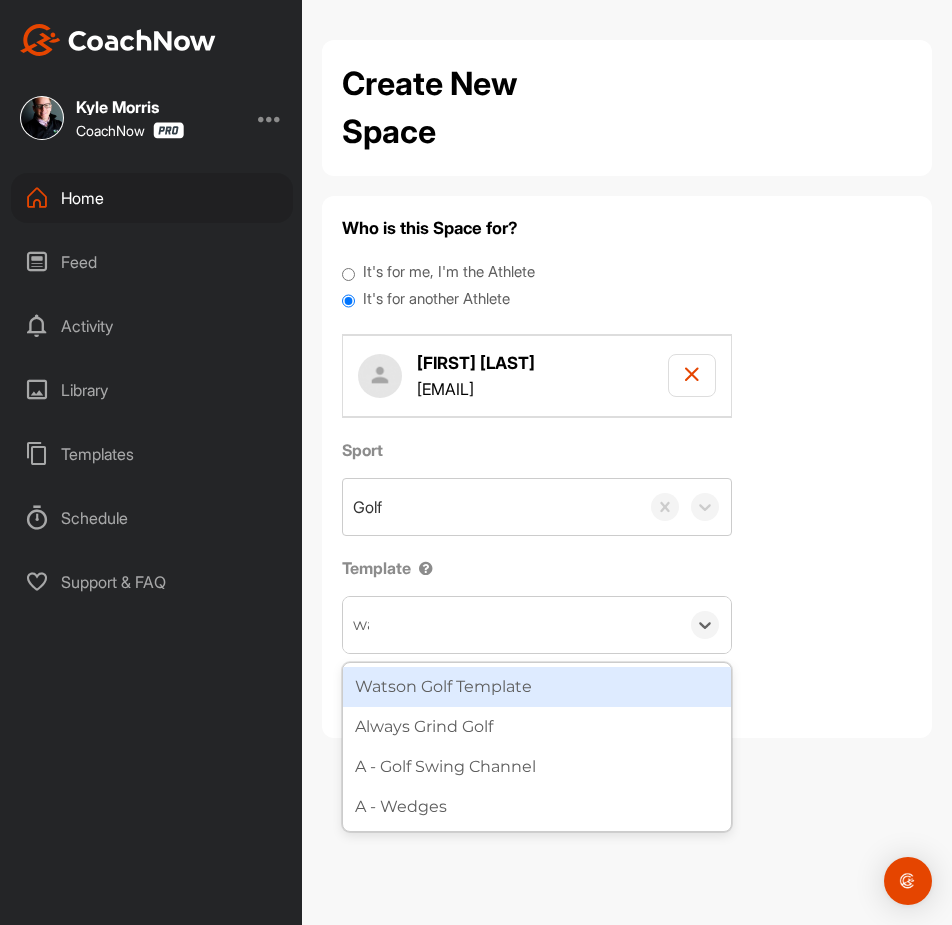 type on "wat" 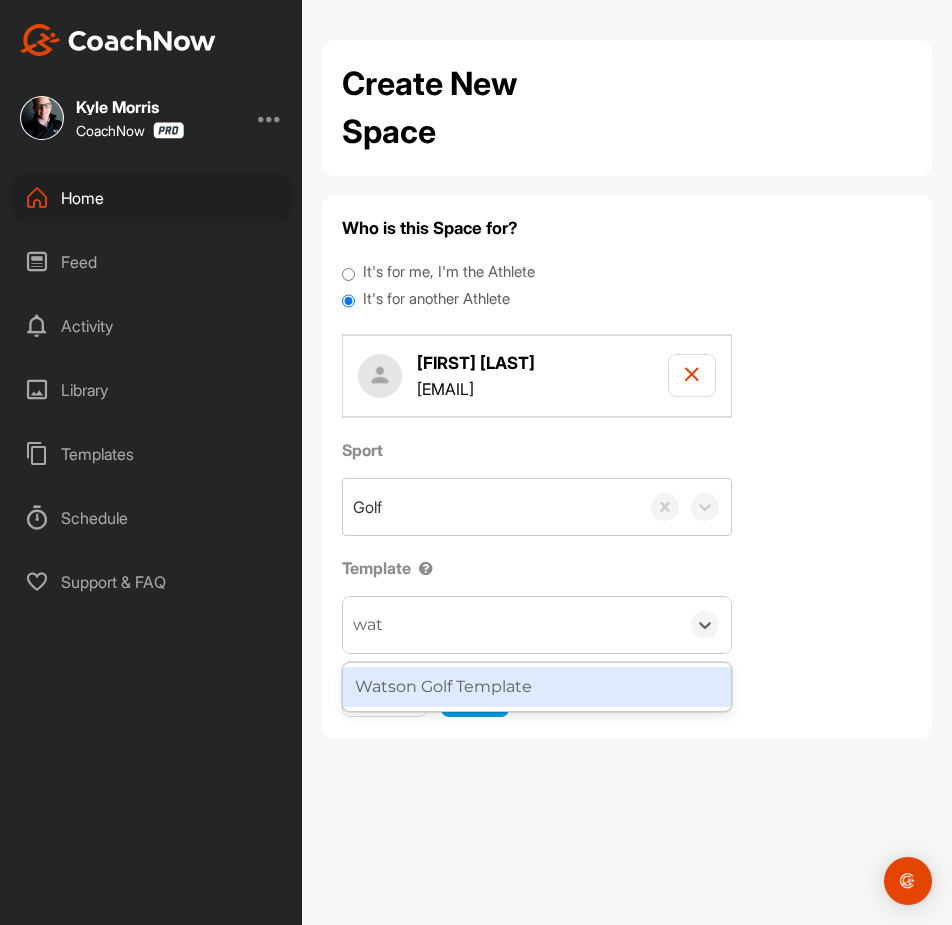click on "Watson Golf Template" at bounding box center (537, 687) 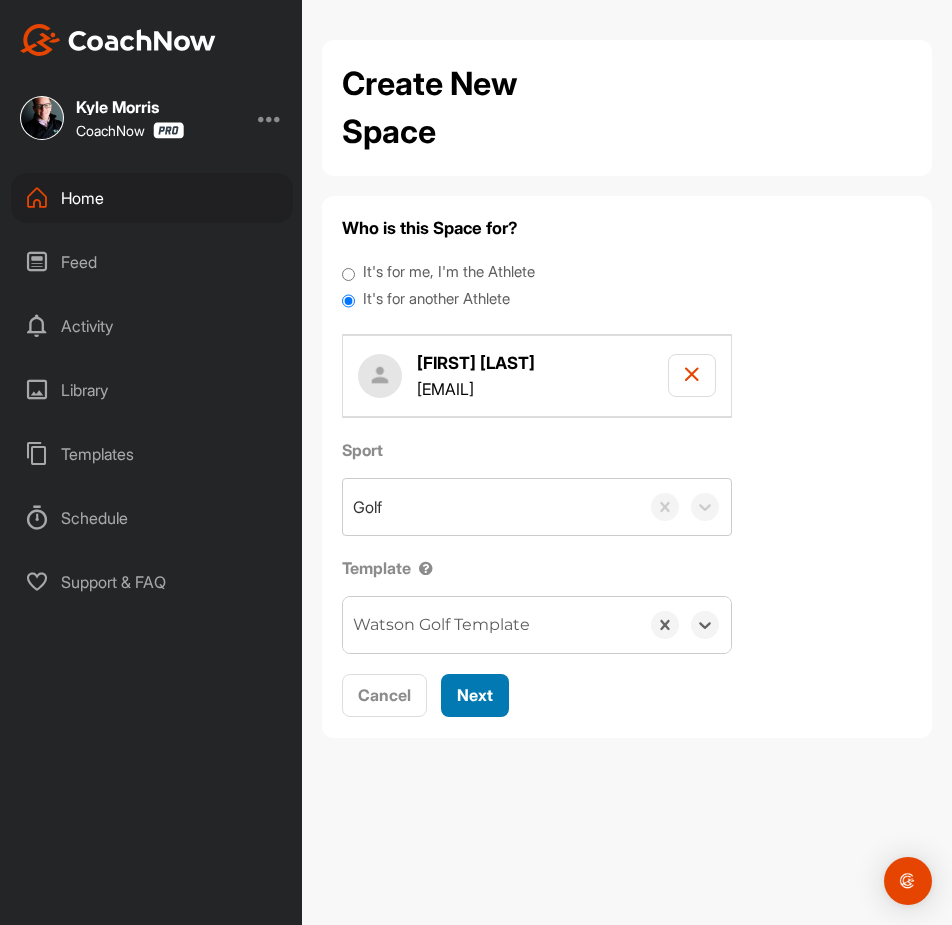 click on "Next" at bounding box center [475, 695] 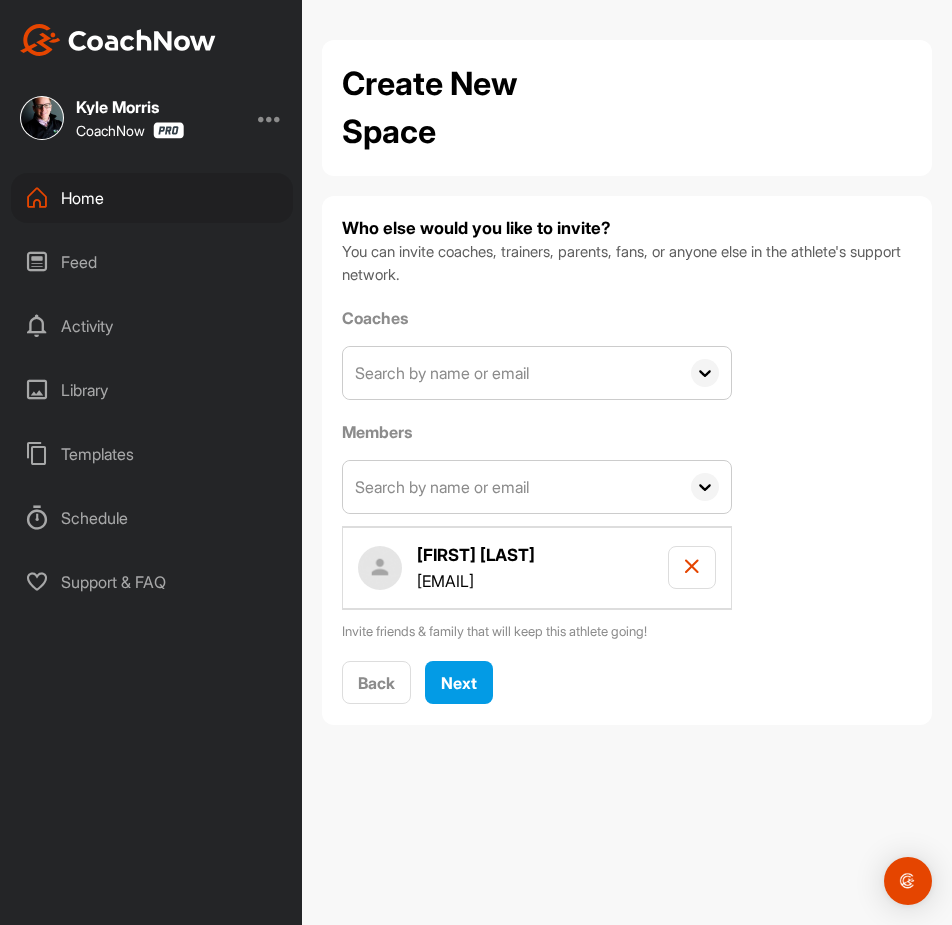 click on "Dan Shultz dan@danshultz.com" at bounding box center (537, 567) 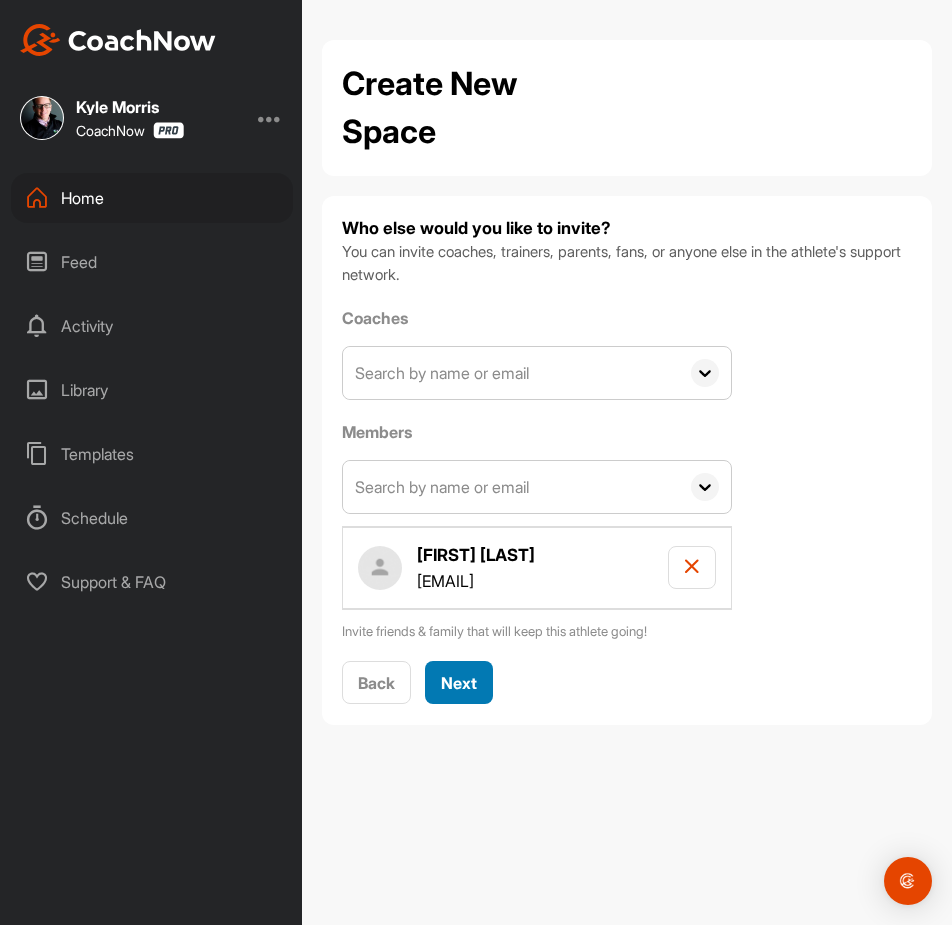 click on "Next" at bounding box center [459, 683] 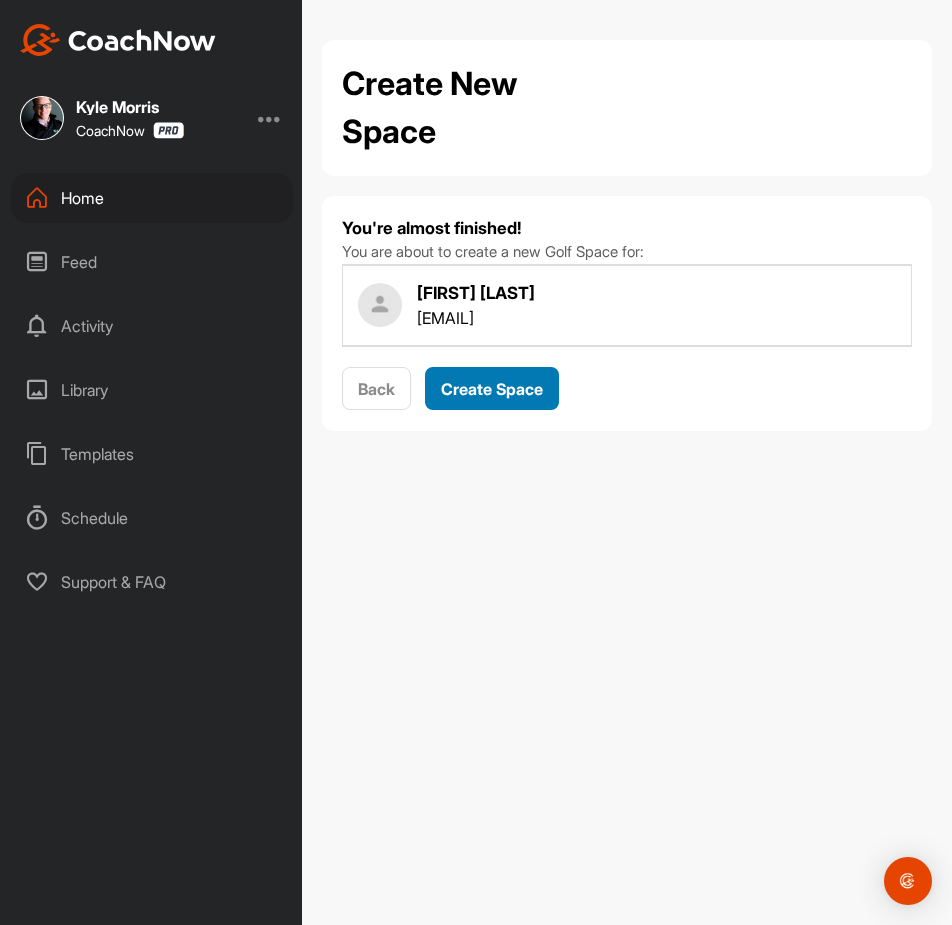 click on "Create Space" at bounding box center [492, 389] 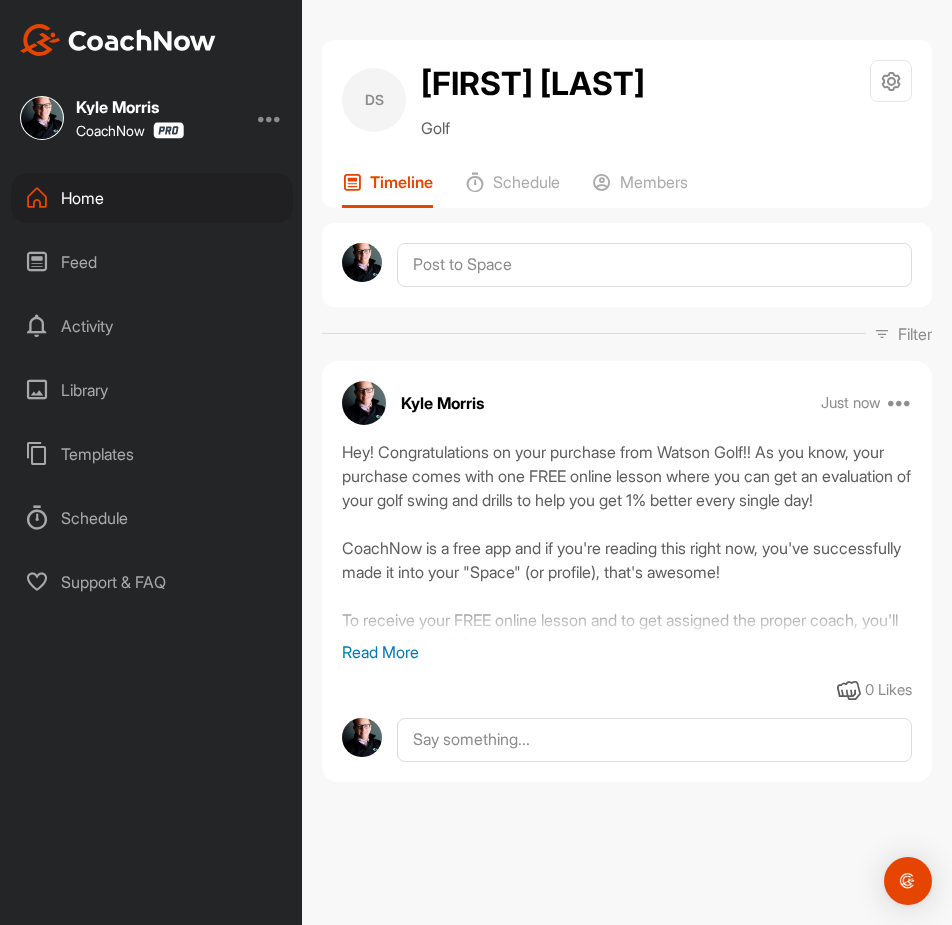 scroll, scrollTop: 0, scrollLeft: 0, axis: both 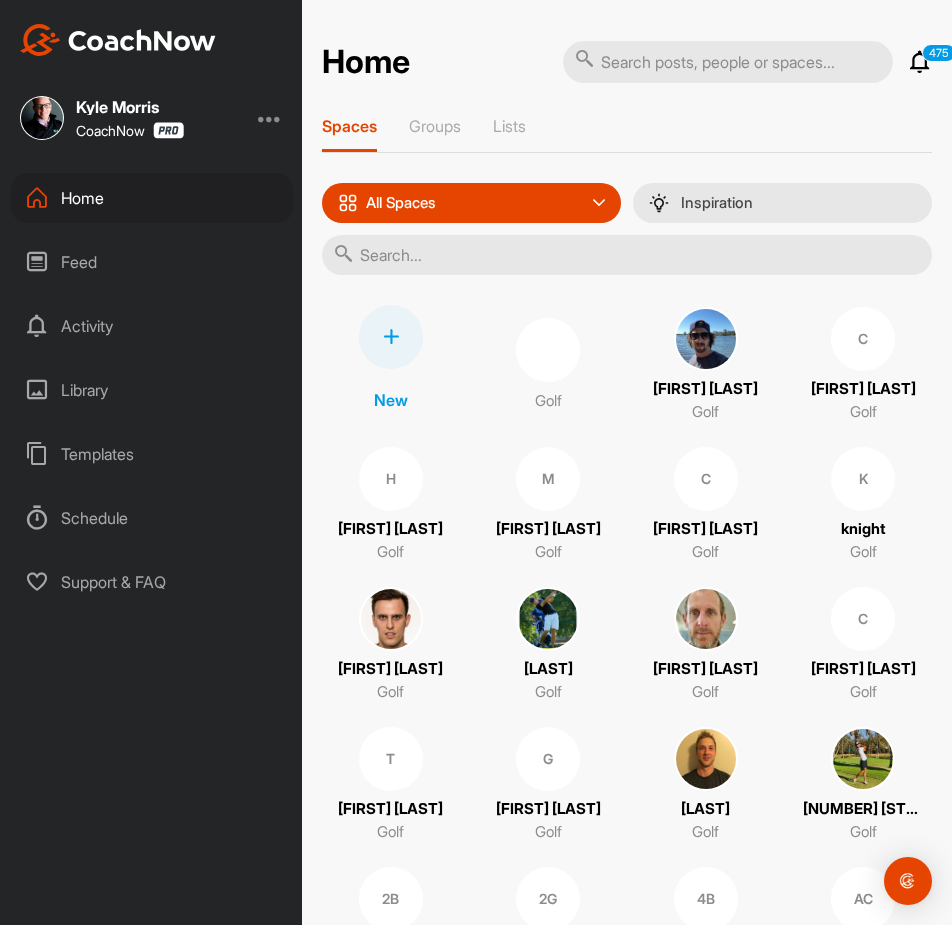 click at bounding box center (391, 337) 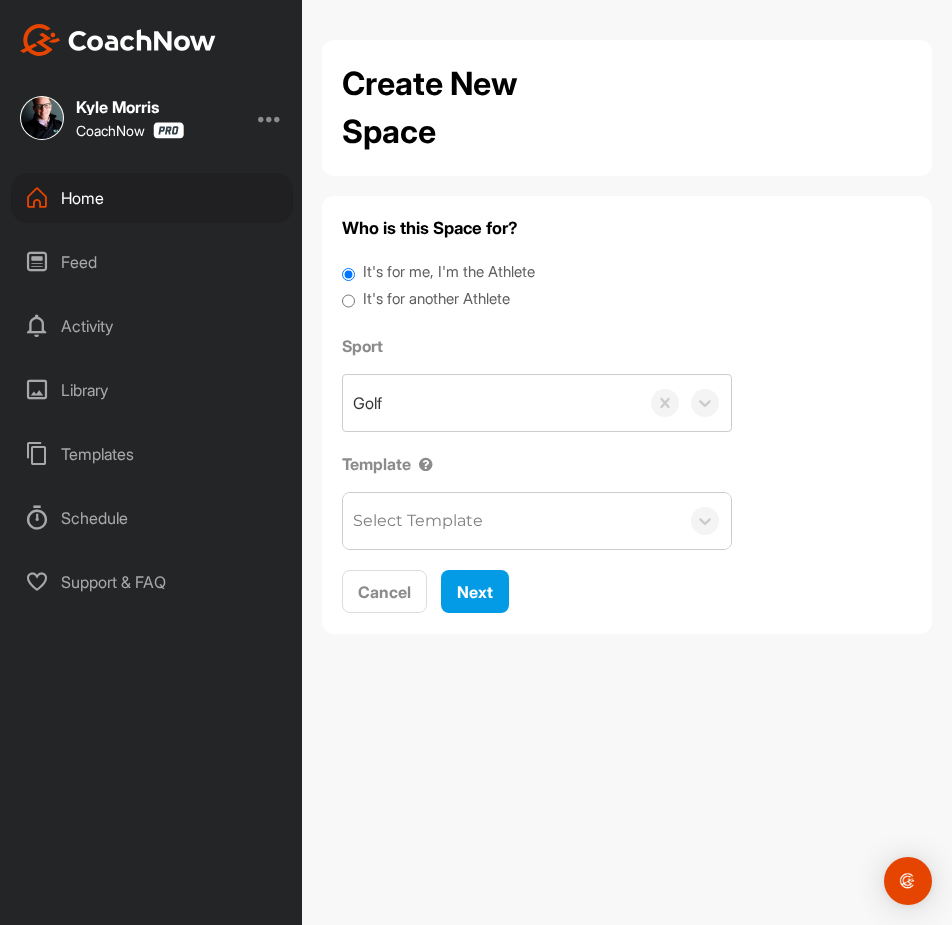 click on "It's for another Athlete" at bounding box center [436, 299] 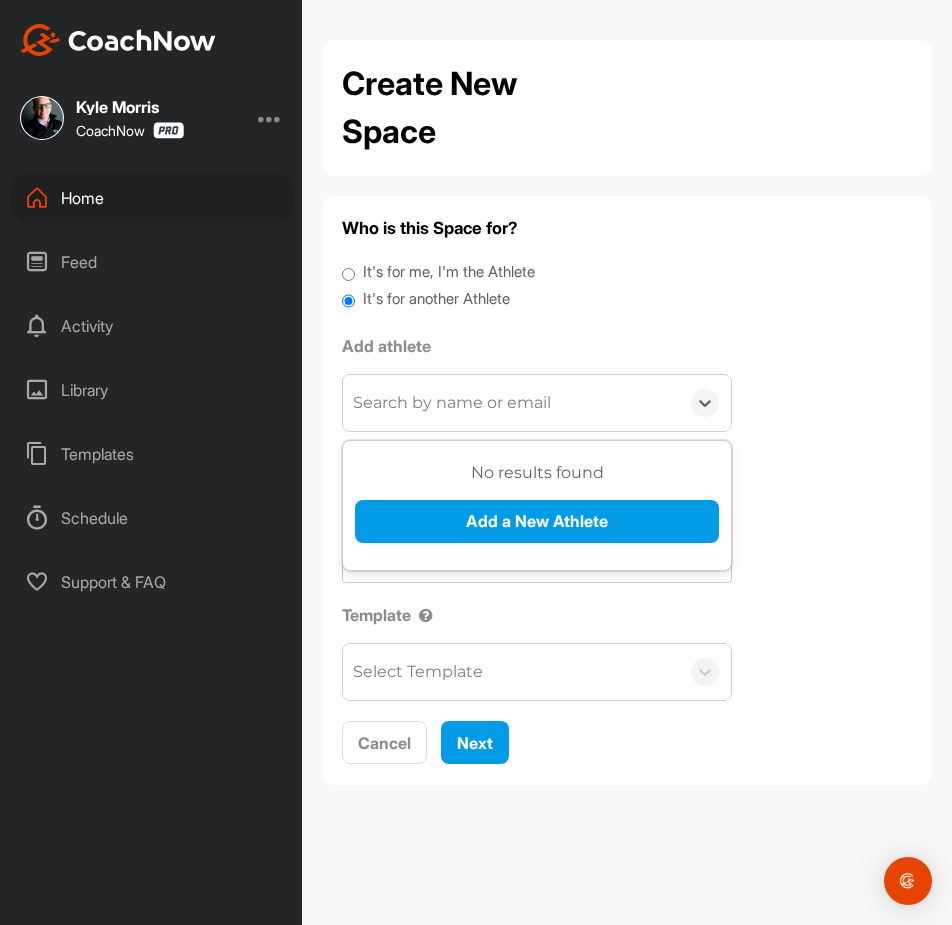 click on "Search by name or email" at bounding box center (452, 403) 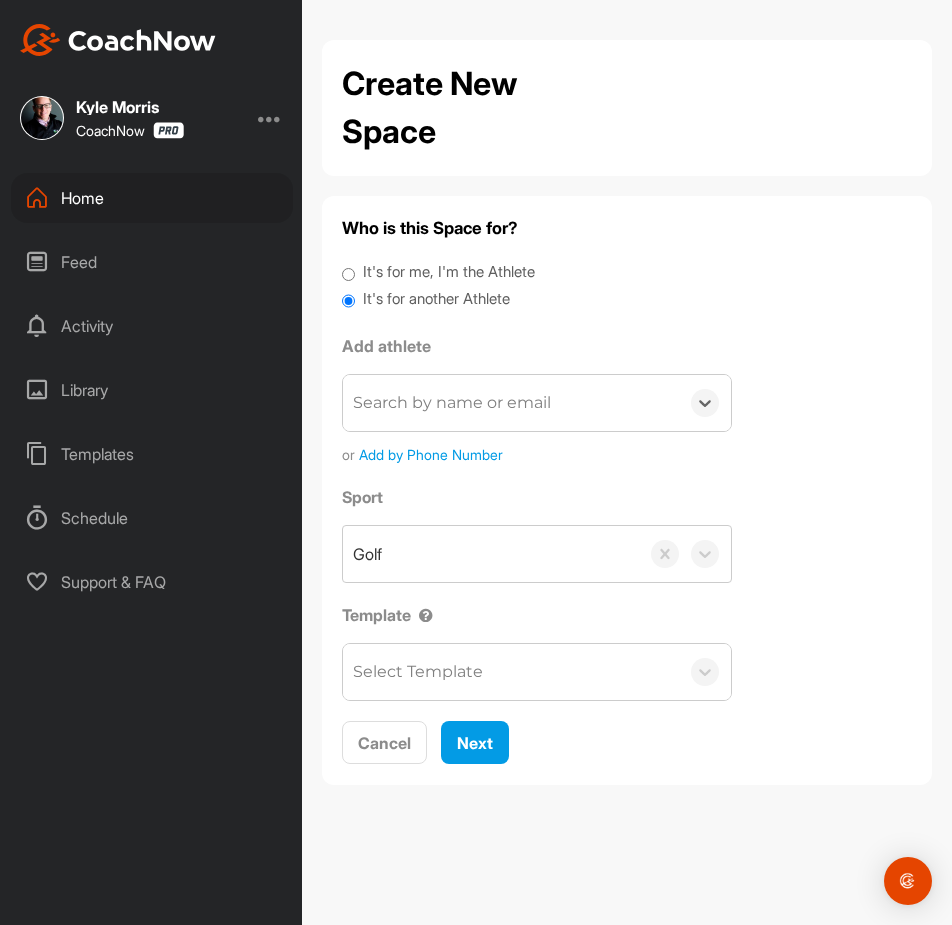 click on "Search by name or email" at bounding box center [452, 403] 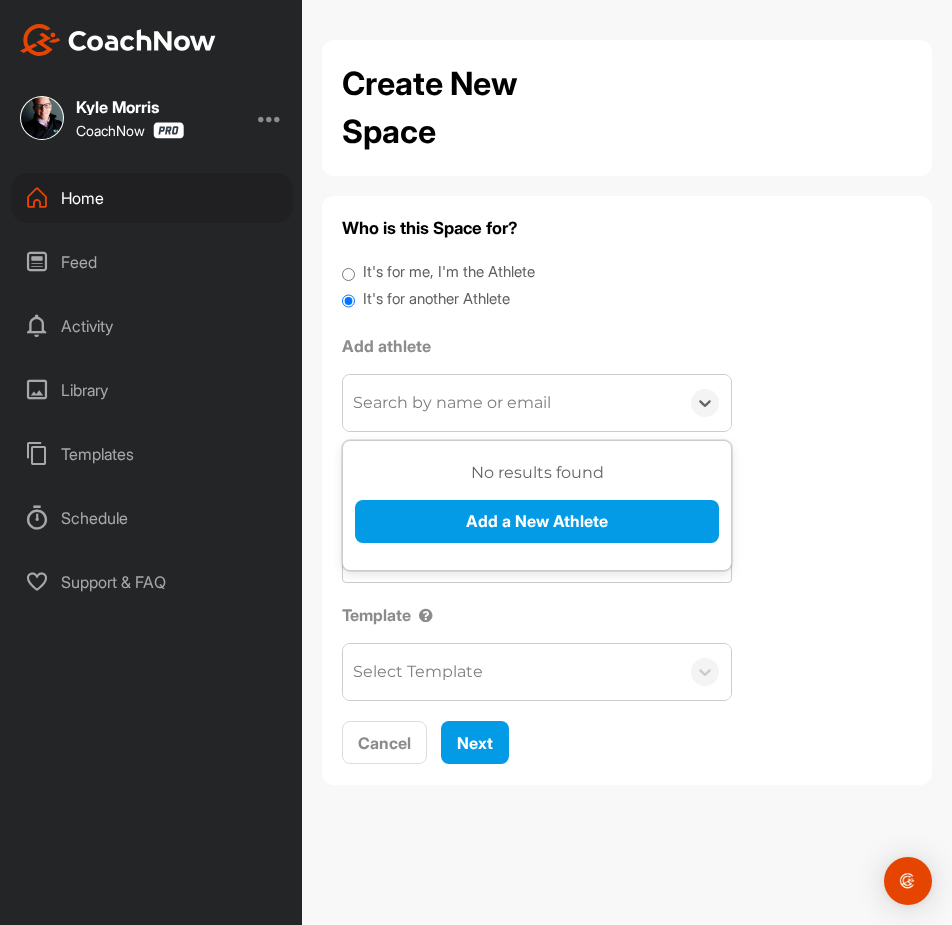 click on "Search by name or email" at bounding box center (452, 403) 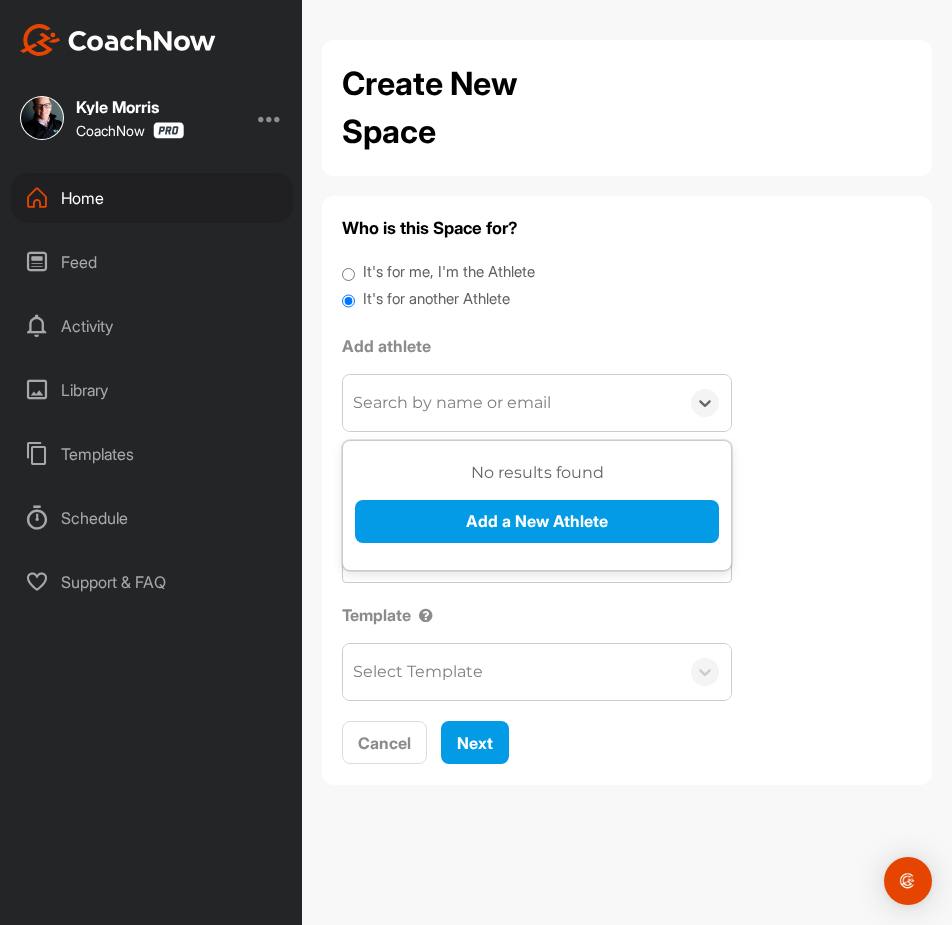 paste on "[FIRST] [LAST]" 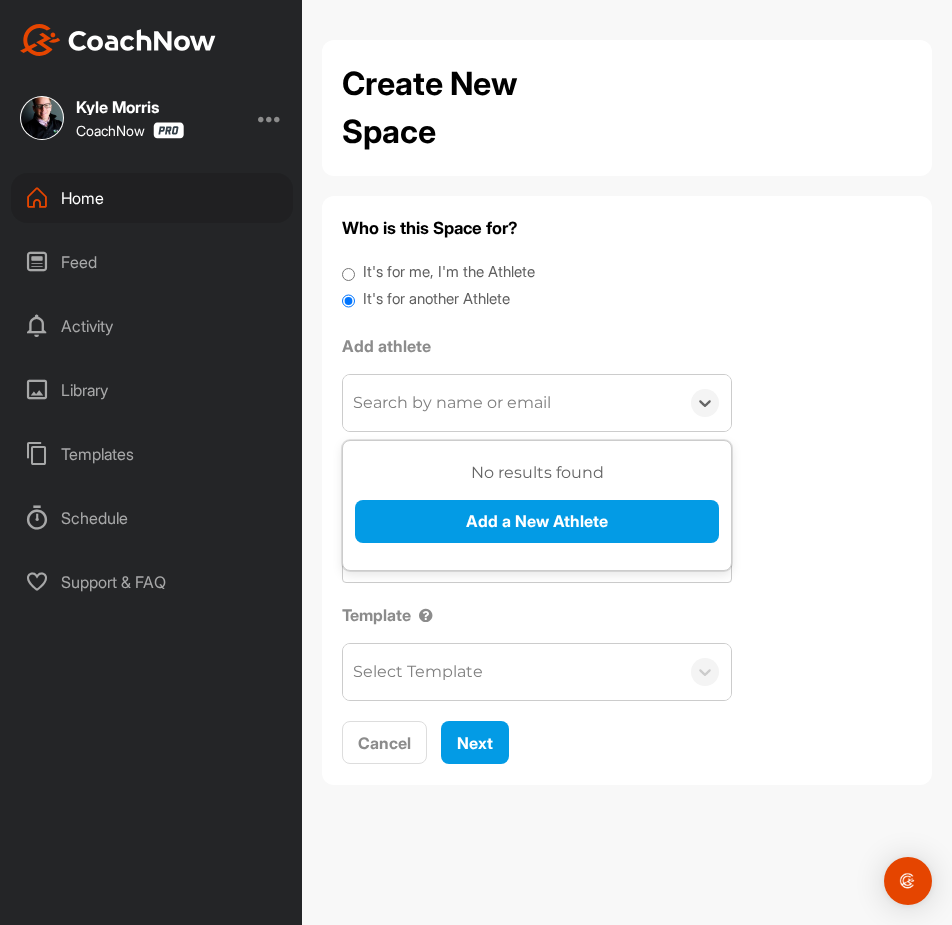 type on "[FIRST] [LAST]" 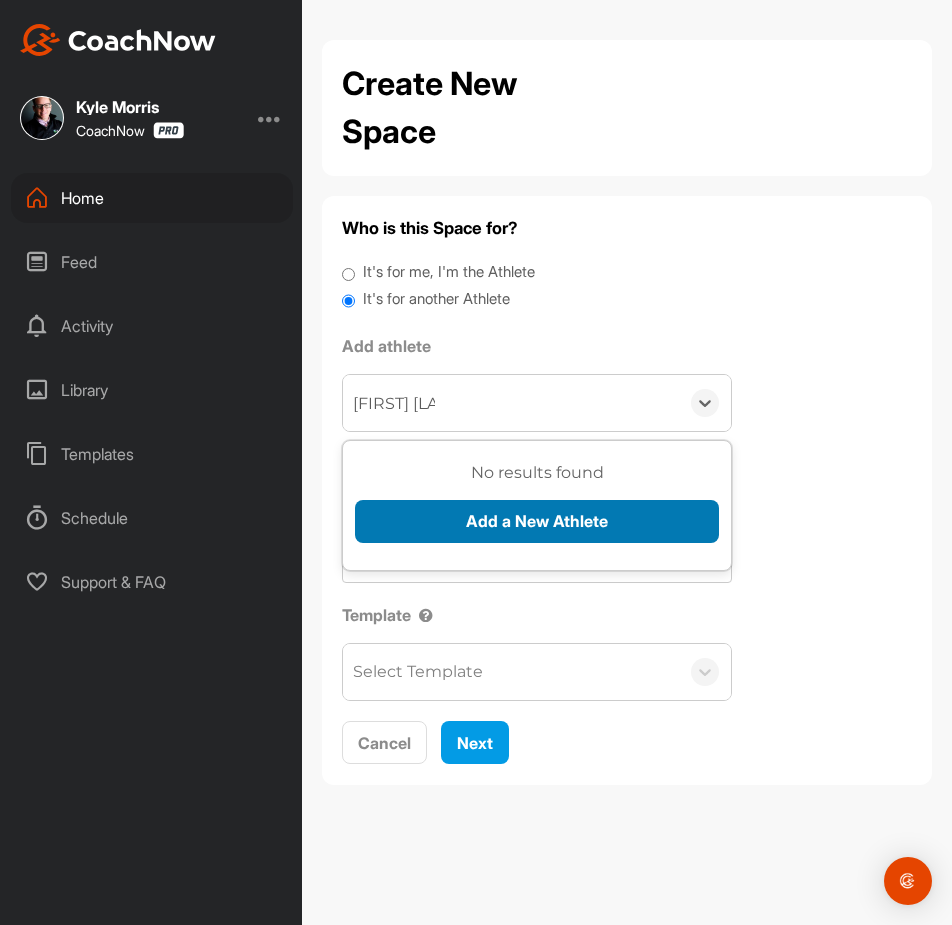 click on "Add a New Athlete" at bounding box center (537, 521) 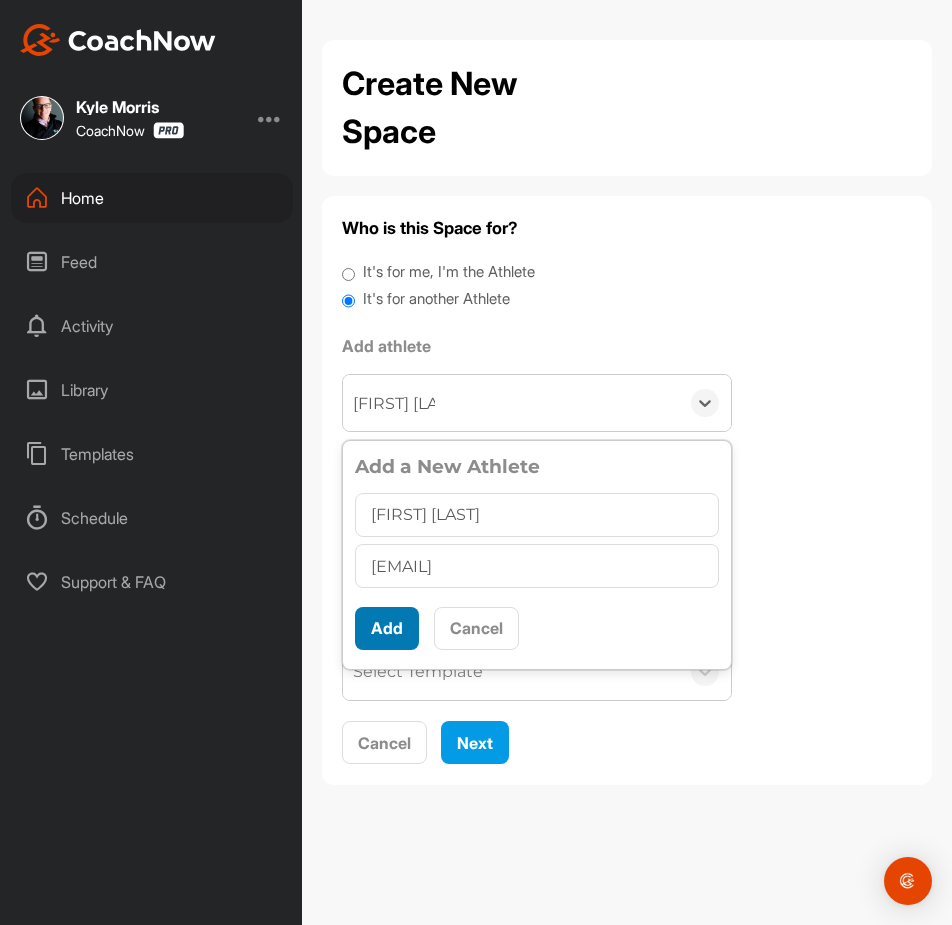 type on "[EMAIL]" 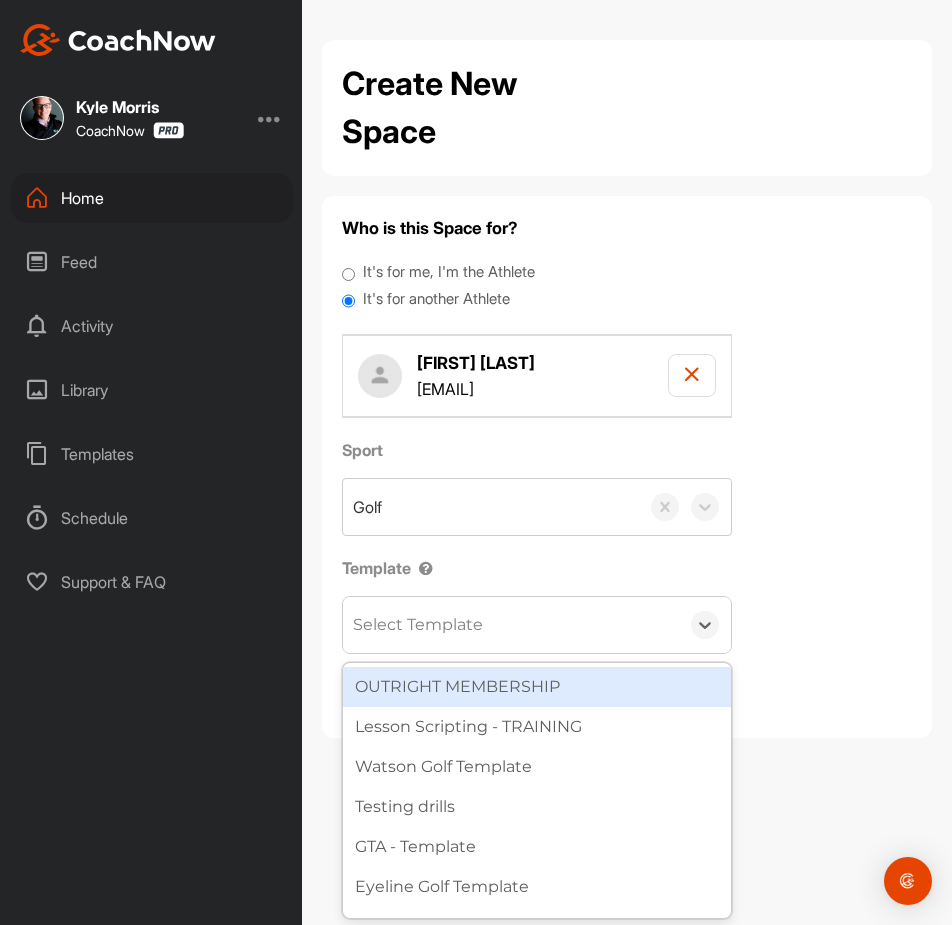 click on "Select Template" at bounding box center (511, 625) 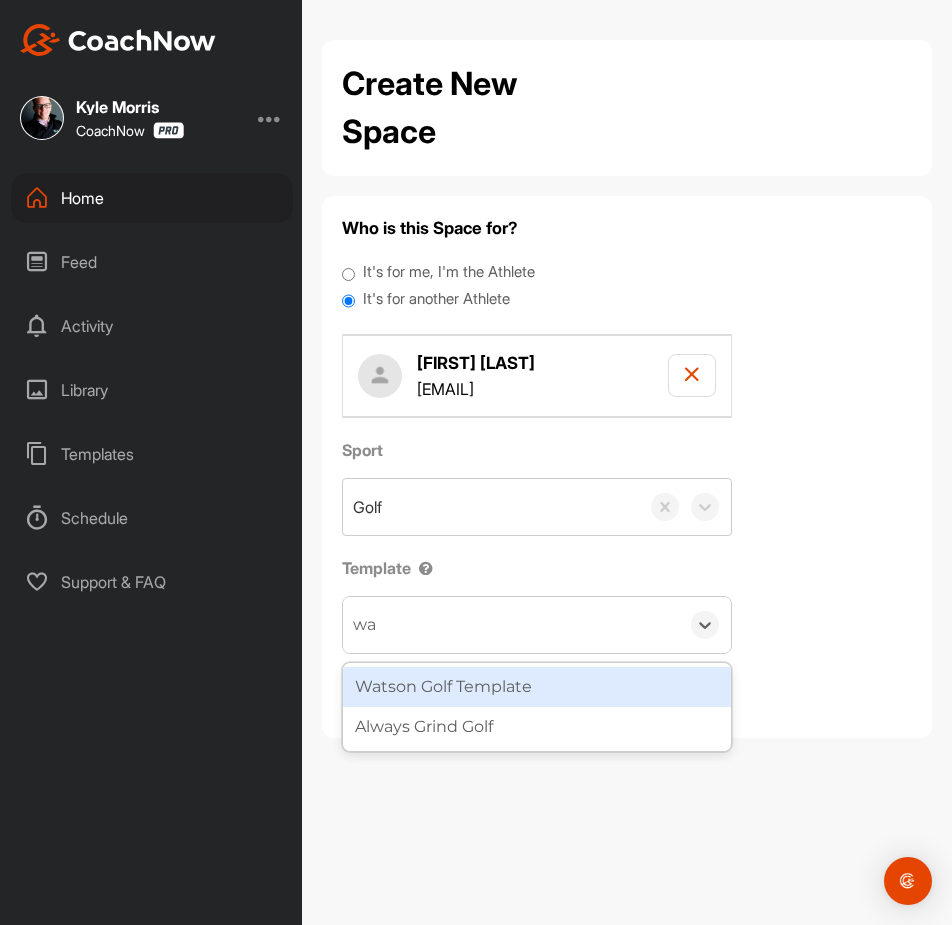 type on "wat" 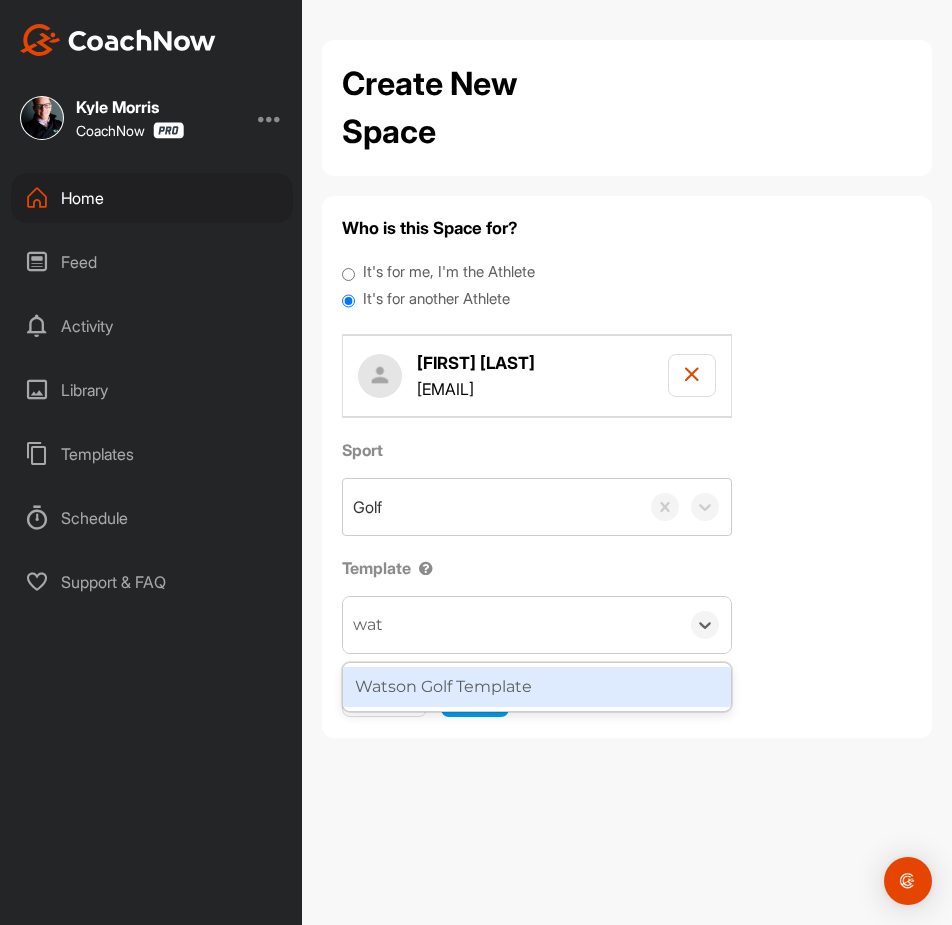 click on "Watson Golf Template" at bounding box center (537, 687) 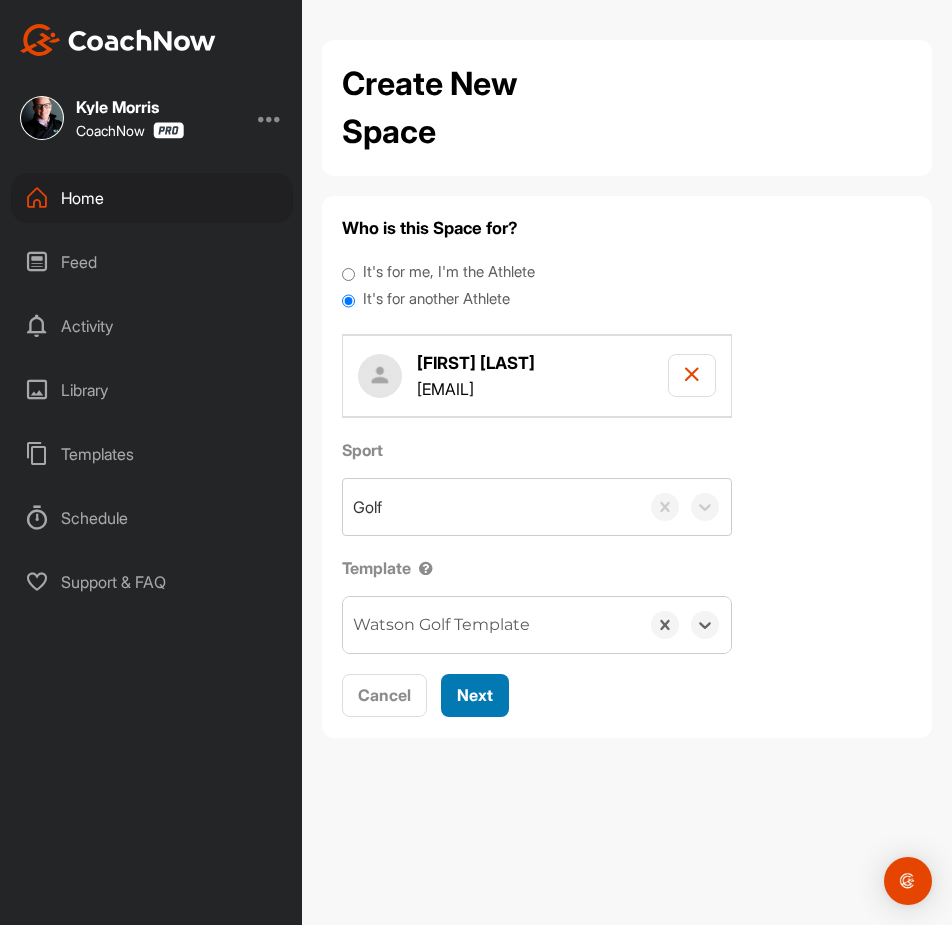 click on "Next" at bounding box center [475, 695] 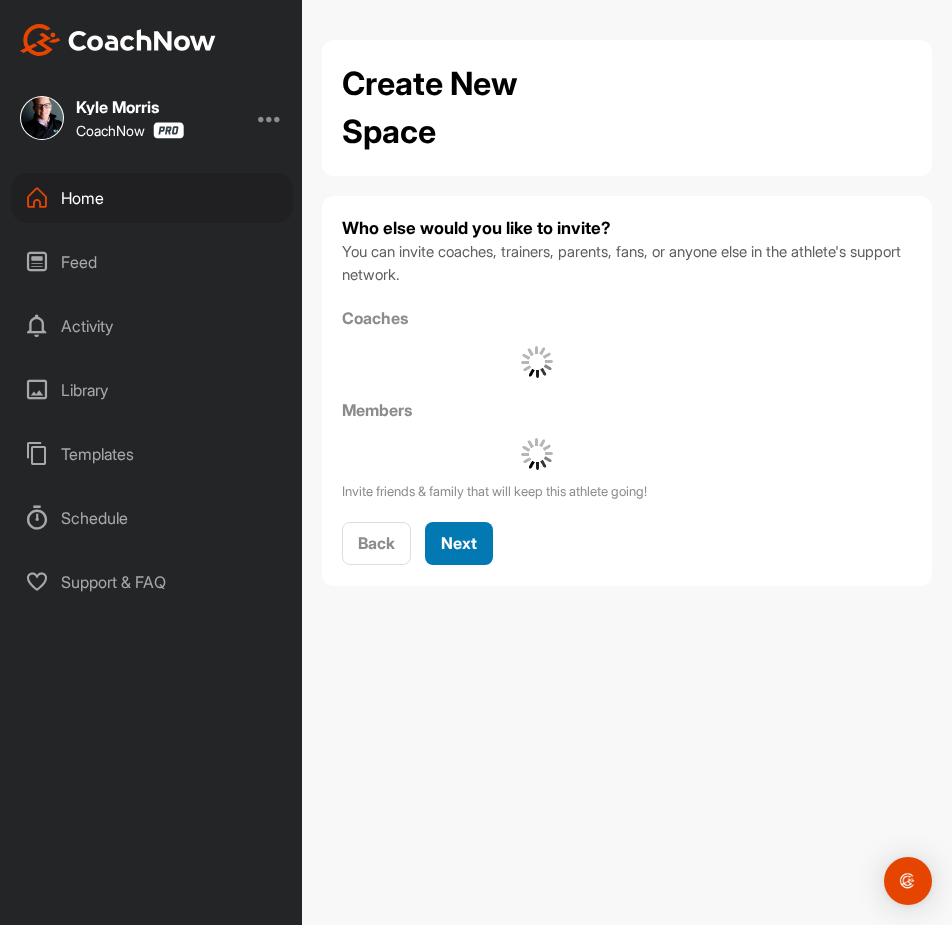 click on "Next" at bounding box center [459, 543] 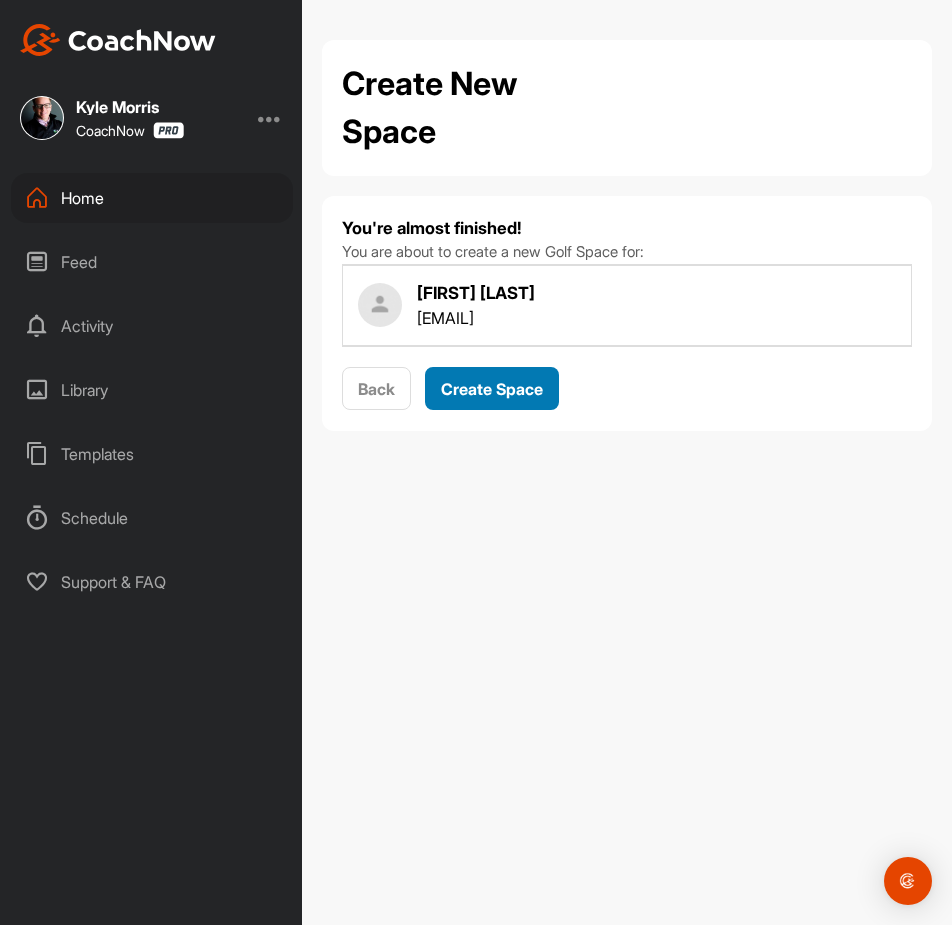 click on "Create Space" at bounding box center [492, 389] 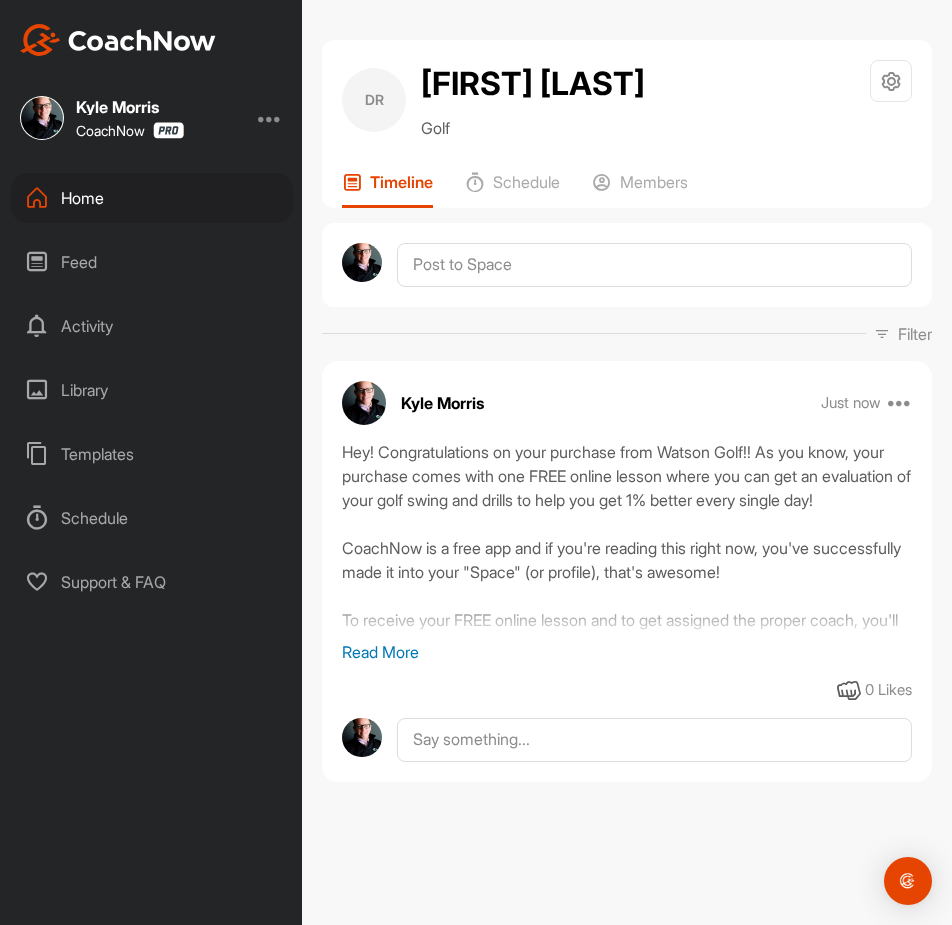 click on "Home" at bounding box center [152, 198] 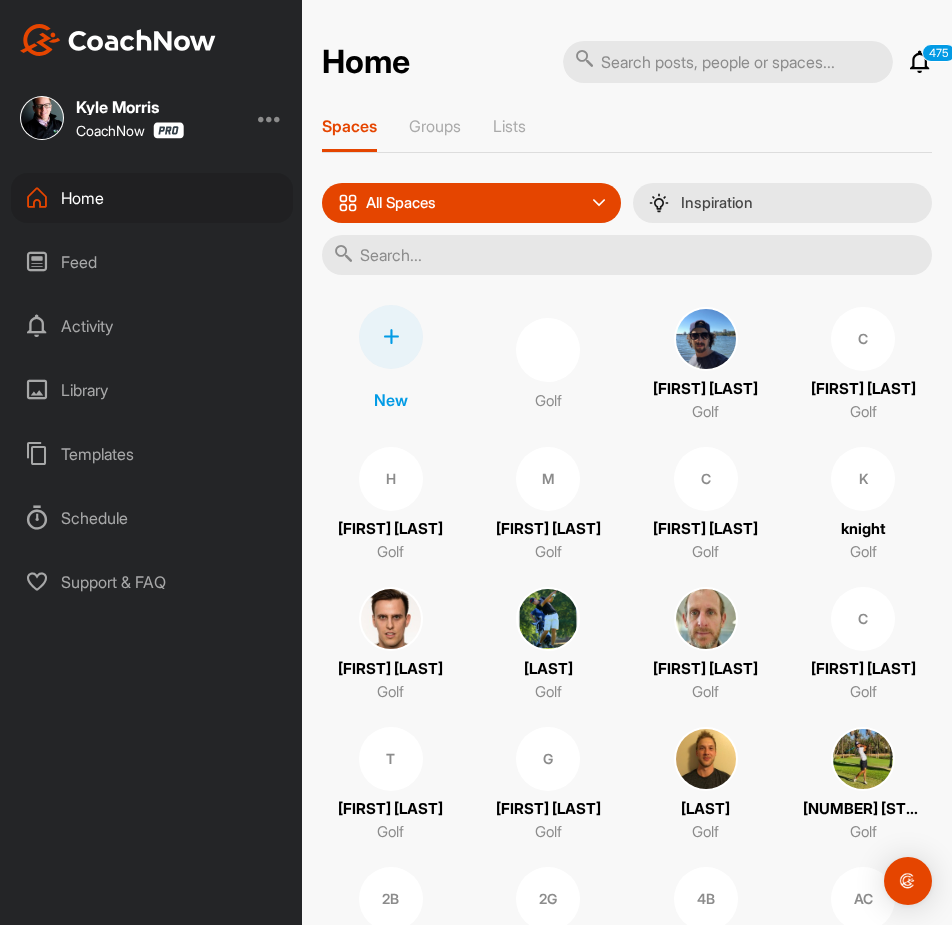 click at bounding box center (391, 337) 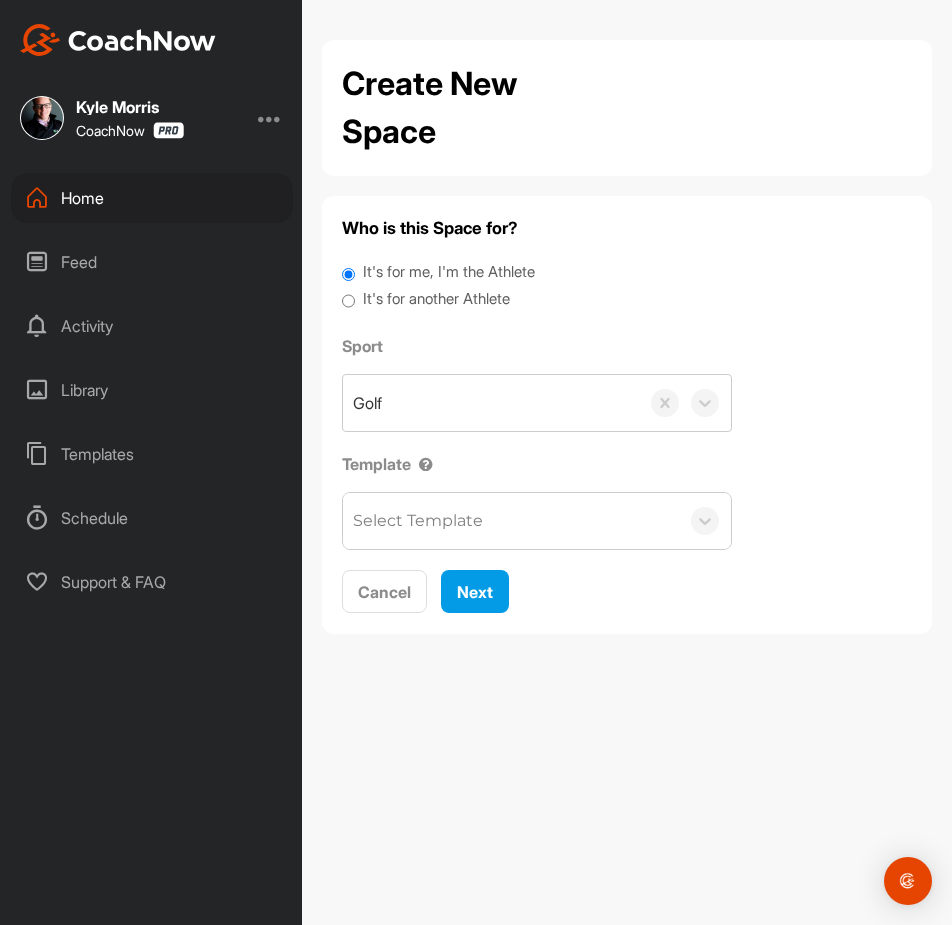 click on "It's for another Athlete" at bounding box center [436, 299] 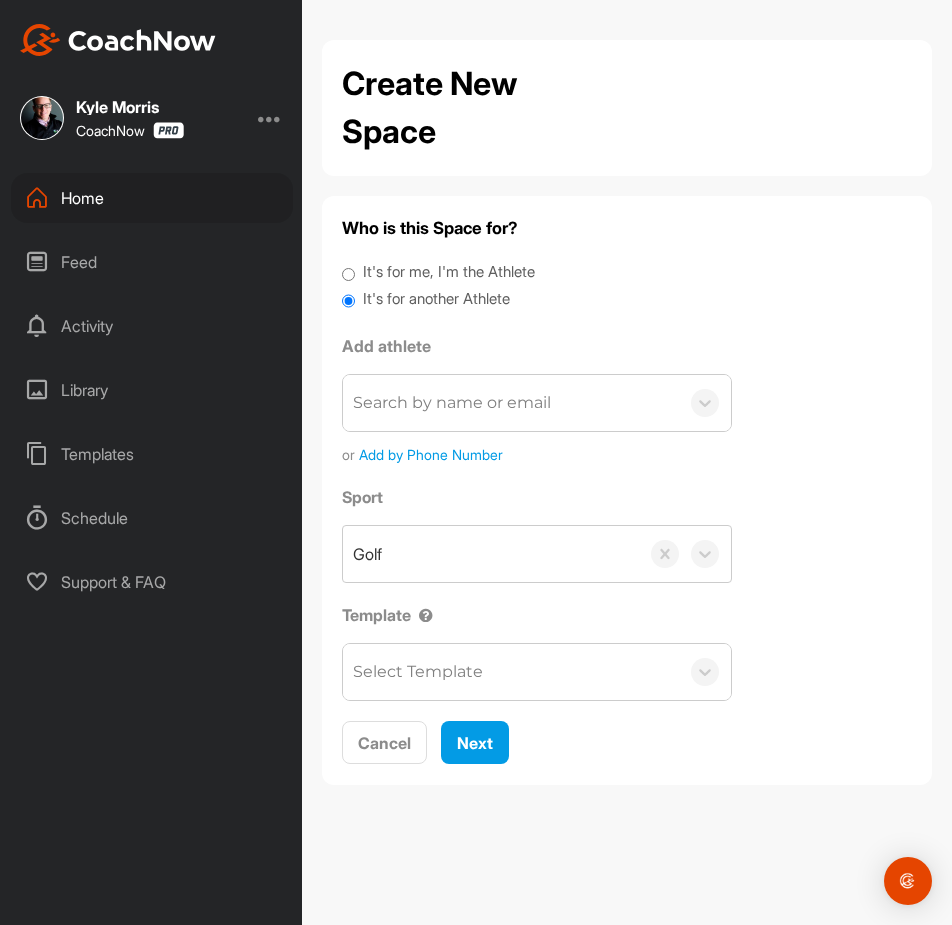 click on "Search by name or email" at bounding box center [452, 403] 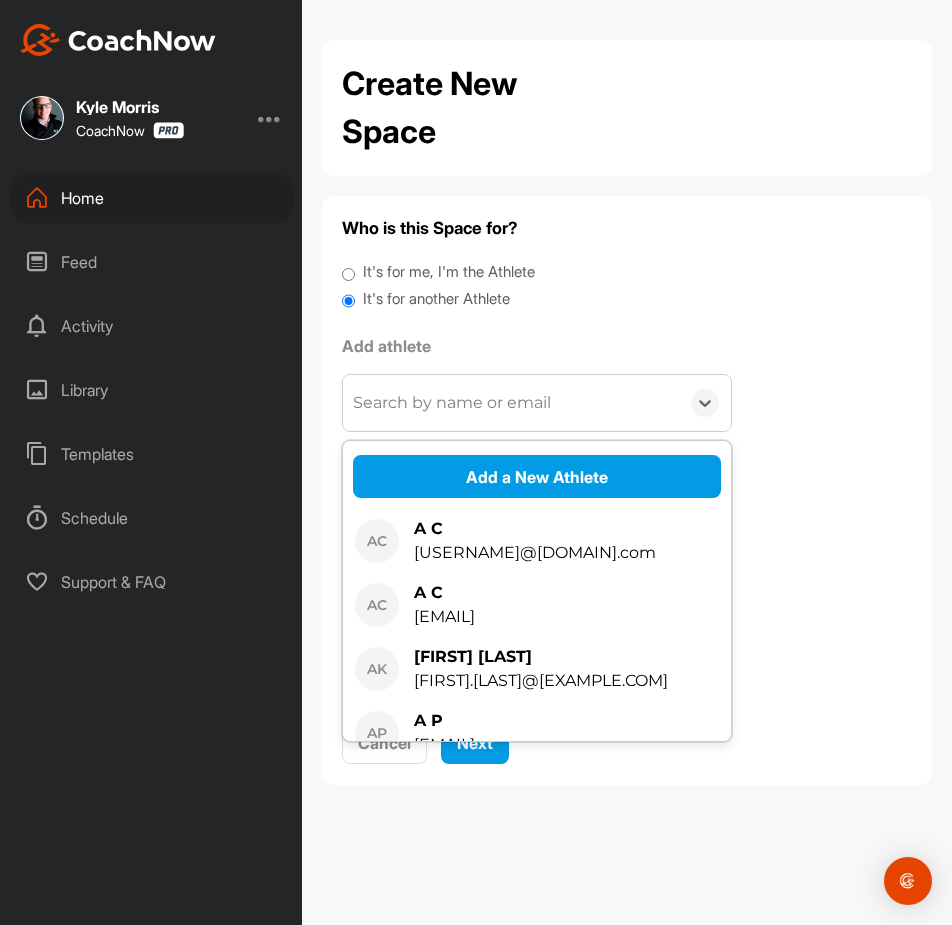 click on "Search by name or email" at bounding box center [452, 403] 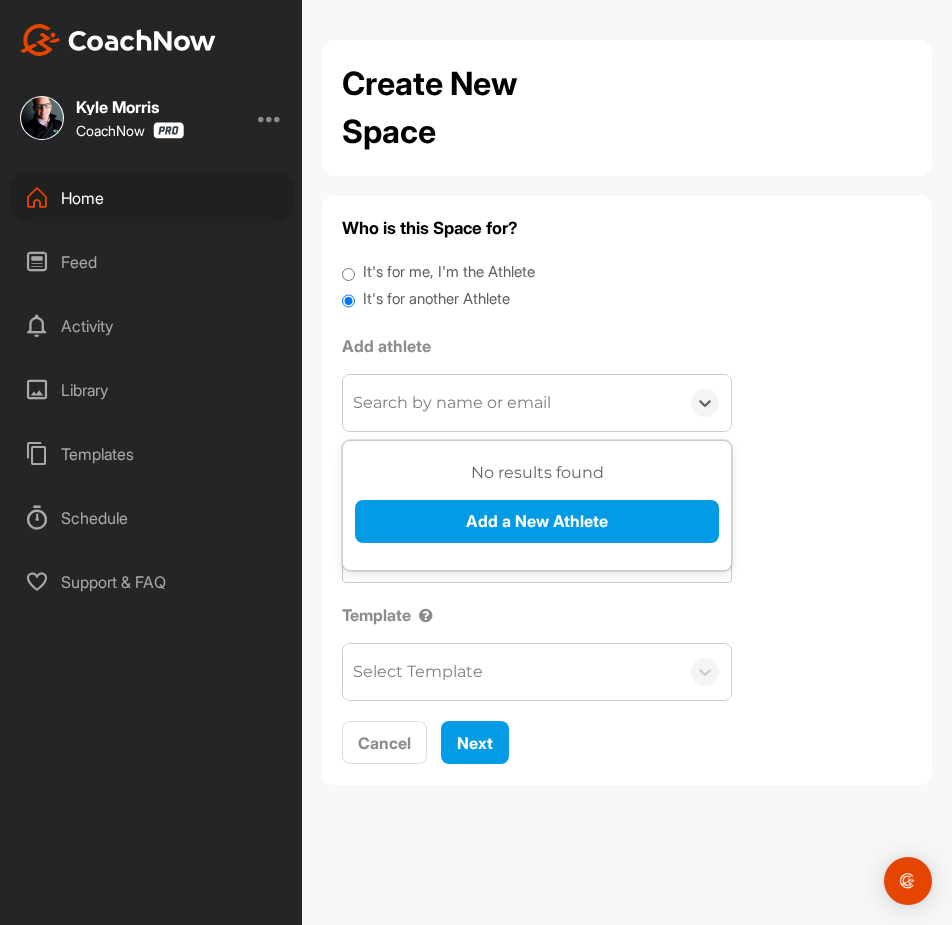 click on "Search by name or email" at bounding box center (452, 403) 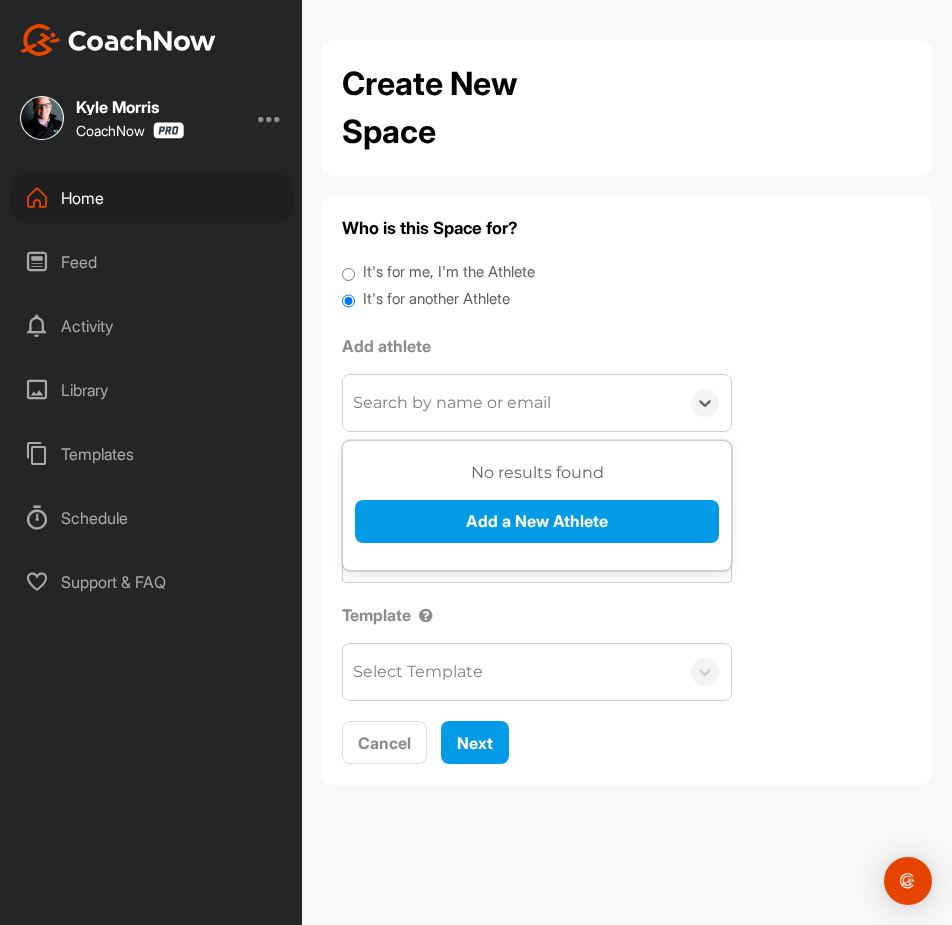 paste on "[FIRST] [LAST]" 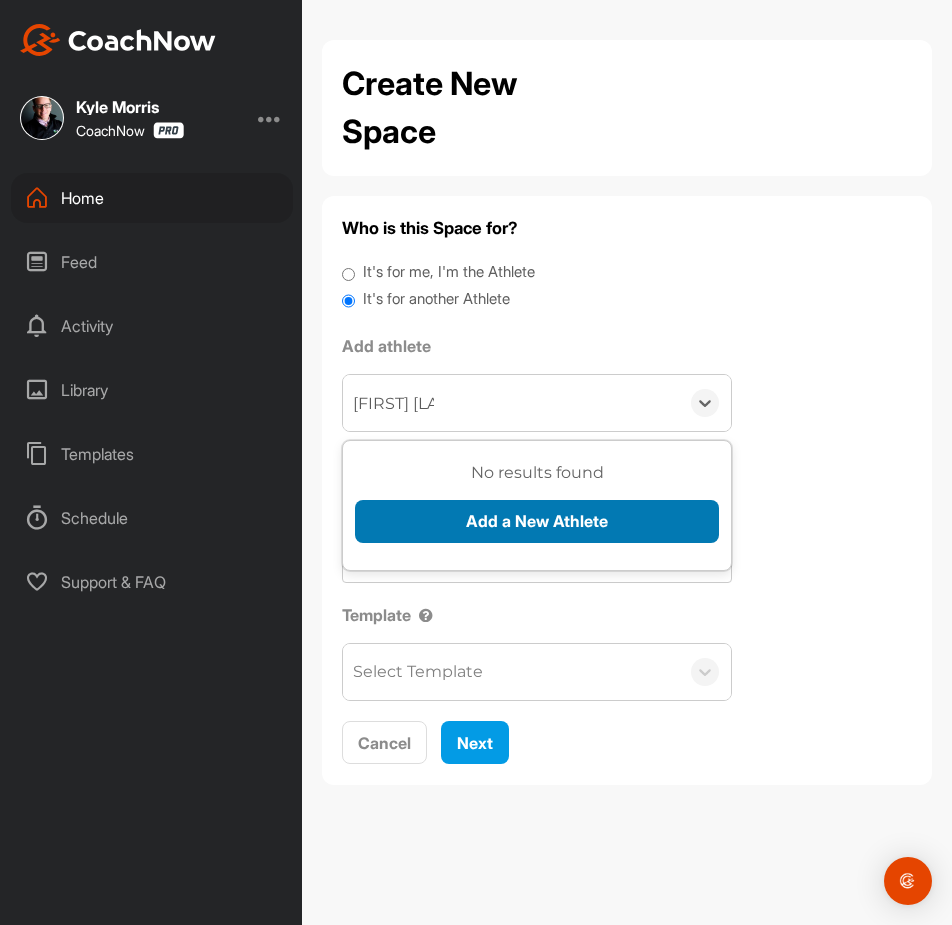 click on "Add a New Athlete" at bounding box center [537, 521] 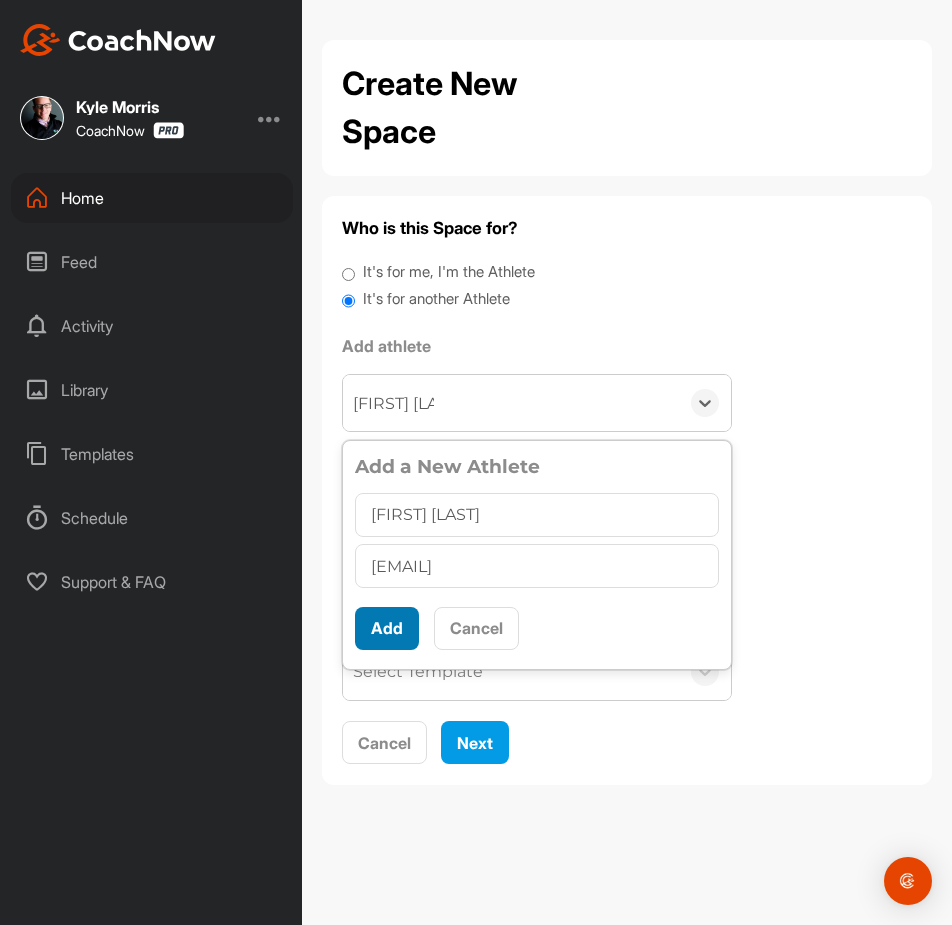 type on "[EMAIL]" 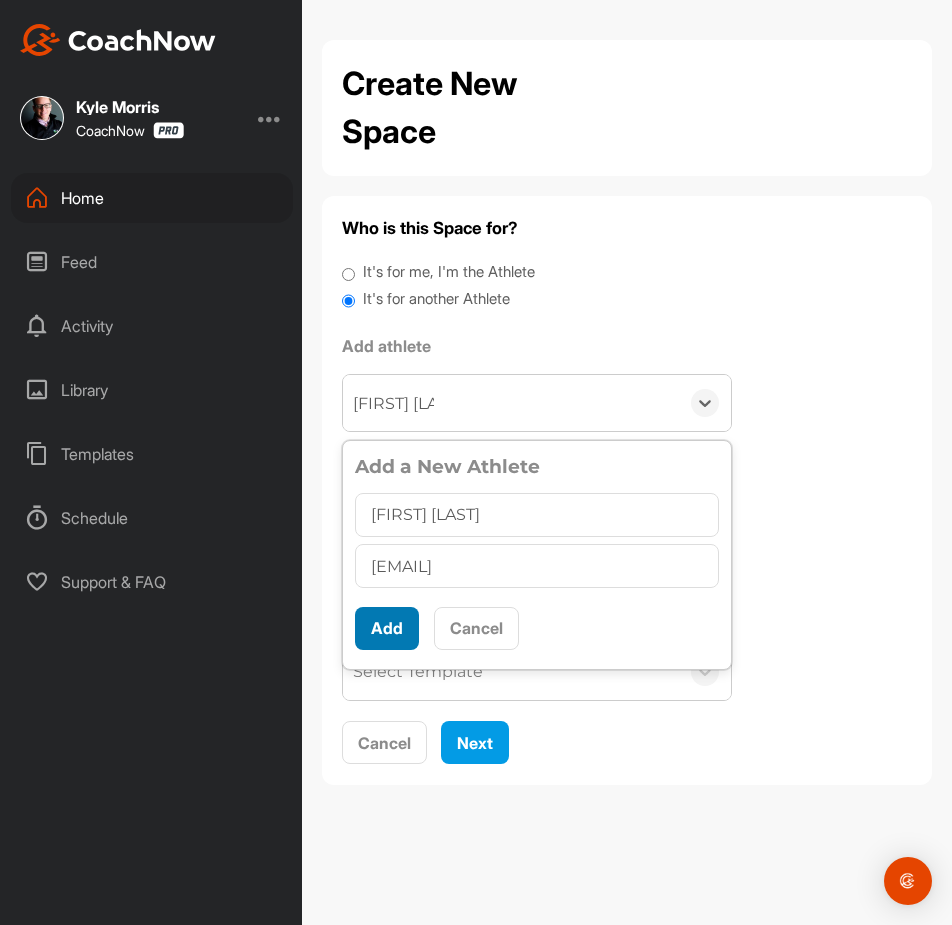 click on "Add" at bounding box center (387, 628) 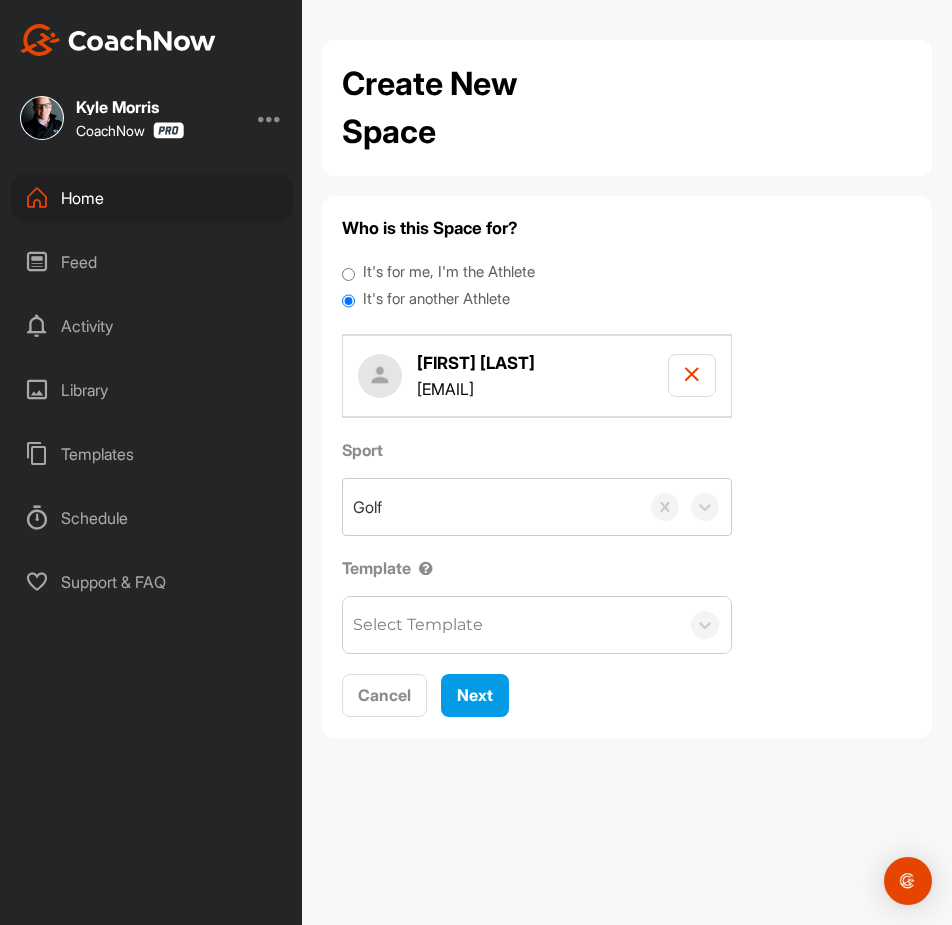 click on "Select Template" at bounding box center [418, 625] 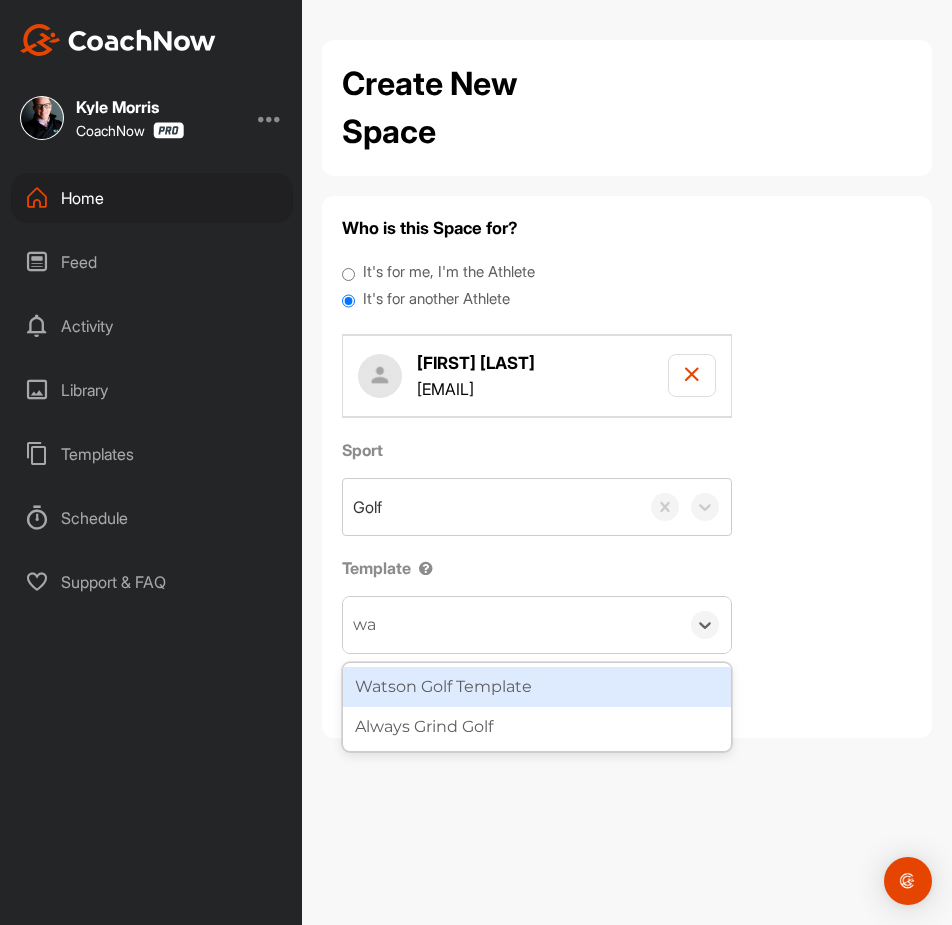 type on "wat" 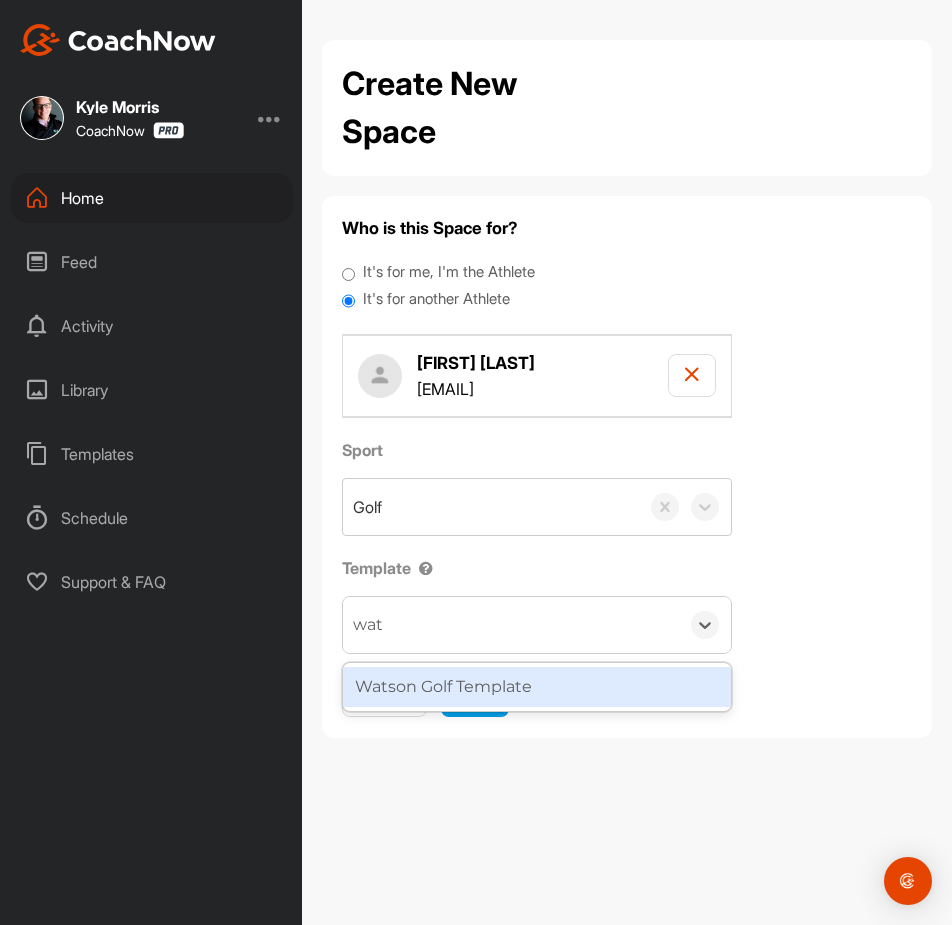 click on "Watson Golf Template" at bounding box center [537, 687] 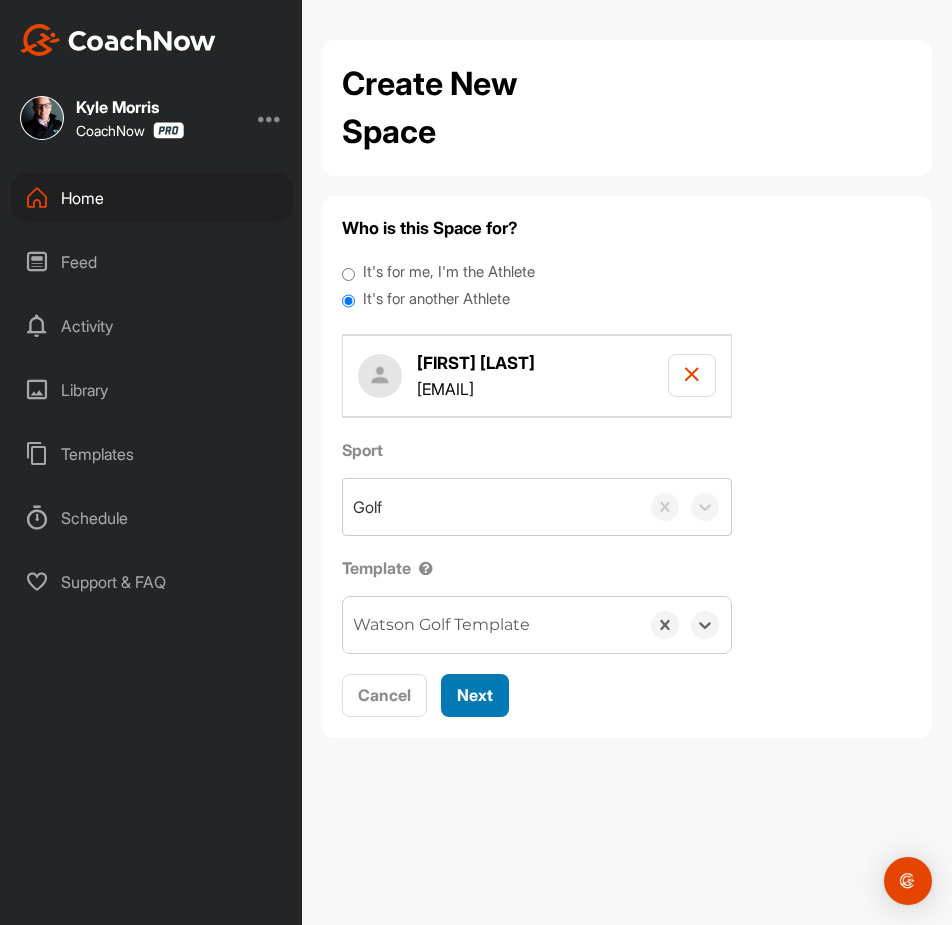 click on "Next" at bounding box center (475, 695) 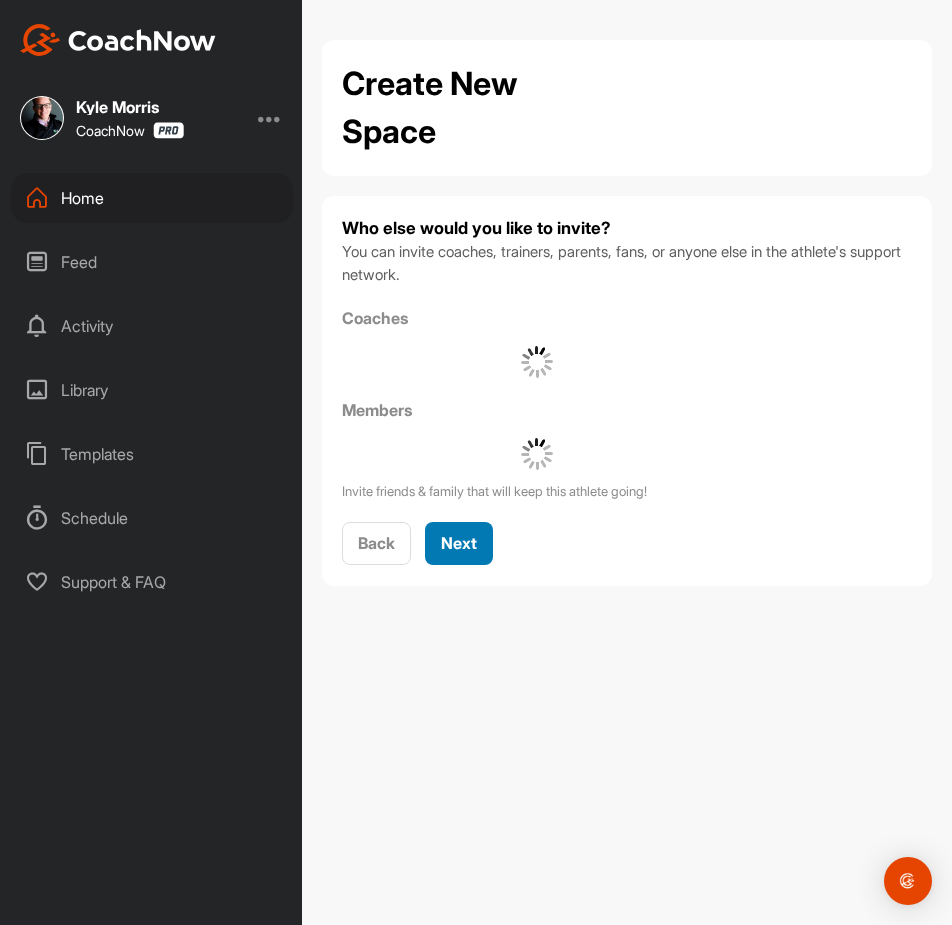 click on "Next" at bounding box center [459, 543] 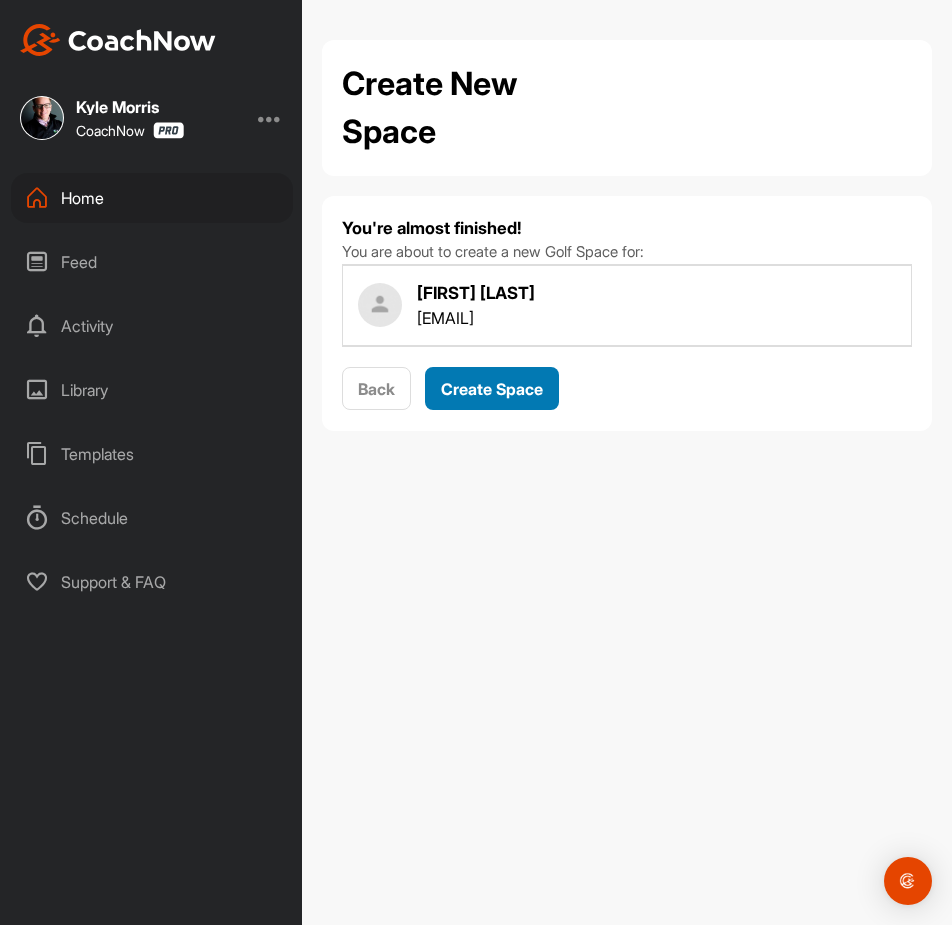 click on "Create Space" at bounding box center [492, 389] 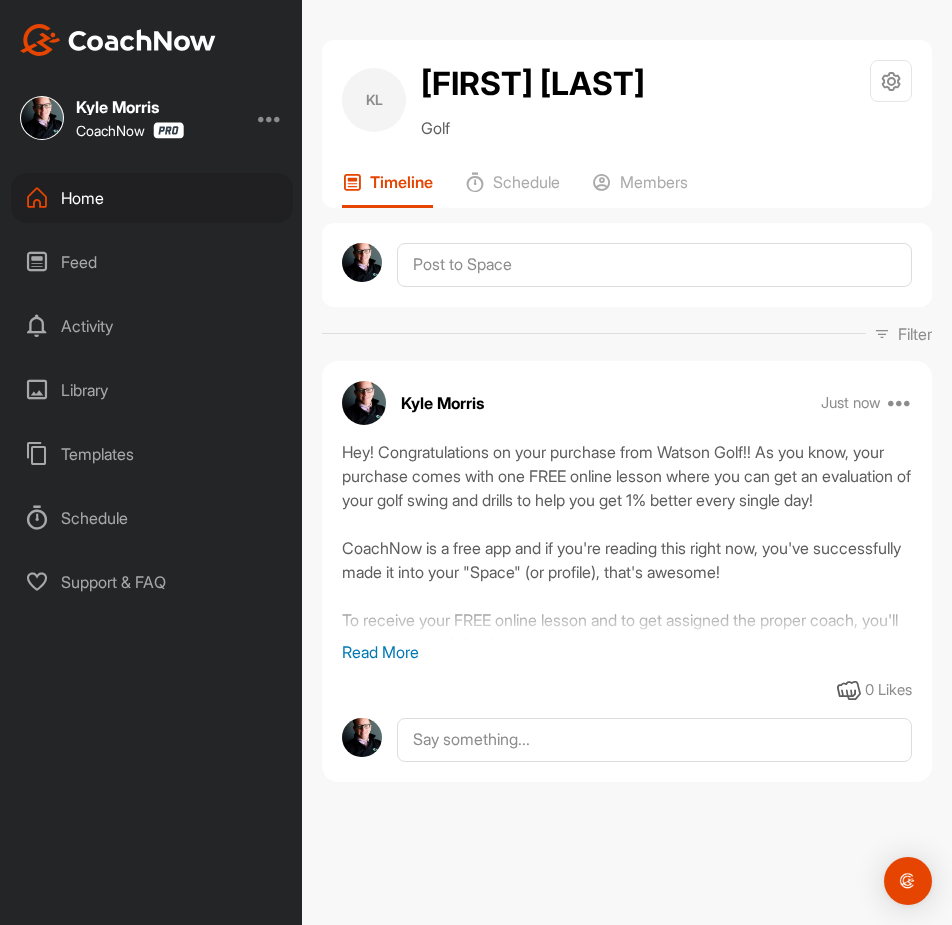 click on "Home" at bounding box center [152, 198] 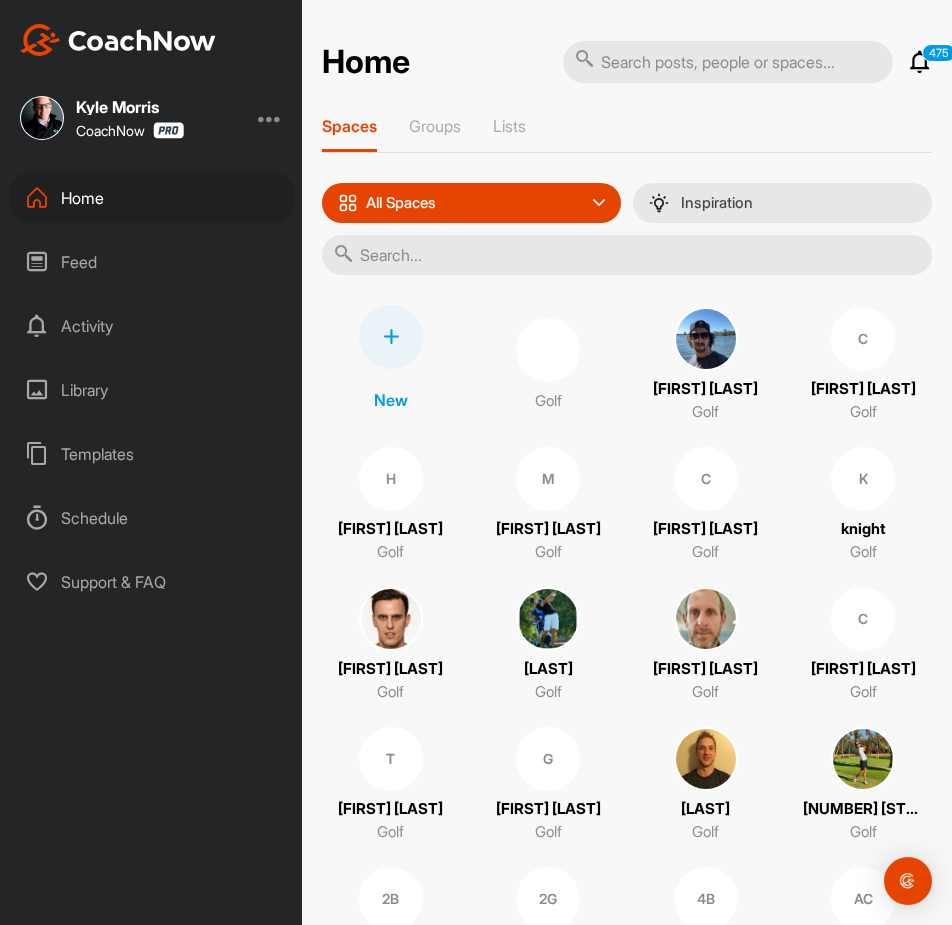 click at bounding box center [391, 337] 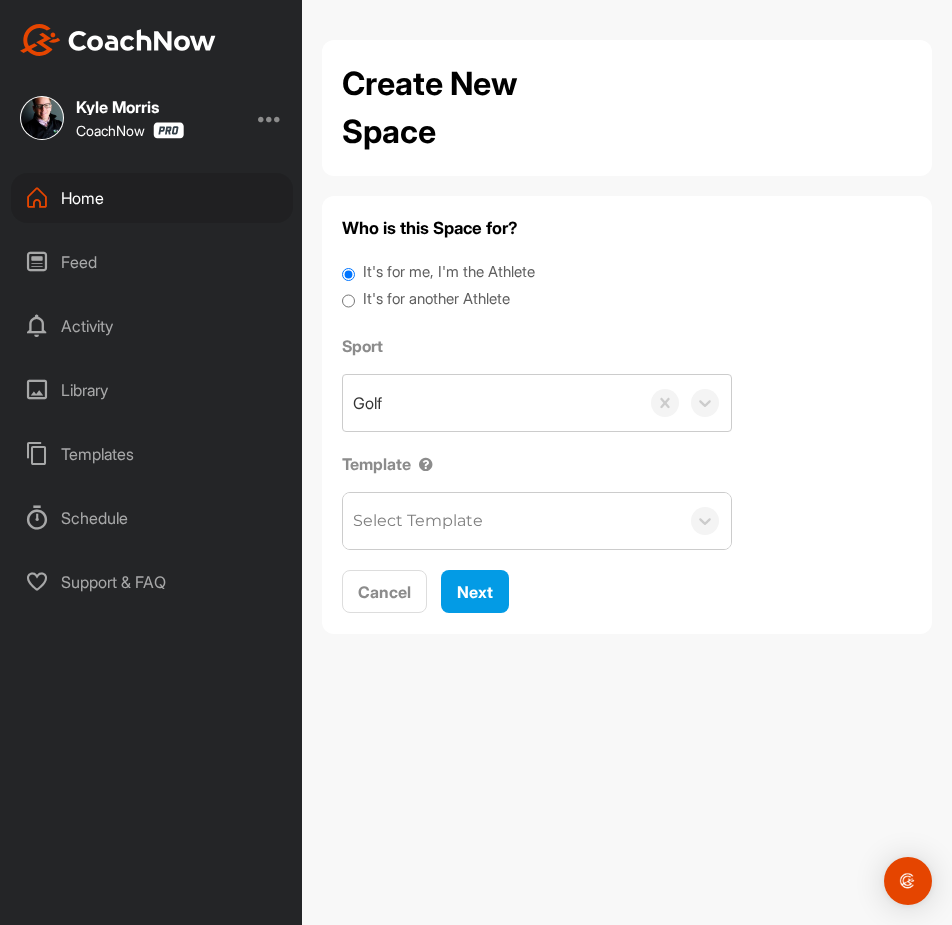click on "It's for another Athlete" at bounding box center (436, 299) 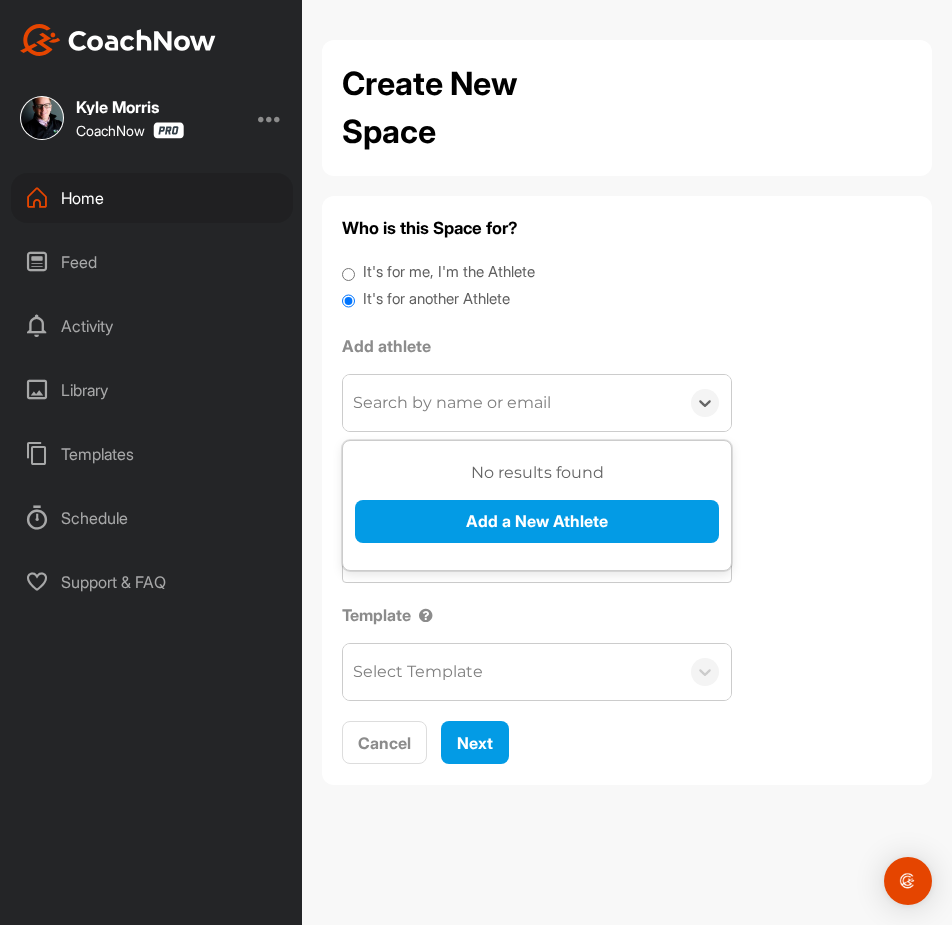 click on "Search by name or email" at bounding box center [452, 403] 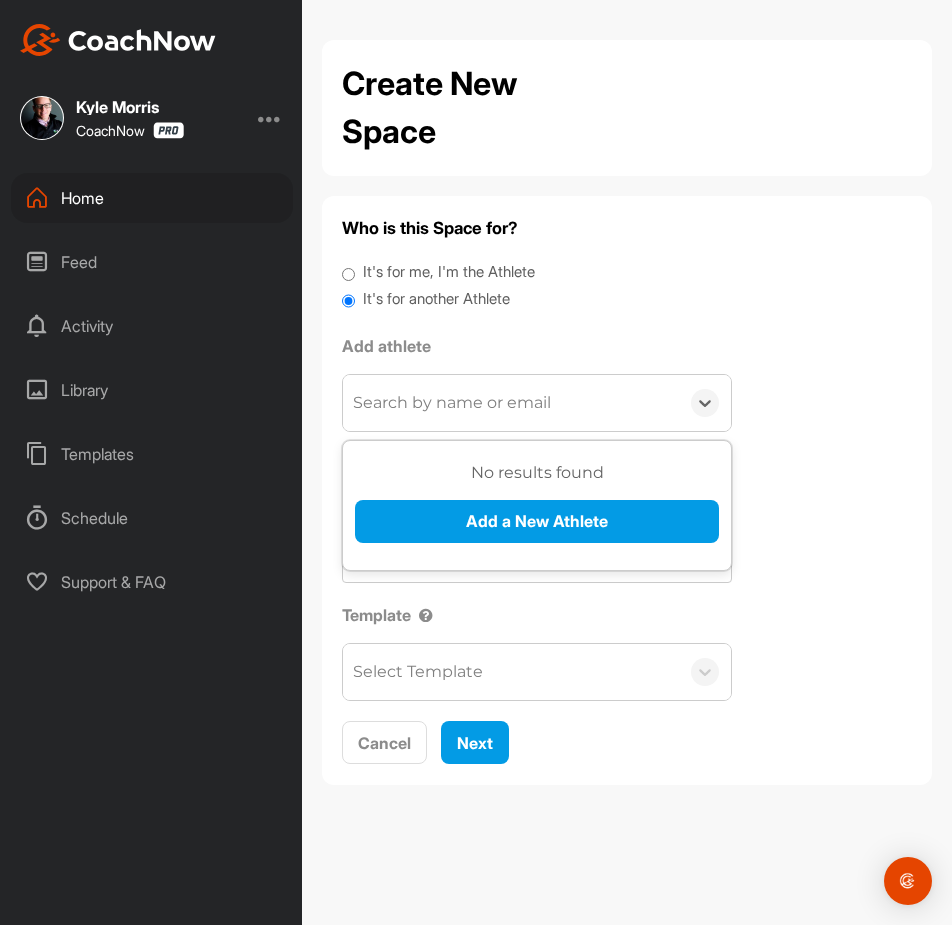 paste on "[FIRST] [LAST]" 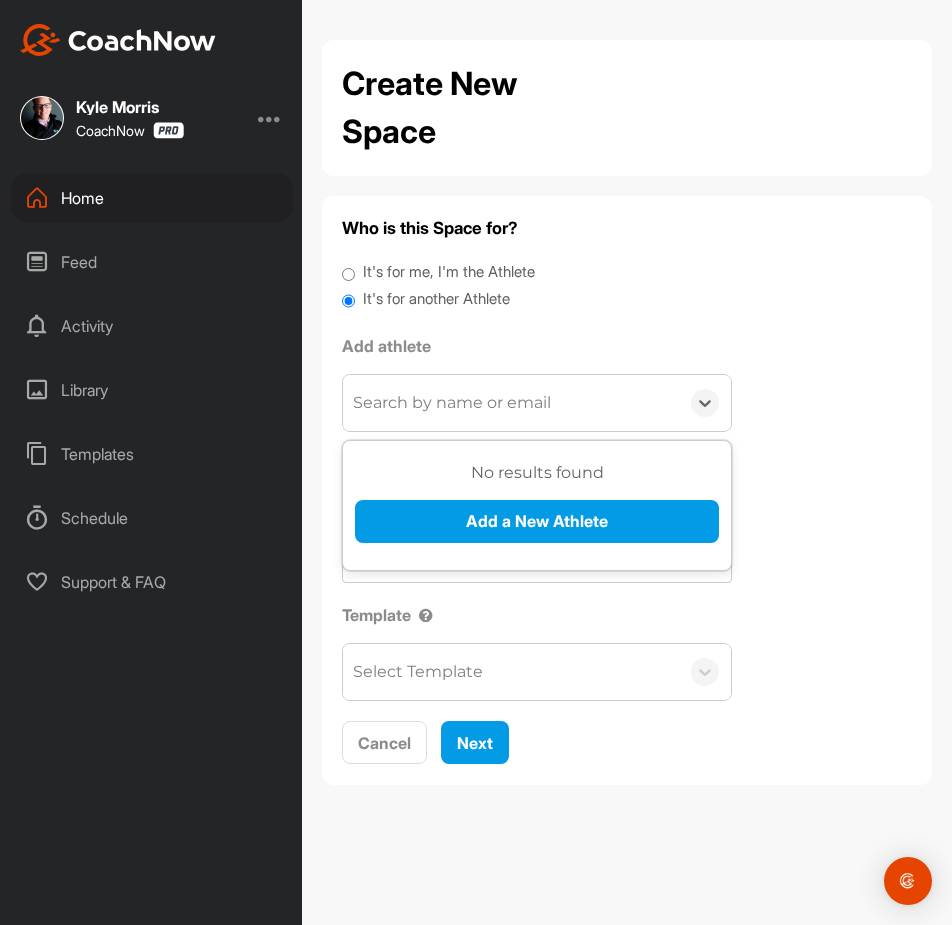 type on "[FIRST] [LAST]" 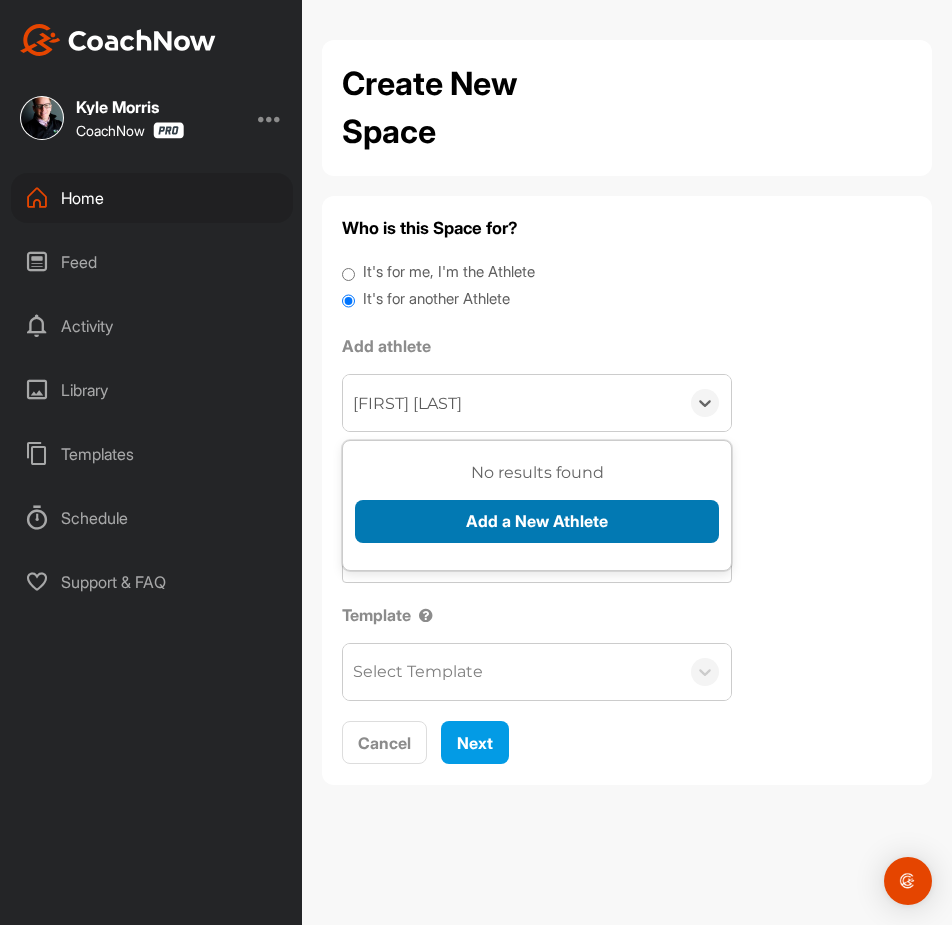 click on "Add a New Athlete" at bounding box center (537, 521) 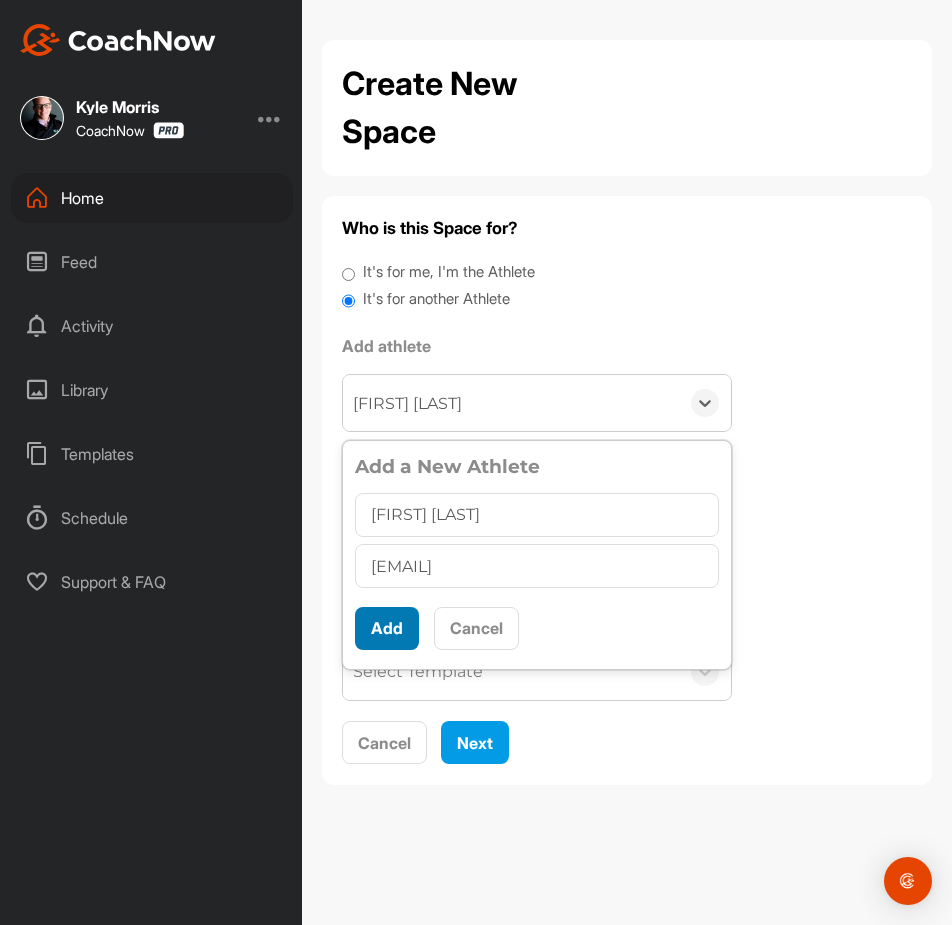 type on "[EMAIL]" 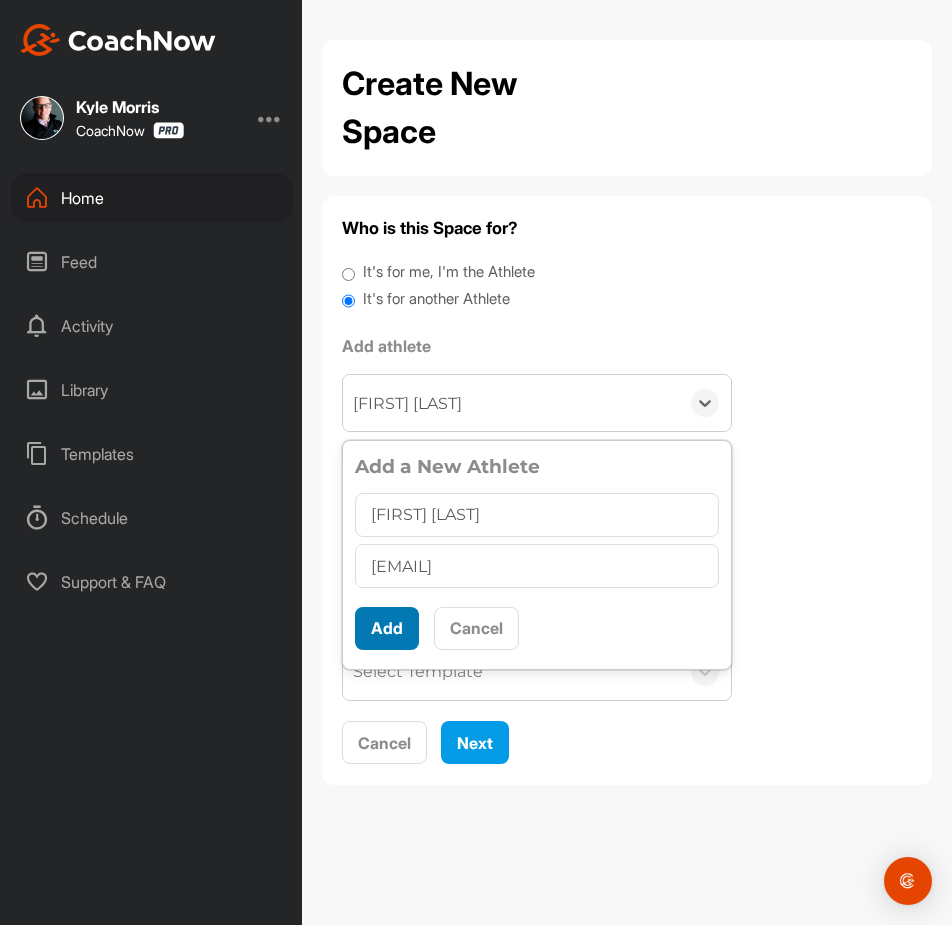 click on "Add" at bounding box center (387, 628) 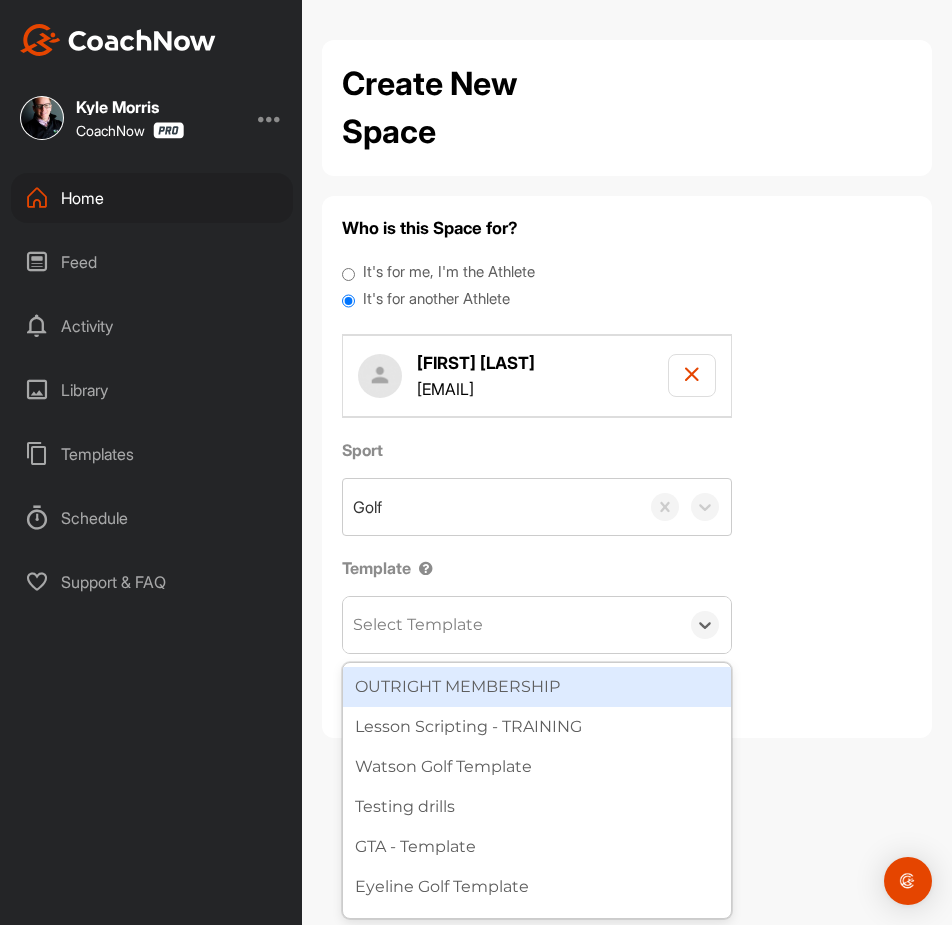 click on "Select Template" at bounding box center [418, 625] 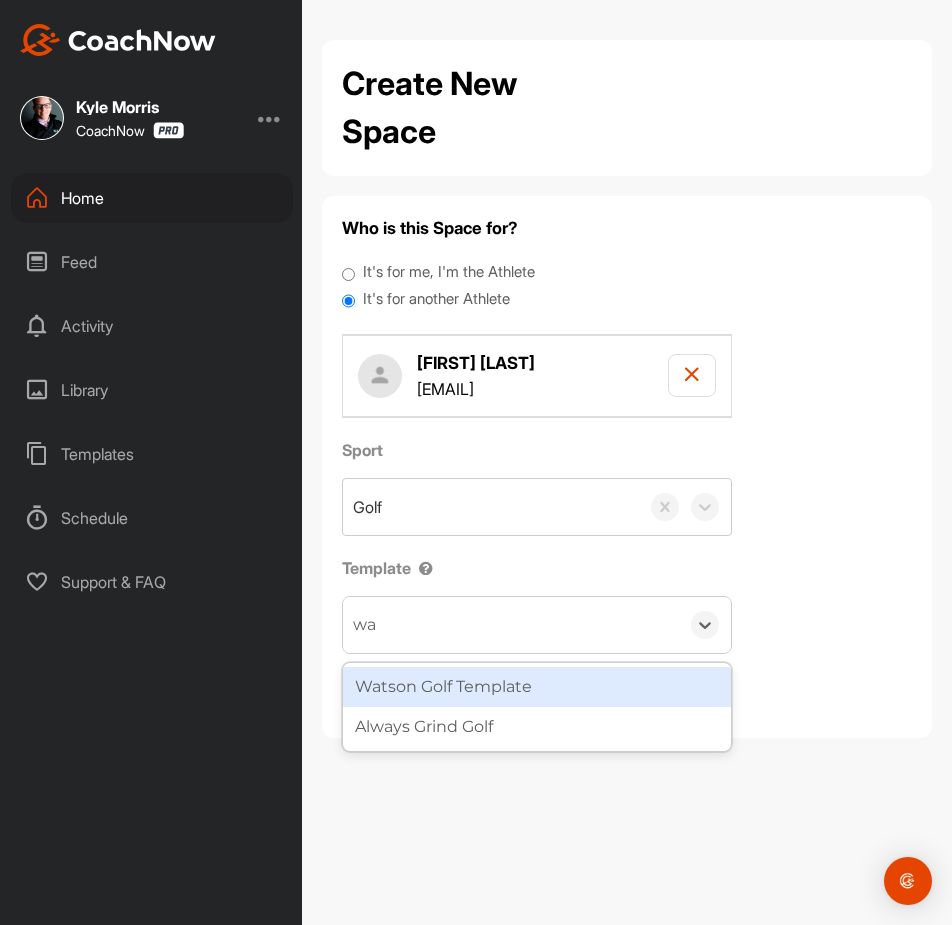 type on "wat" 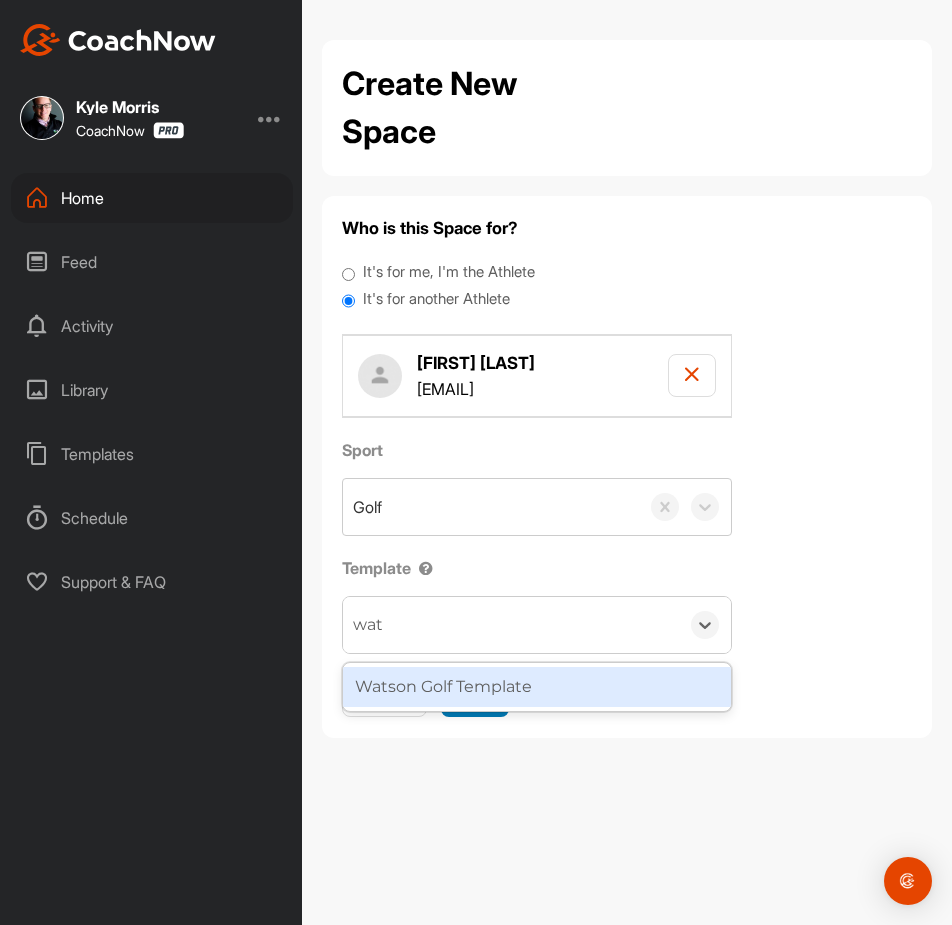 drag, startPoint x: 486, startPoint y: 684, endPoint x: 501, endPoint y: 688, distance: 15.524175 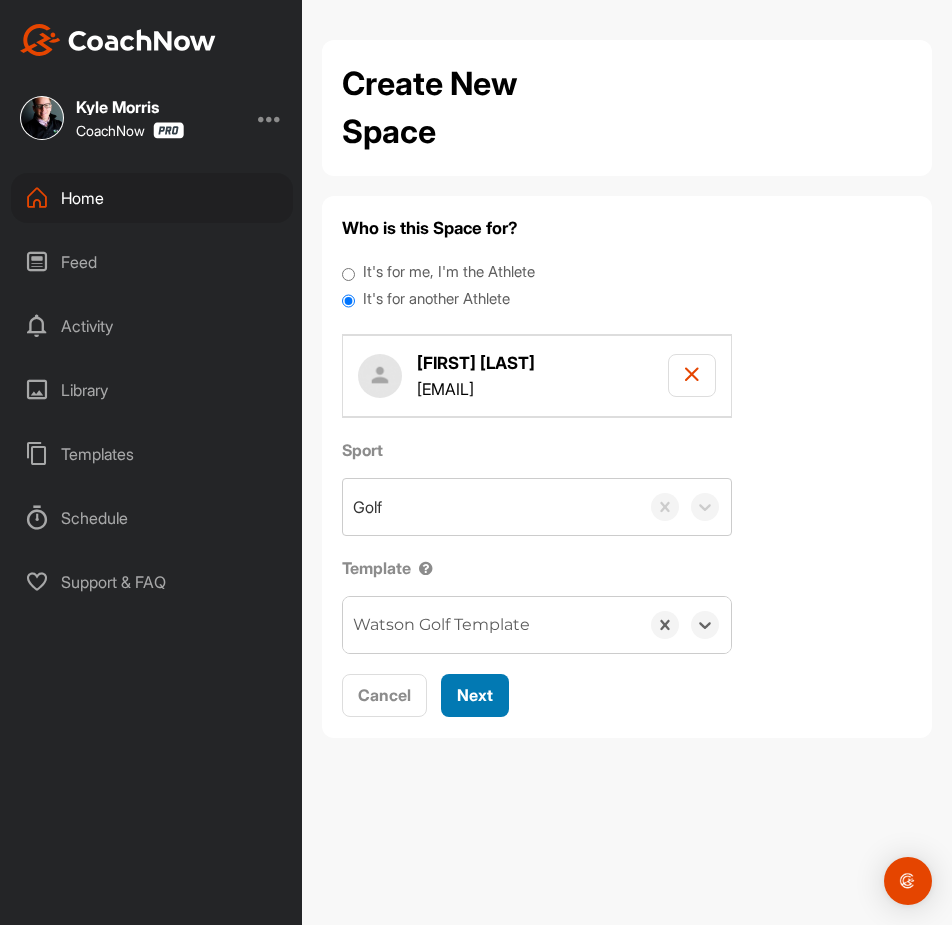 click on "Next" at bounding box center (475, 695) 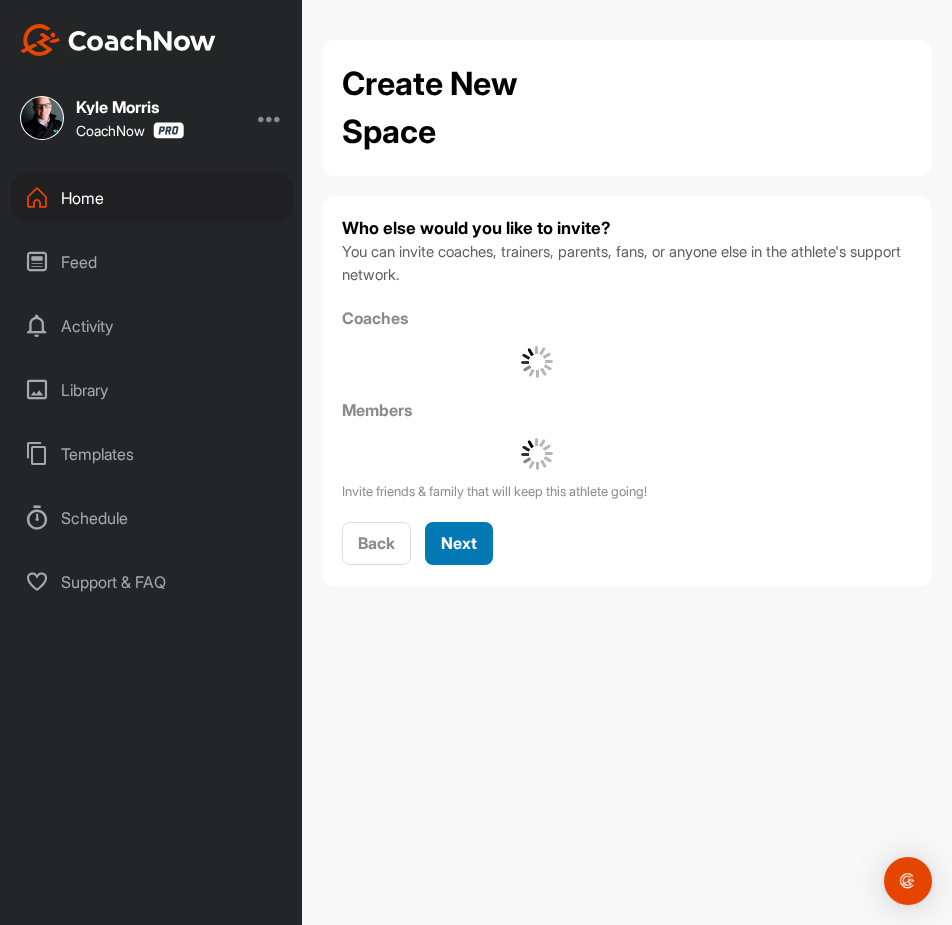 click on "Next" at bounding box center [459, 543] 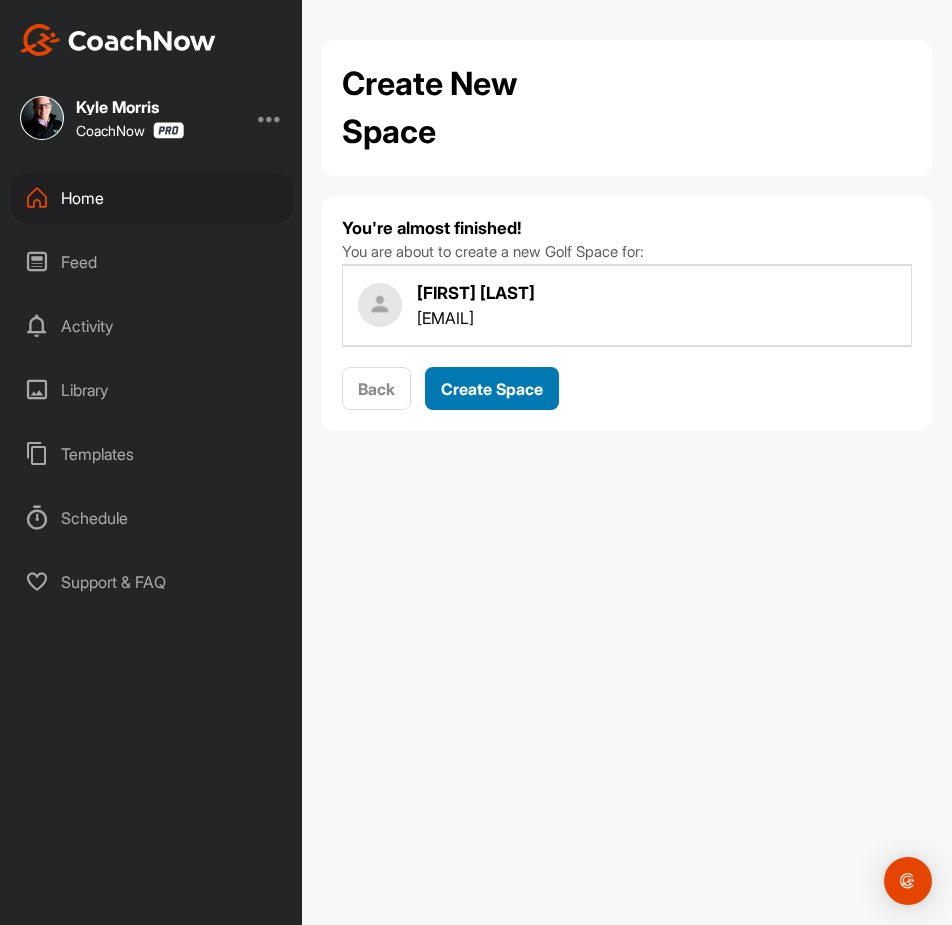 click on "Create Space" at bounding box center (492, 389) 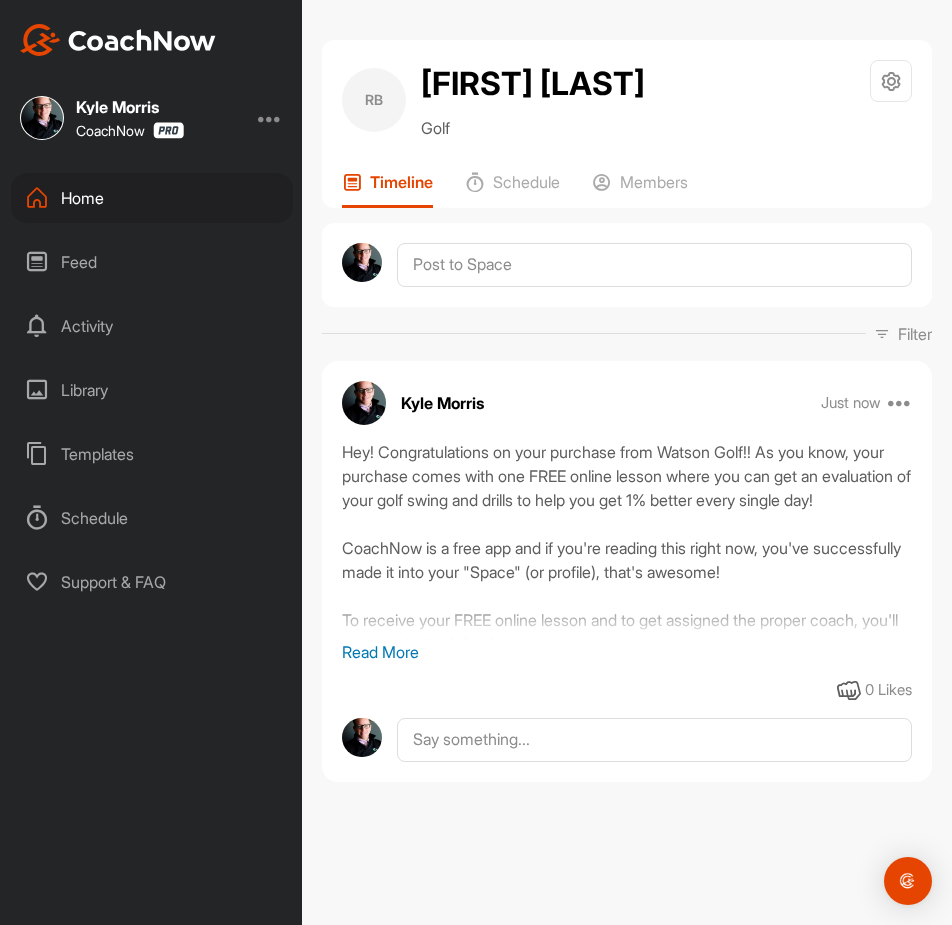 click on "Home" at bounding box center (152, 198) 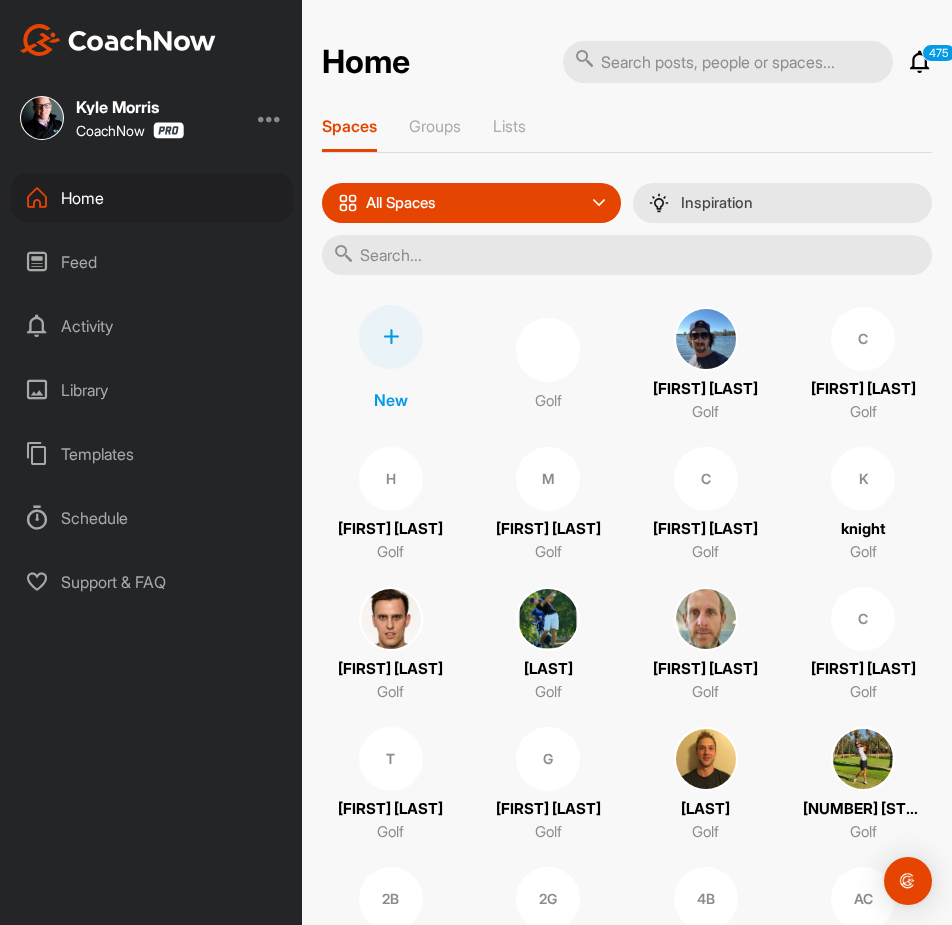 click at bounding box center (391, 337) 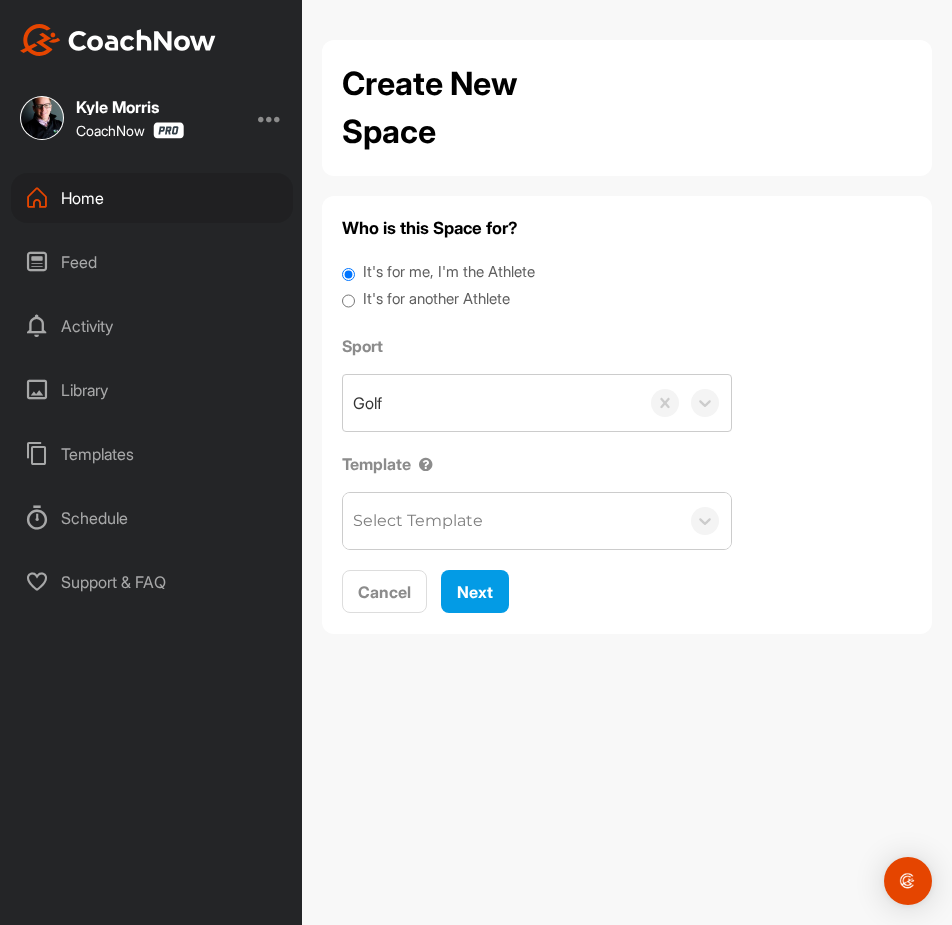 click on "It's for another Athlete" at bounding box center [627, 301] 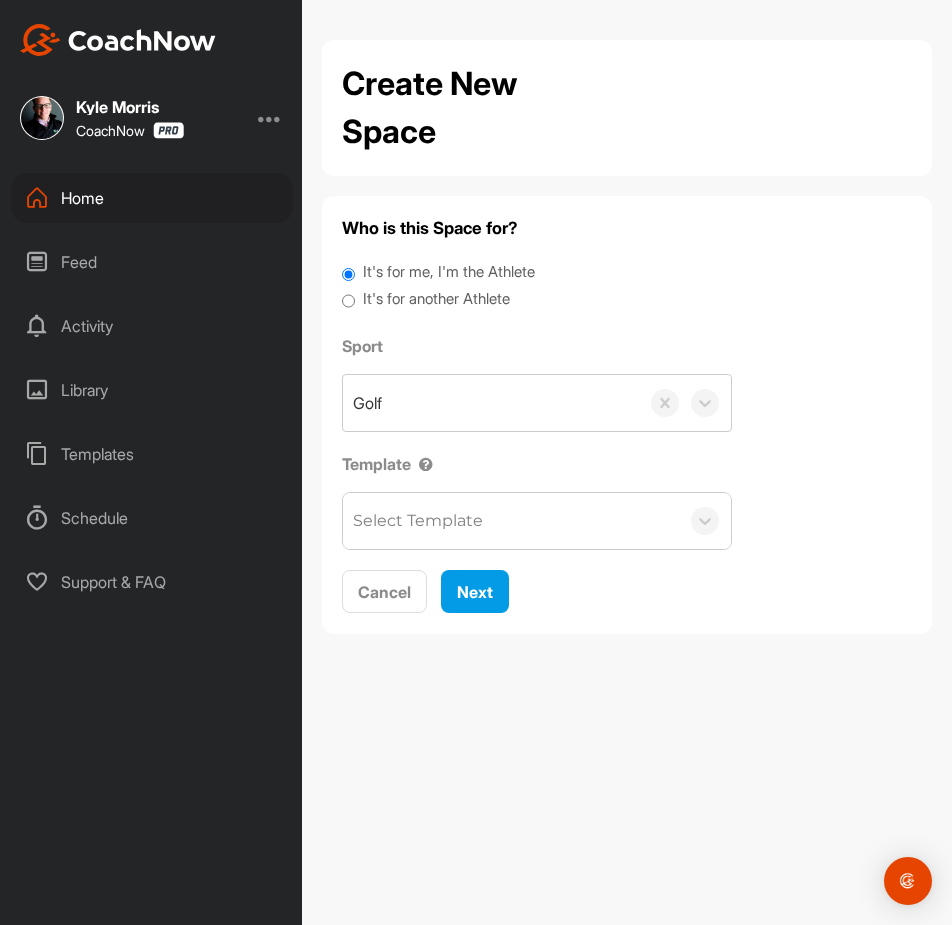 click on "It's for another Athlete" at bounding box center [348, 301] 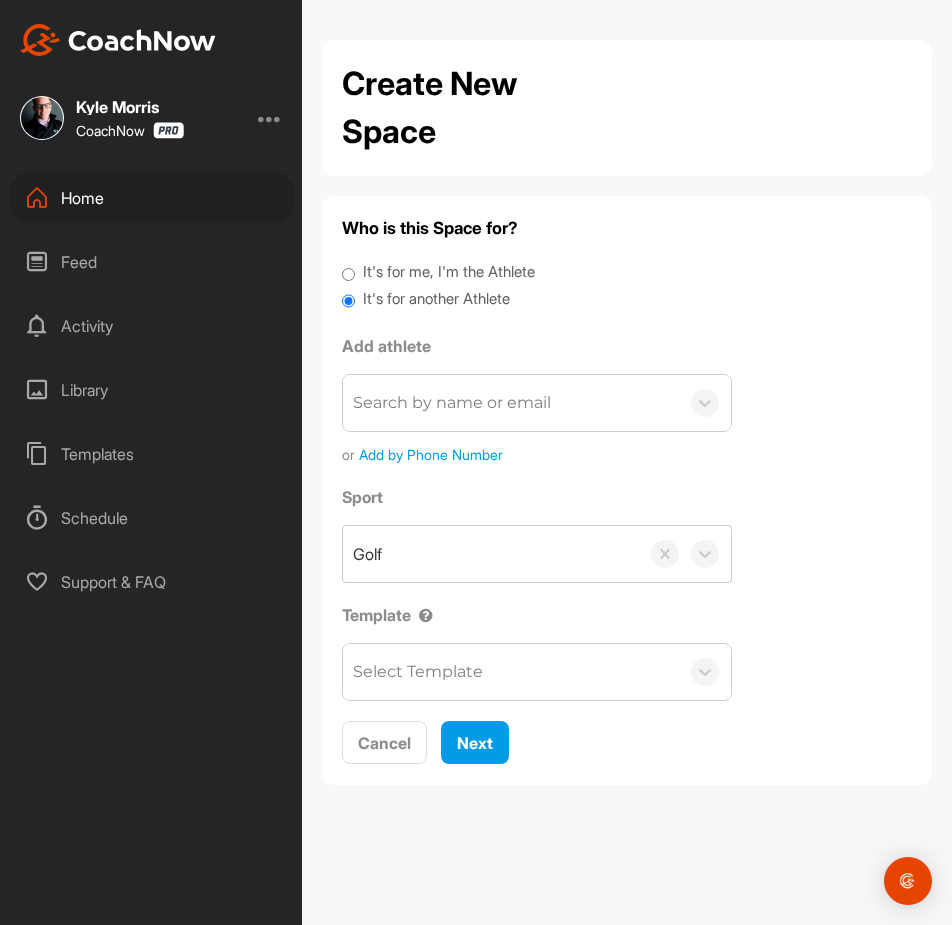 click on "Search by name or email" at bounding box center (452, 403) 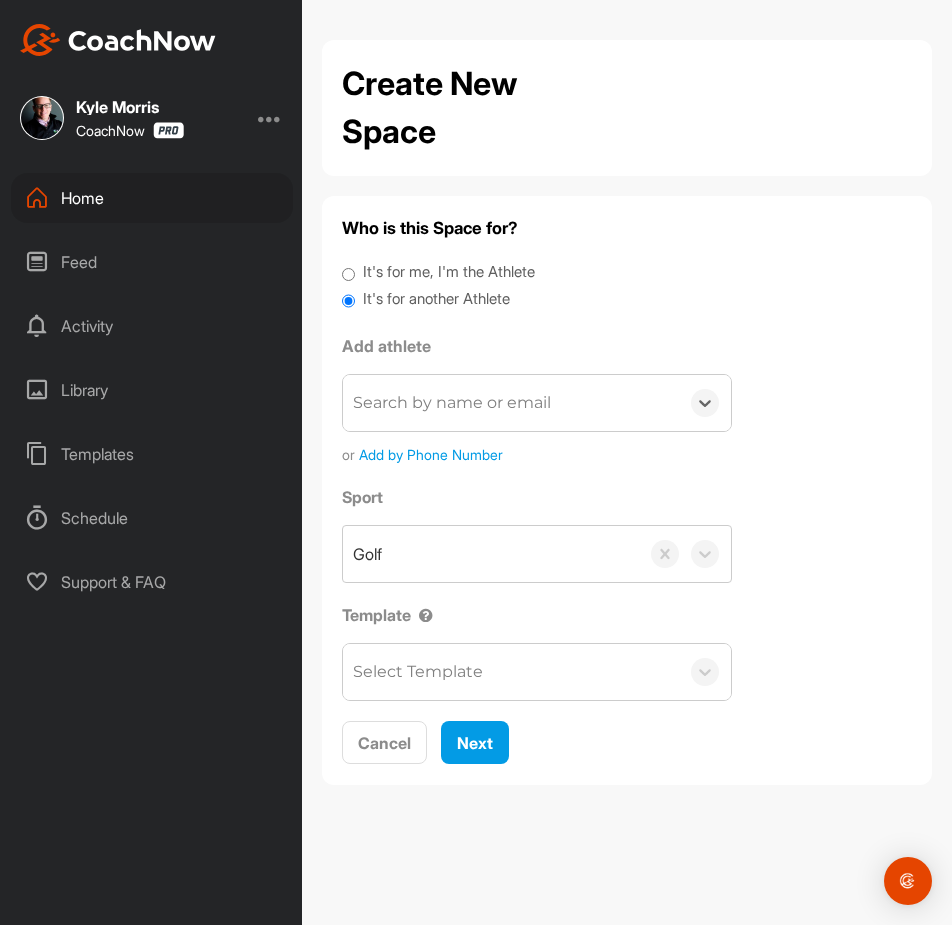 click on "Search by name or email" at bounding box center (452, 403) 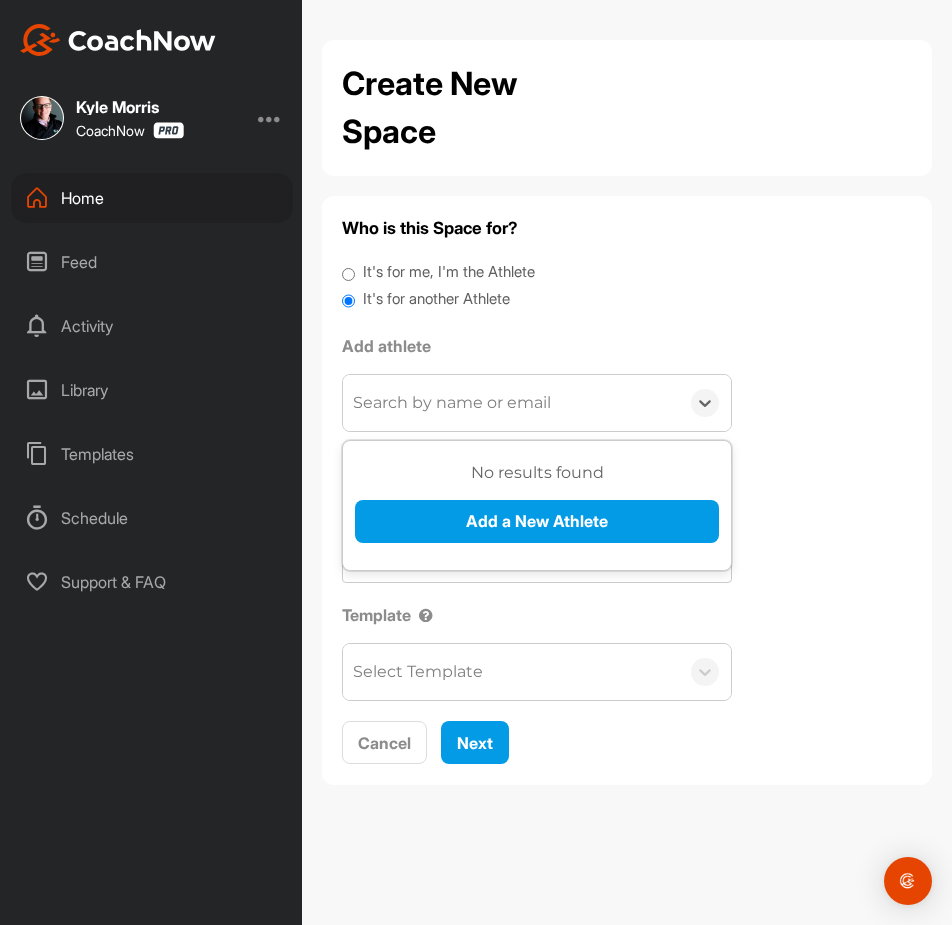 paste on "[FIRST] [LAST]" 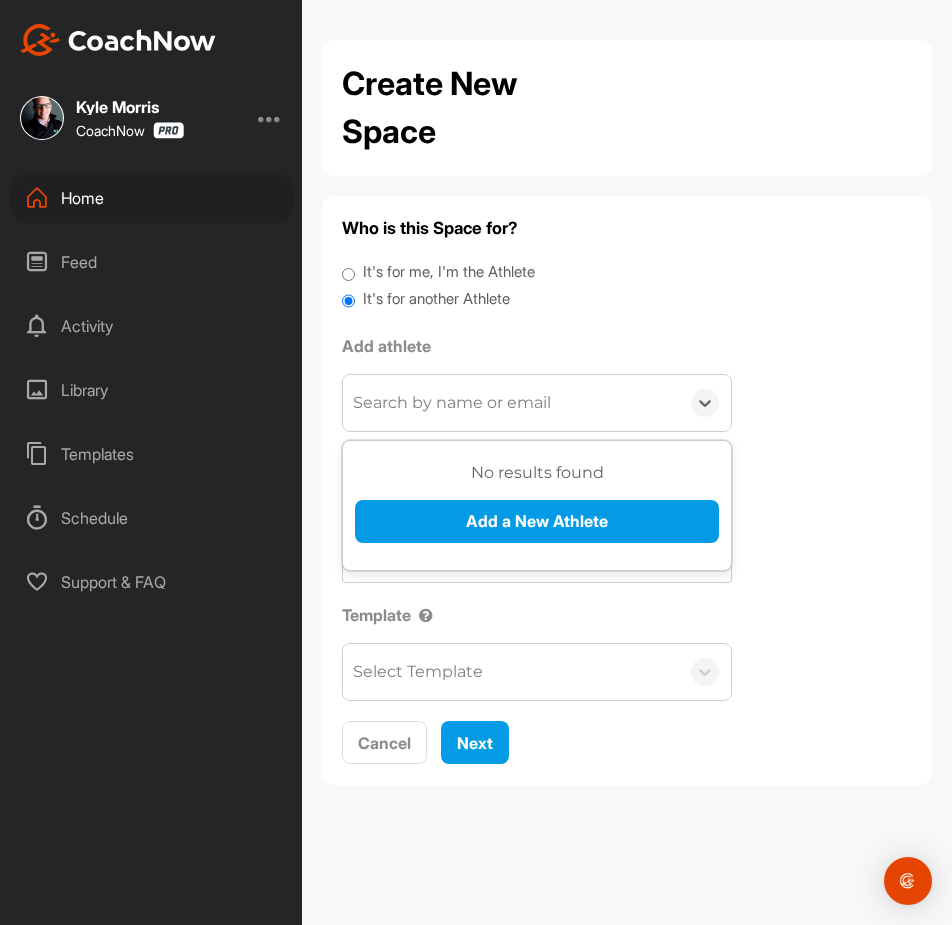 type on "[FIRST] [LAST]" 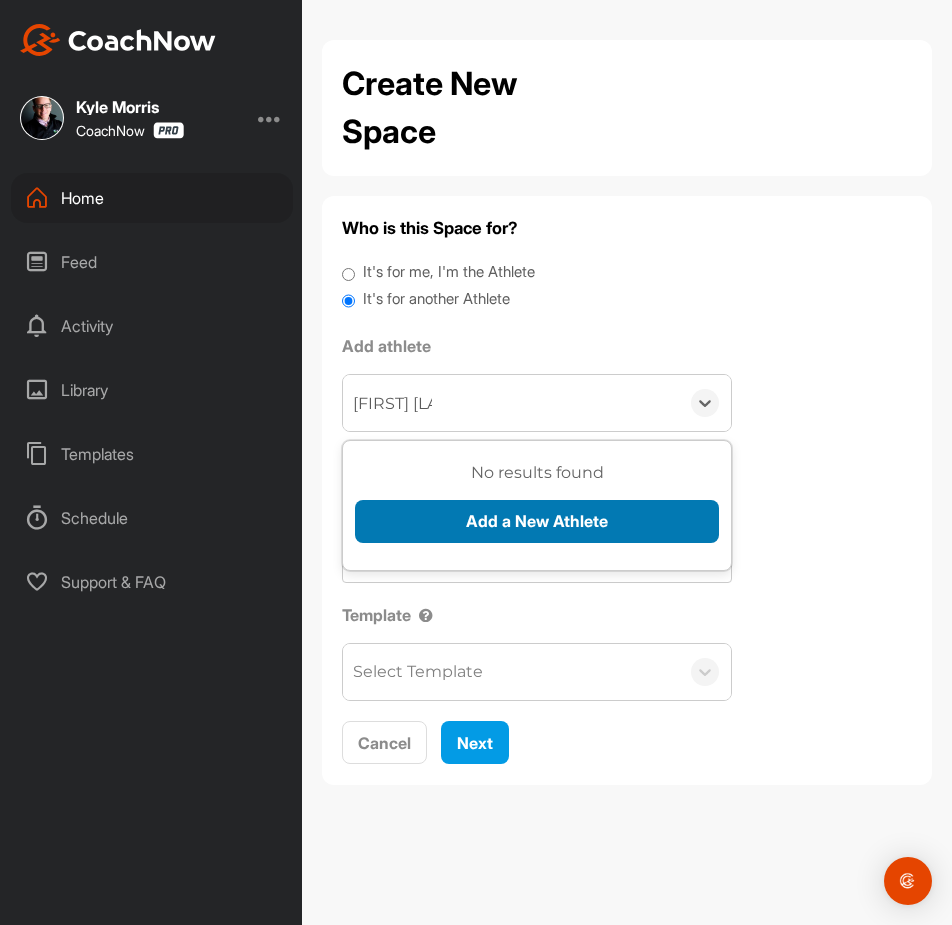 click on "Add a New Athlete" at bounding box center (537, 521) 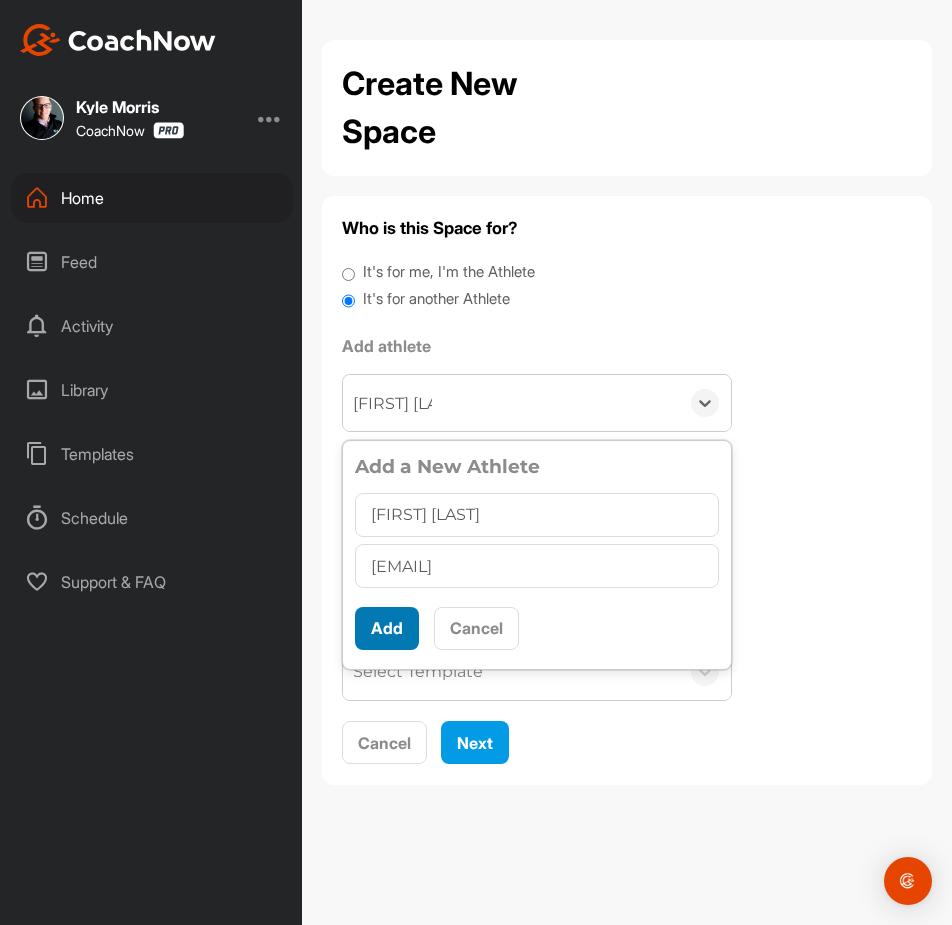 type on "[EMAIL]" 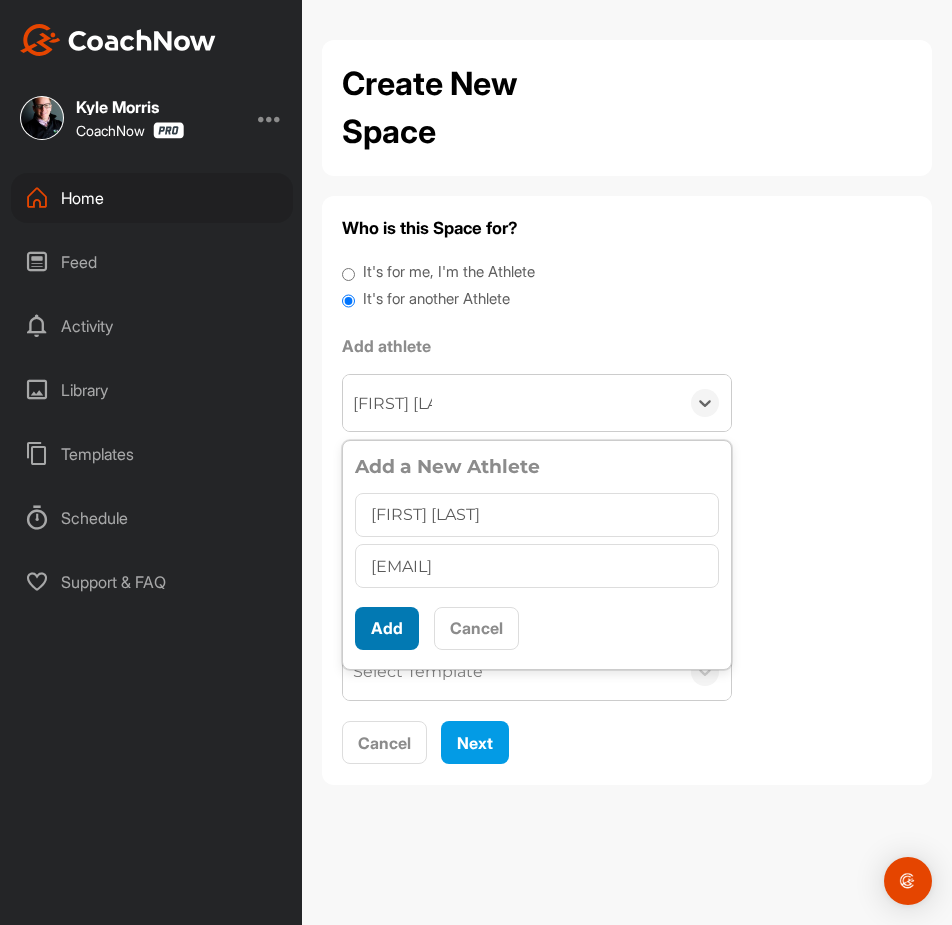 scroll, scrollTop: 11, scrollLeft: 0, axis: vertical 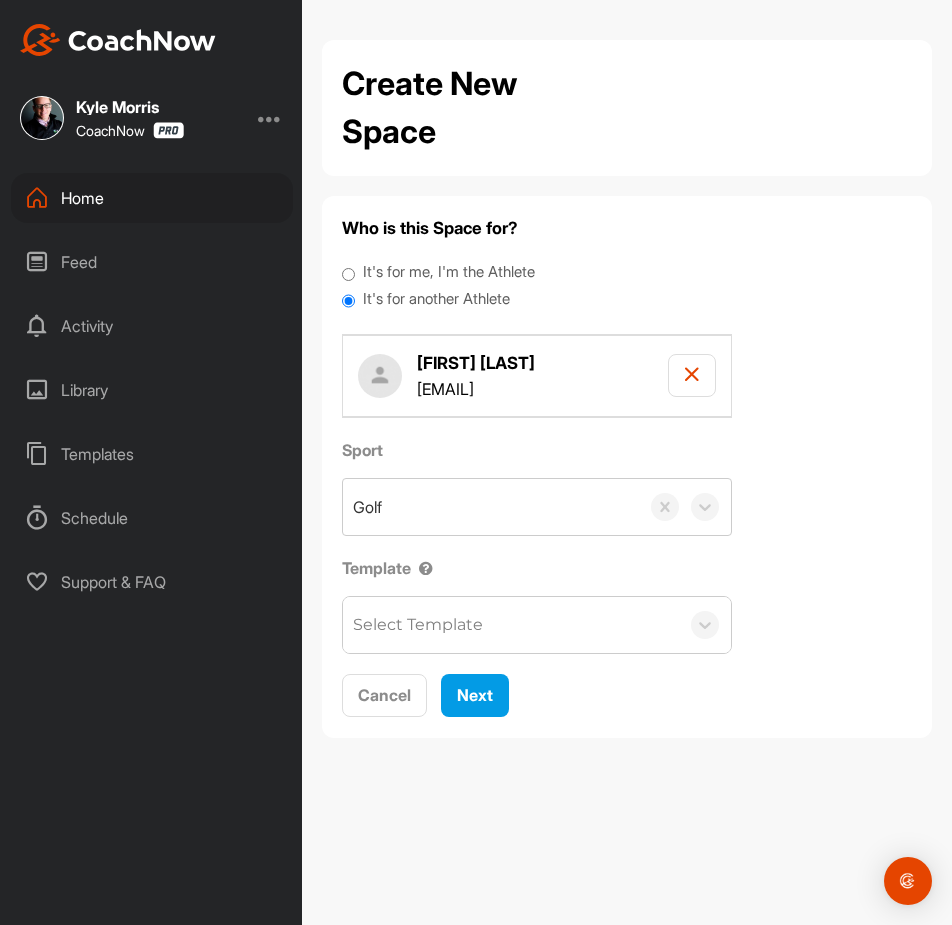 click on "Select Template" at bounding box center [511, 625] 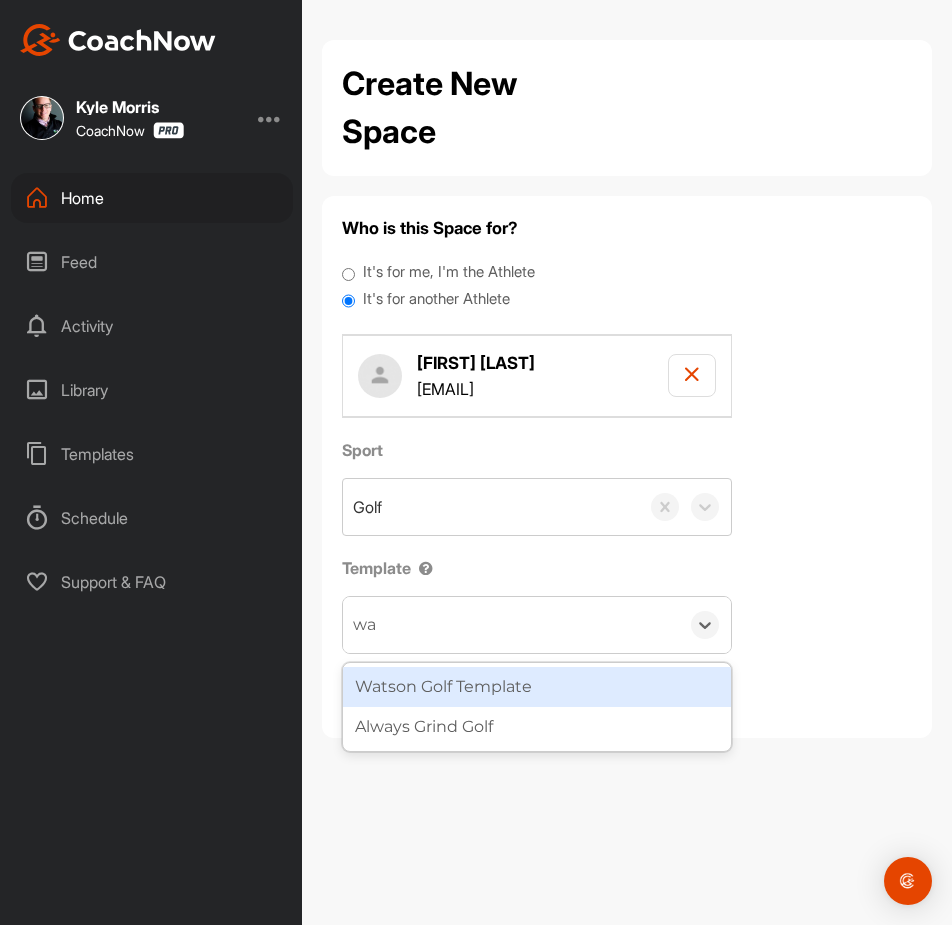type on "wat" 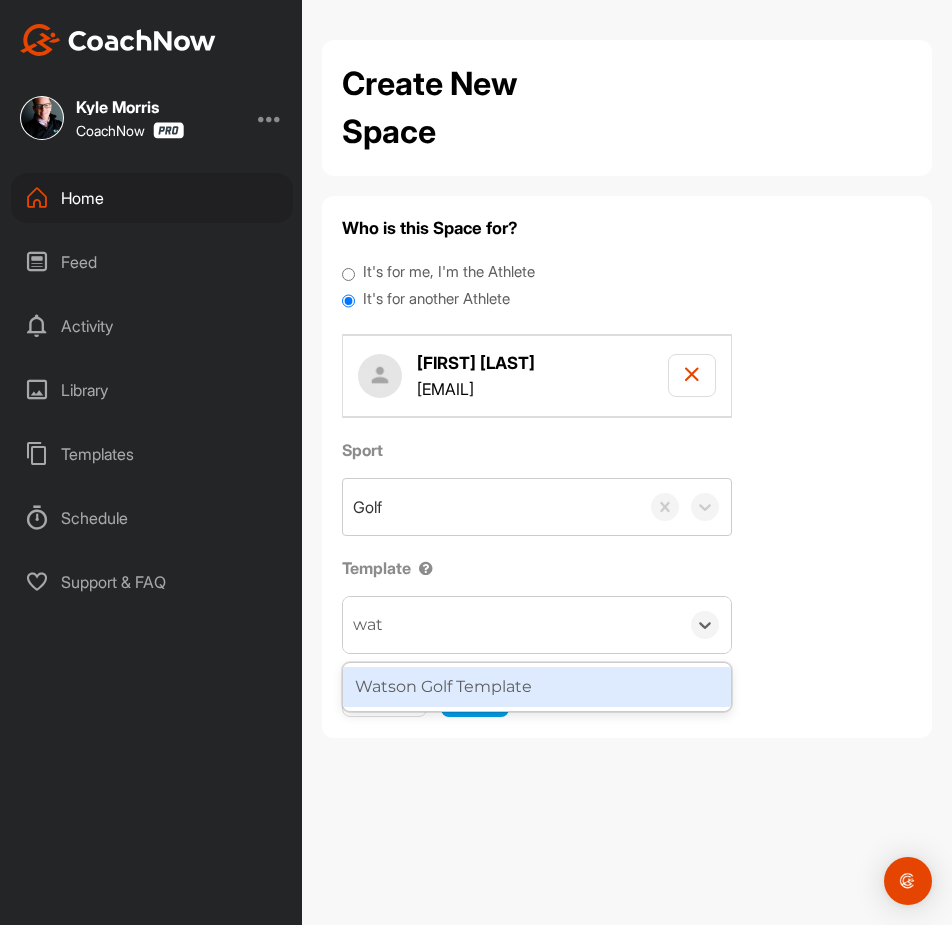 click on "Watson Golf Template" at bounding box center [537, 687] 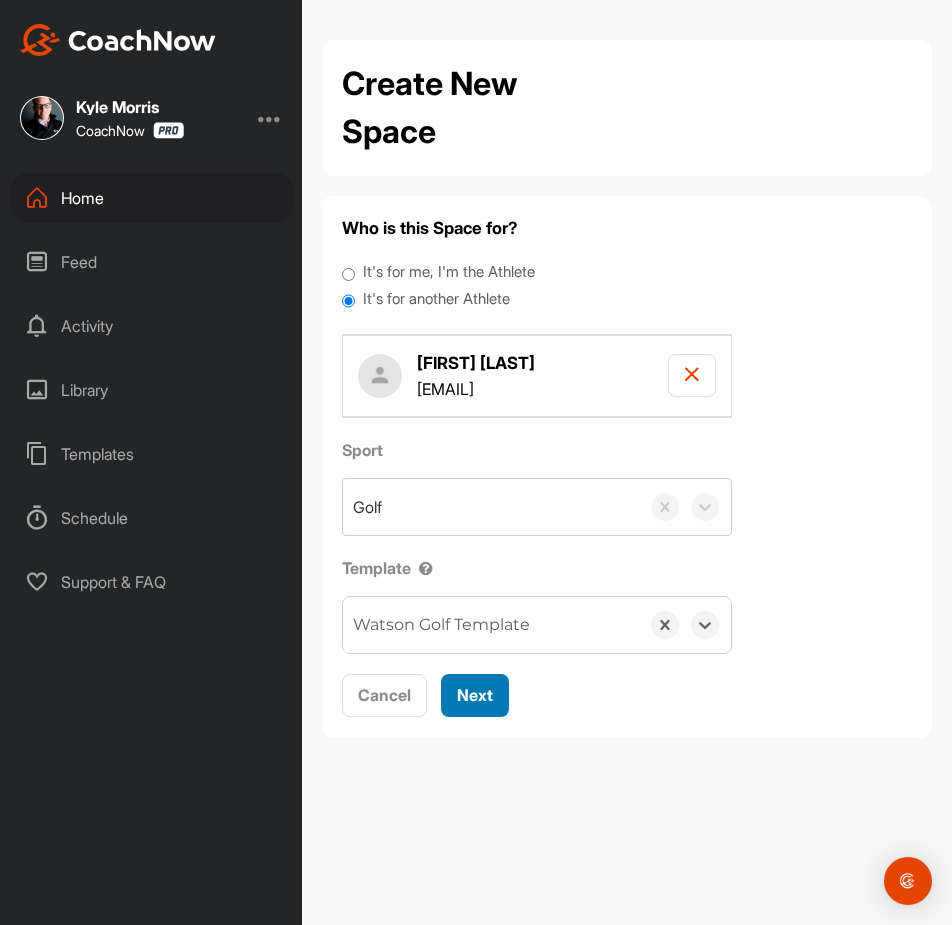 click on "Next" at bounding box center [475, 695] 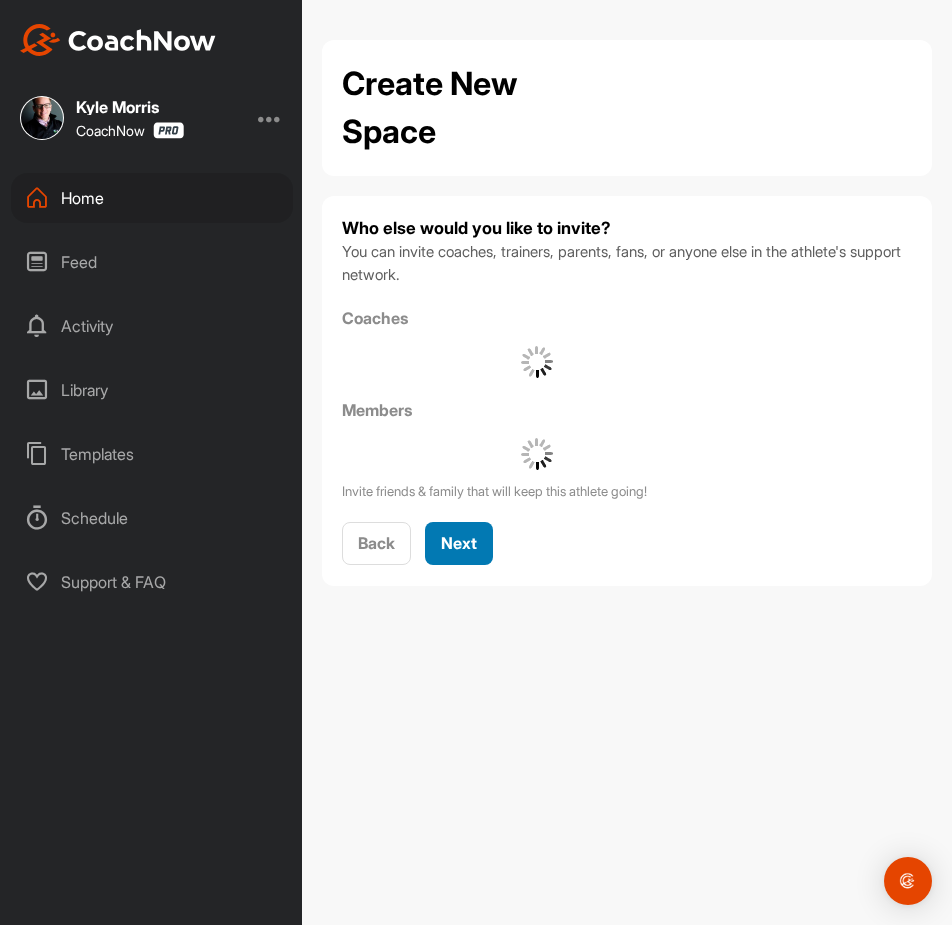 click on "Next" at bounding box center (459, 543) 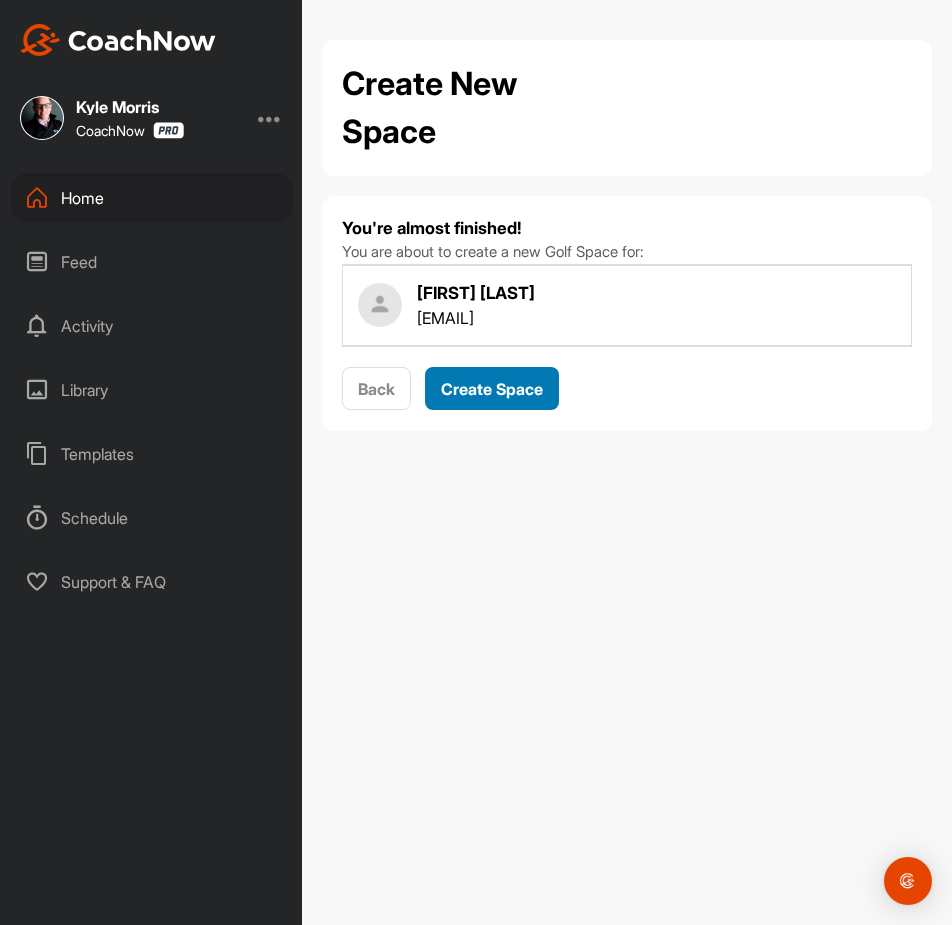 click on "Create Space" at bounding box center [492, 389] 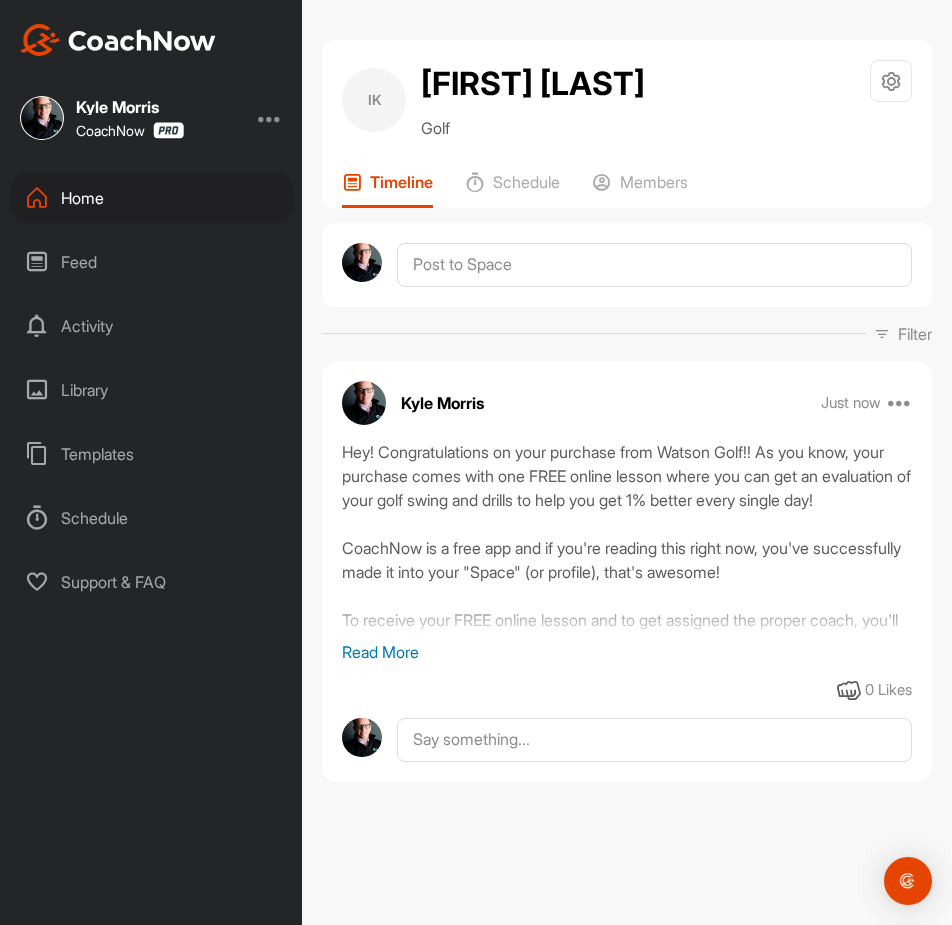 click on "Home" at bounding box center (152, 198) 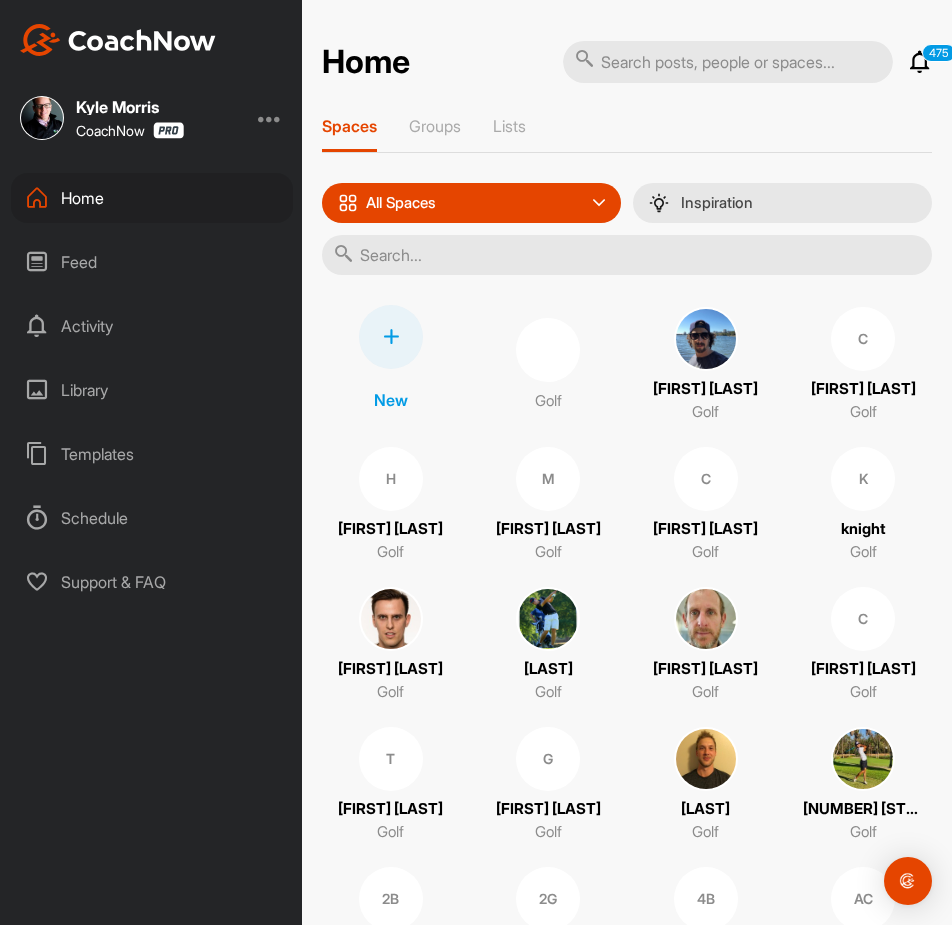 click at bounding box center (391, 337) 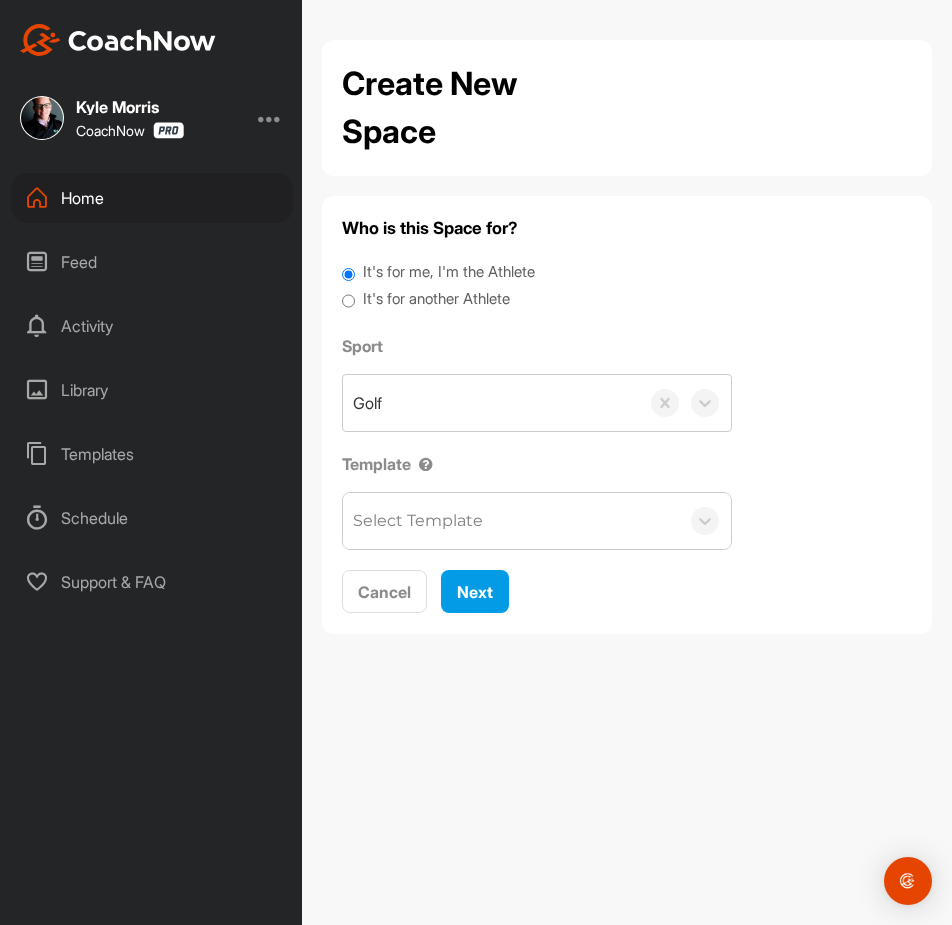 click on "It's for another Athlete" at bounding box center (348, 301) 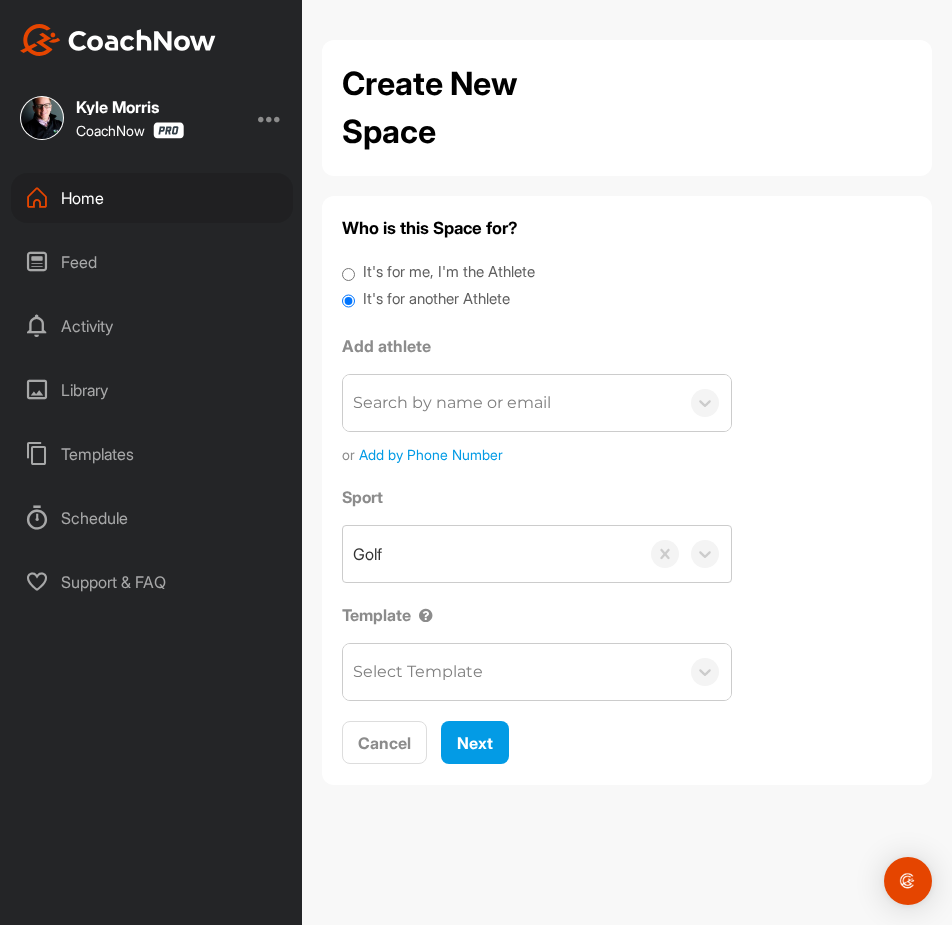 click on "Search by name or email" at bounding box center (452, 403) 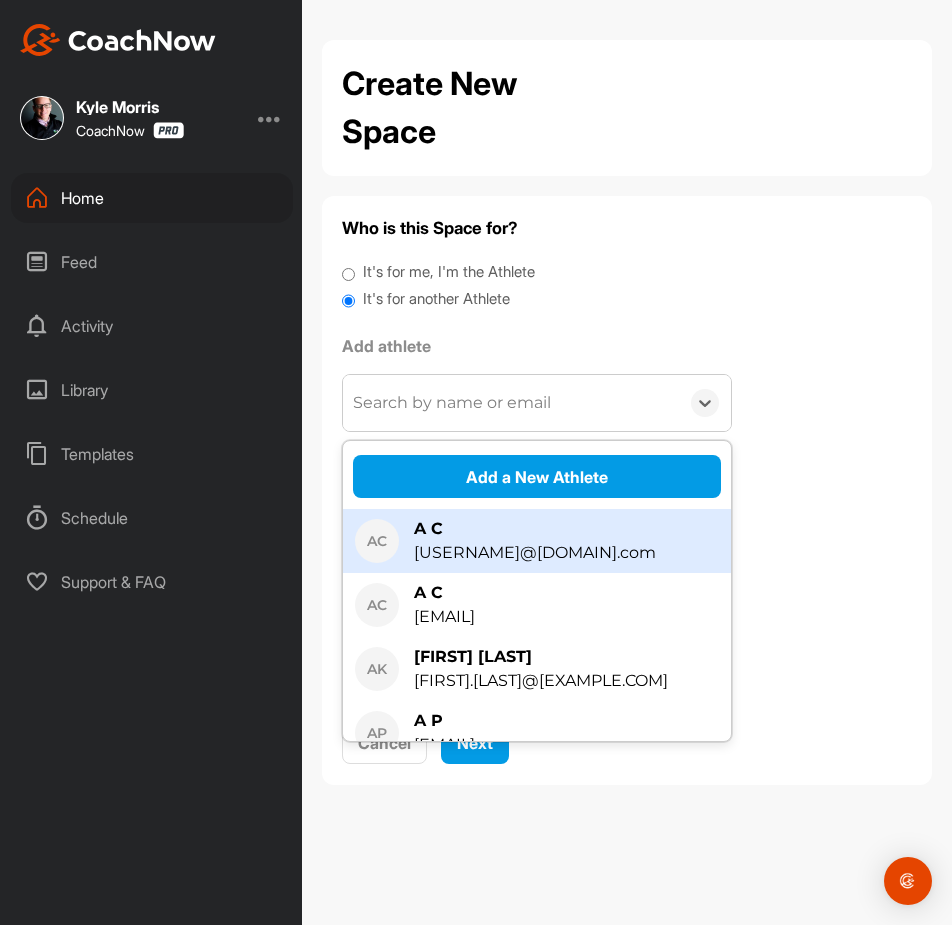 click on "Search by name or email" at bounding box center [452, 403] 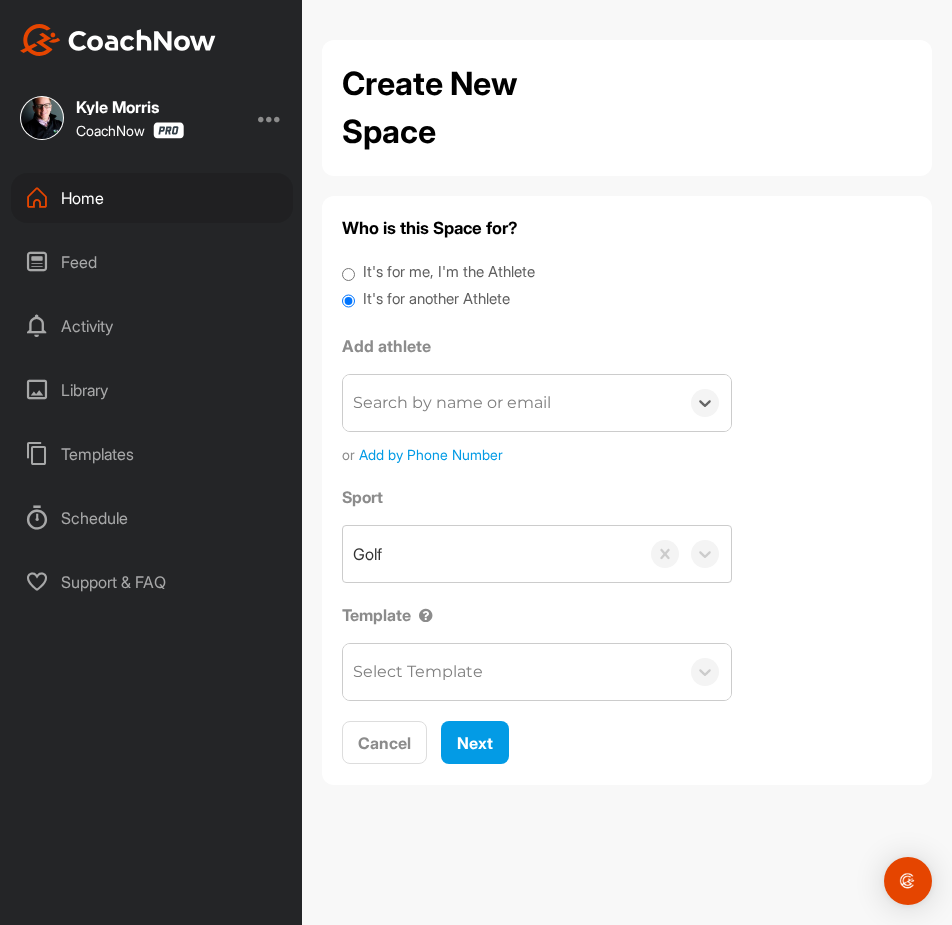 click on "Search by name or email" at bounding box center (452, 403) 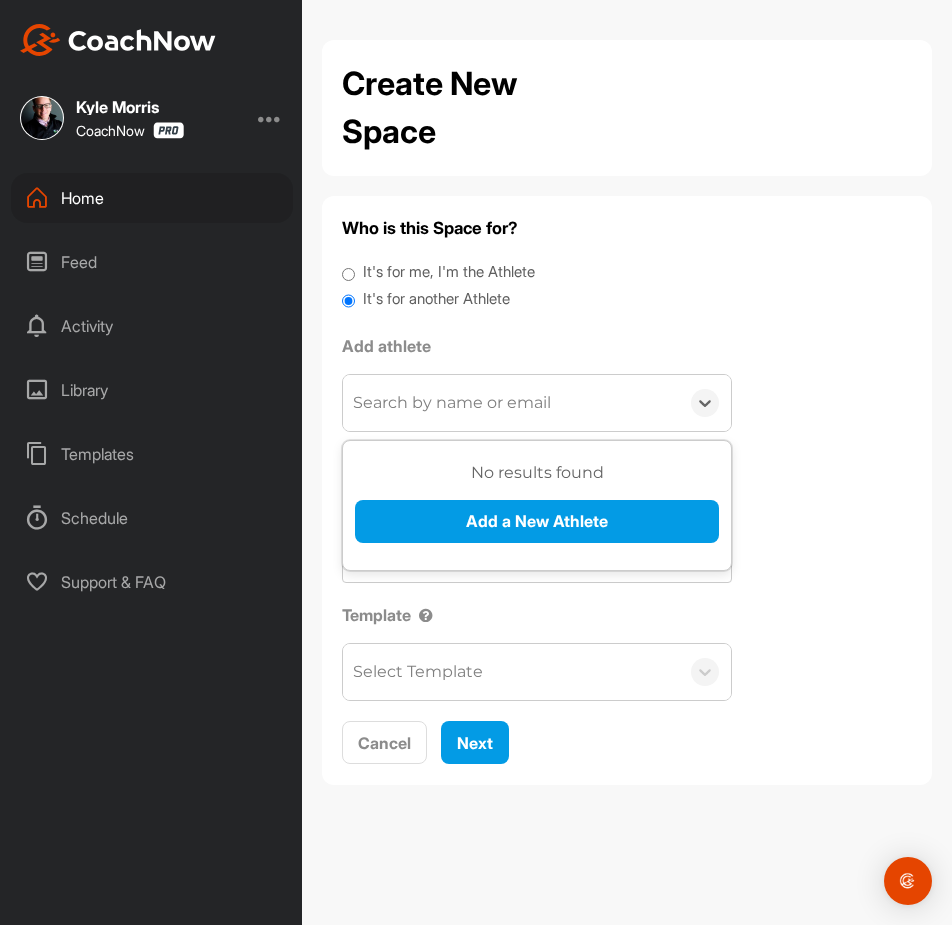 paste on "[FIRST] [LAST]" 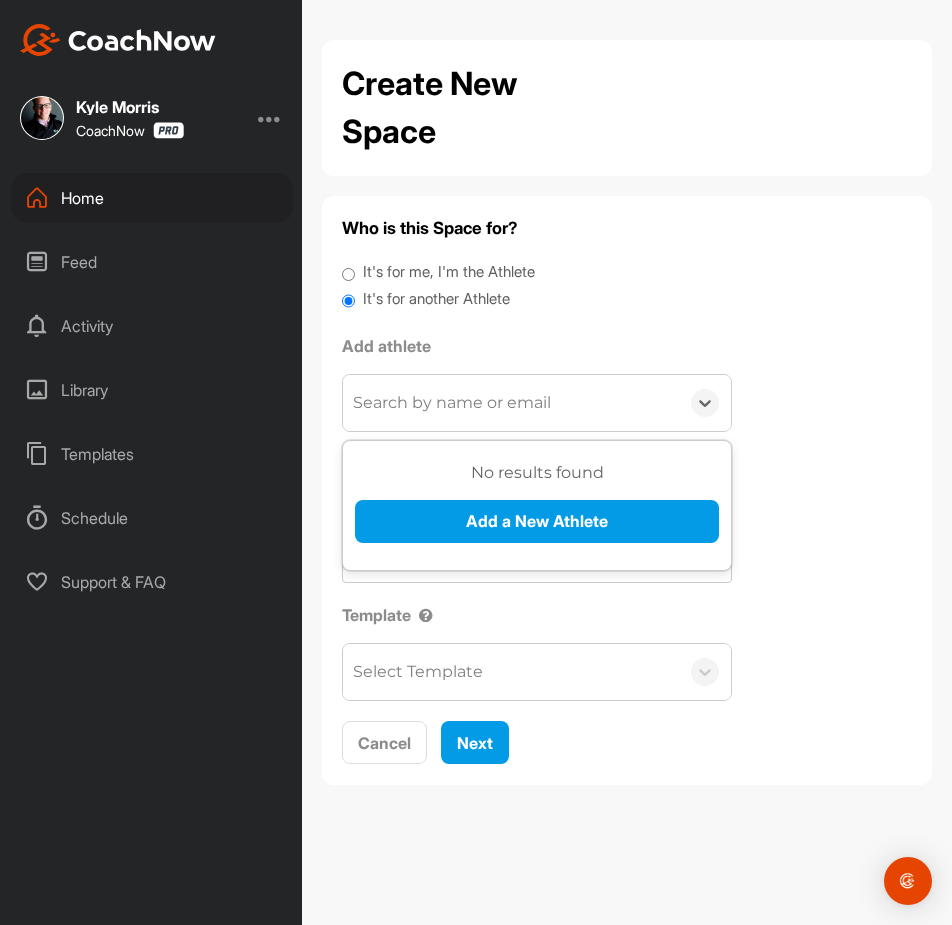 type on "[FIRST] [LAST]" 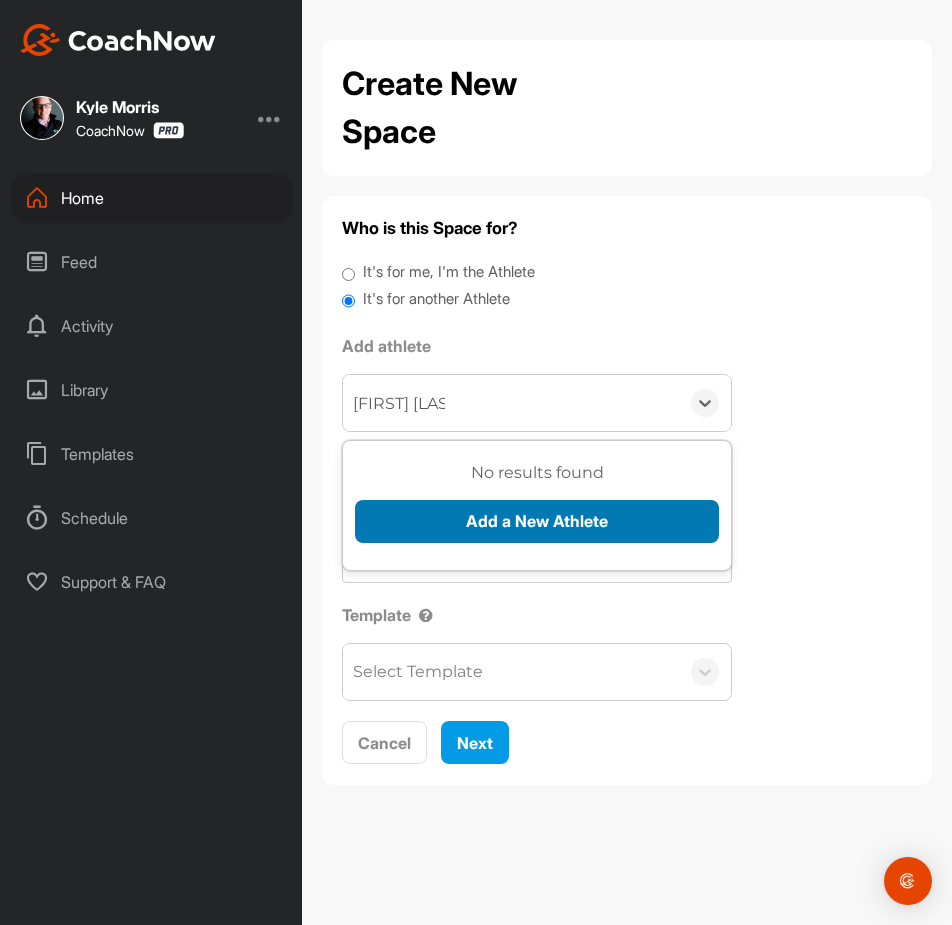 click on "Add a New Athlete" at bounding box center (537, 521) 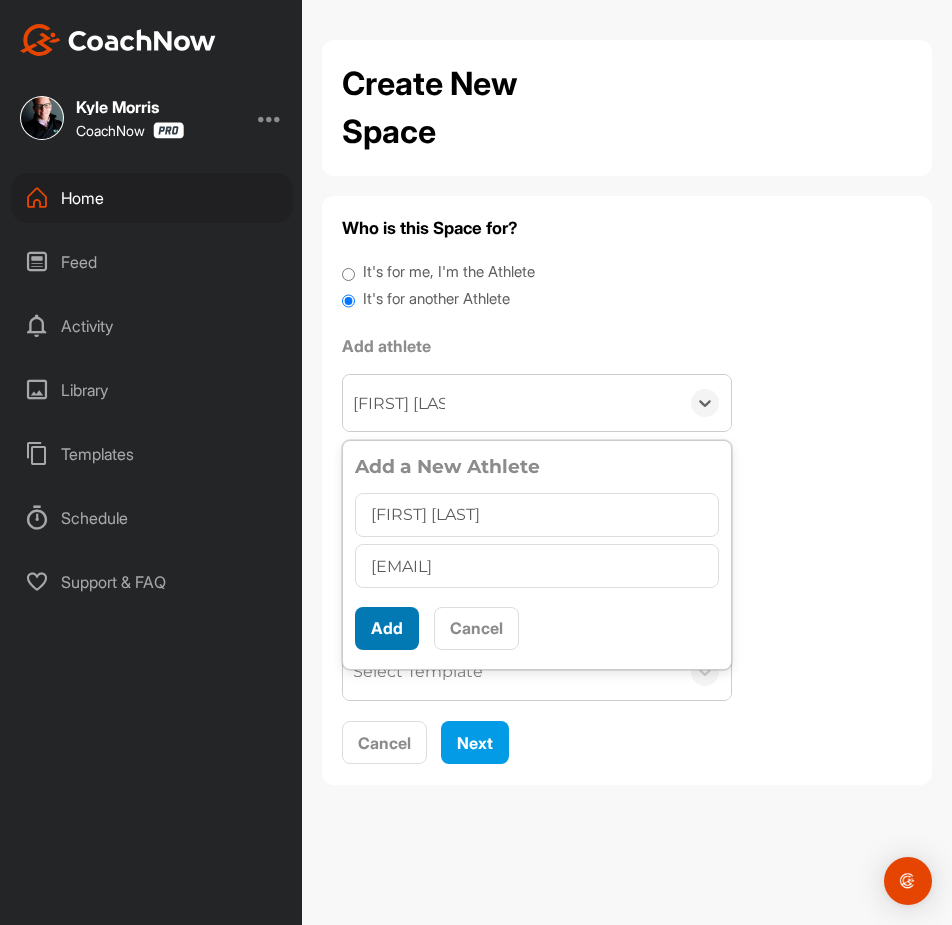 type on "[EMAIL]" 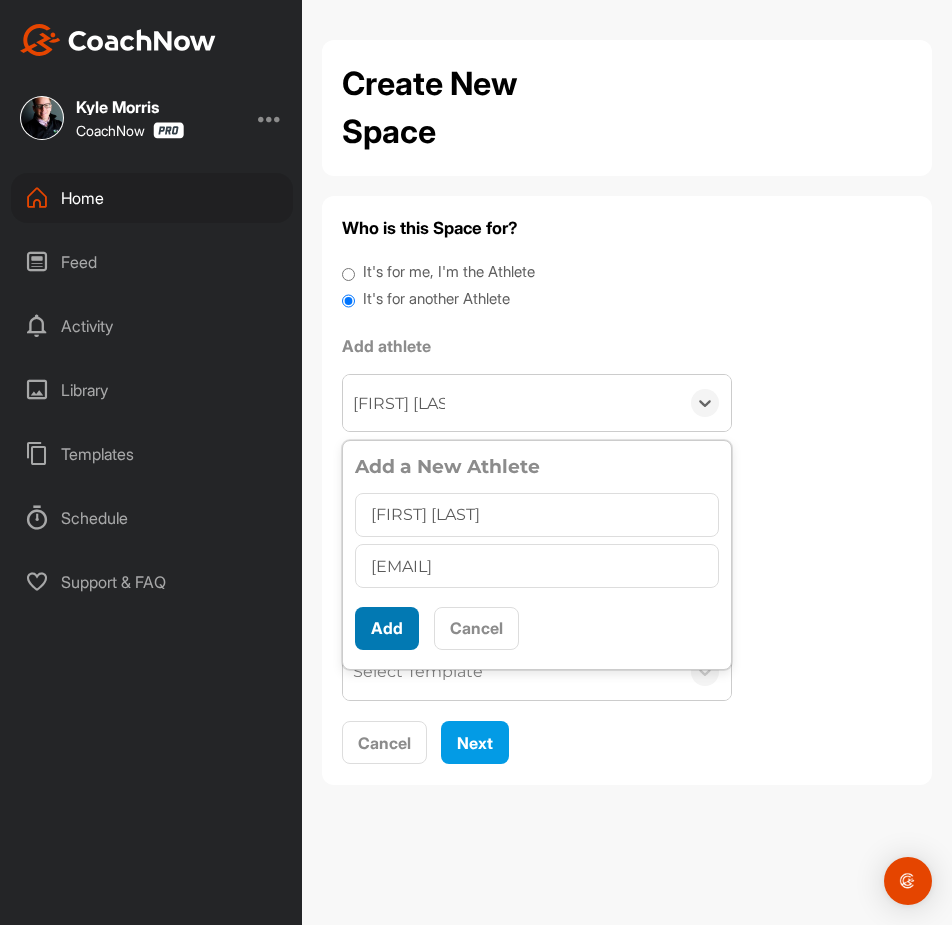 click on "Add" at bounding box center [387, 628] 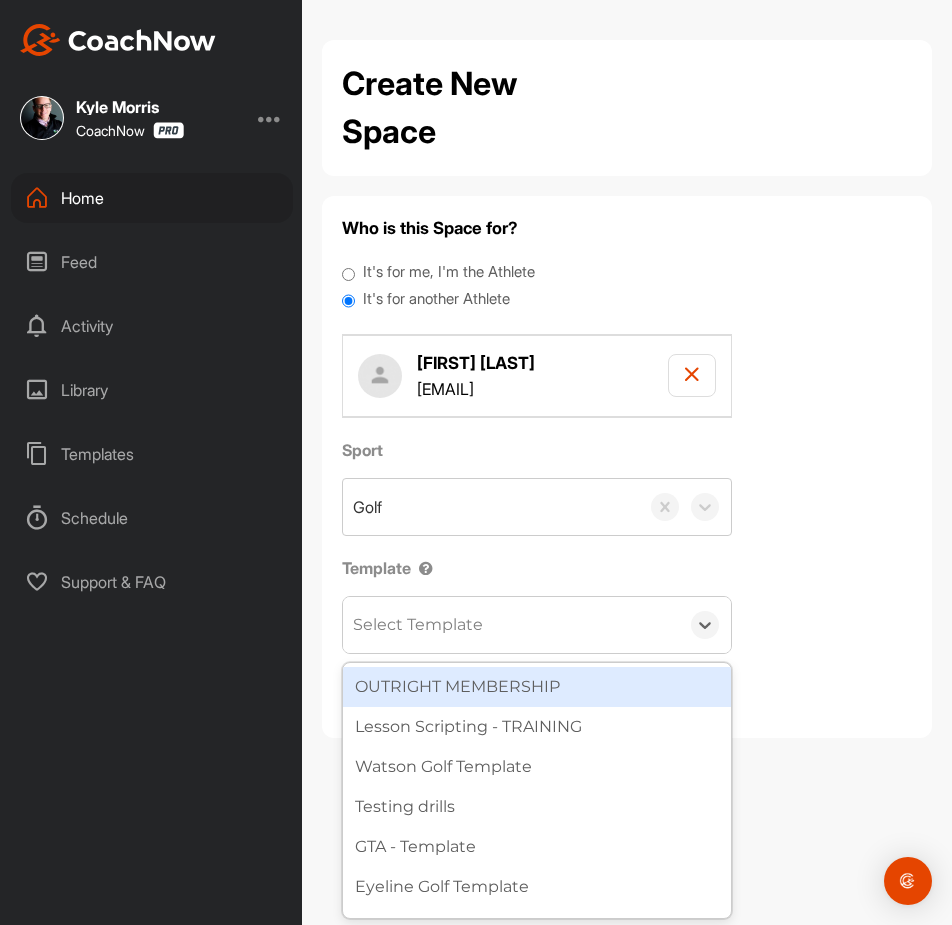 click on "Select Template" at bounding box center [511, 625] 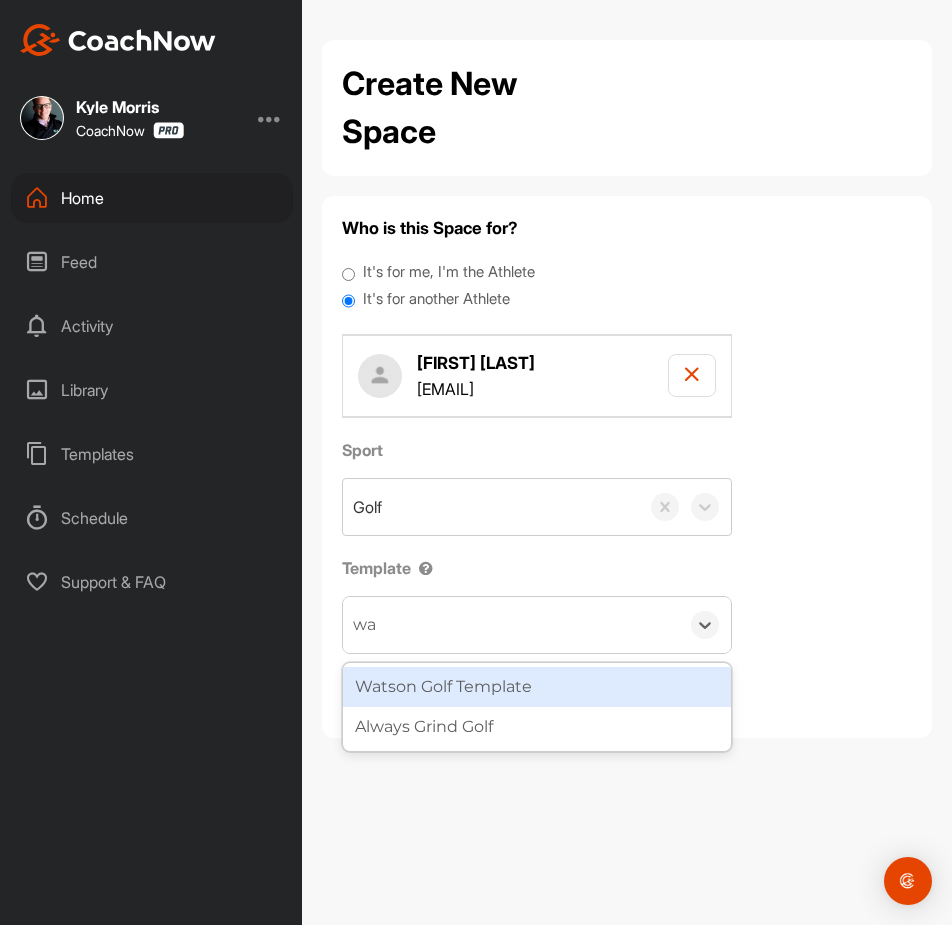 type on "wat" 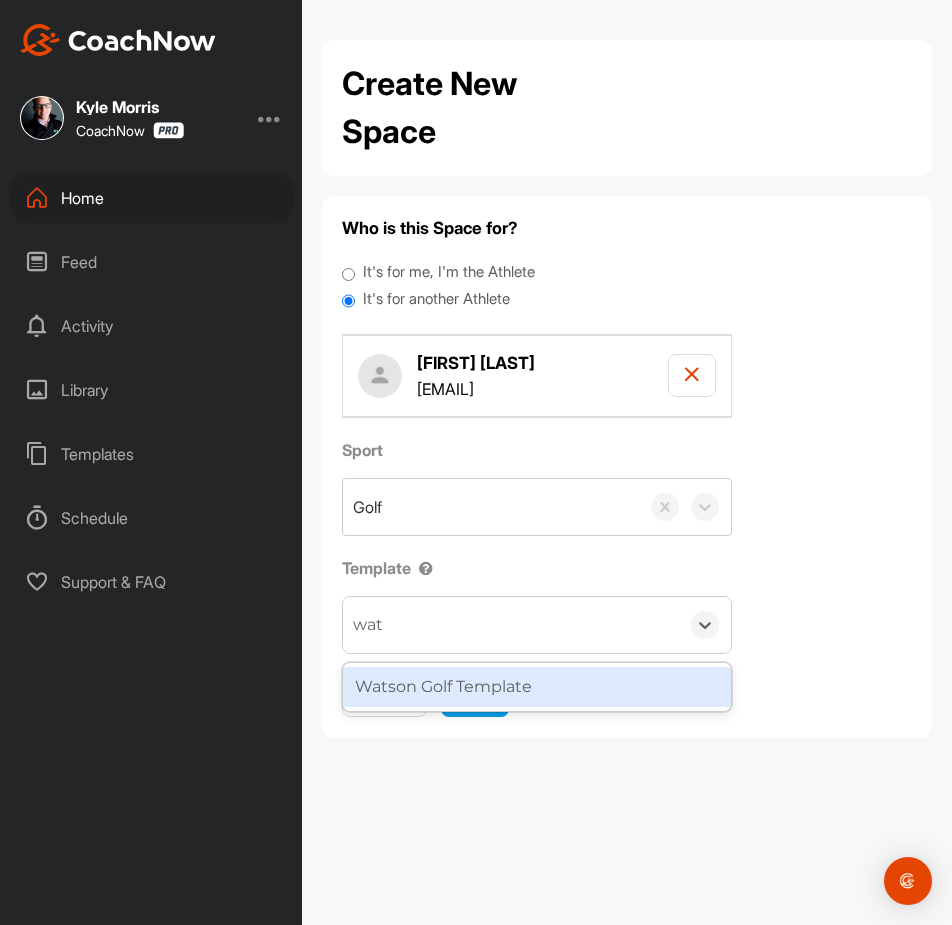 click on "Watson Golf Template" at bounding box center (537, 687) 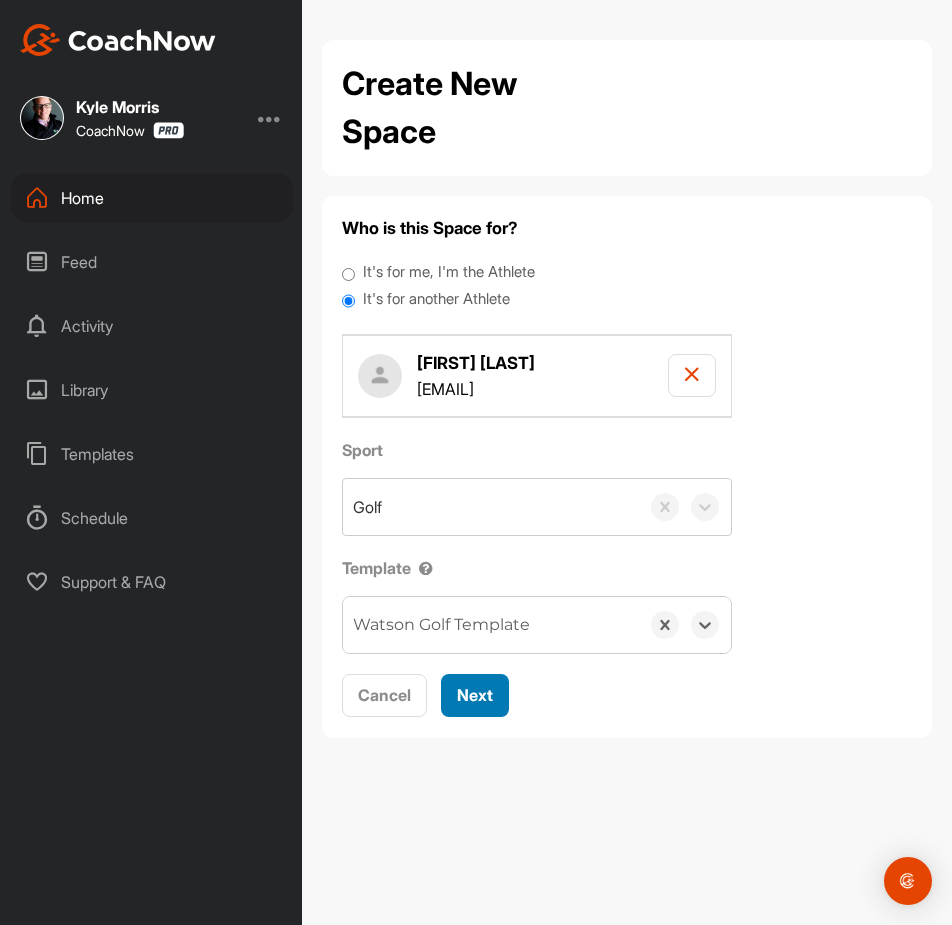 click on "Next" at bounding box center (475, 695) 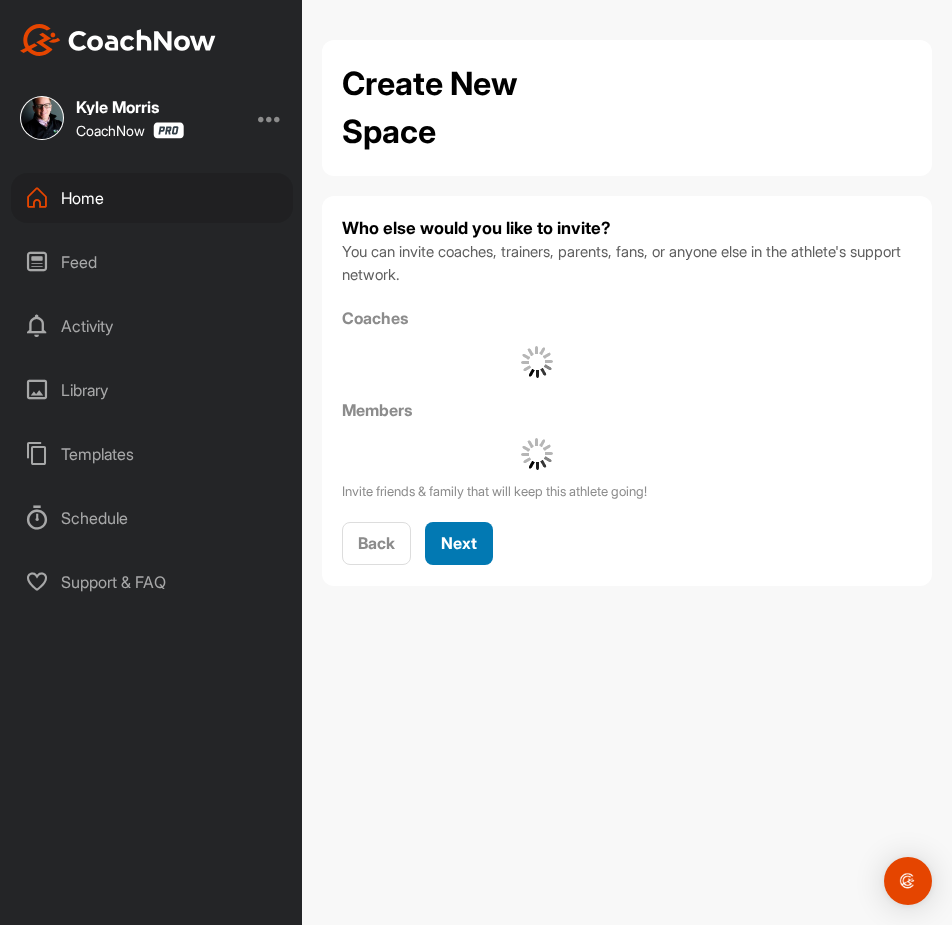 click on "Next" at bounding box center (459, 543) 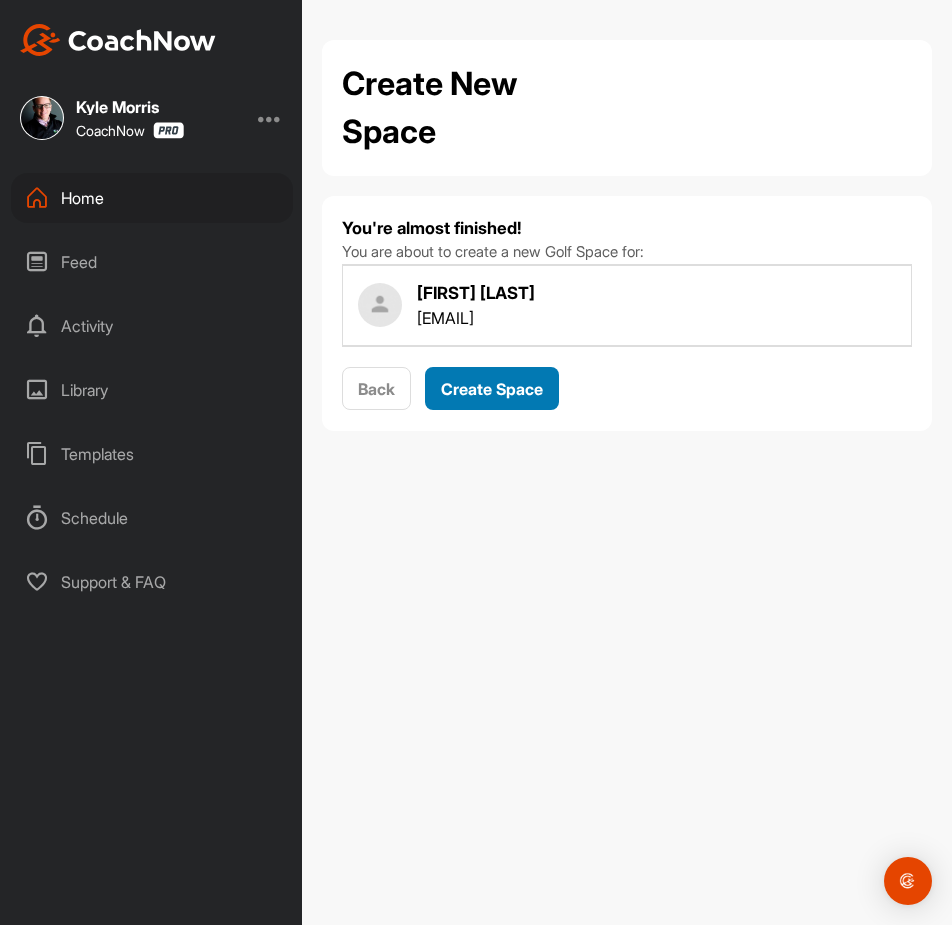 click on "Create Space" at bounding box center [492, 389] 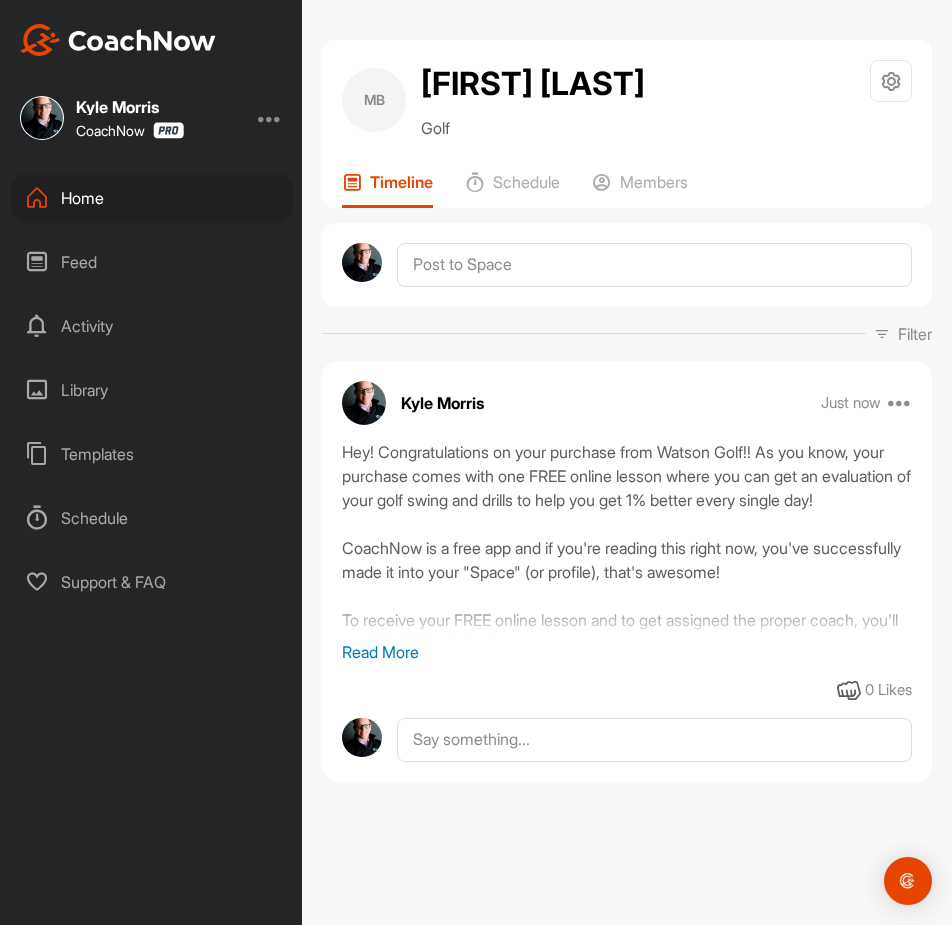click on "Home" at bounding box center (152, 198) 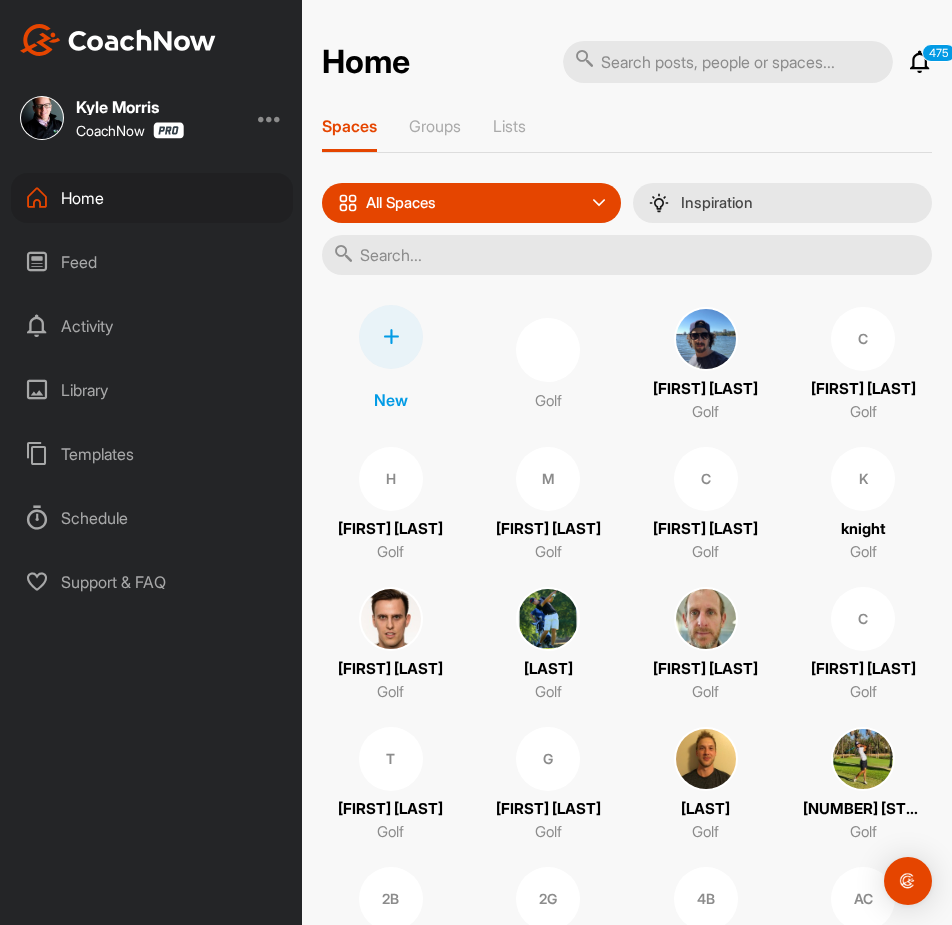click at bounding box center [391, 337] 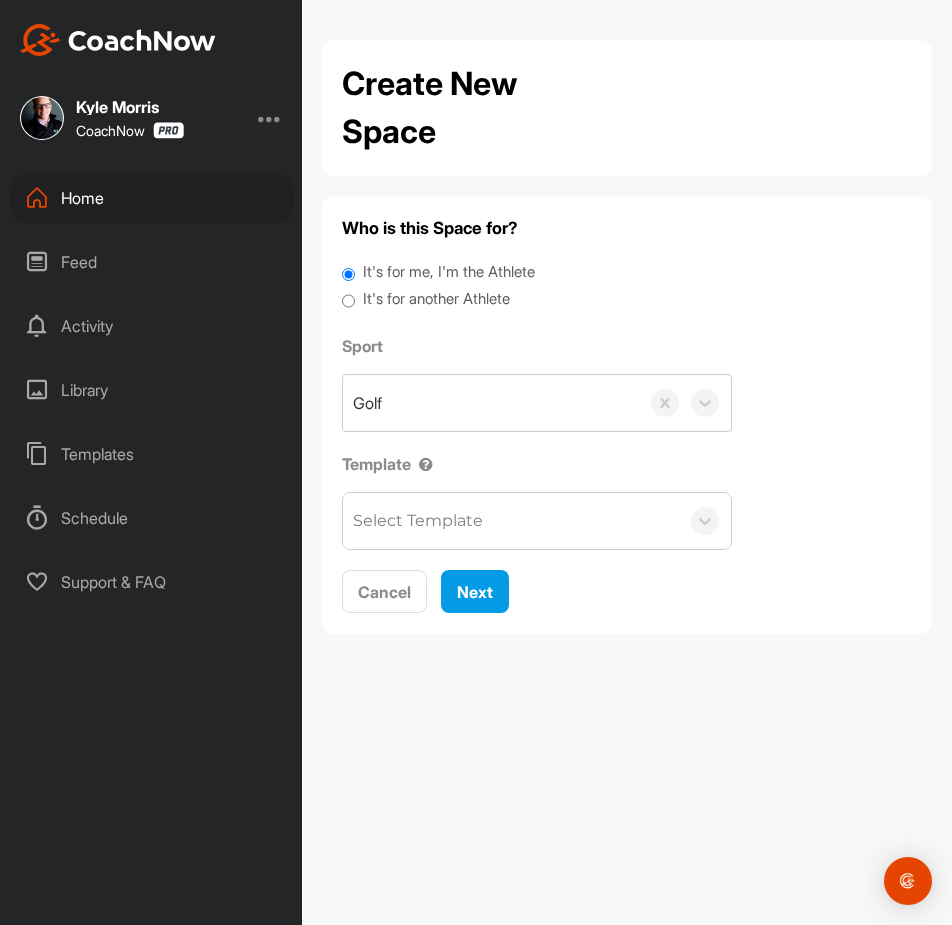 click on "It's for another Athlete" at bounding box center (436, 299) 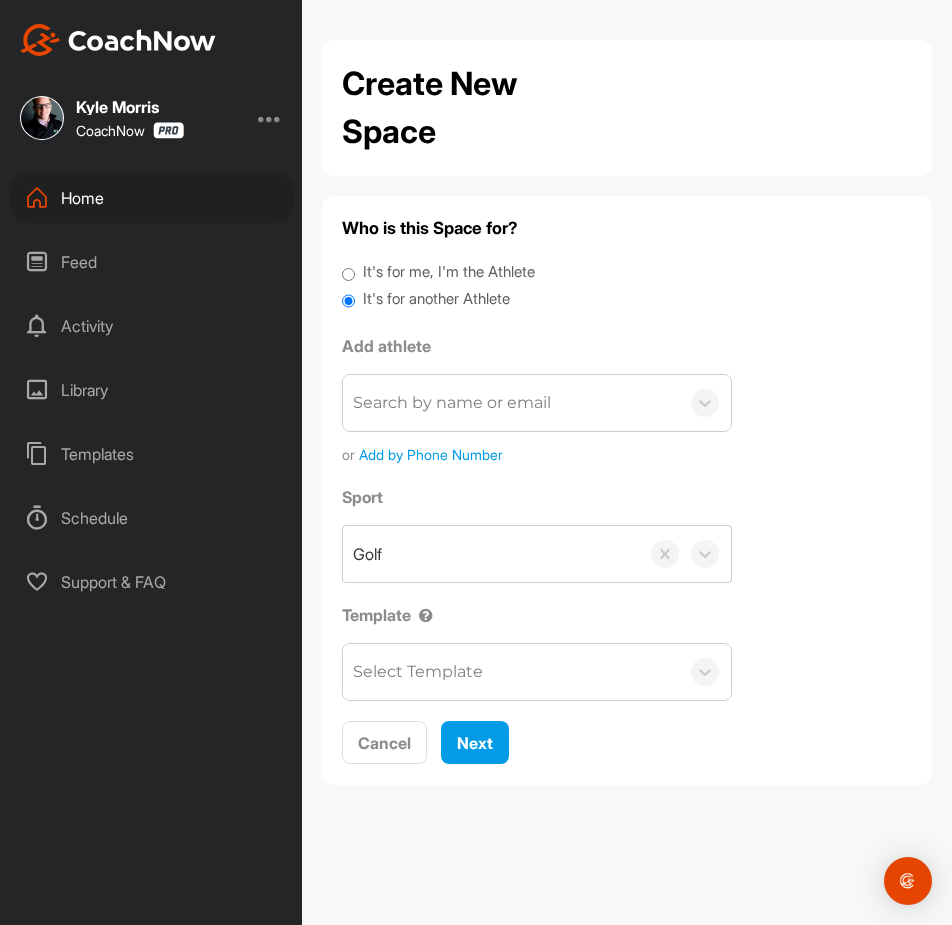 click on "Search by name or email" at bounding box center [452, 403] 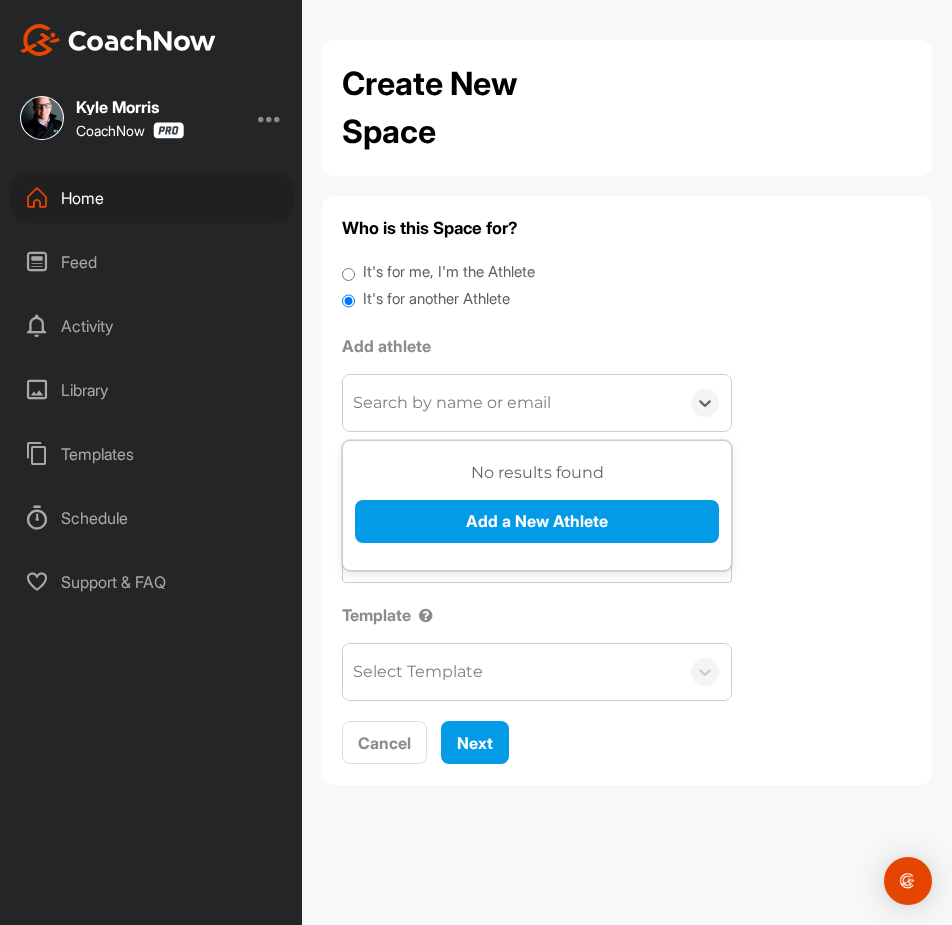 paste on "[FIRST] [LAST]" 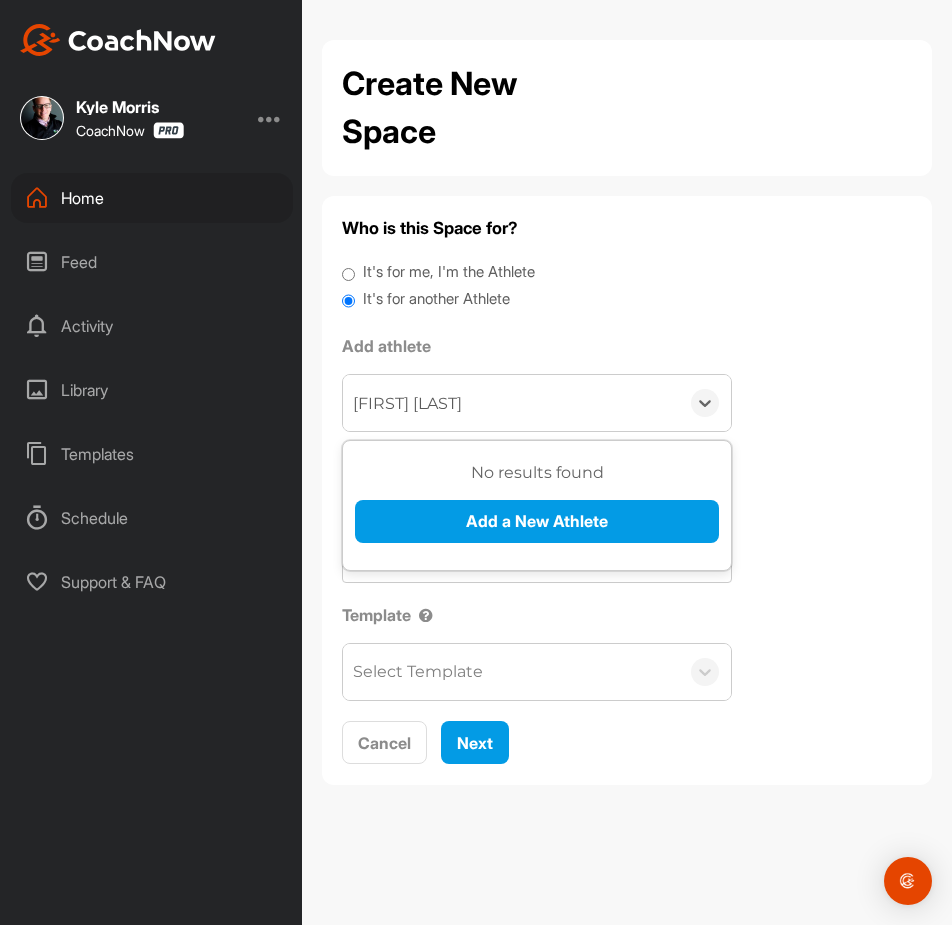 click on "Add a New Athlete" at bounding box center [537, 521] 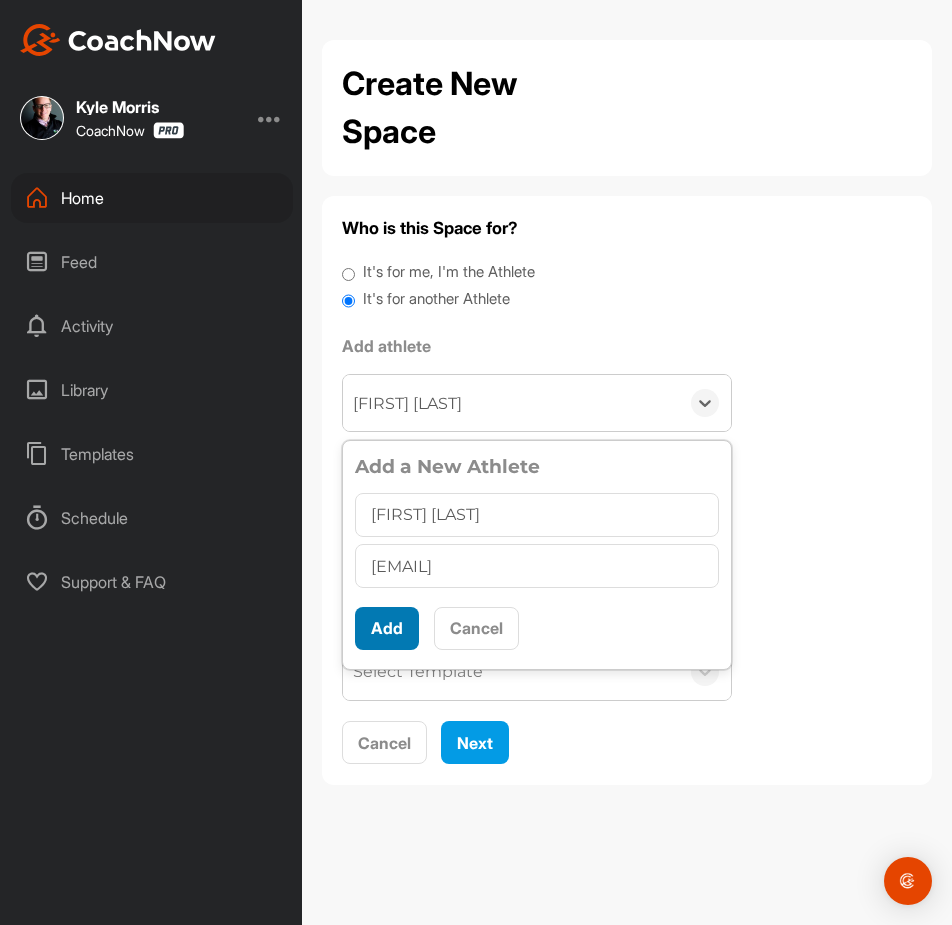 type on "[EMAIL]" 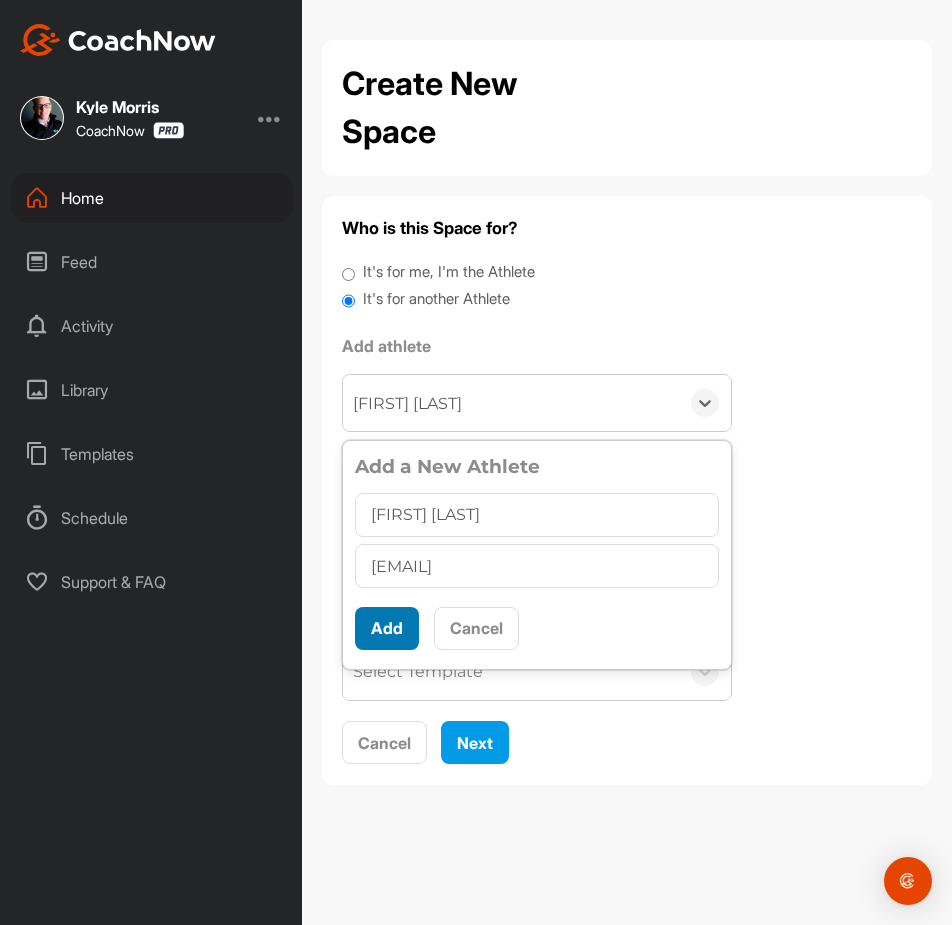 scroll, scrollTop: 11, scrollLeft: 0, axis: vertical 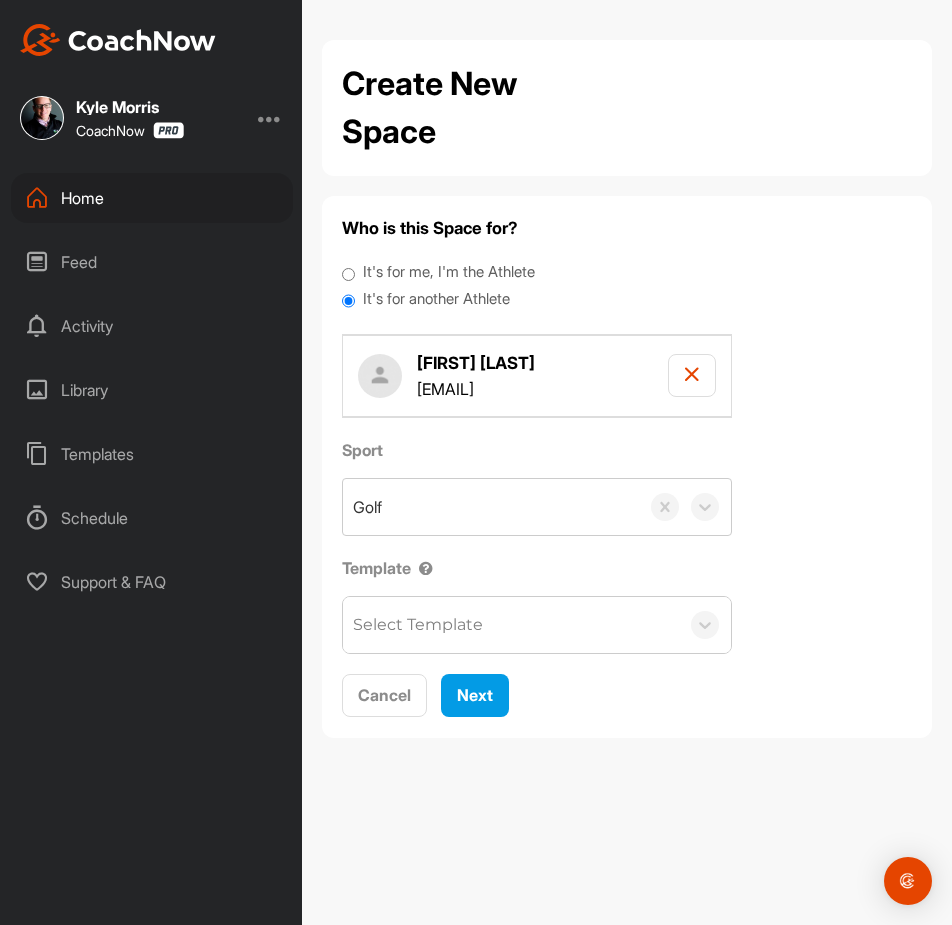 click on "Select Template" at bounding box center (418, 625) 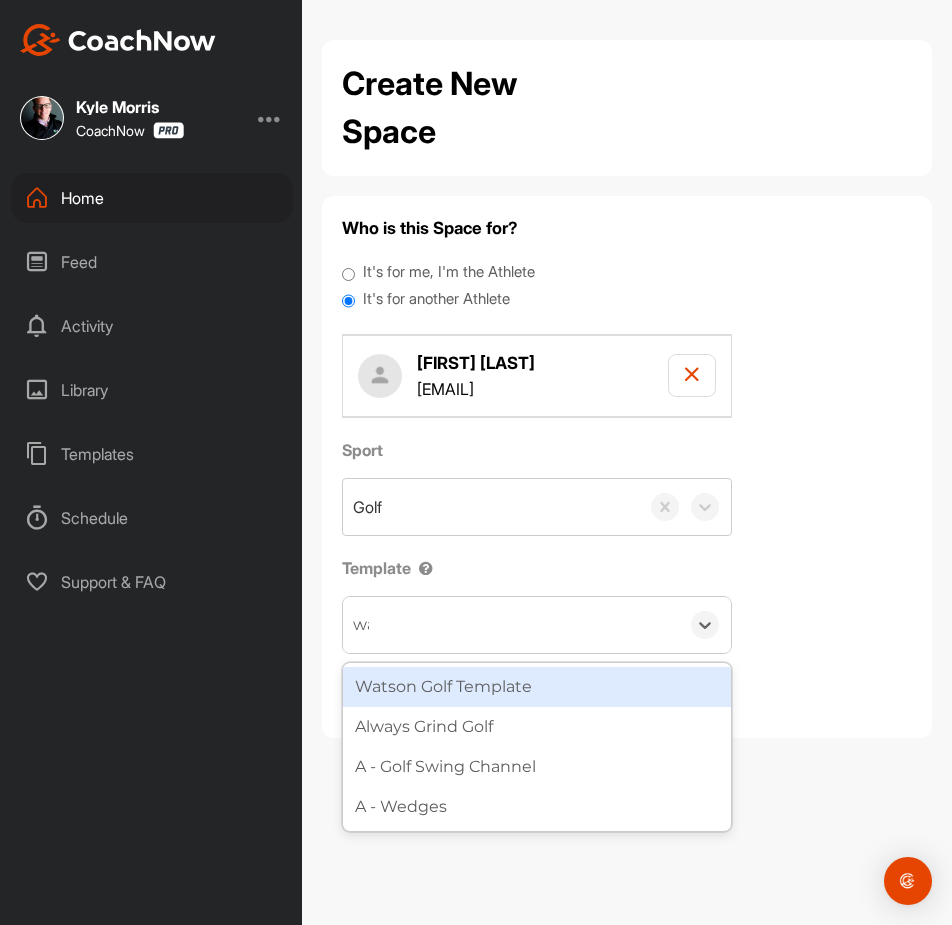 type on "wat" 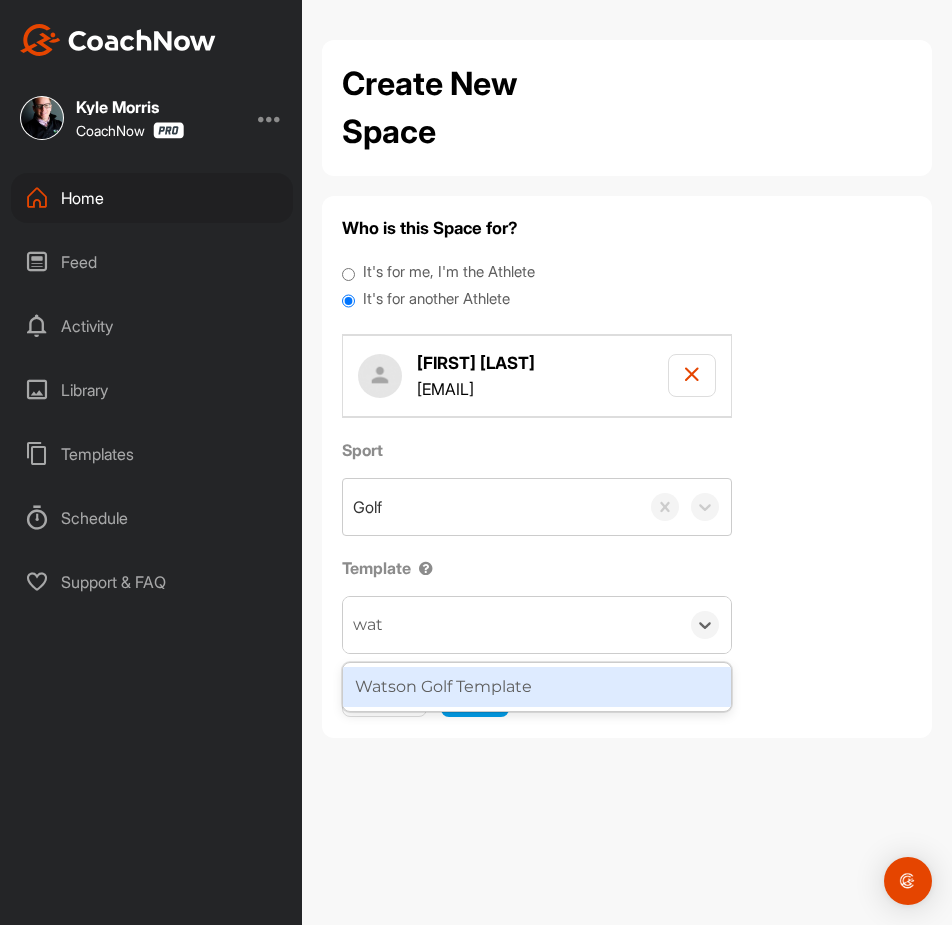 click on "Watson Golf Template" at bounding box center (537, 687) 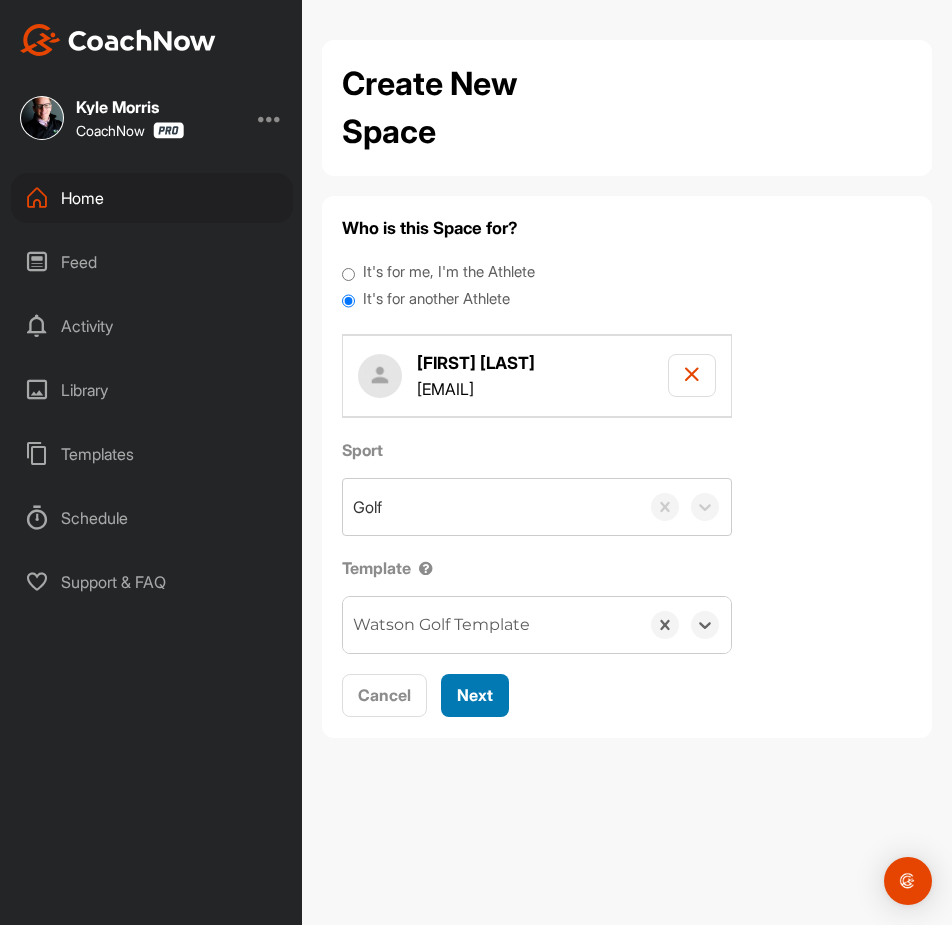 drag, startPoint x: 485, startPoint y: 697, endPoint x: 508, endPoint y: 692, distance: 23.537205 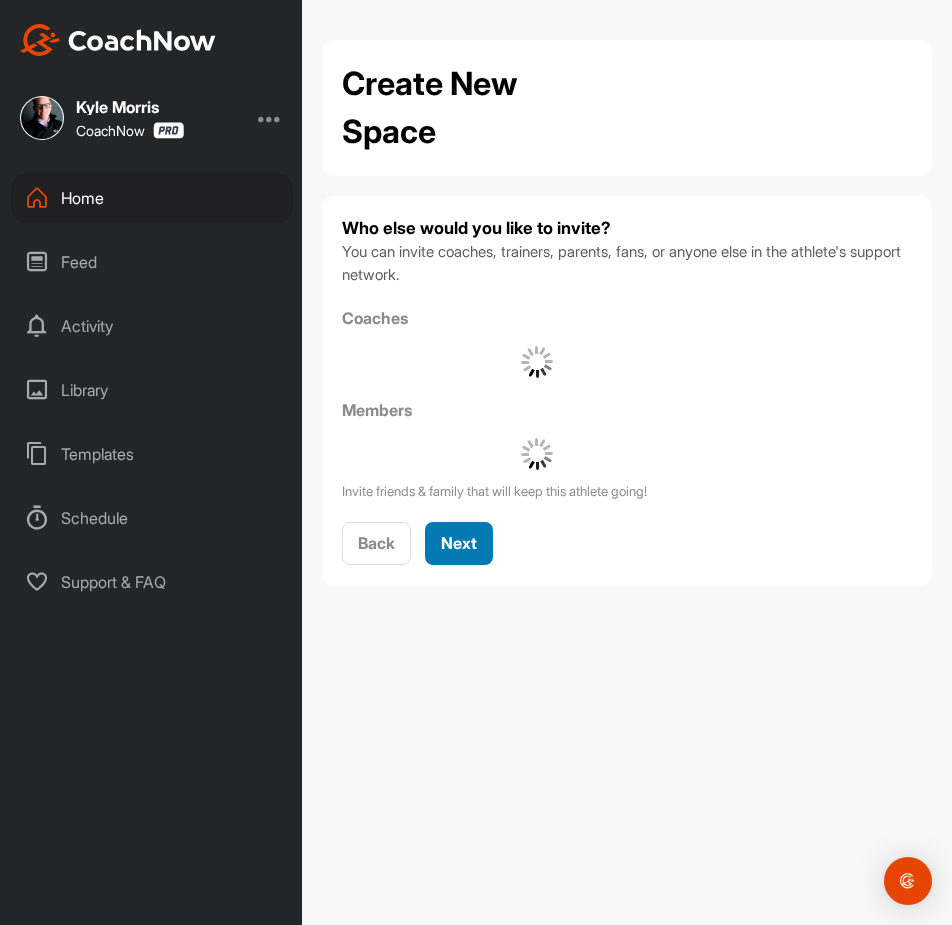 click on "Next" at bounding box center [459, 543] 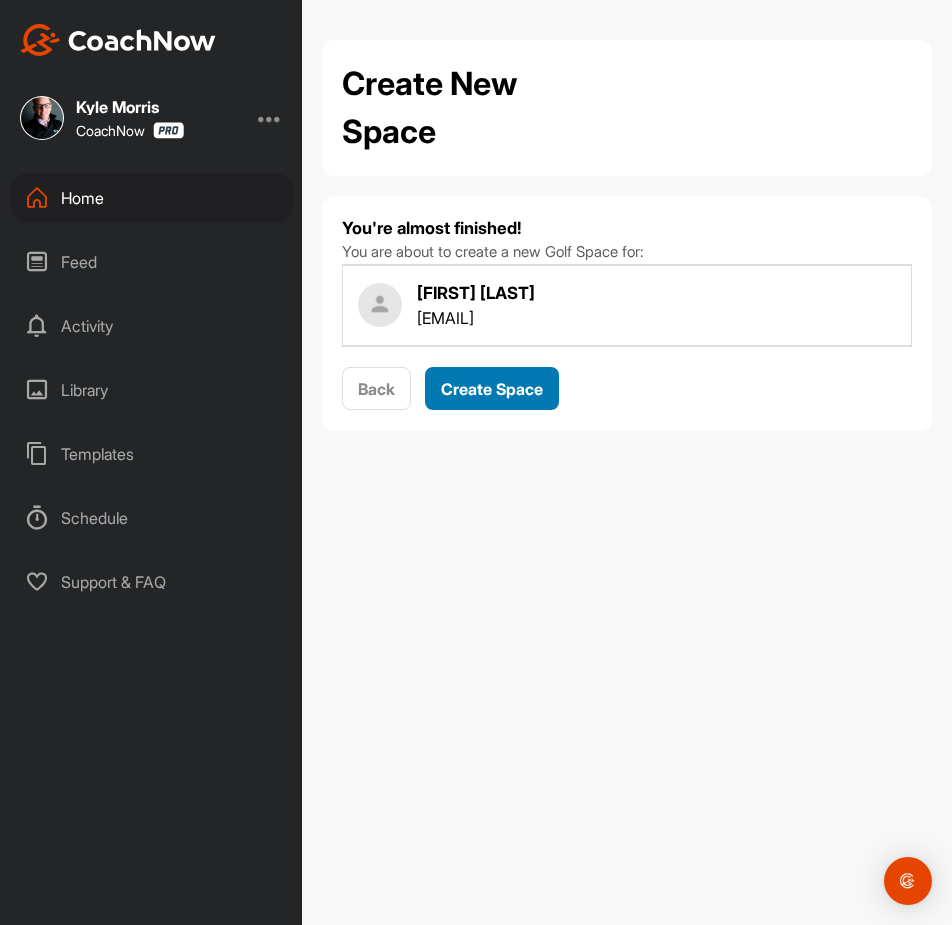 click on "Create Space" at bounding box center [492, 389] 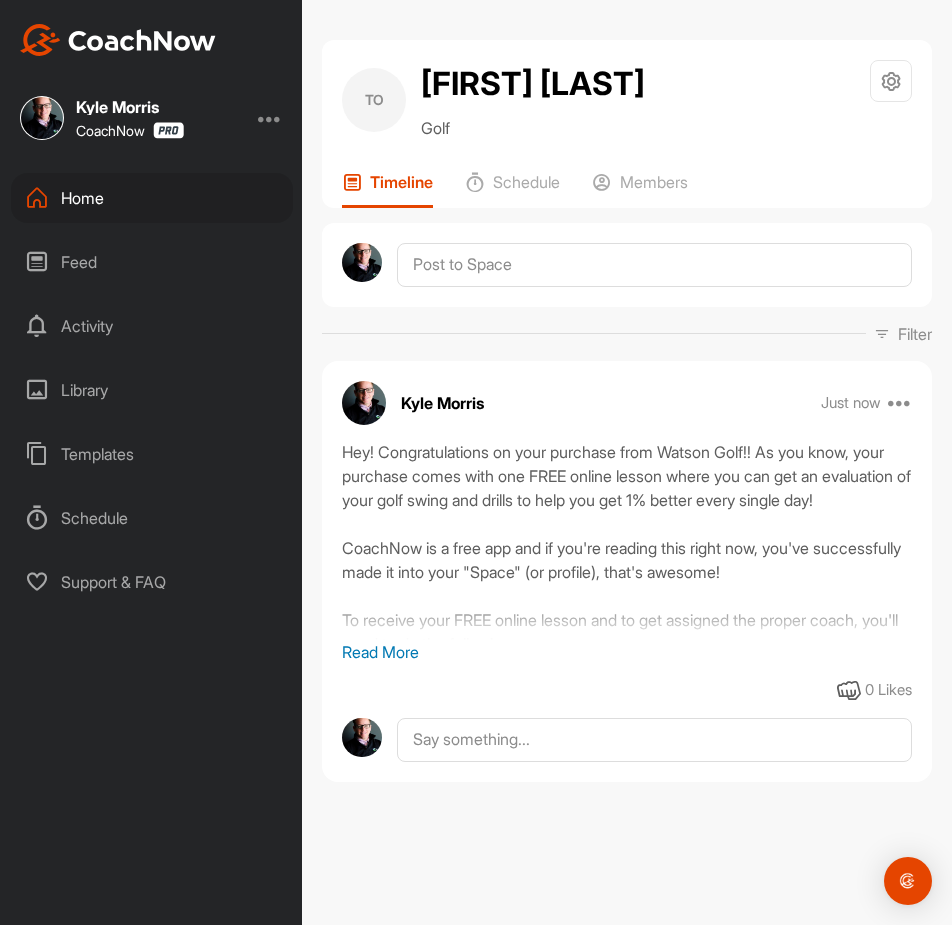 click on "Home" at bounding box center [152, 198] 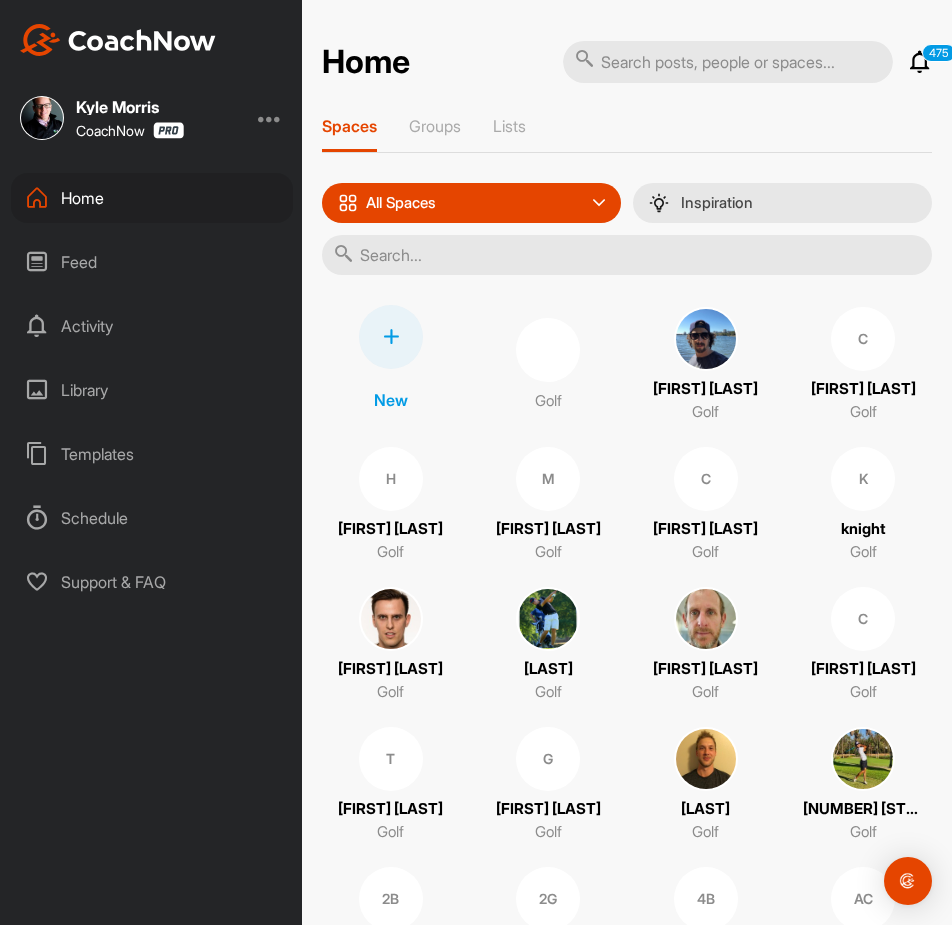 click at bounding box center (391, 337) 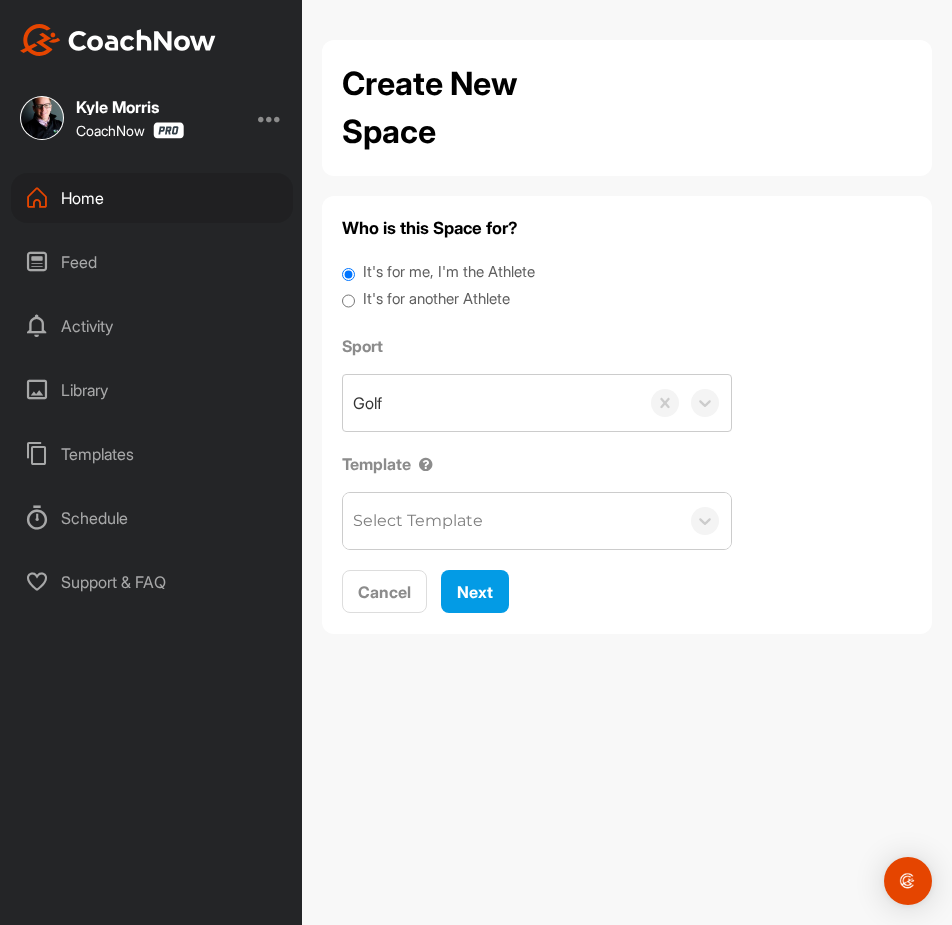 click on "It's for another Athlete" at bounding box center [436, 299] 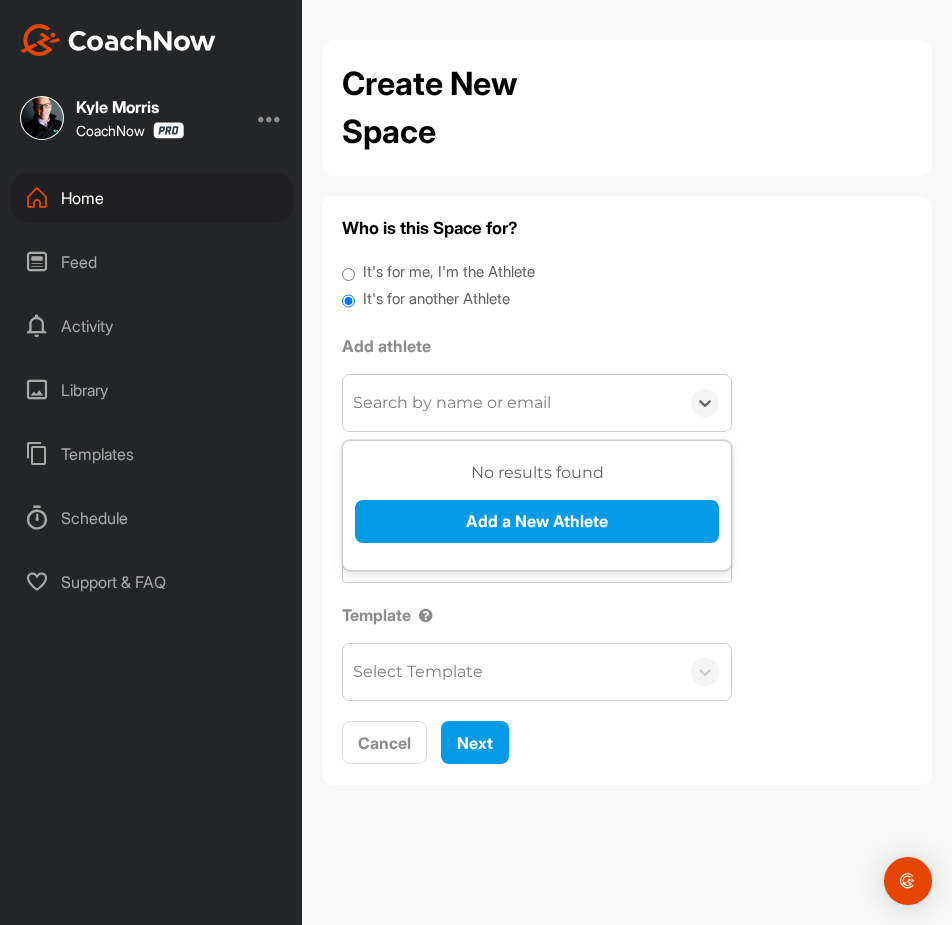 click on "Search by name or email" at bounding box center (511, 403) 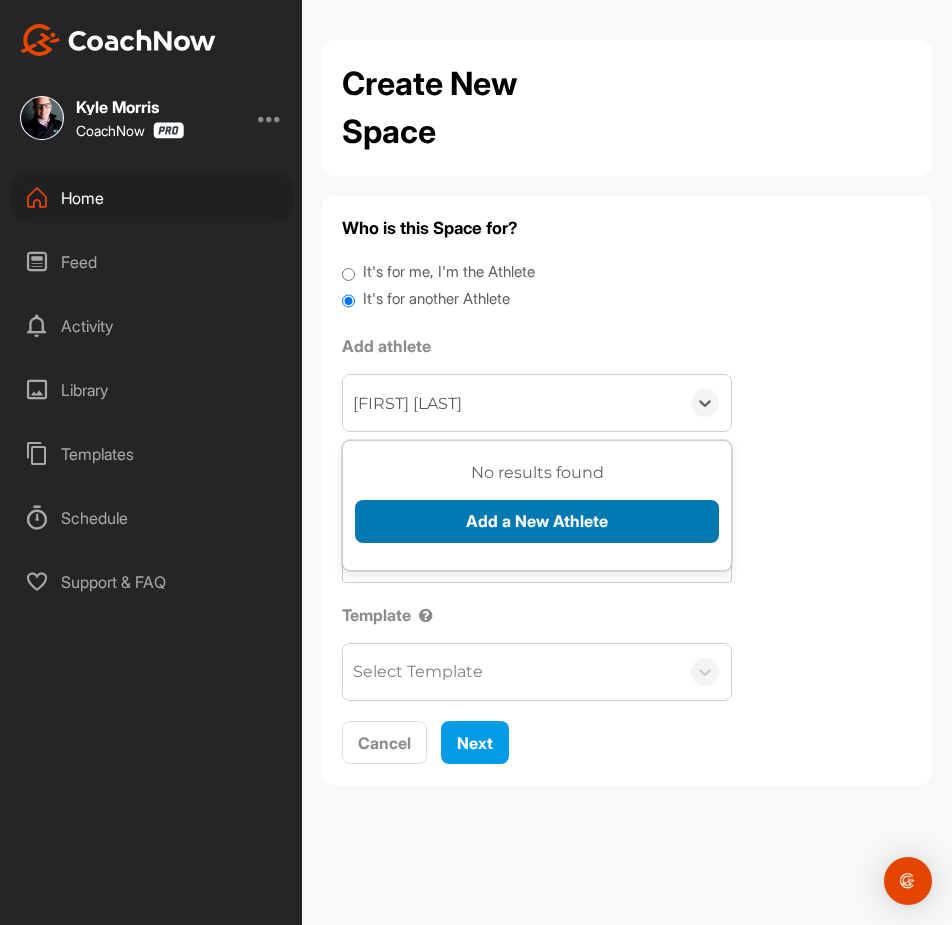 click on "Add a New Athlete" at bounding box center (537, 521) 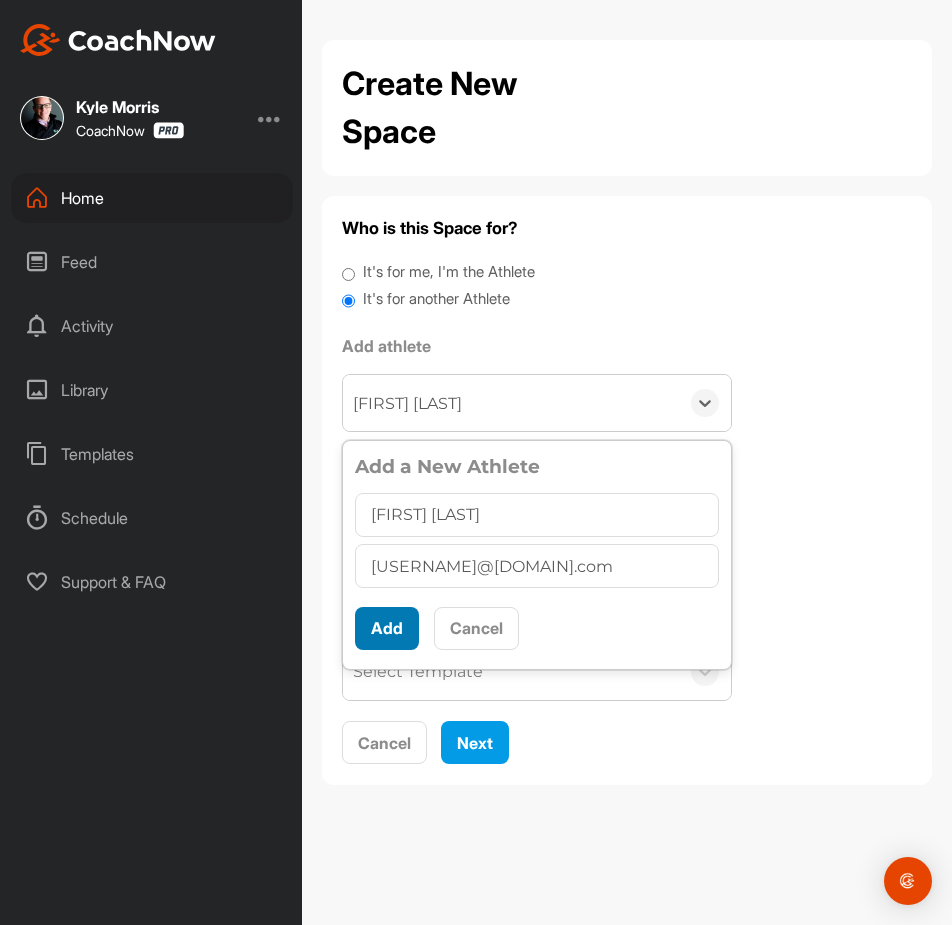 type on "[USERNAME]@[DOMAIN].com" 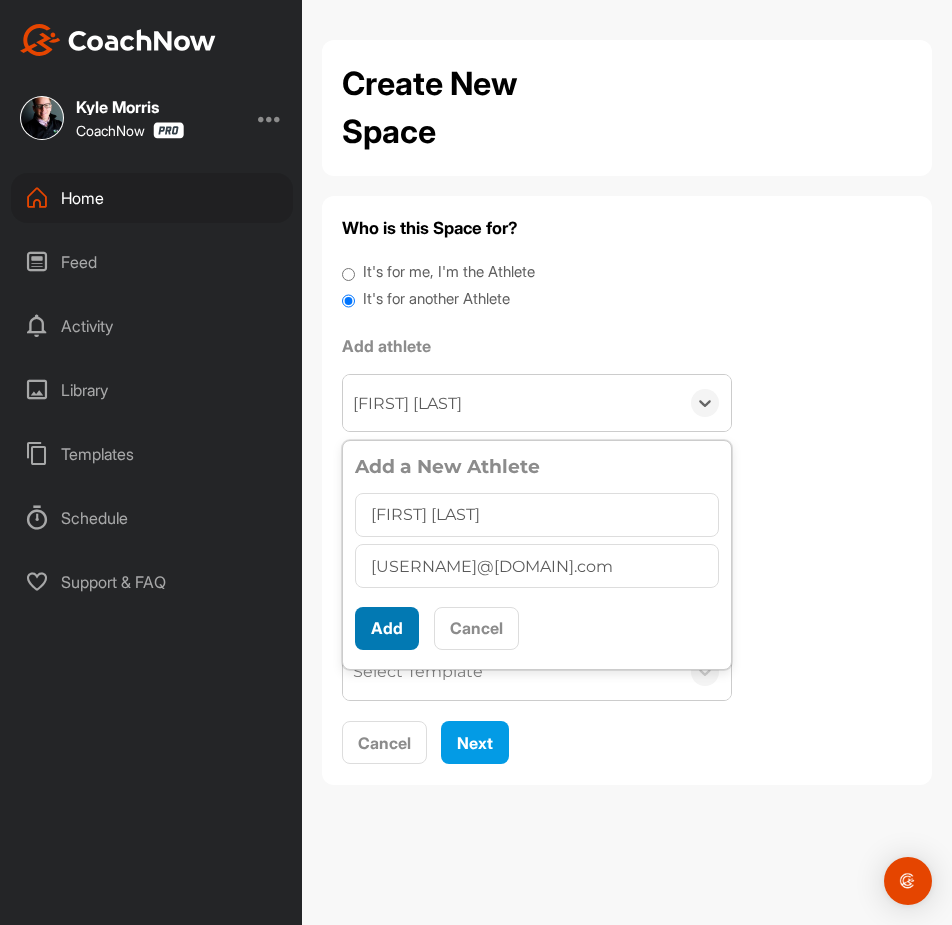 scroll, scrollTop: 11, scrollLeft: 0, axis: vertical 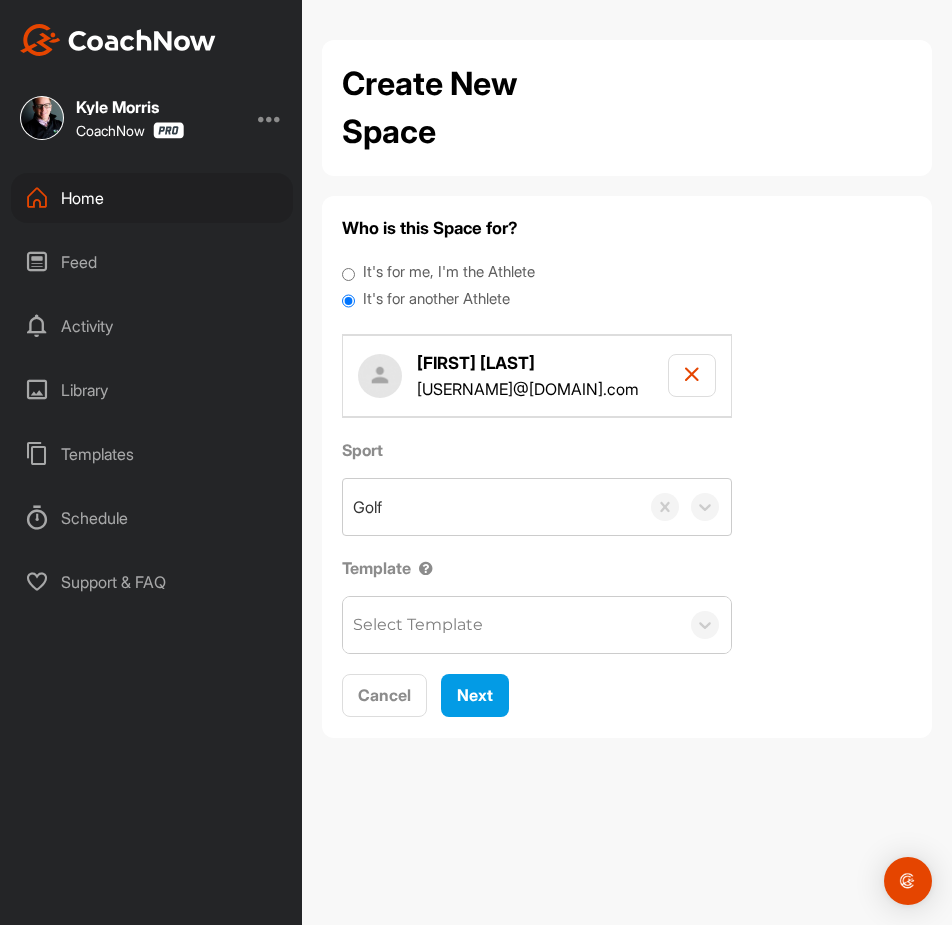 click on "Select Template" at bounding box center (418, 625) 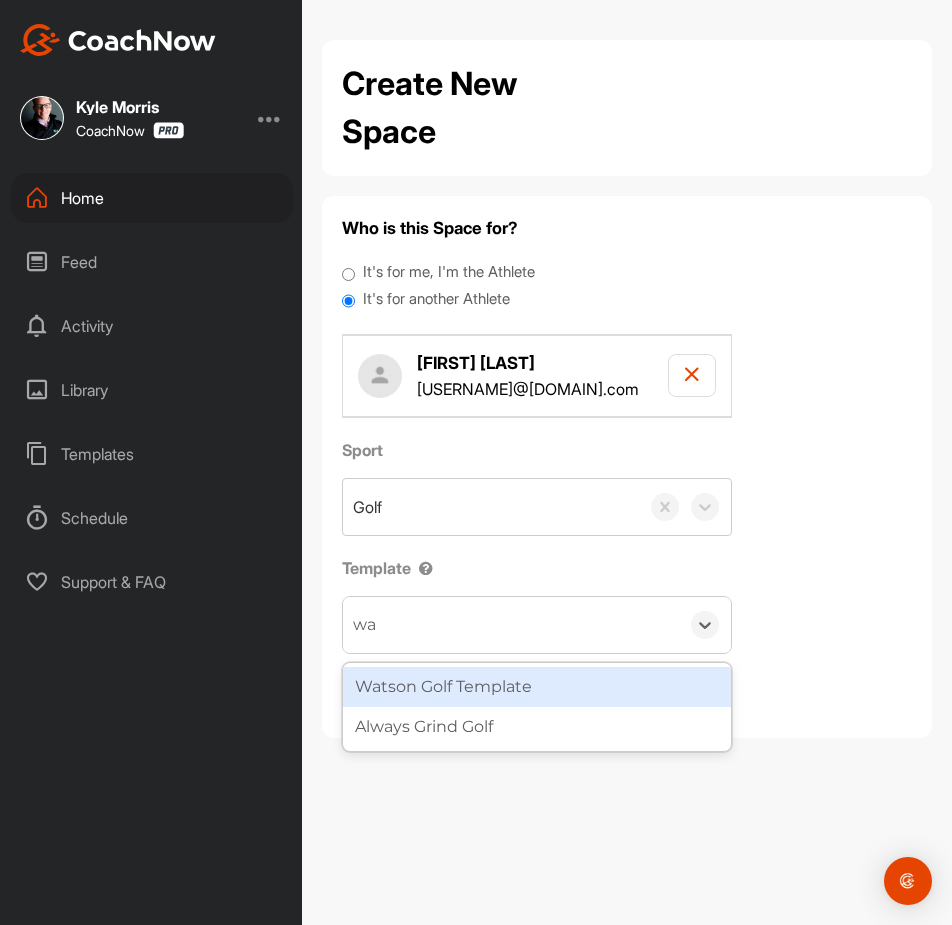 type on "wat" 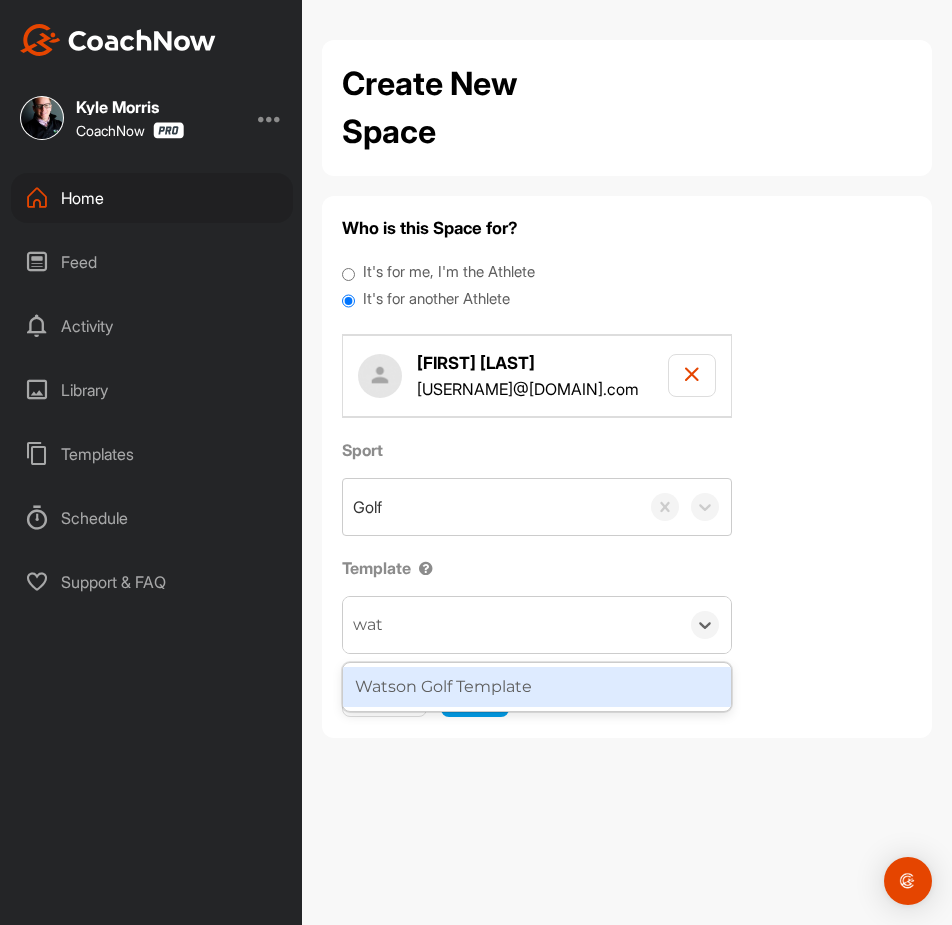 click on "Watson Golf Template" at bounding box center (537, 687) 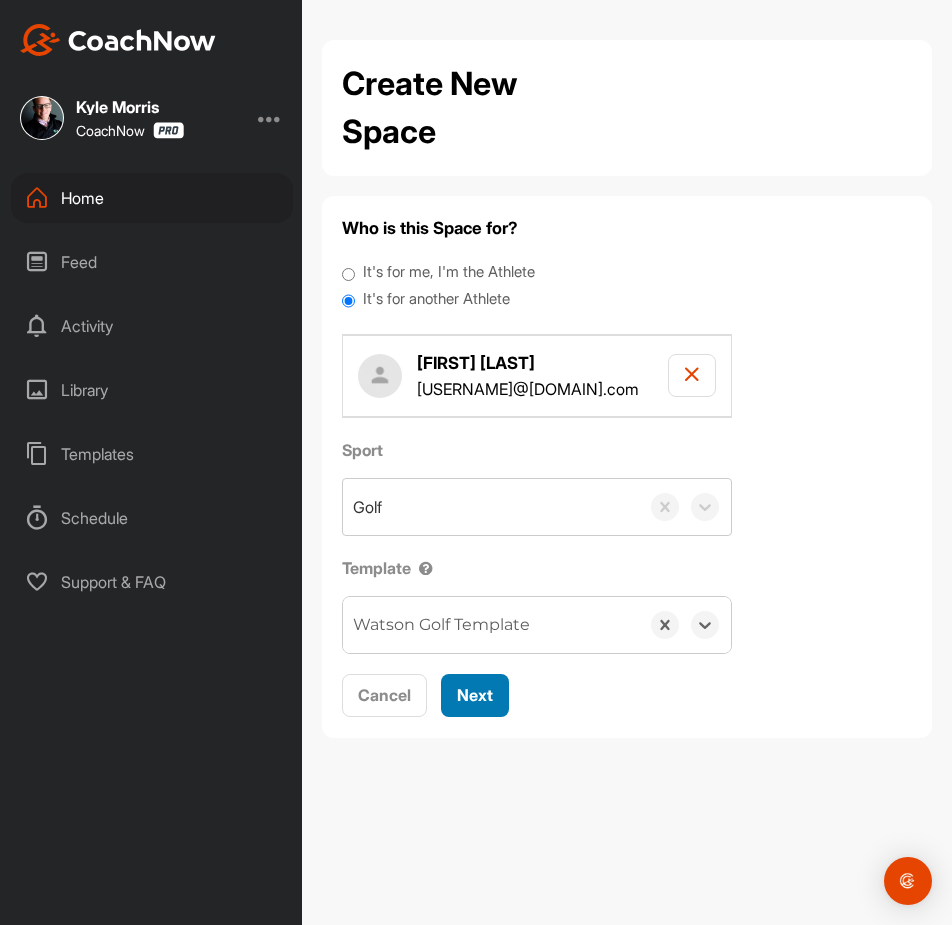 click on "Next" at bounding box center (475, 695) 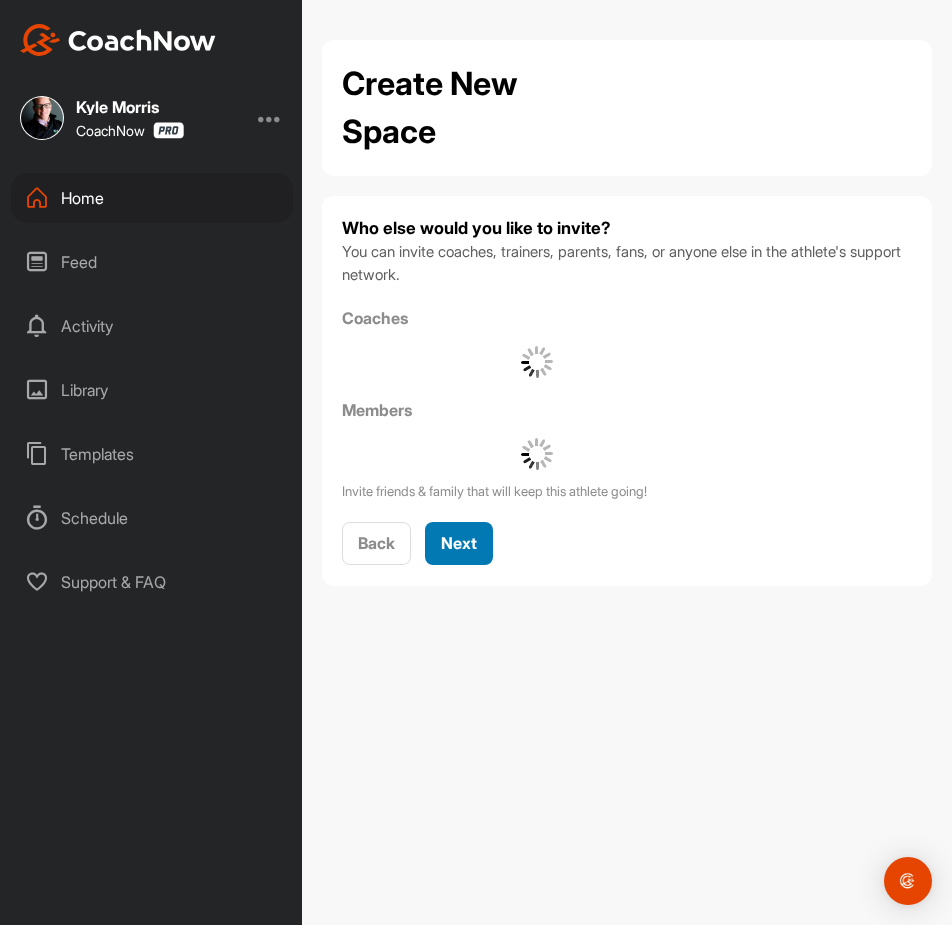 click on "Next" at bounding box center (459, 543) 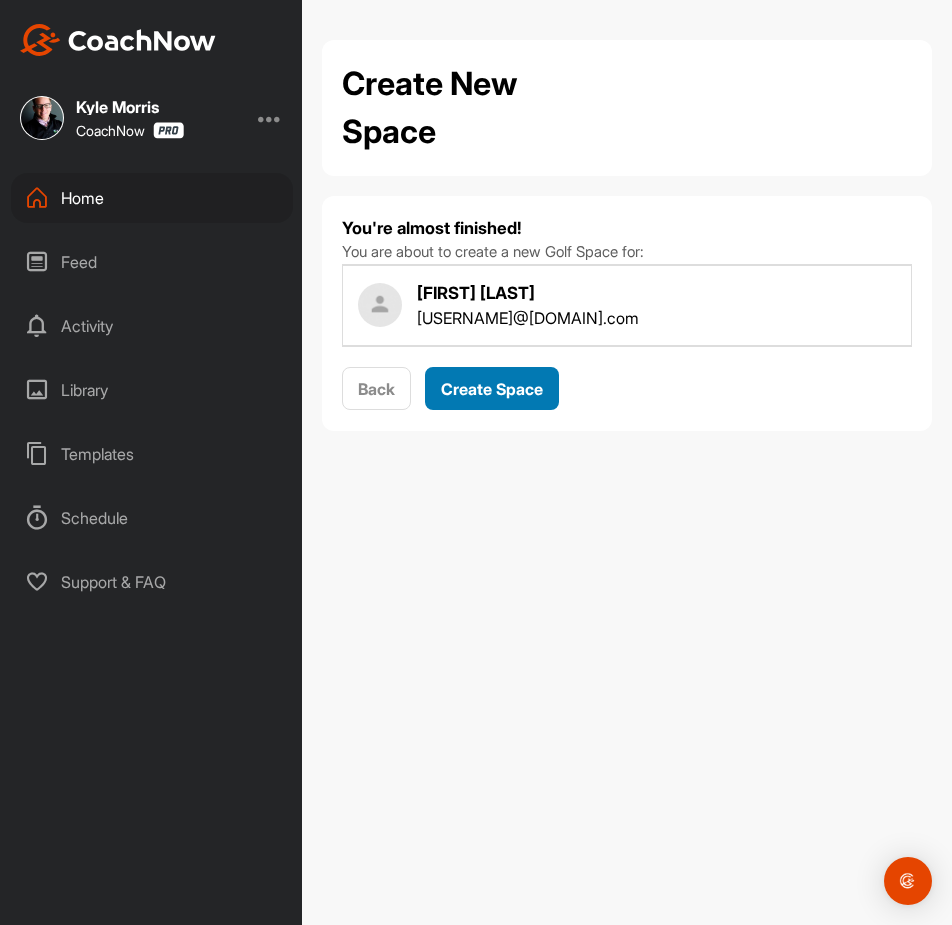 click on "Create Space" at bounding box center [492, 389] 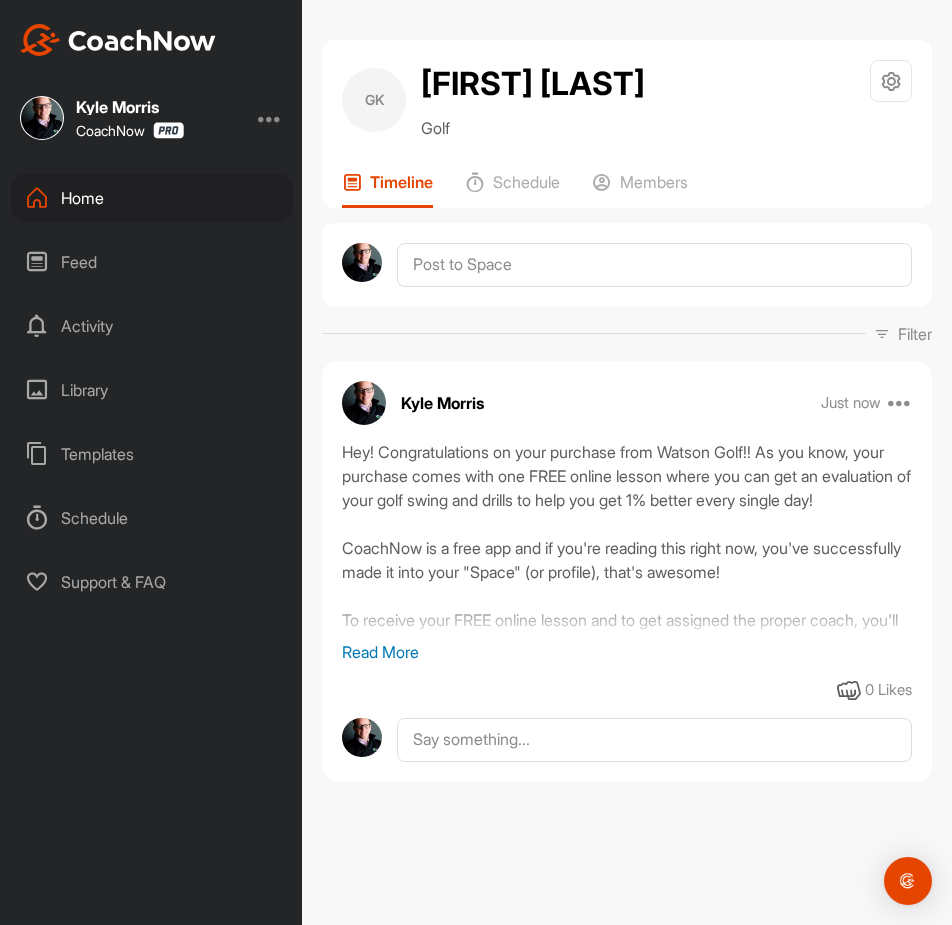 click on "Home" at bounding box center [152, 198] 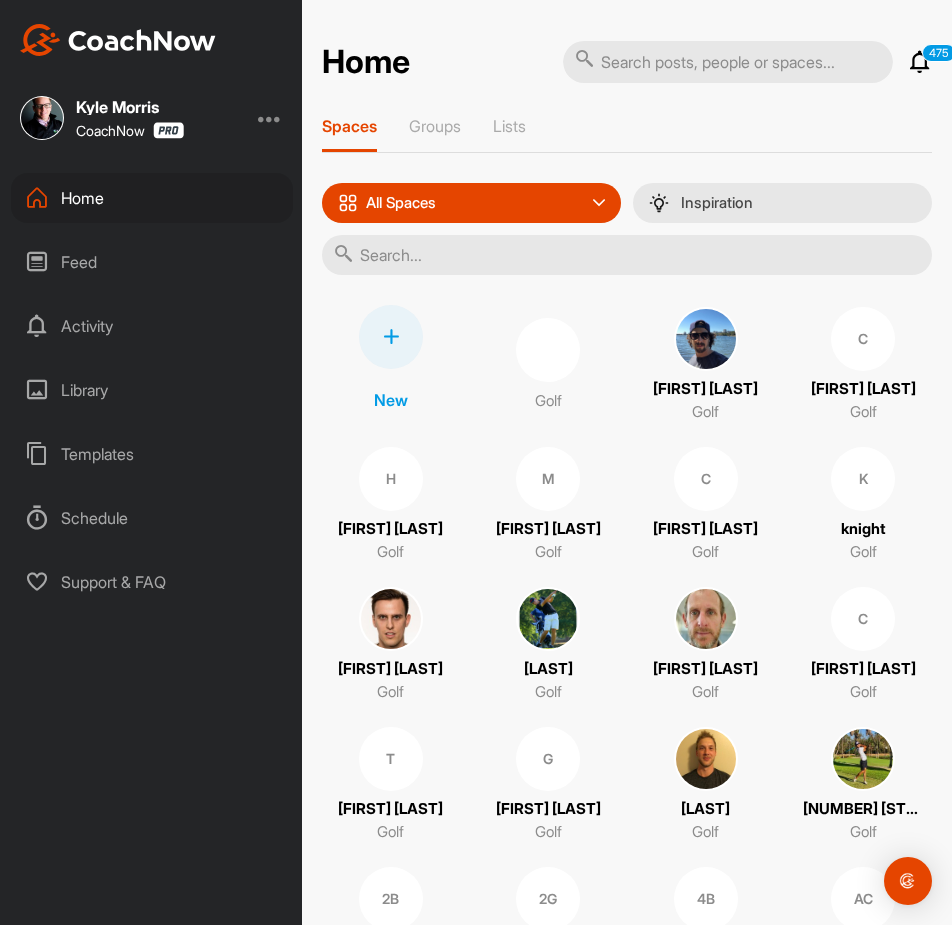 click at bounding box center (391, 337) 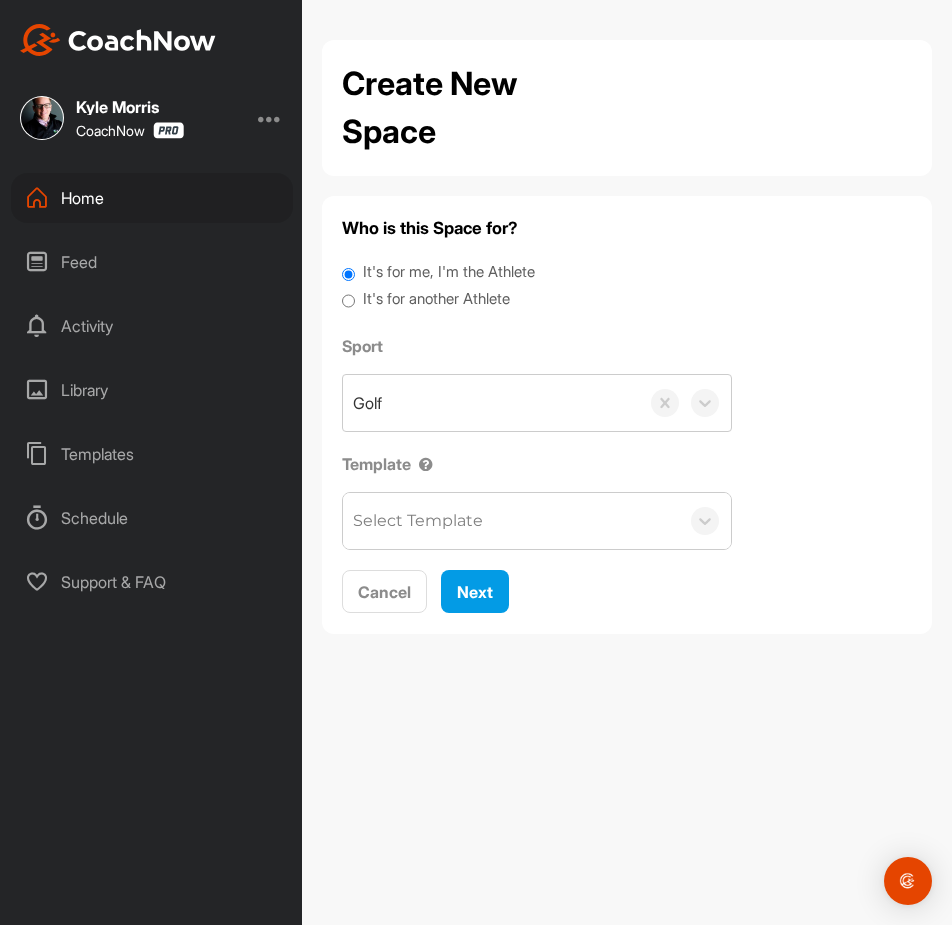 click on "It's for another Athlete" at bounding box center (436, 299) 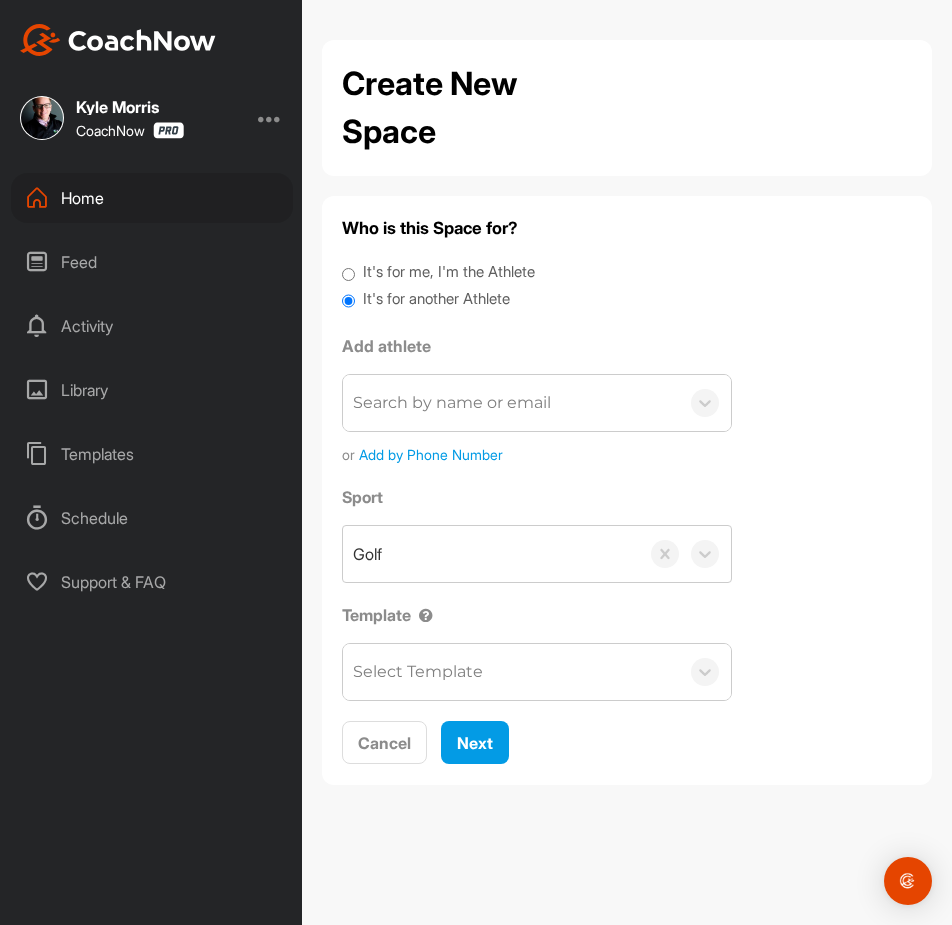 click on "Search by name or email" at bounding box center [511, 403] 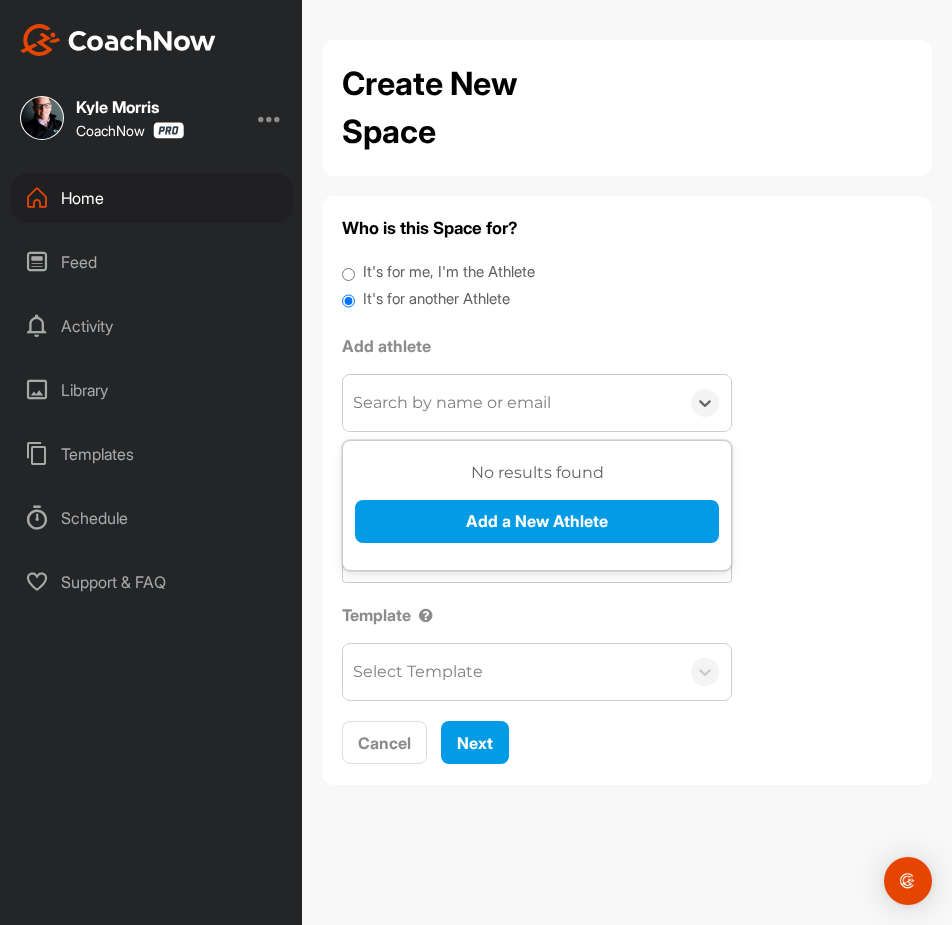 paste on "[FIRST] [LAST]" 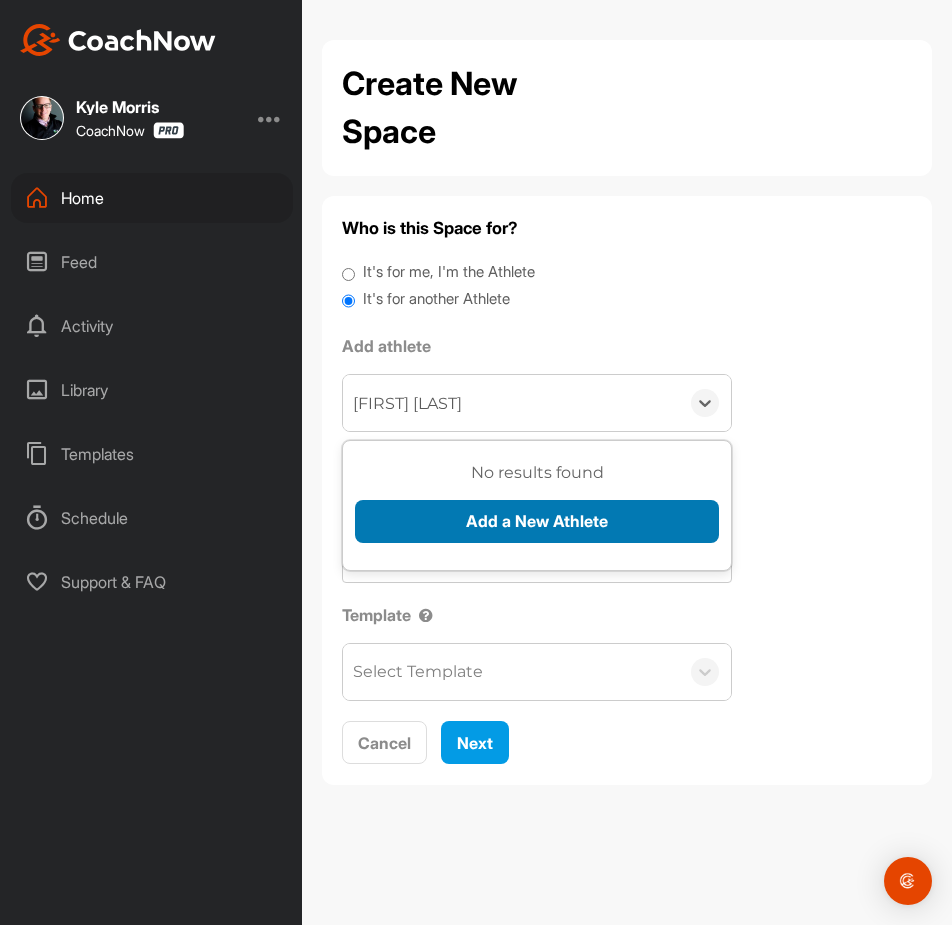 click on "Add a New Athlete" at bounding box center (537, 521) 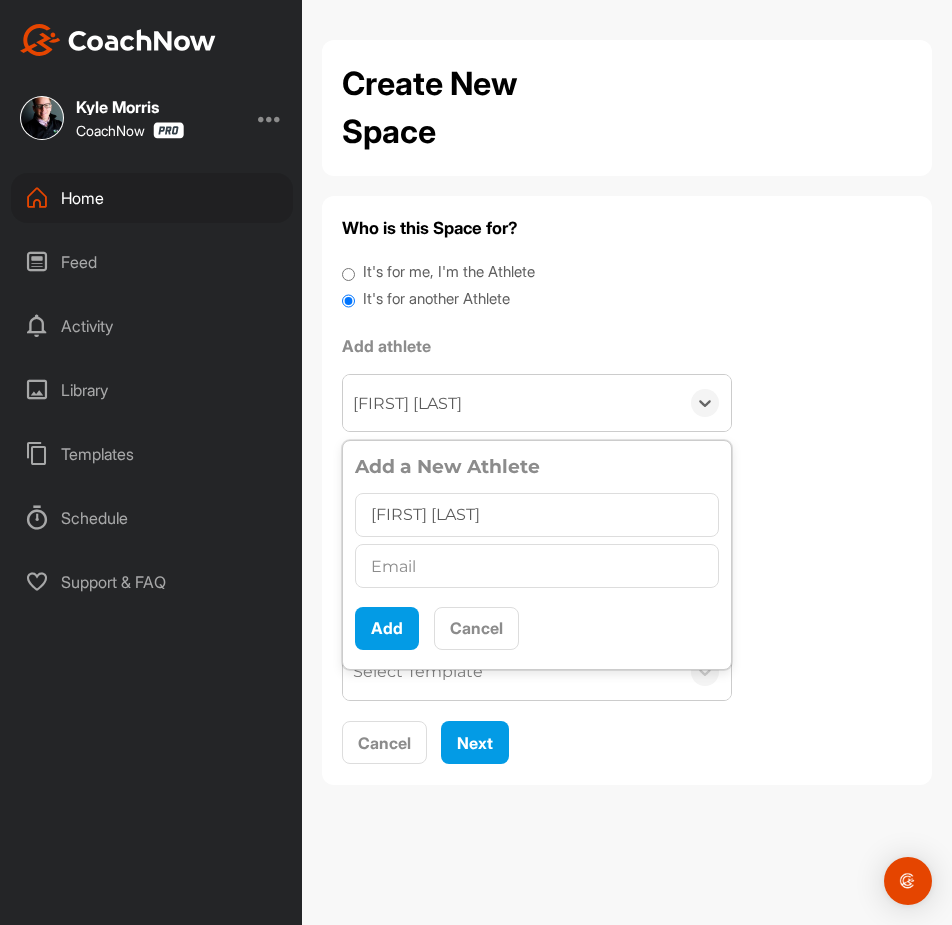 click at bounding box center (537, 566) 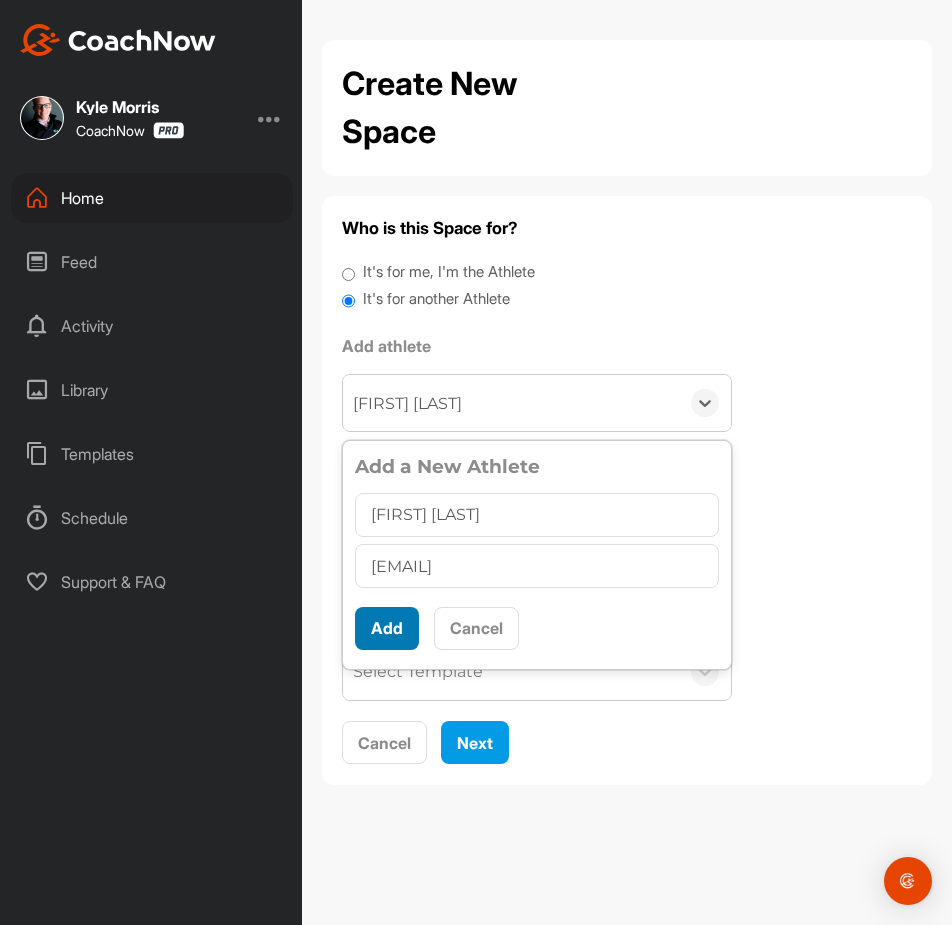 type on "[EMAIL]" 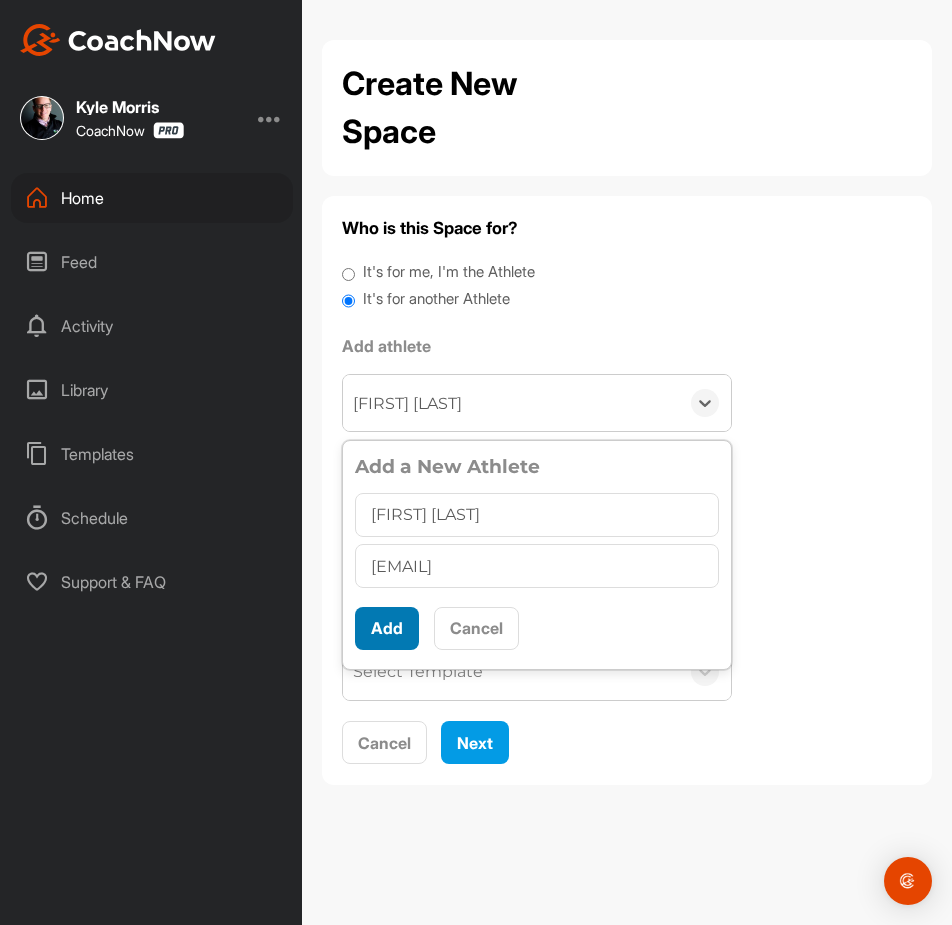 scroll, scrollTop: 11, scrollLeft: 0, axis: vertical 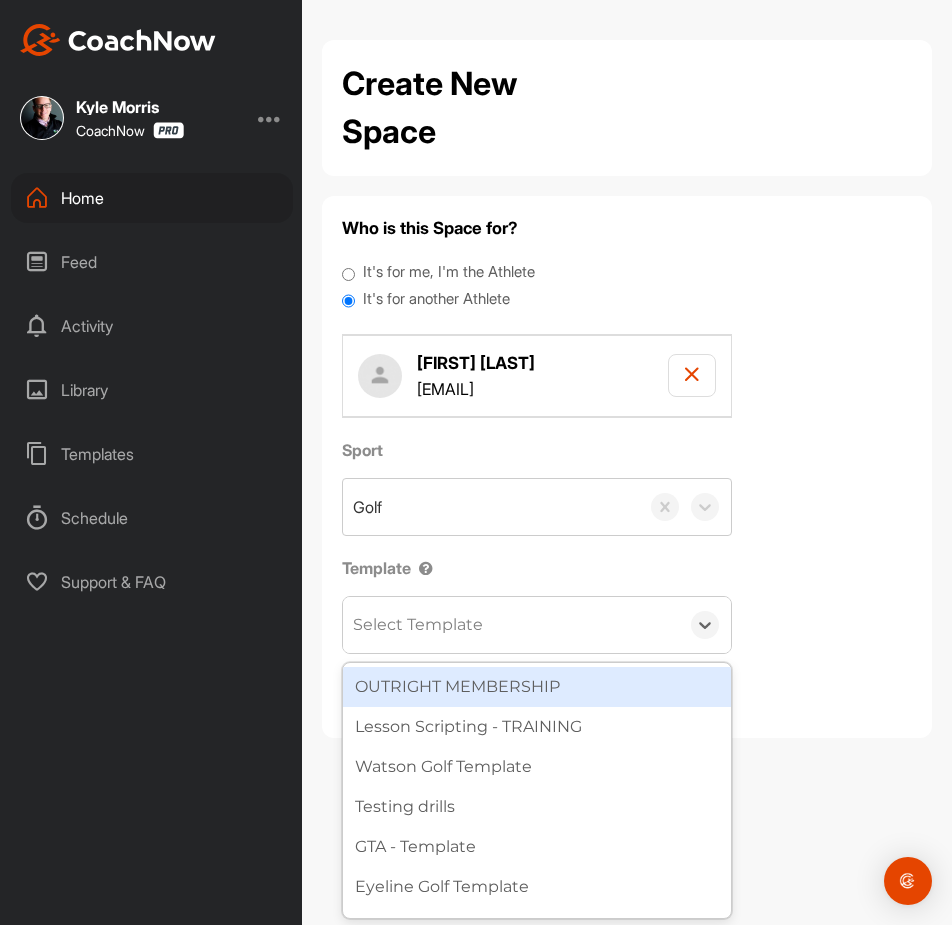 click on "Select Template" at bounding box center [418, 625] 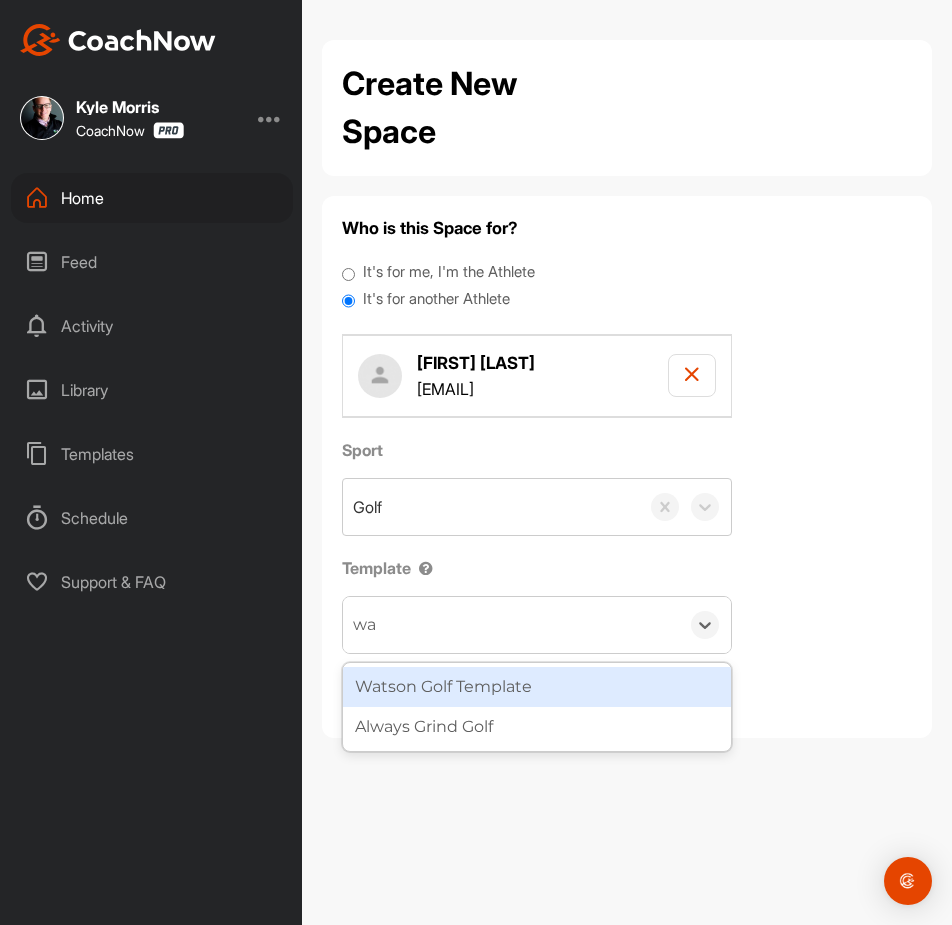 type on "wat" 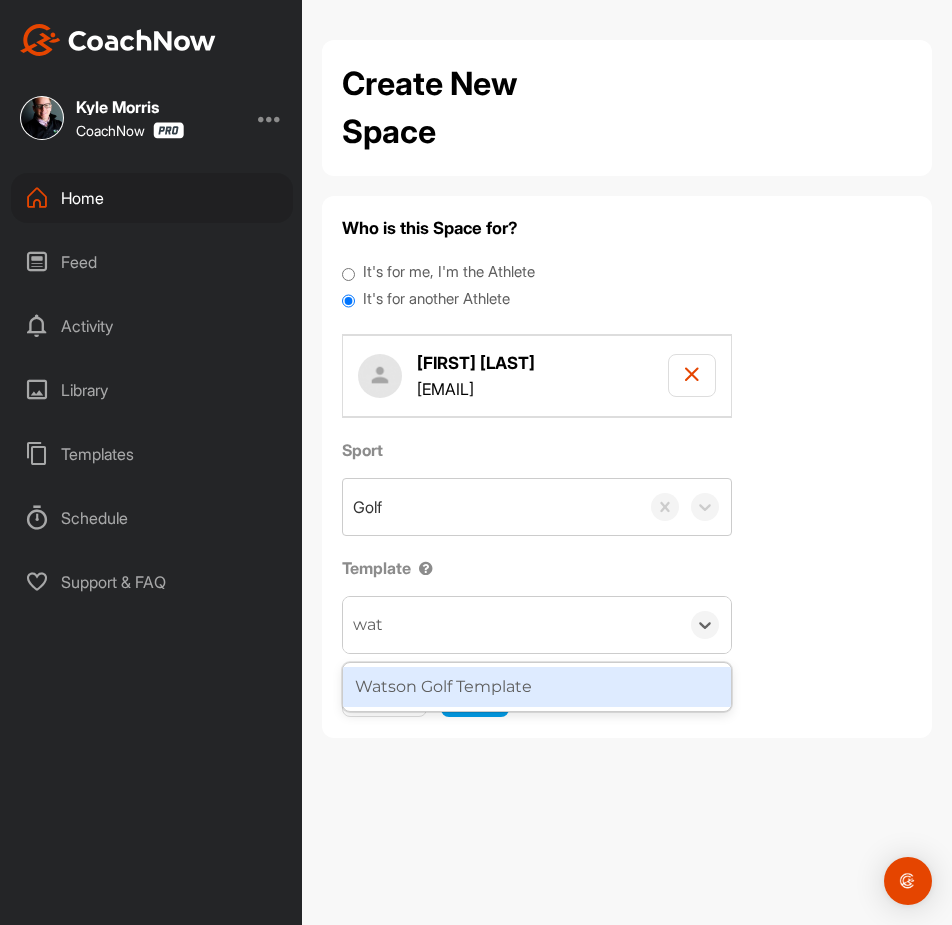 click on "Watson Golf Template" at bounding box center [537, 687] 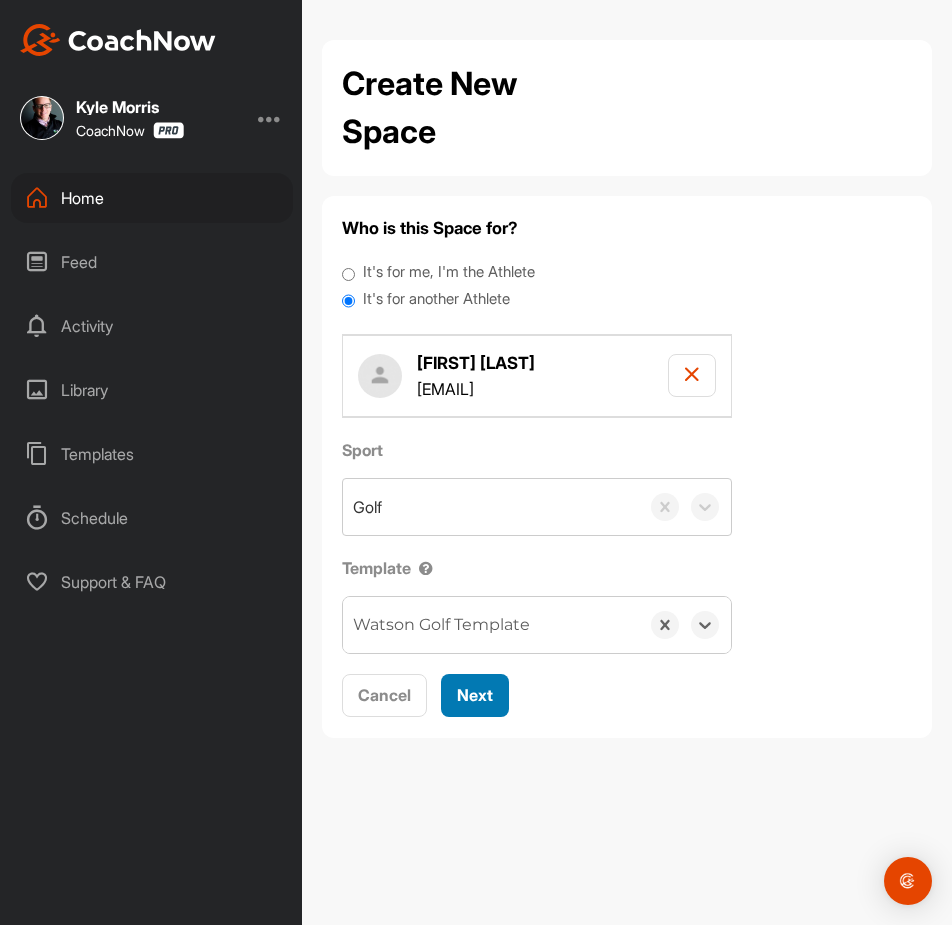 click on "Next" at bounding box center (475, 695) 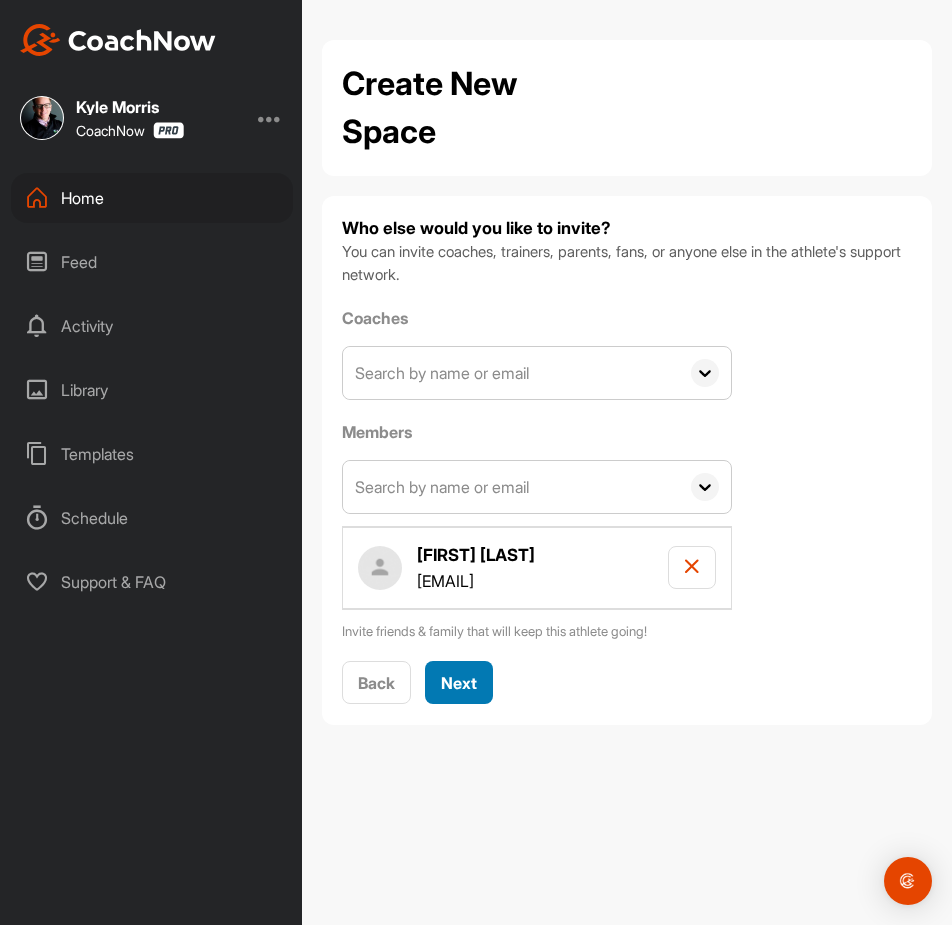 click on "Next" at bounding box center (459, 683) 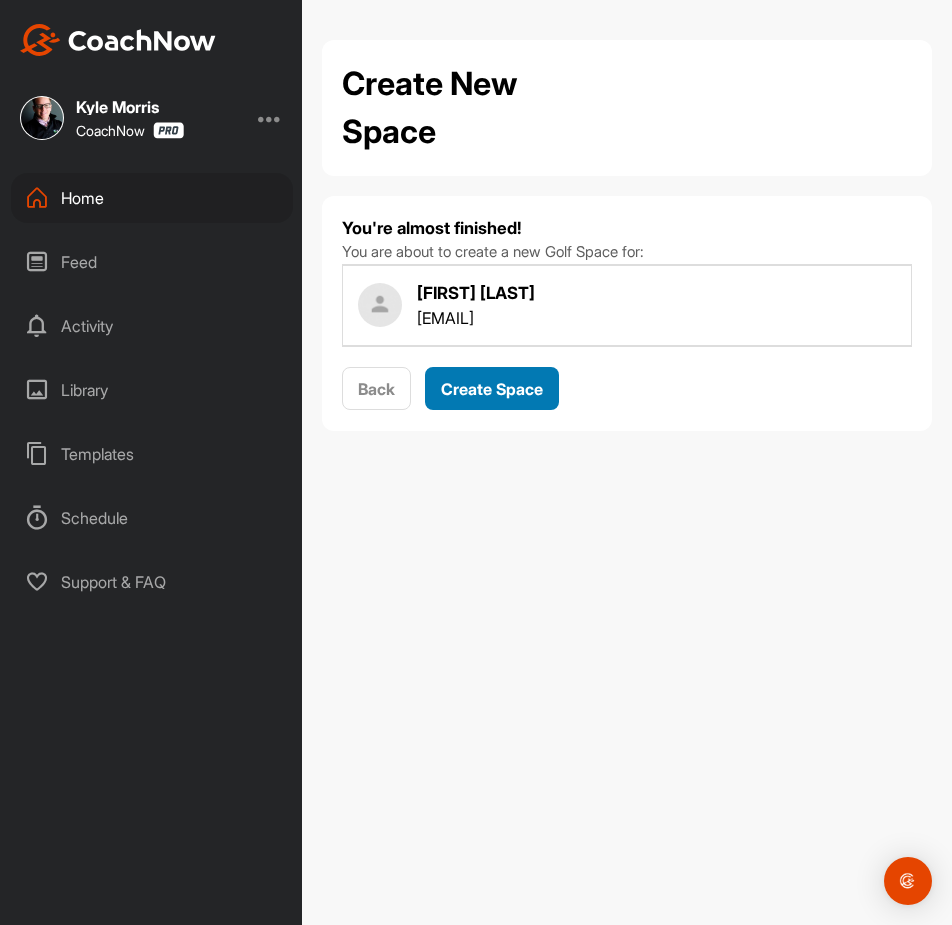 click on "Create Space" at bounding box center [492, 389] 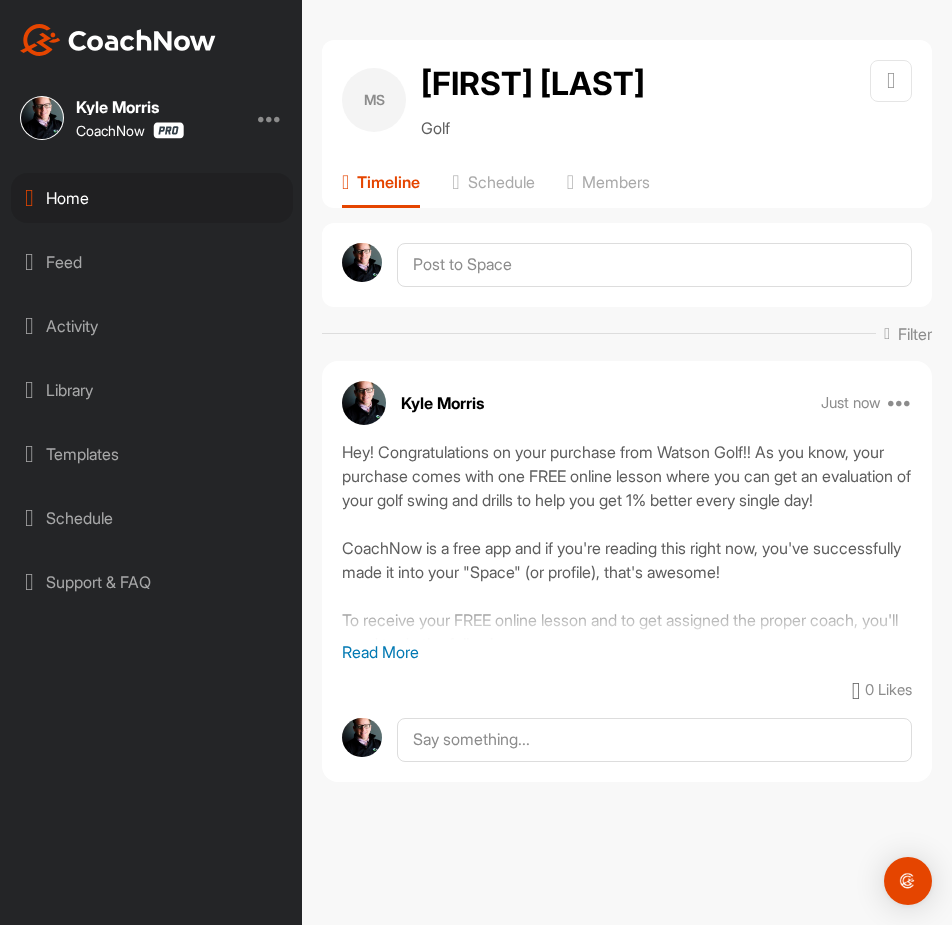 drag, startPoint x: 0, startPoint y: 0, endPoint x: 134, endPoint y: 197, distance: 238.25406 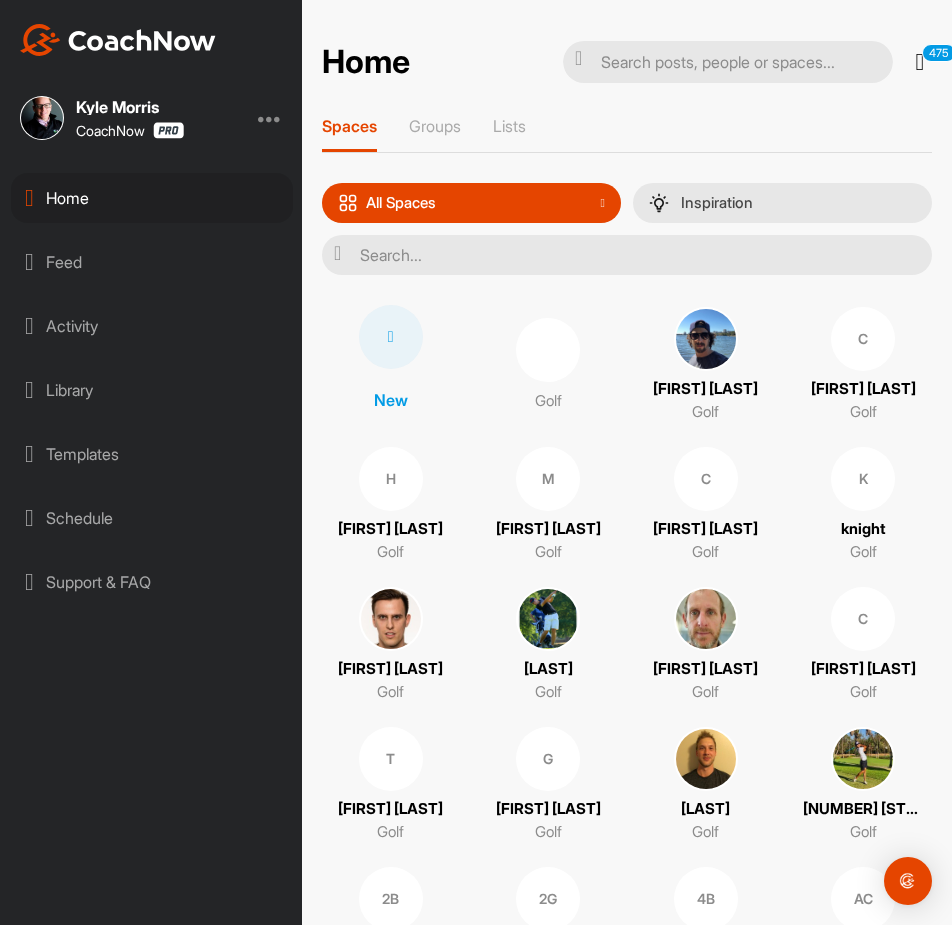 click at bounding box center (391, 337) 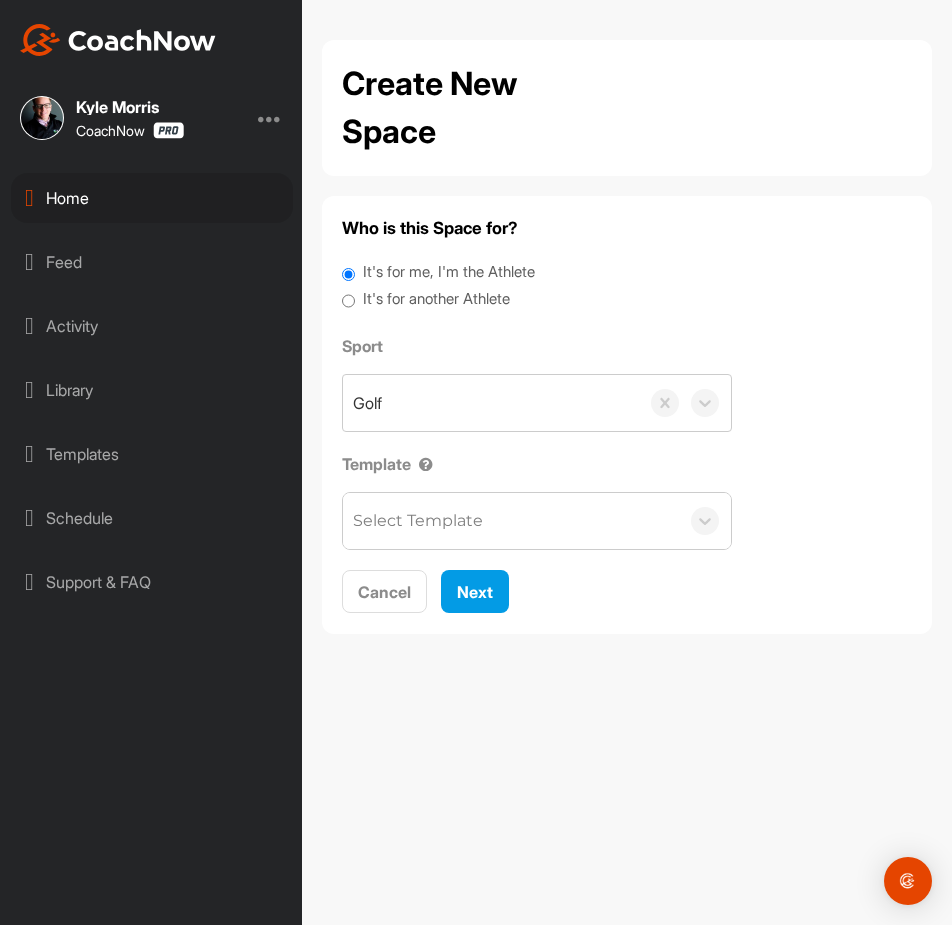 click on "It's for another Athlete" at bounding box center [436, 299] 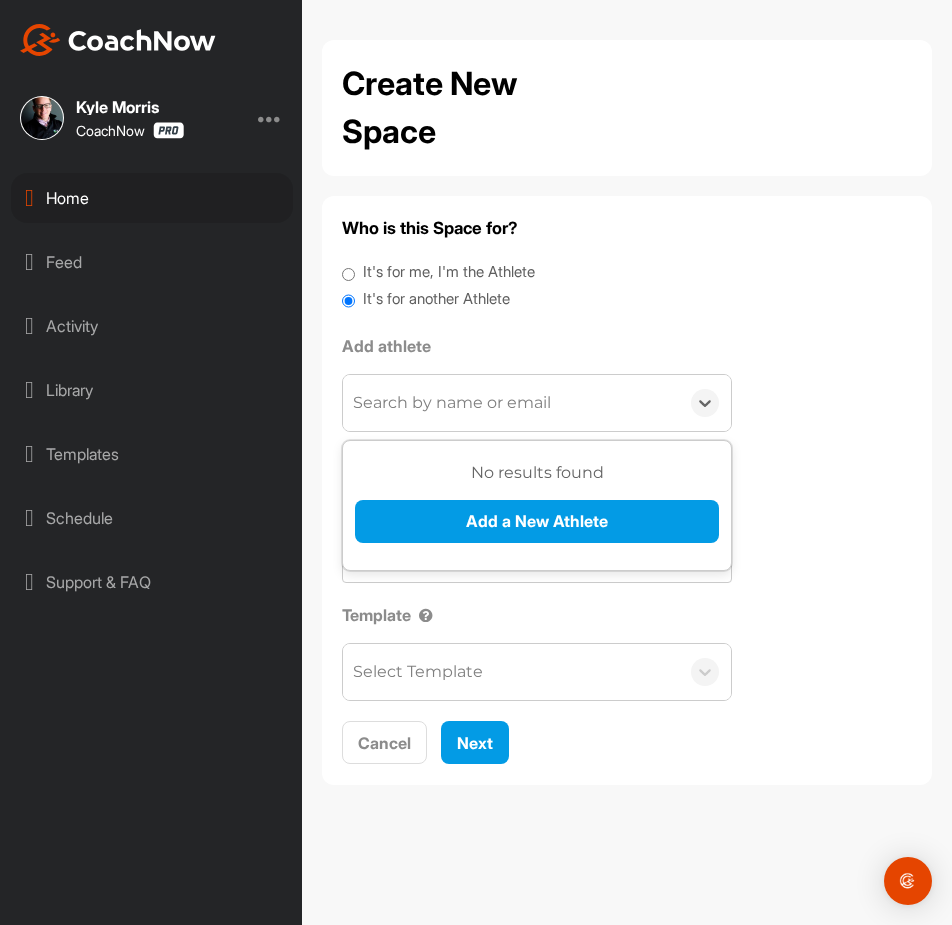 click on "Search by name or email" at bounding box center (452, 403) 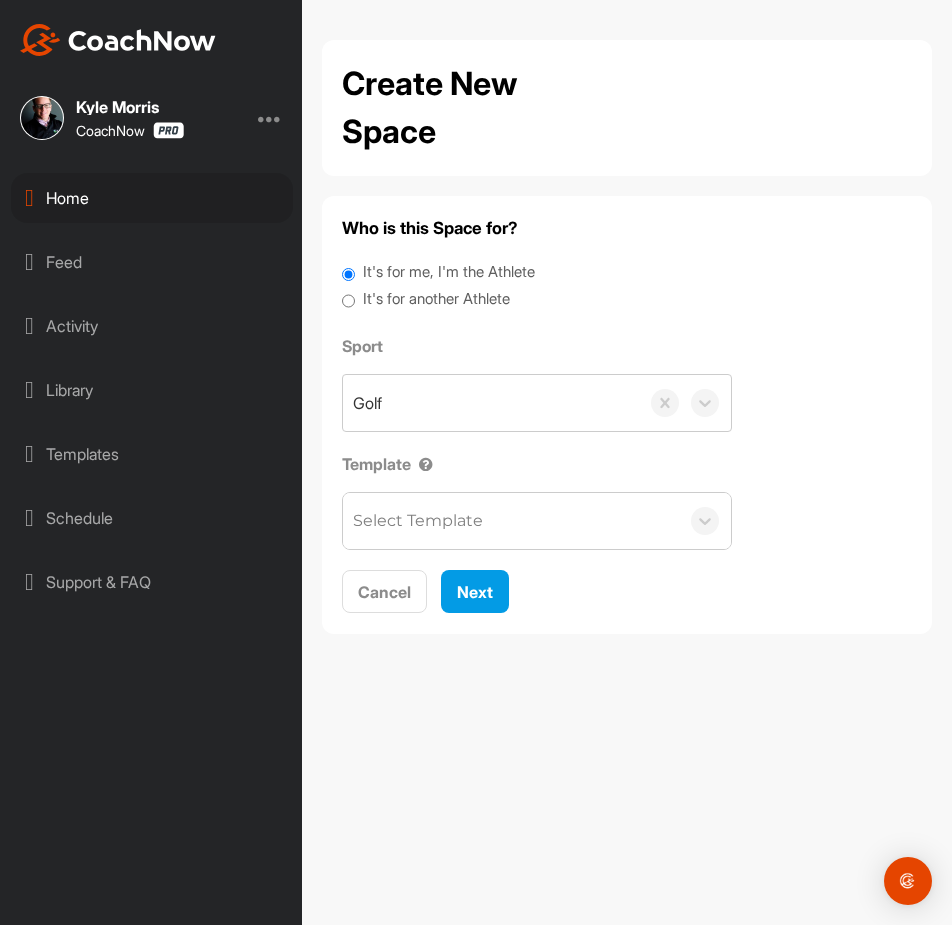 click on "It's for another Athlete" at bounding box center [436, 299] 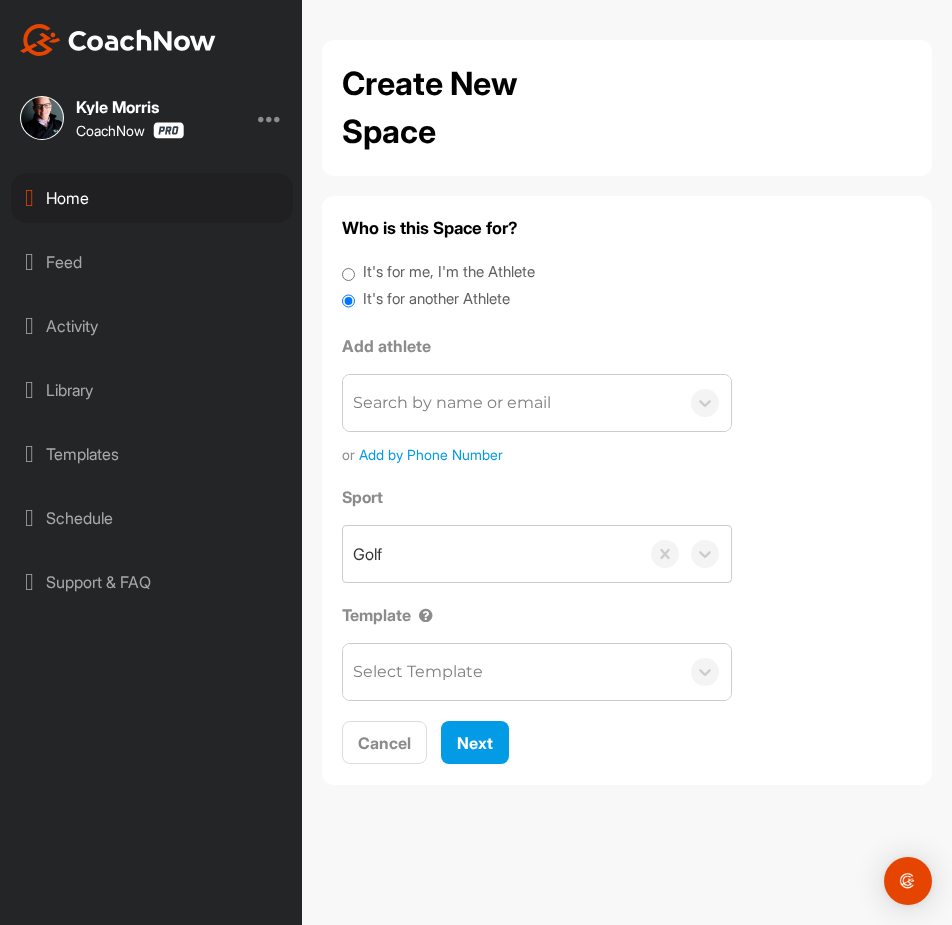 click on "Search by name or email" at bounding box center [452, 403] 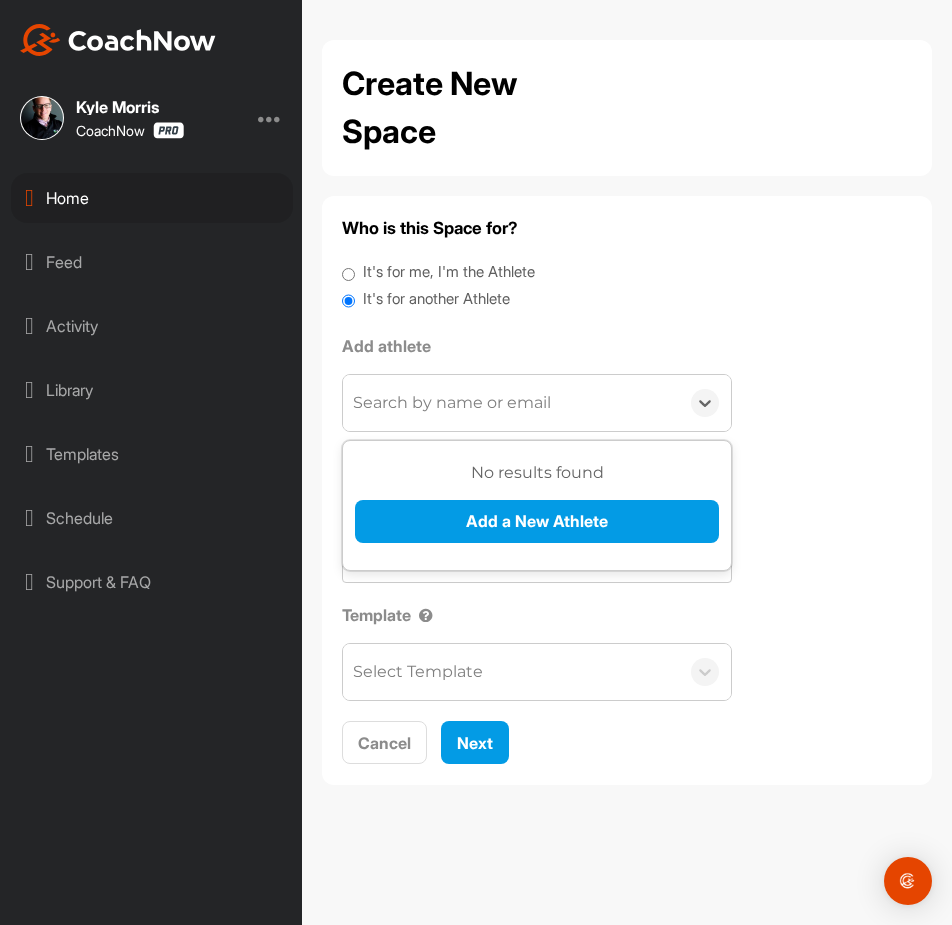 paste on "Stephen Lund" 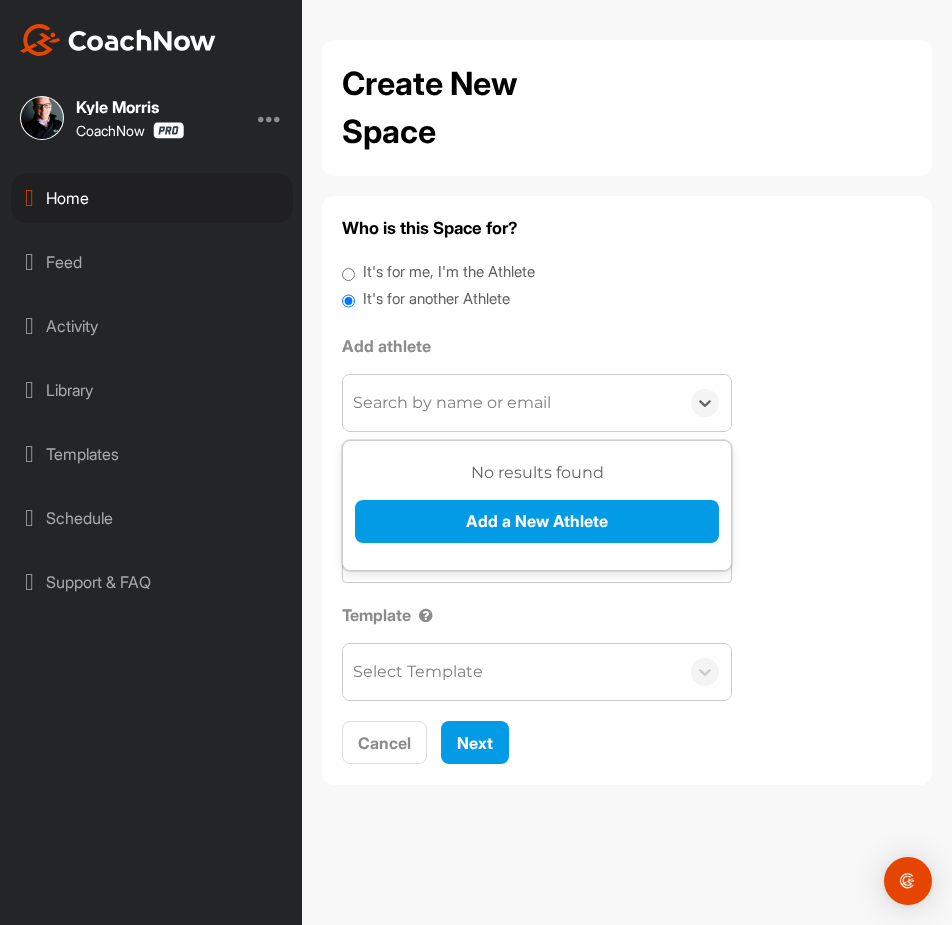 type on "Stephen Lund" 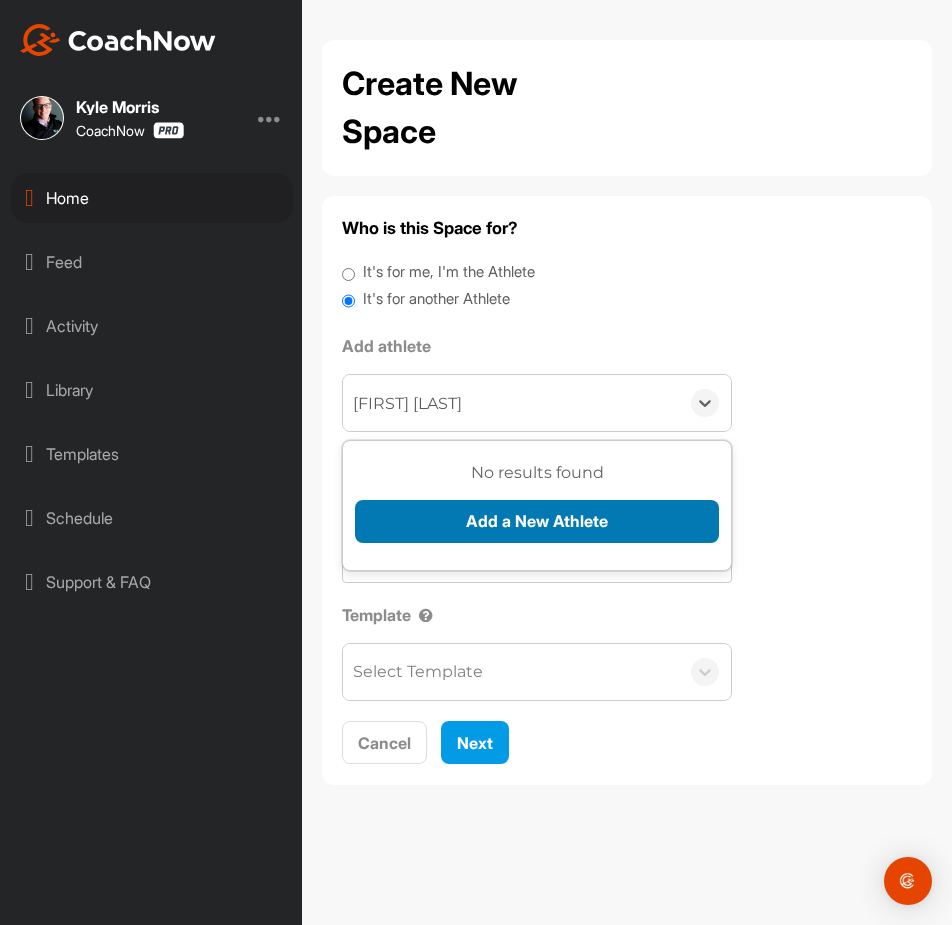 click on "Add a New Athlete" at bounding box center (537, 521) 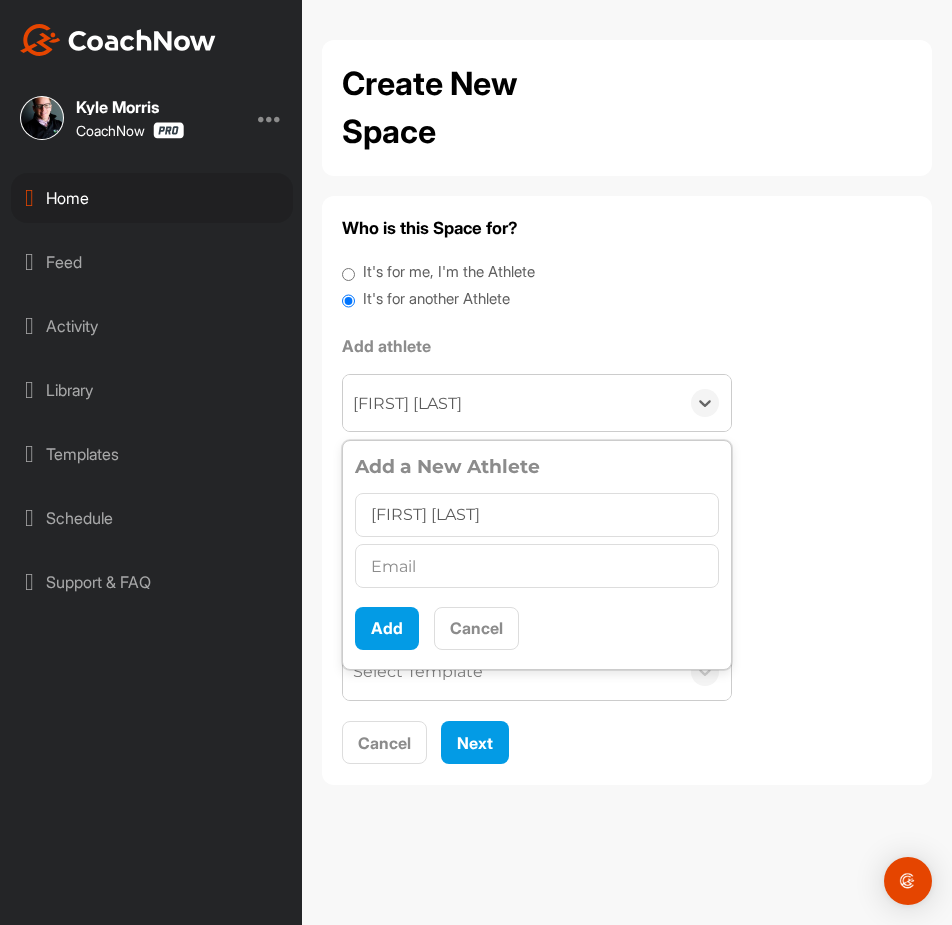 type on "stephen.lund@gmail.com" 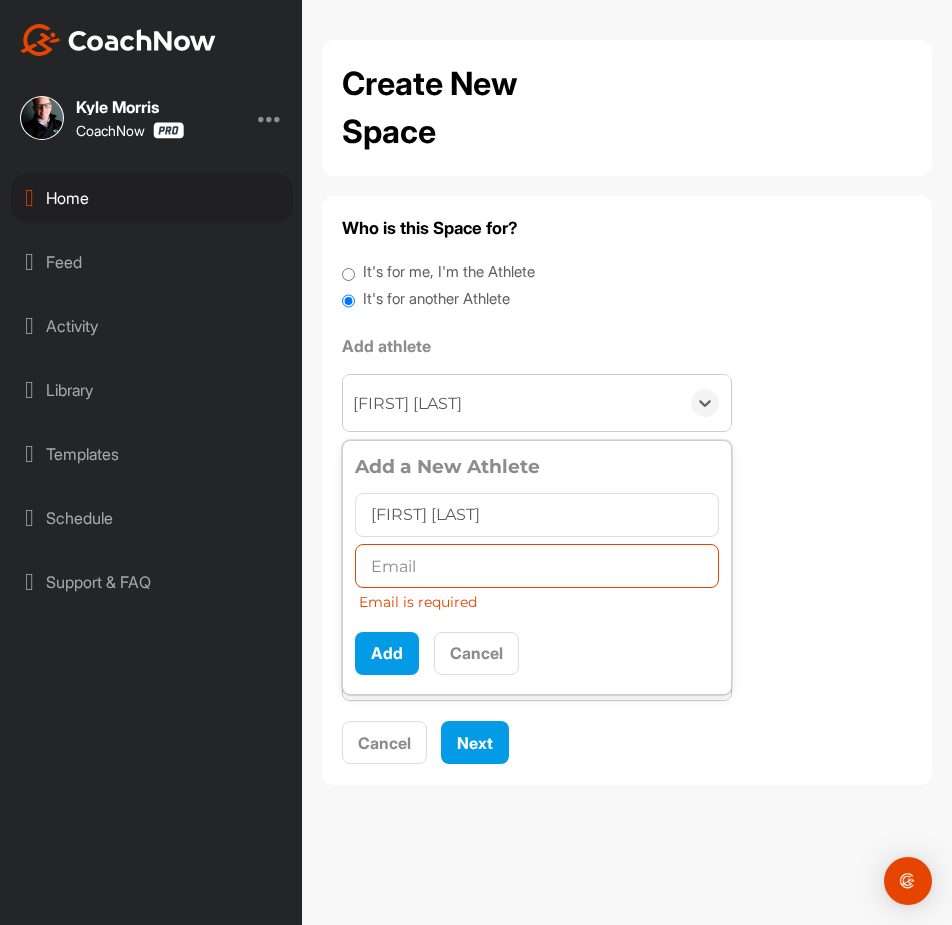 scroll, scrollTop: 11, scrollLeft: 0, axis: vertical 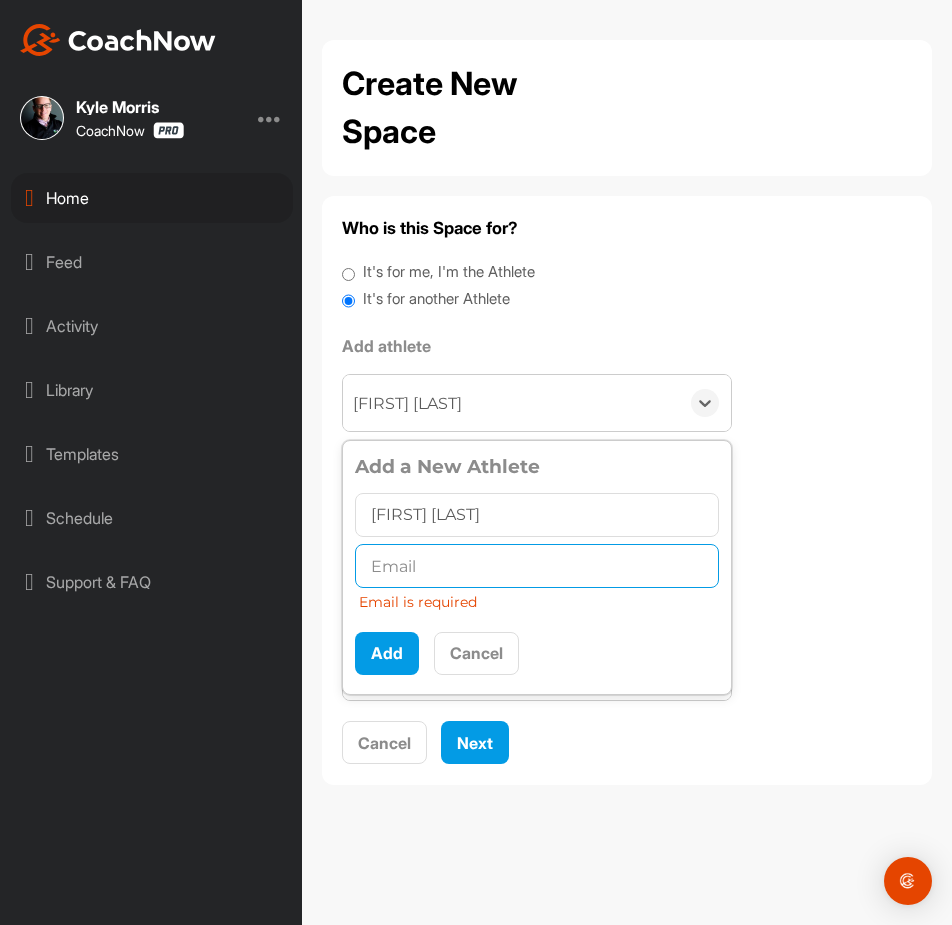 click at bounding box center [537, 566] 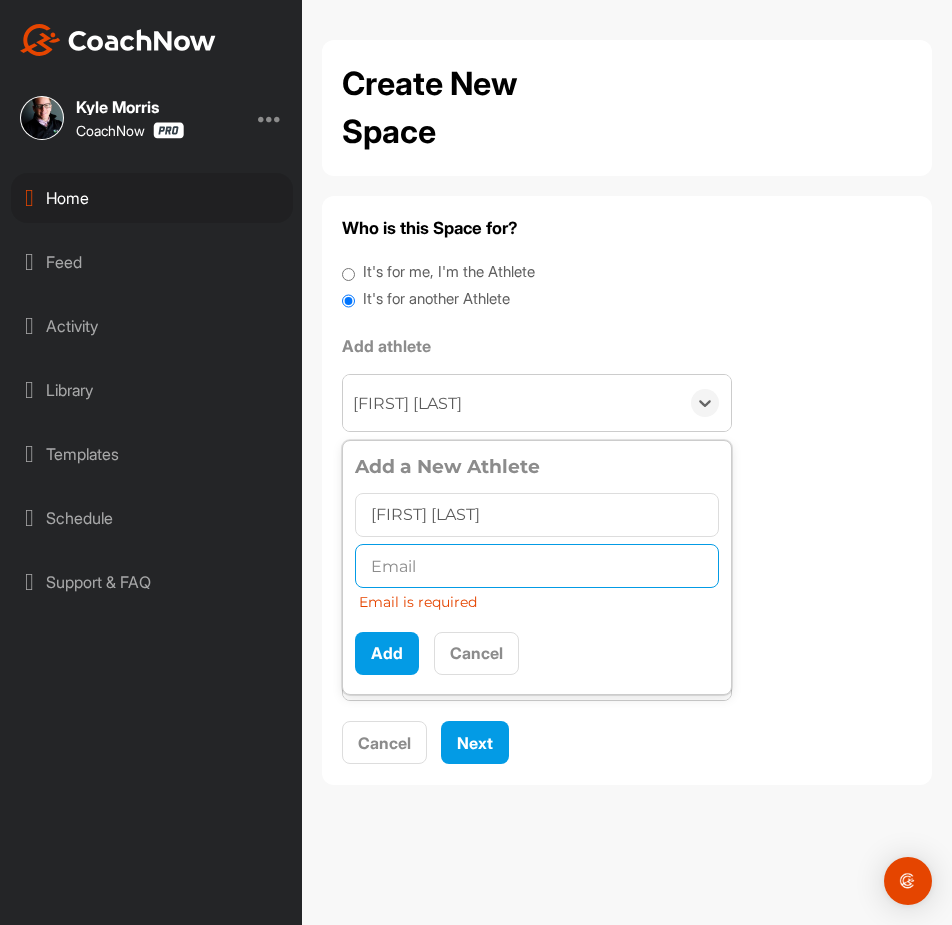 paste on "stephen.lund@gmail.com" 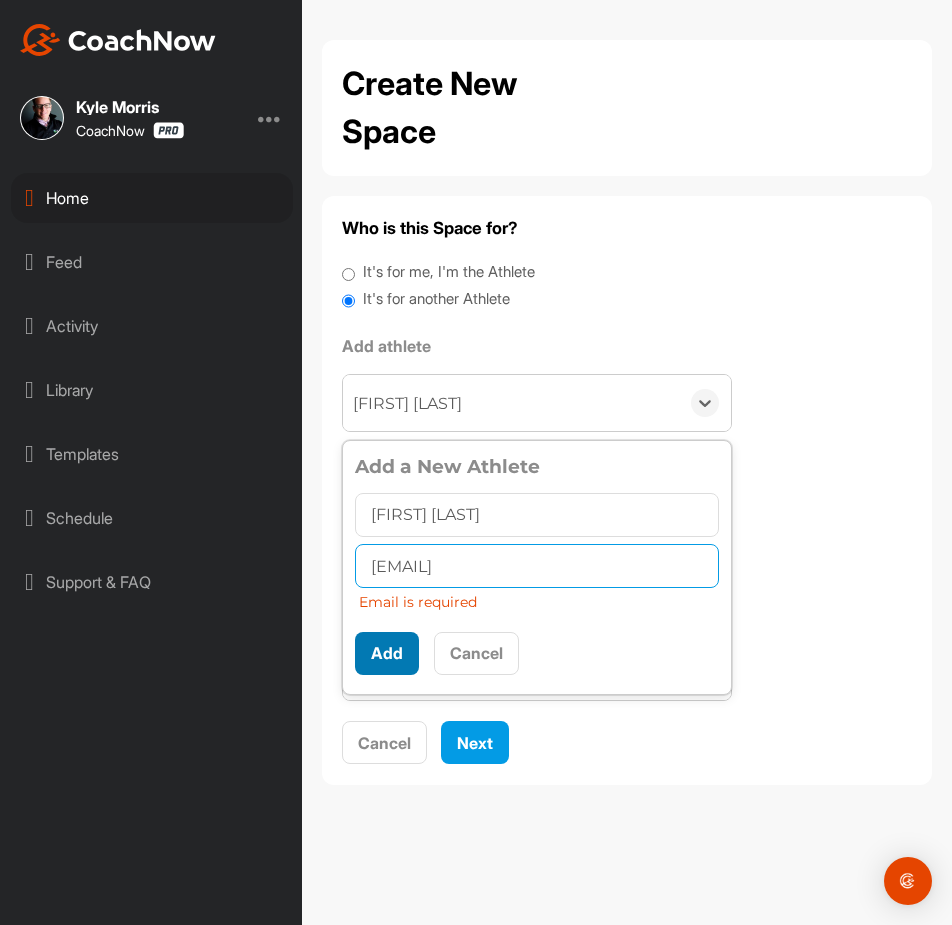 type on "stephen.lund@gmail.com" 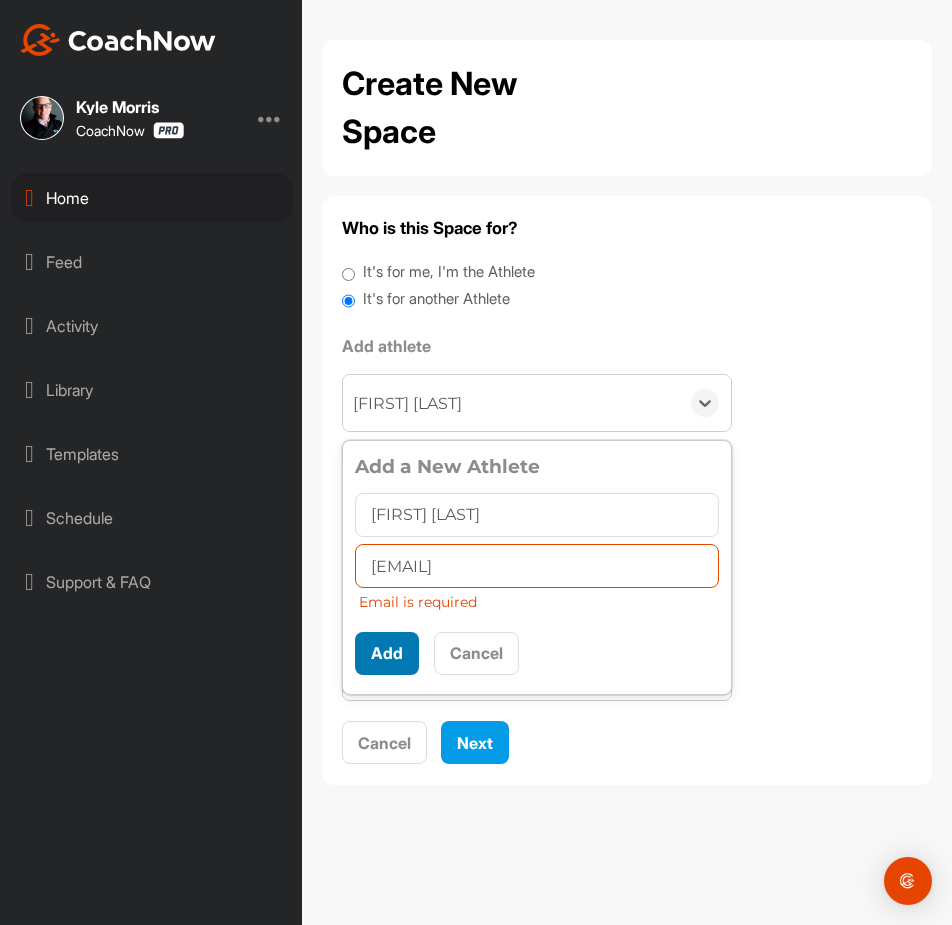 click on "Add" at bounding box center (387, 653) 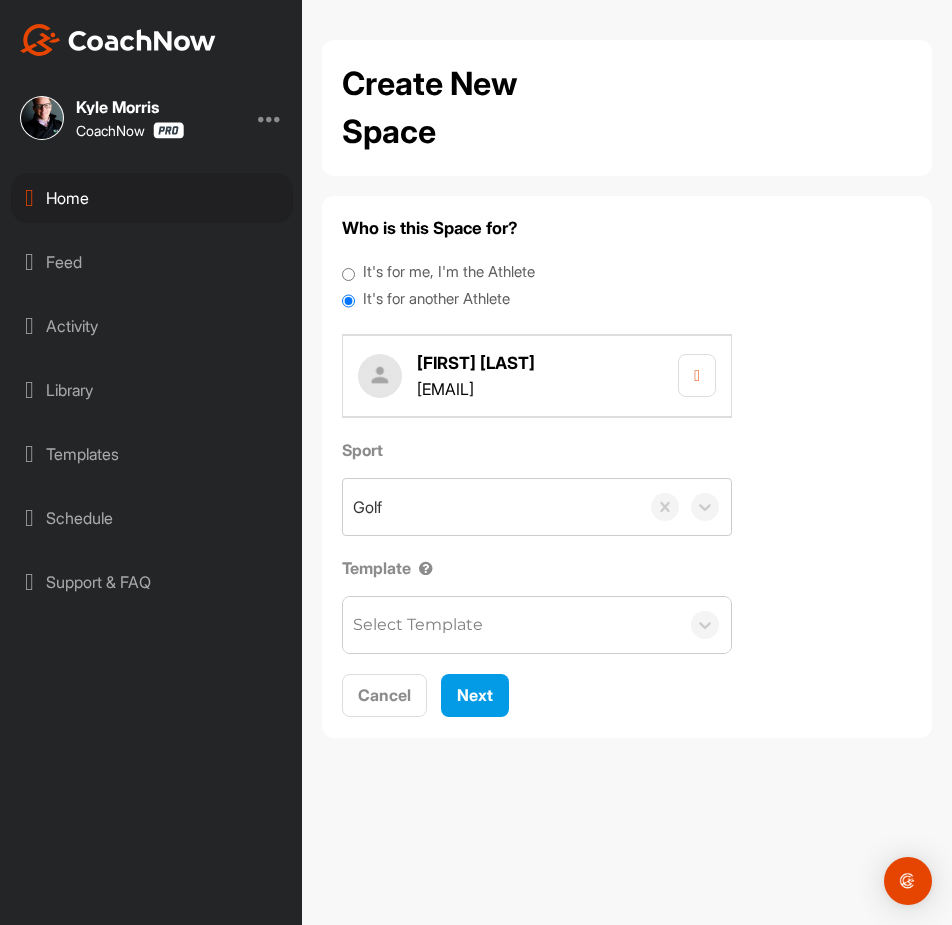 click on "Select Template" at bounding box center [418, 625] 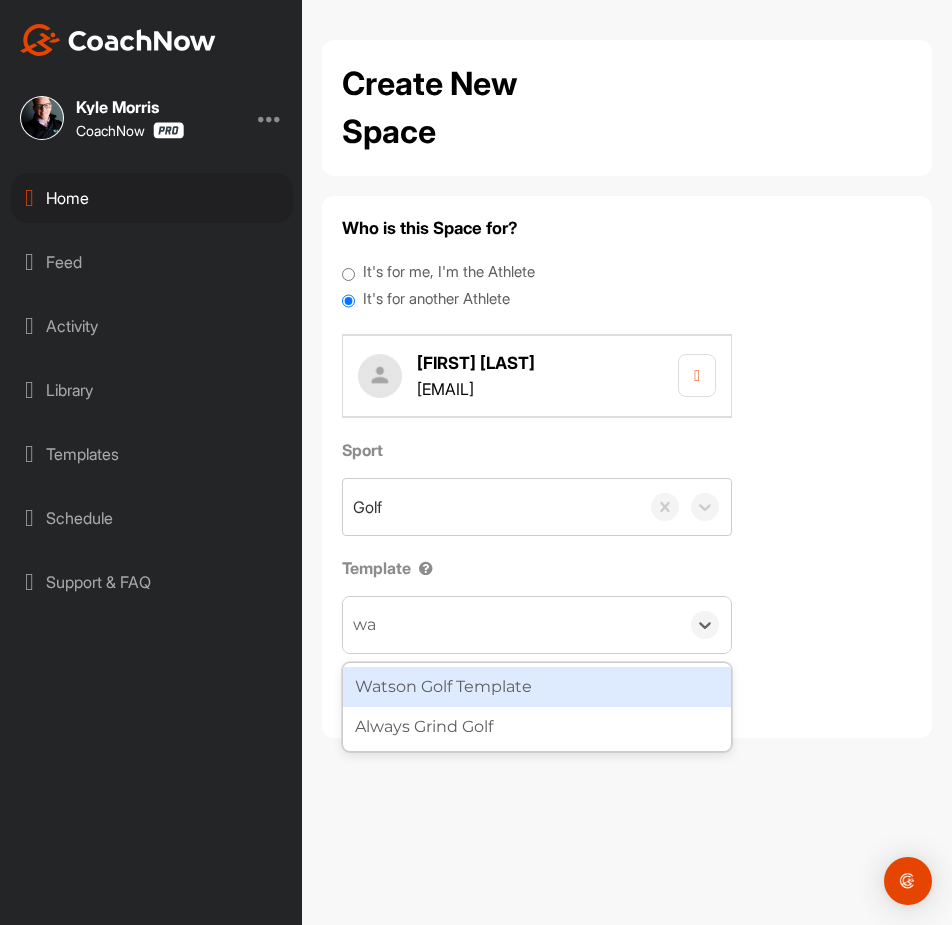 type on "wat" 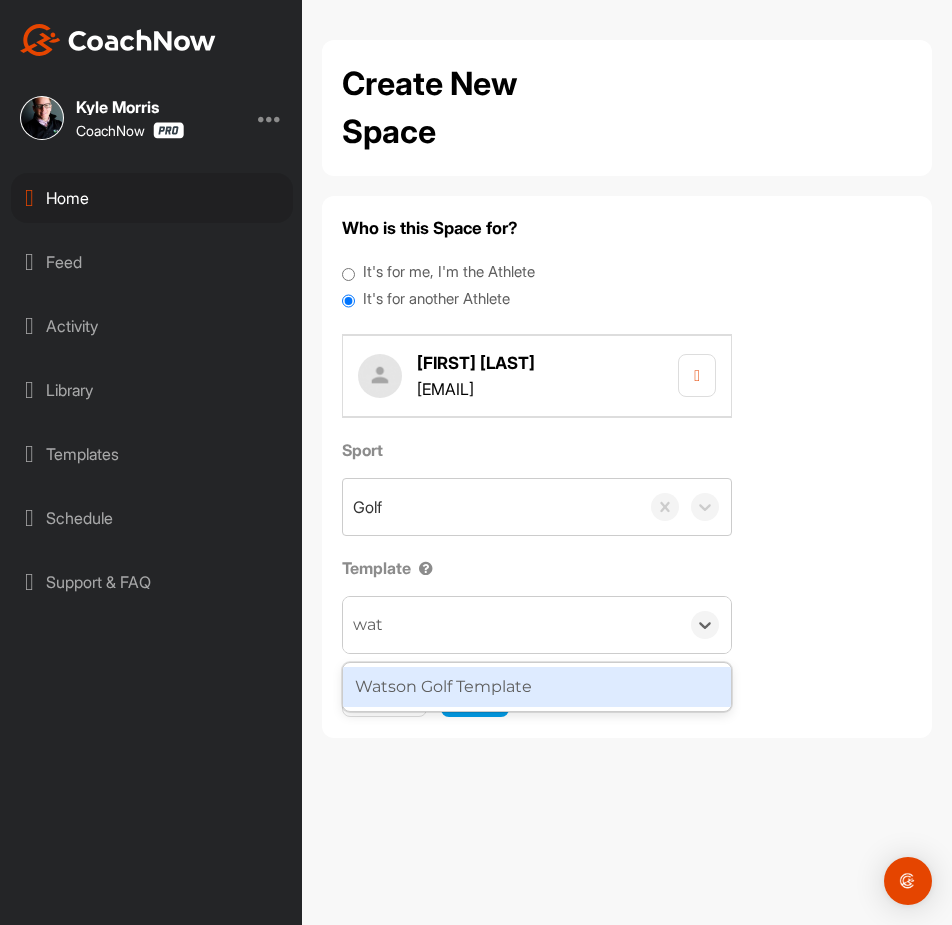 click on "Watson Golf Template" at bounding box center (537, 687) 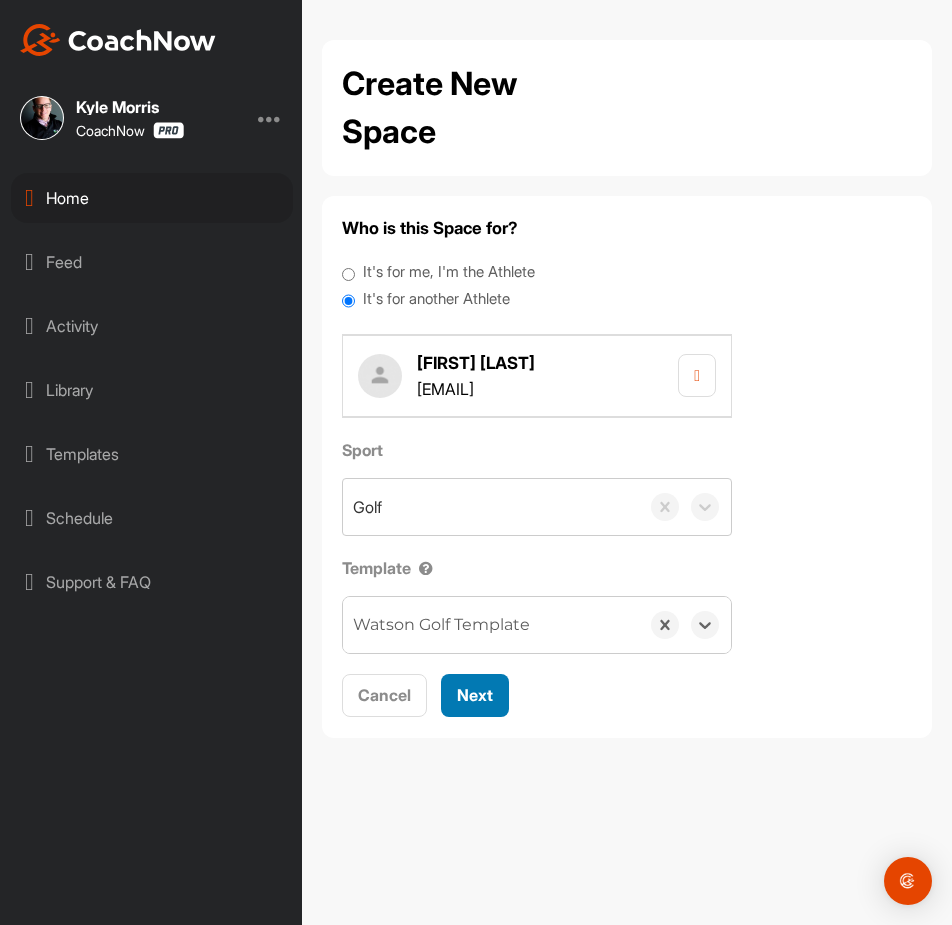 click on "Next" at bounding box center [475, 695] 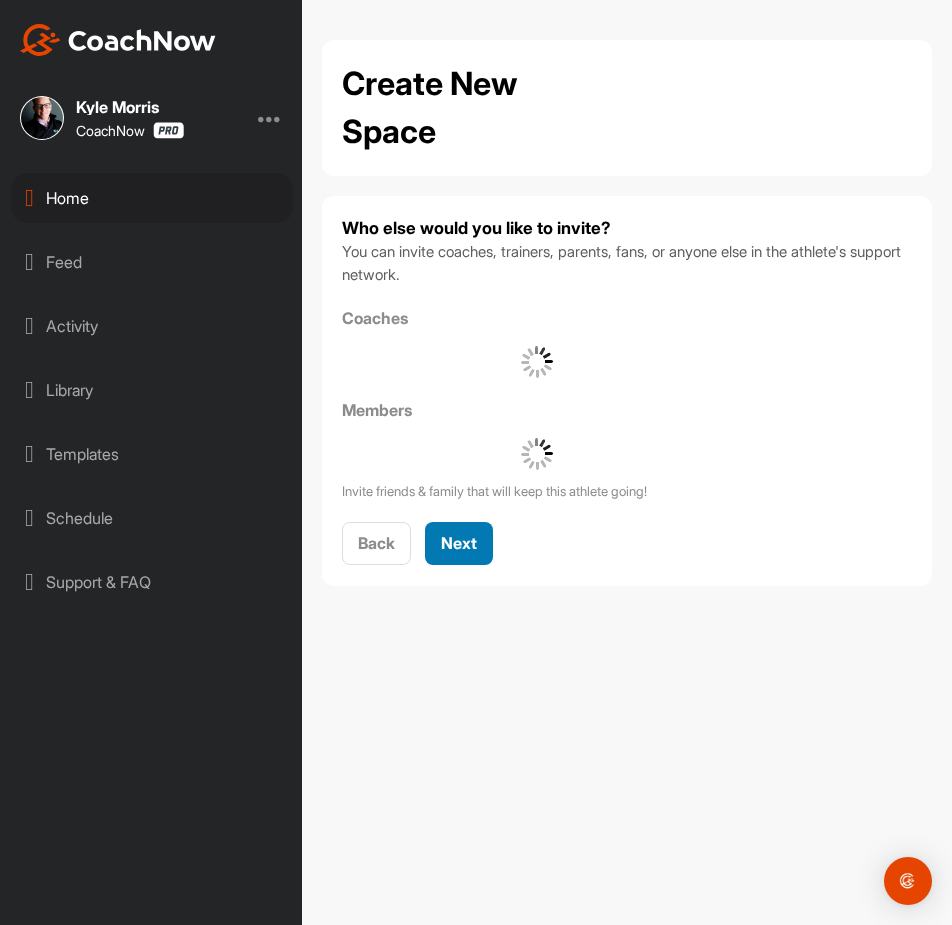 click on "Next" at bounding box center [459, 543] 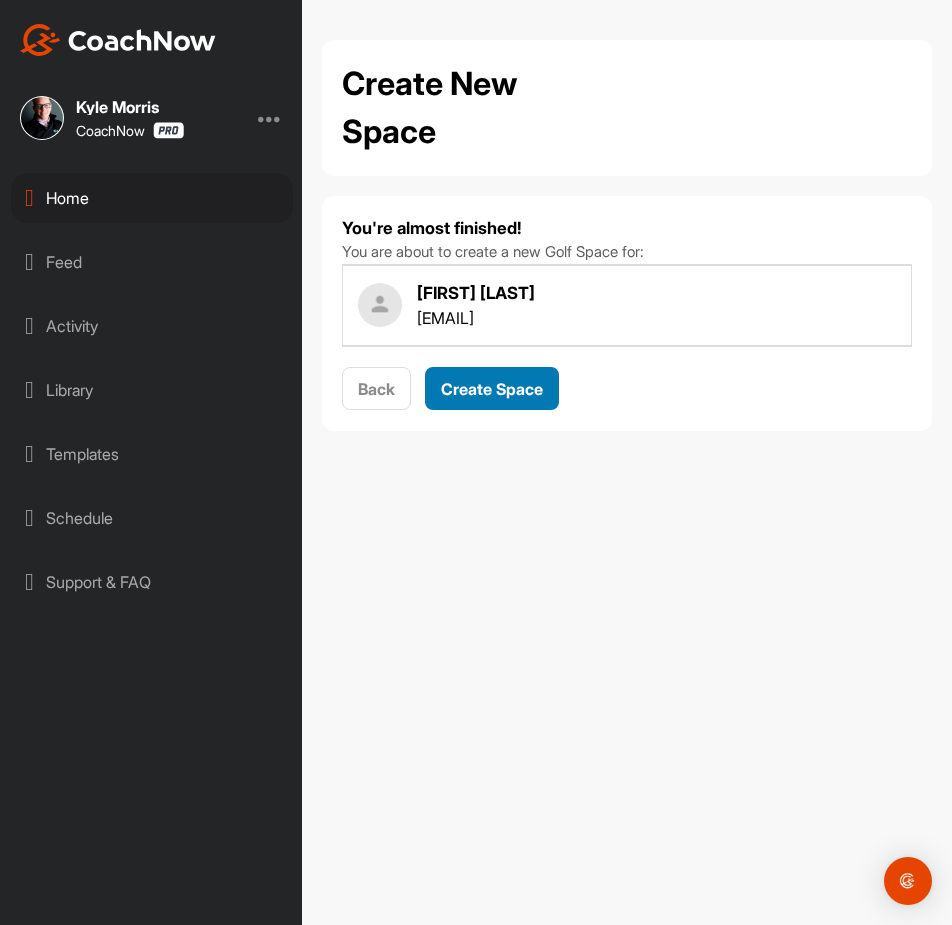 click on "Create Space" at bounding box center (492, 389) 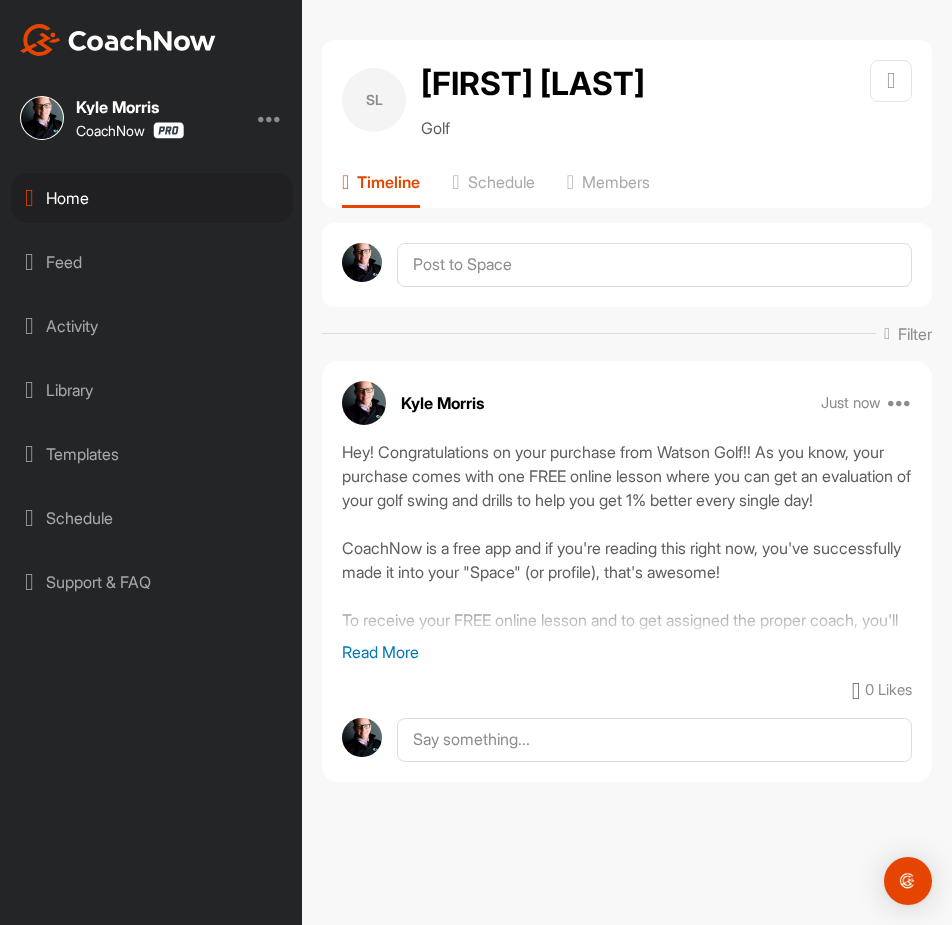 click on "Home" at bounding box center [152, 198] 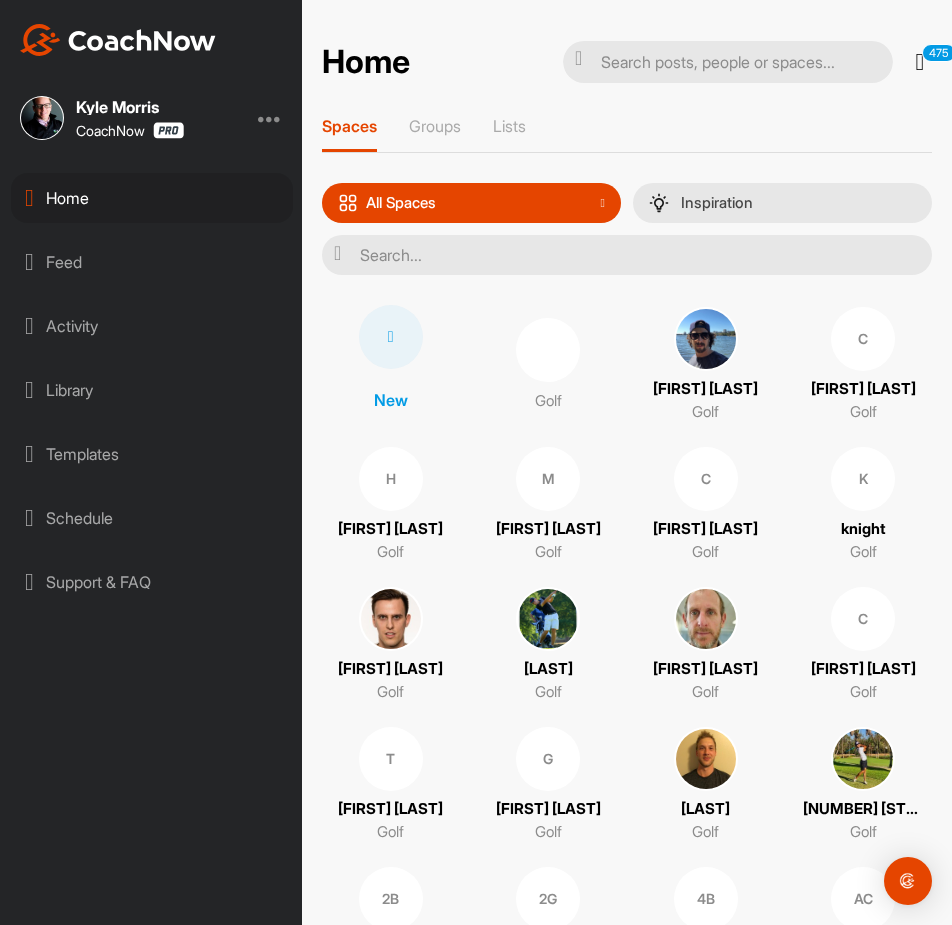 click at bounding box center [391, 337] 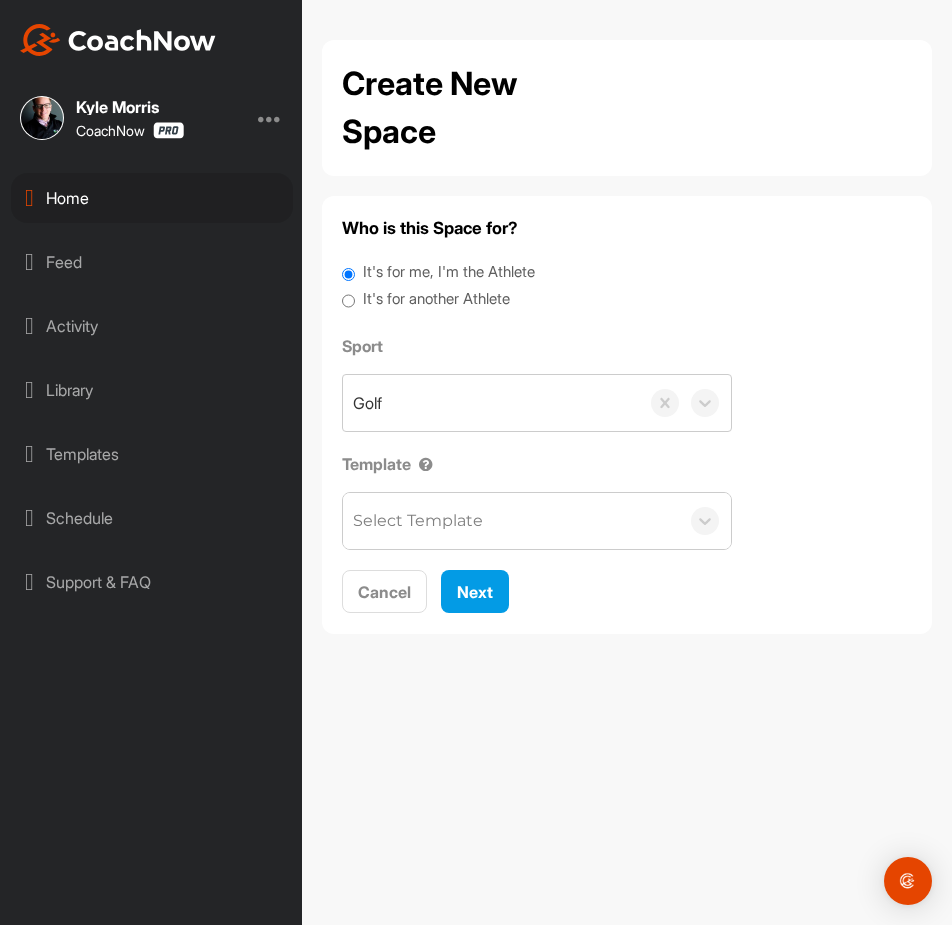 click on "It's for another Athlete" at bounding box center [436, 299] 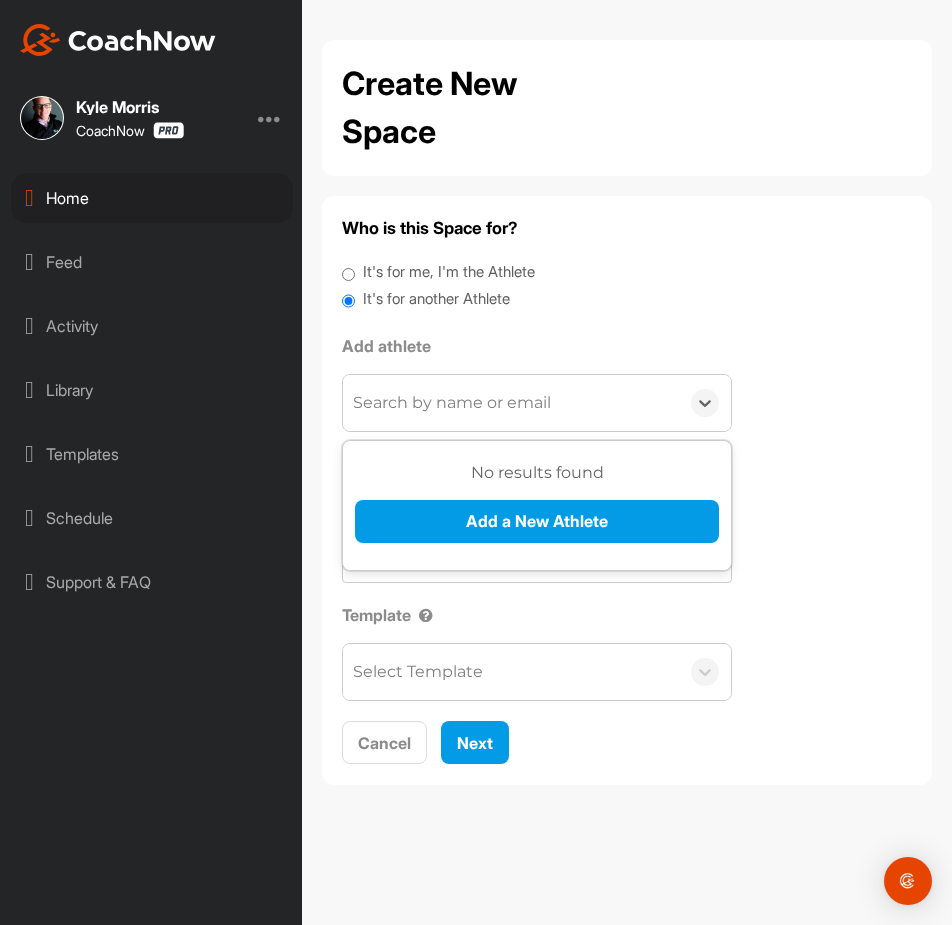 click on "Search by name or email" at bounding box center (452, 403) 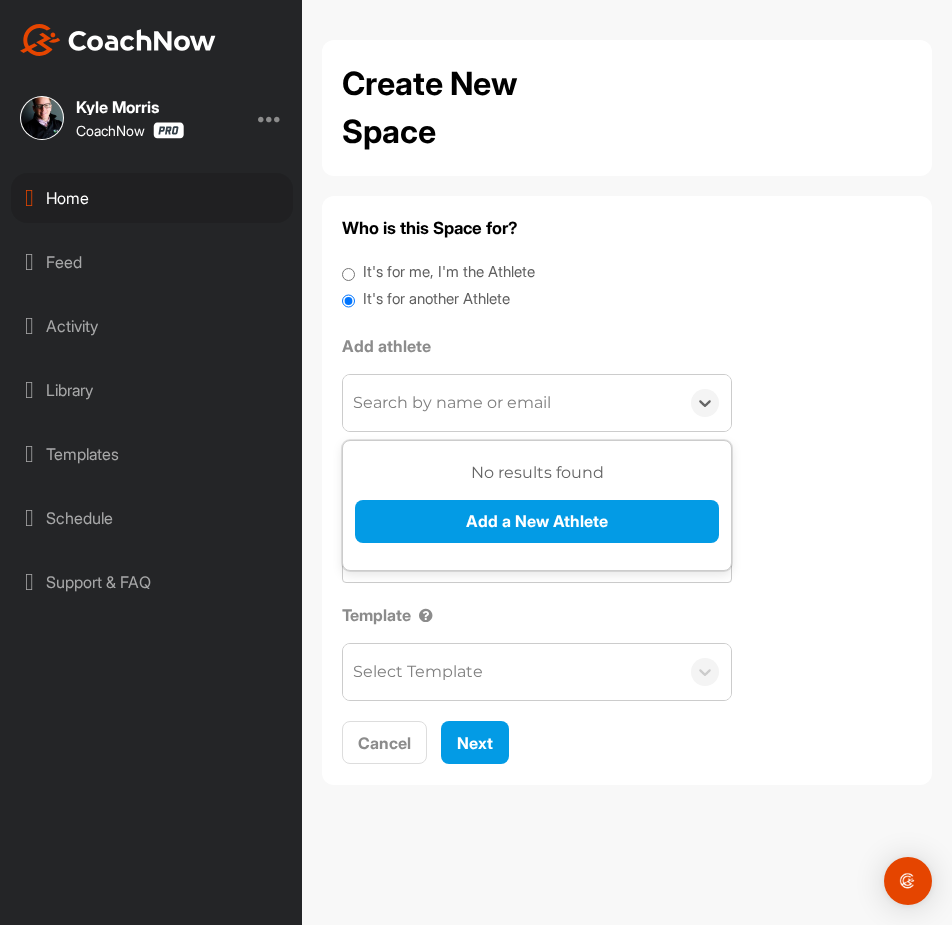 paste on "Alexander Kay" 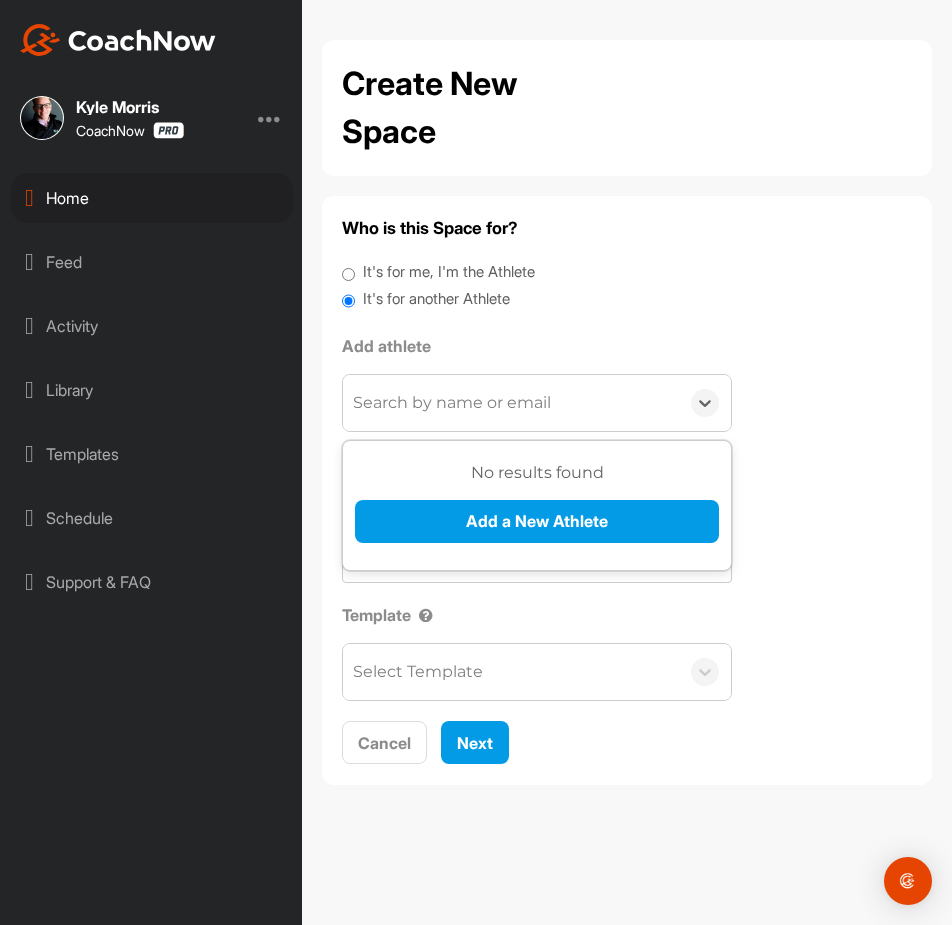 type on "Alexander Kay" 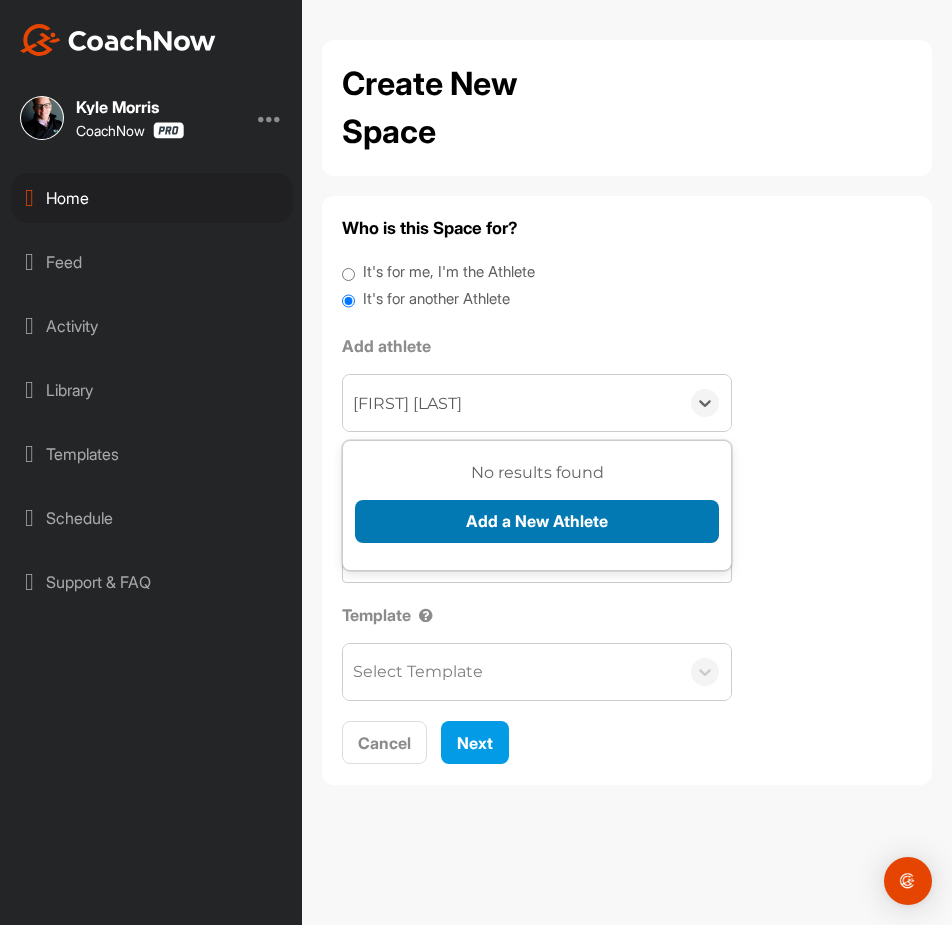 click on "Add a New Athlete" at bounding box center (537, 521) 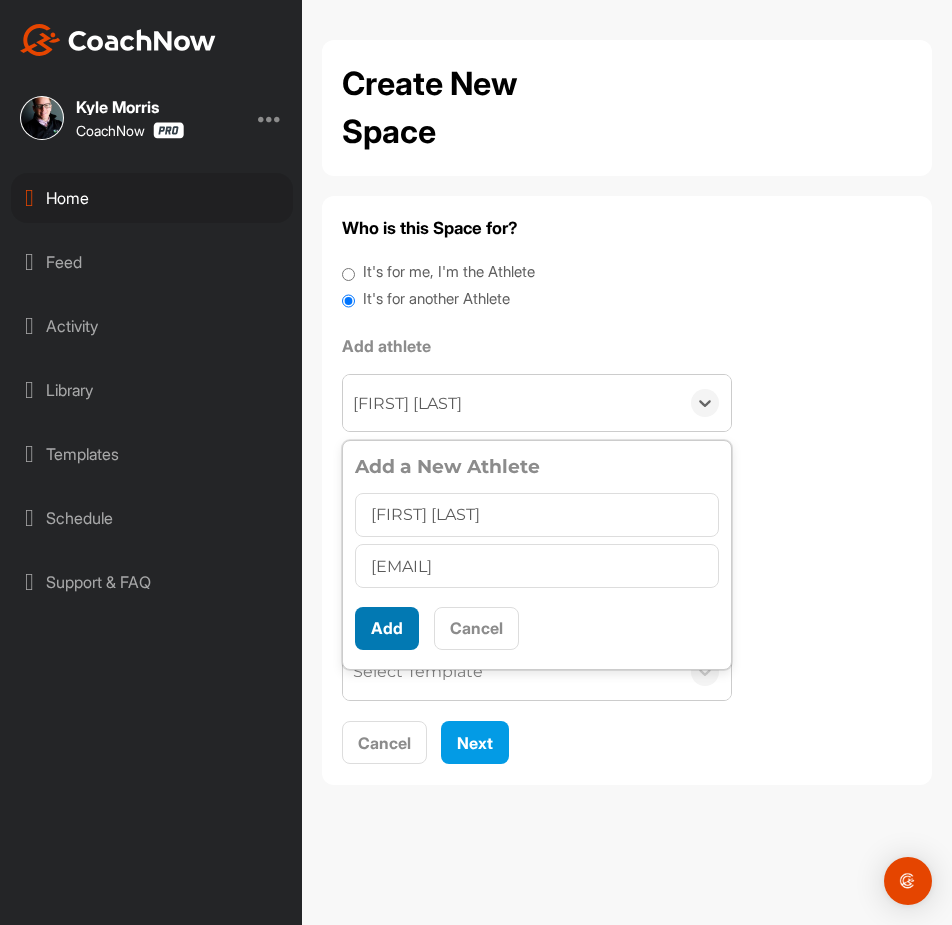 type on "alexkay516@gmail.com" 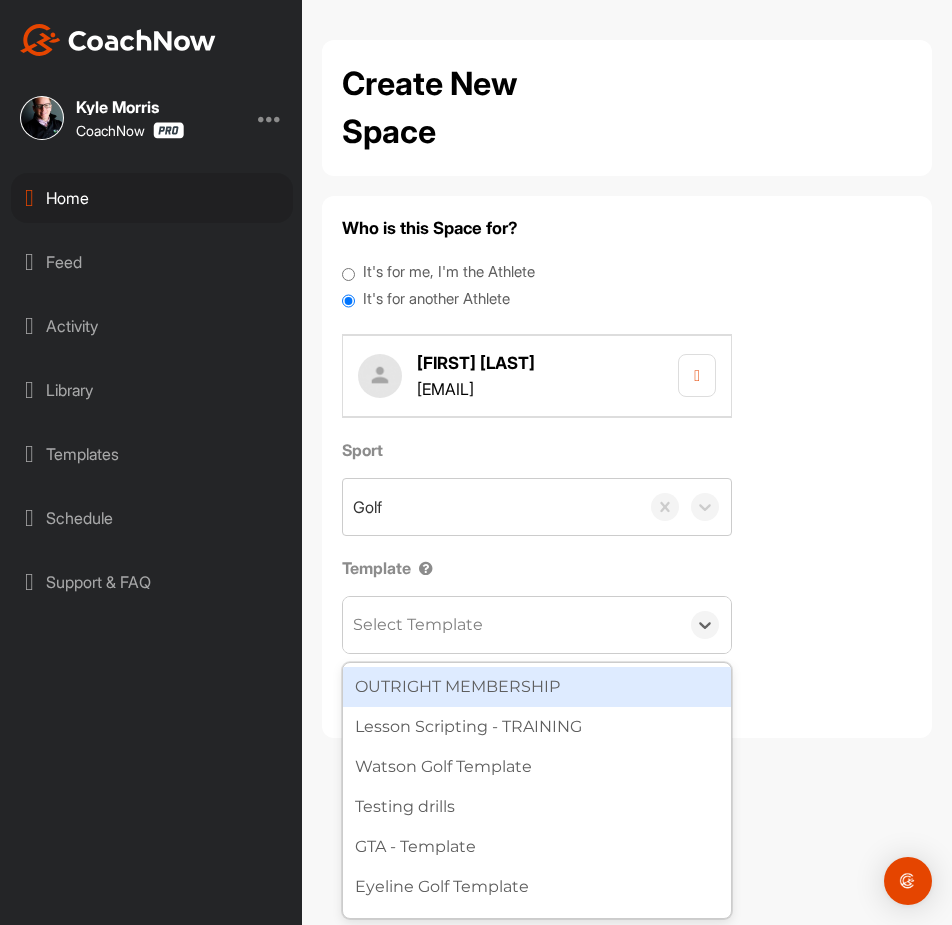 click on "Select Template" at bounding box center [418, 625] 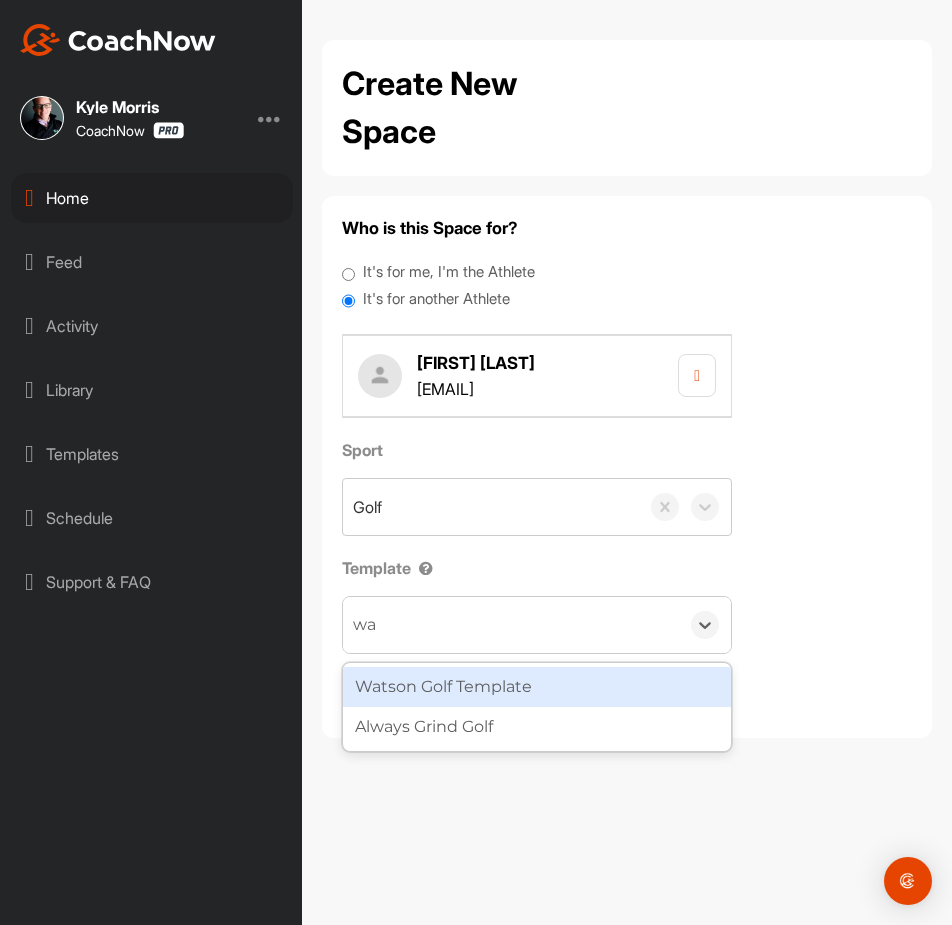type on "wat" 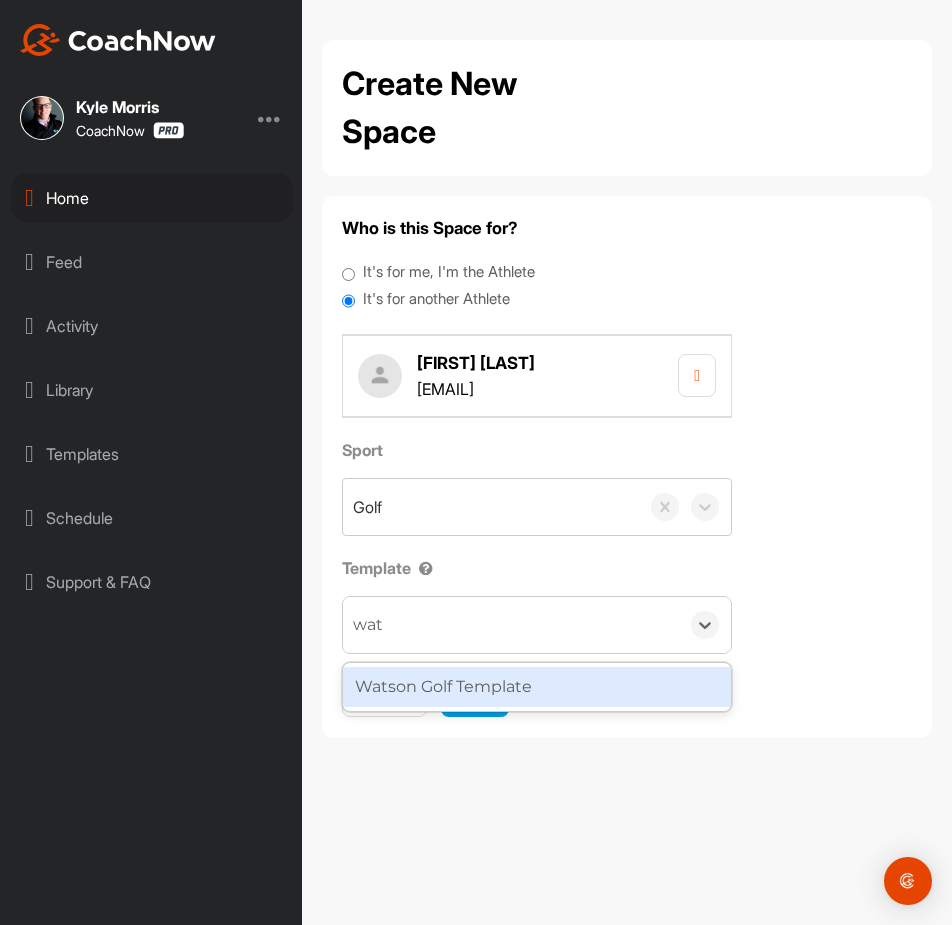 click on "Watson Golf Template" at bounding box center (537, 687) 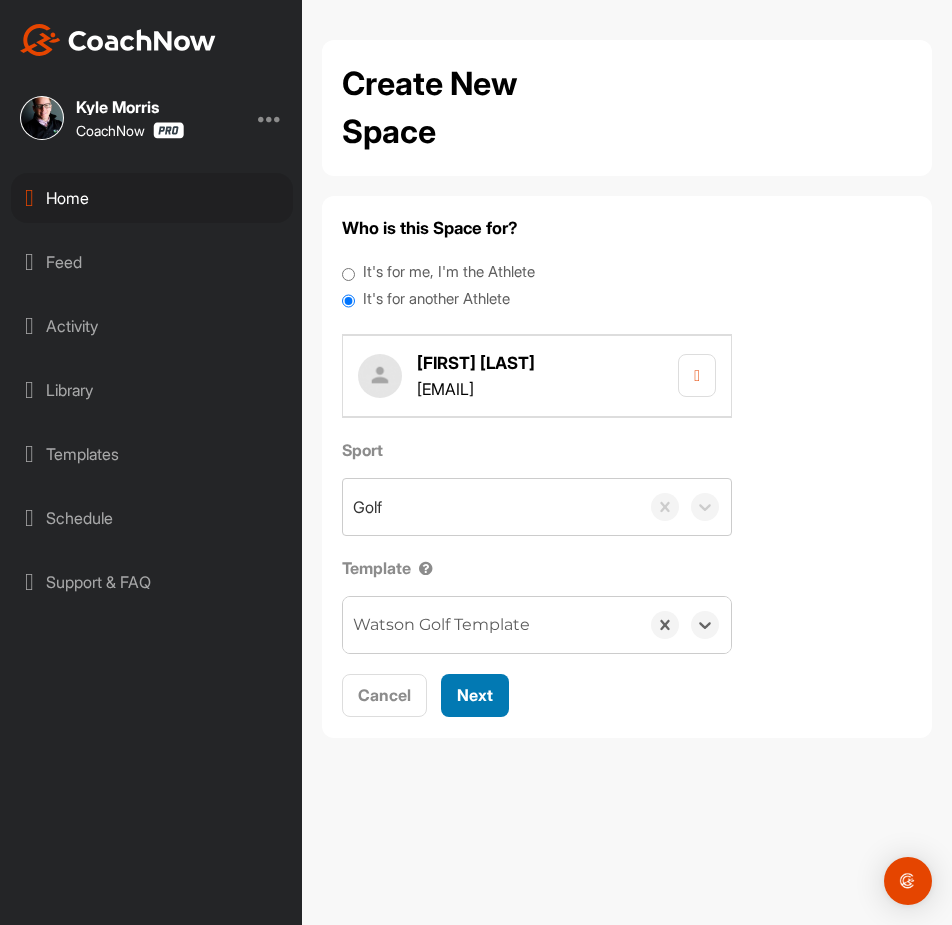 click on "Next" at bounding box center [475, 695] 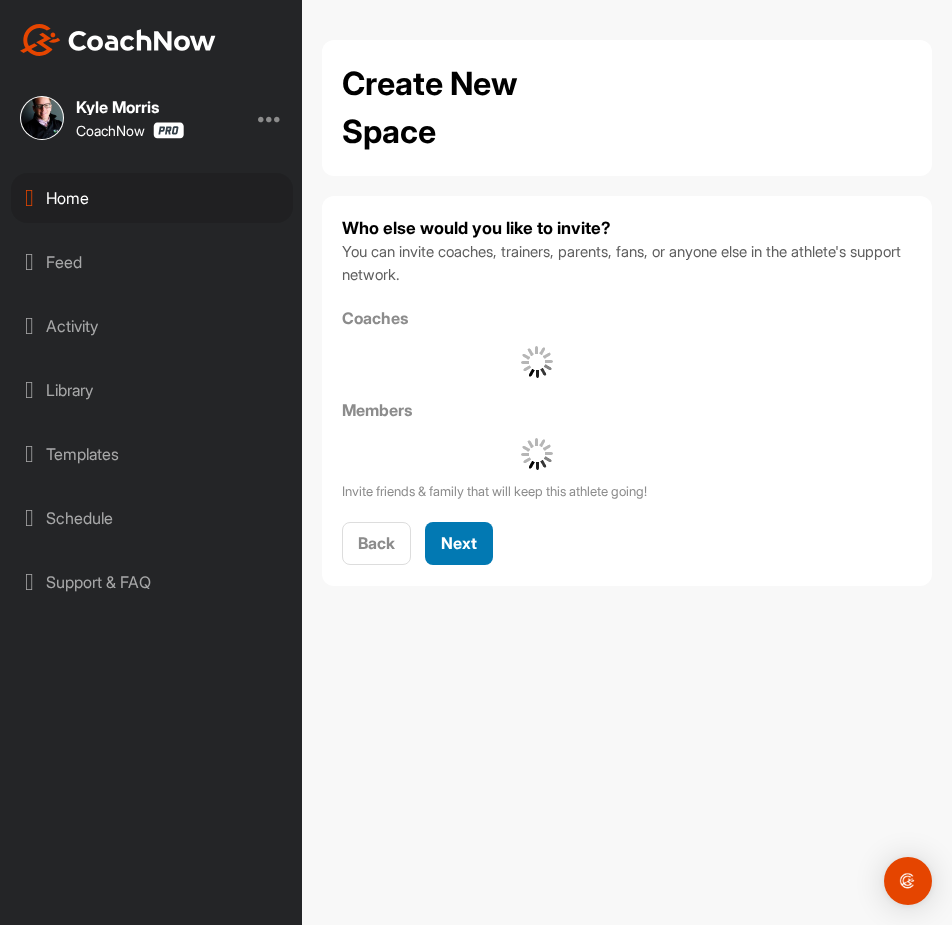 click on "Next" at bounding box center [459, 543] 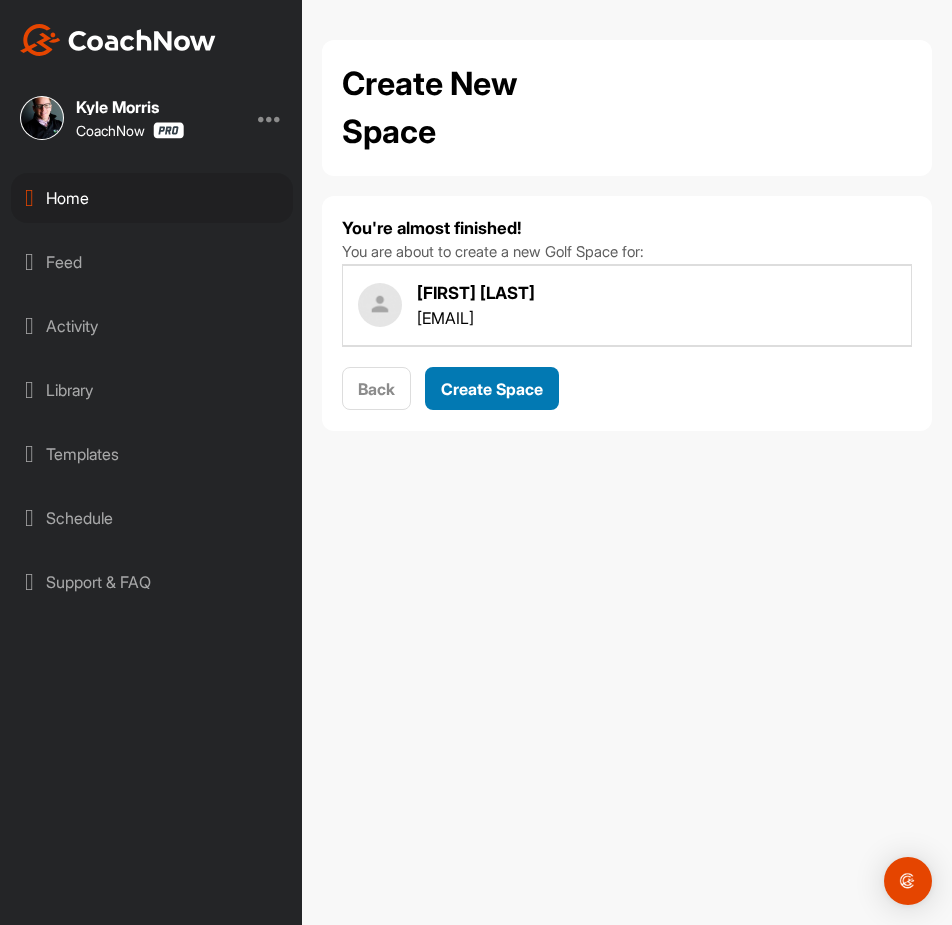 click on "Create Space" at bounding box center (492, 389) 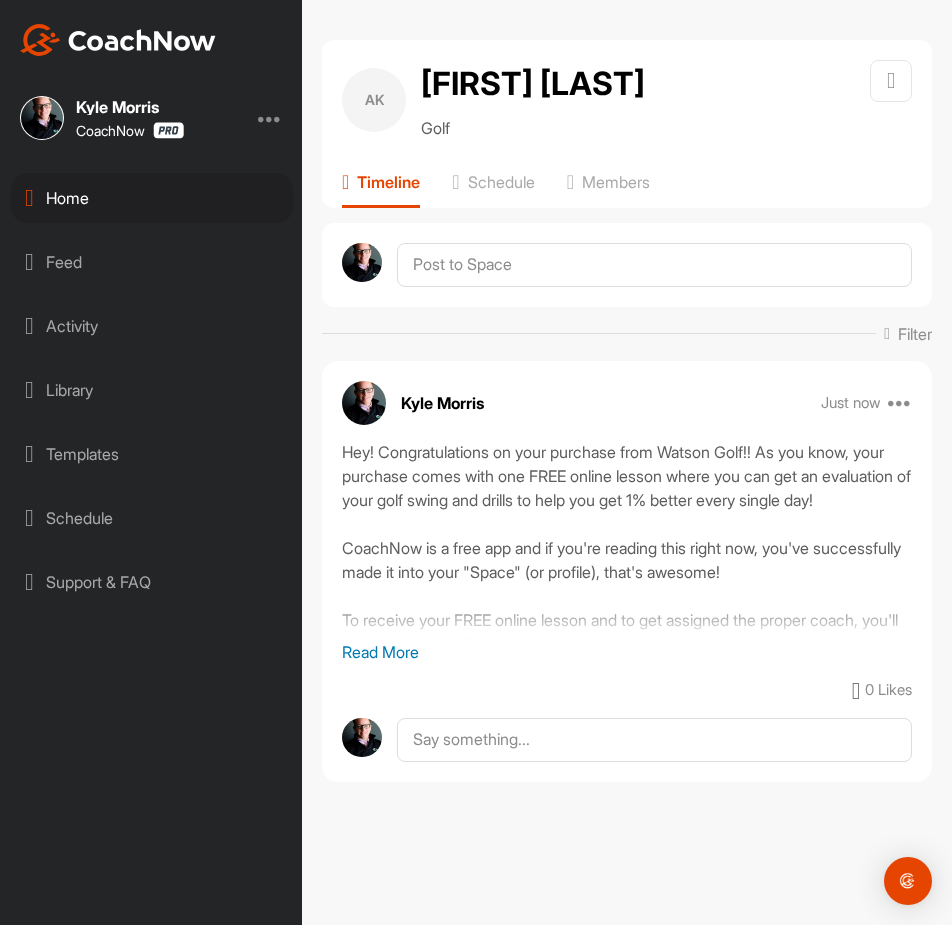 click on "Home" at bounding box center (152, 198) 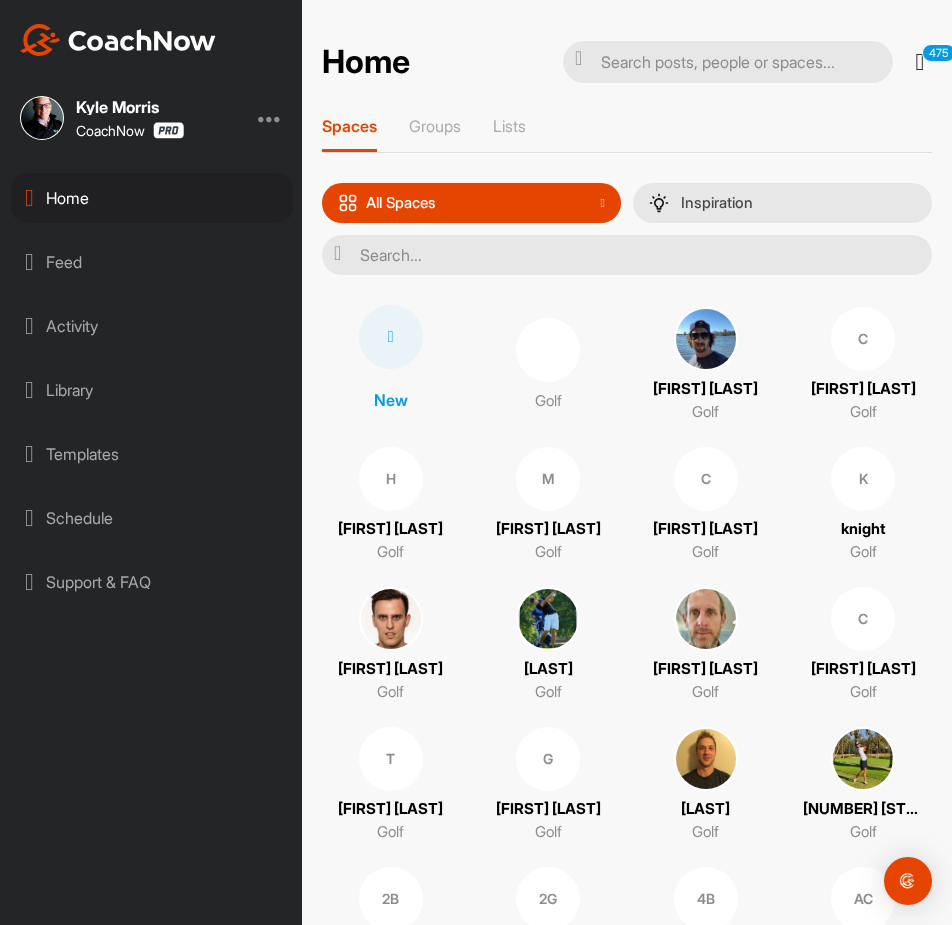 click at bounding box center (391, 337) 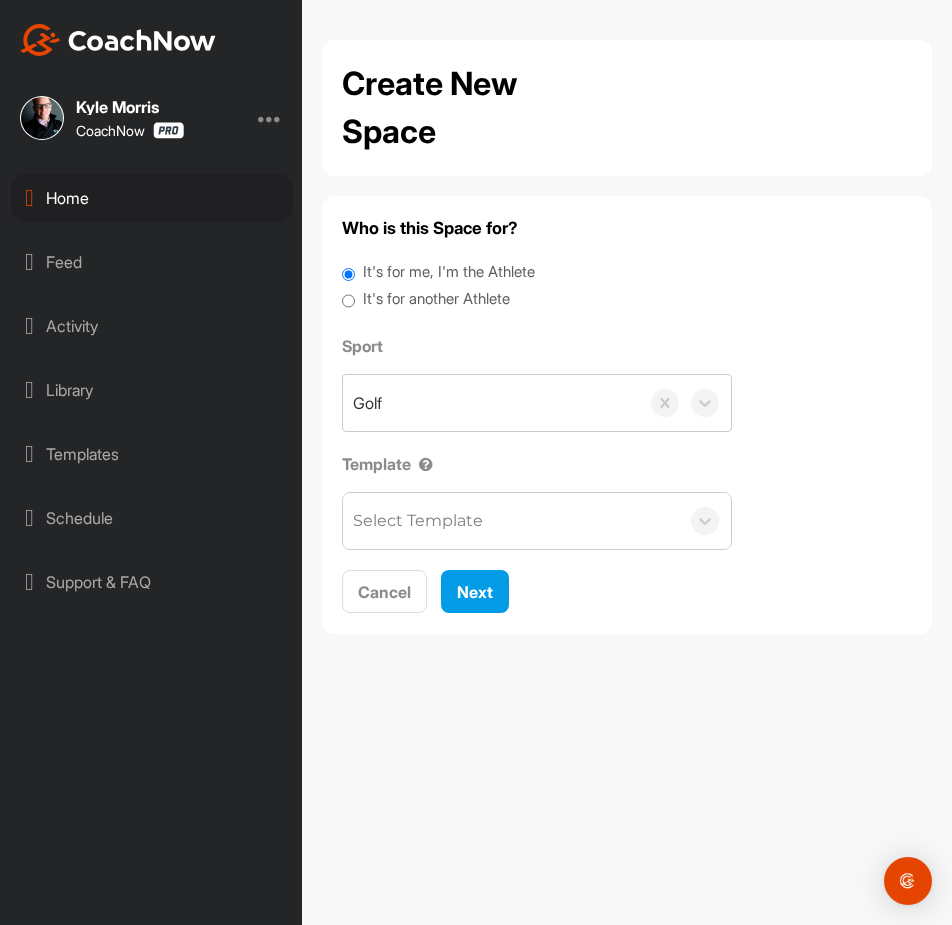 click on "It's for another Athlete" at bounding box center (436, 299) 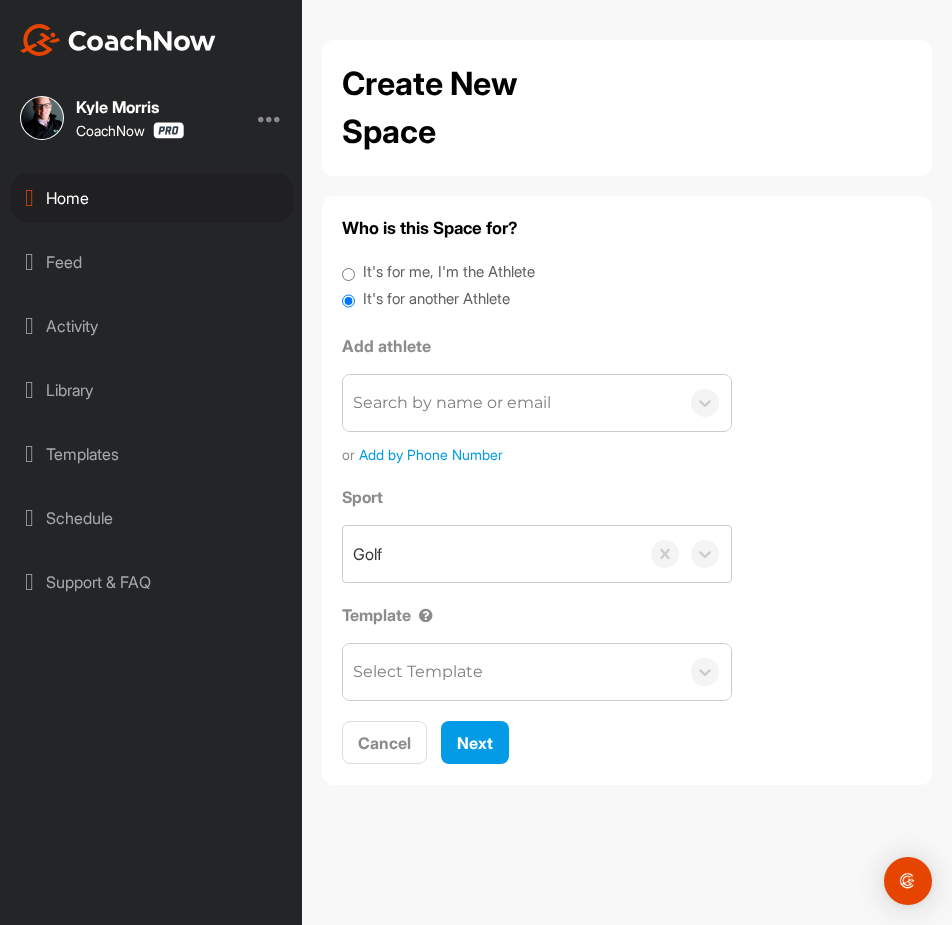 click on "Search by name or email" at bounding box center [452, 403] 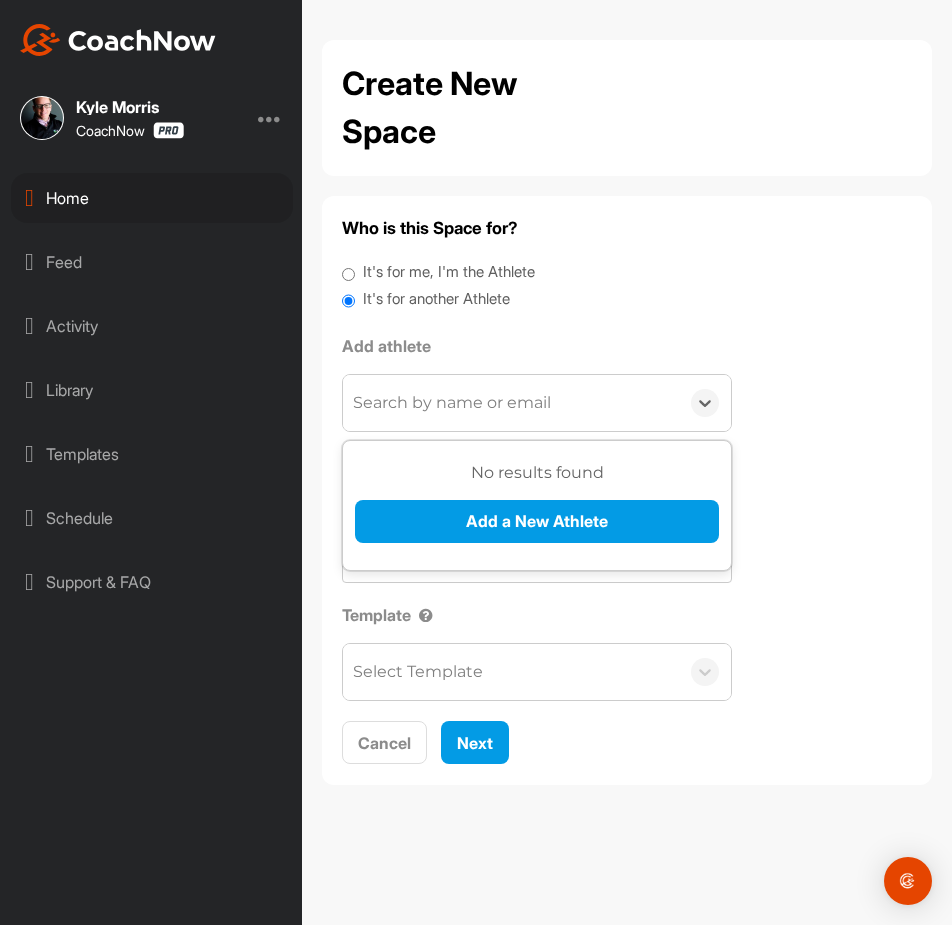 paste on "Rohin Patel" 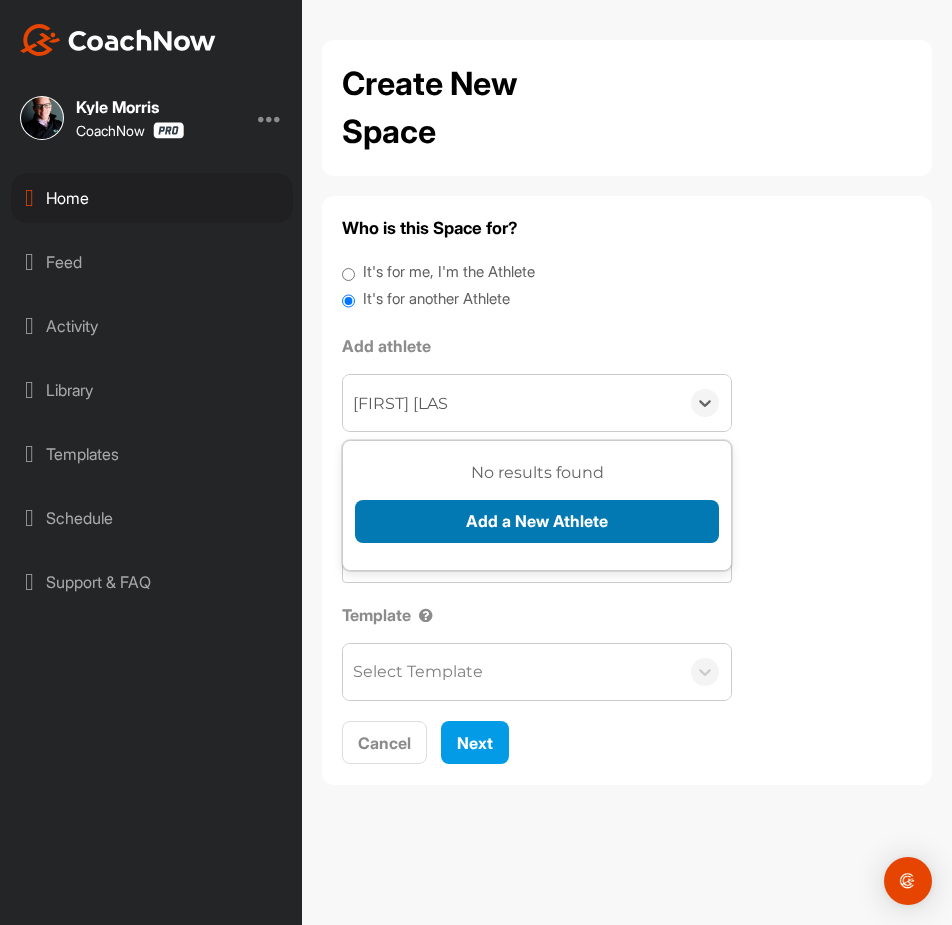 click on "Add a New Athlete" at bounding box center [537, 521] 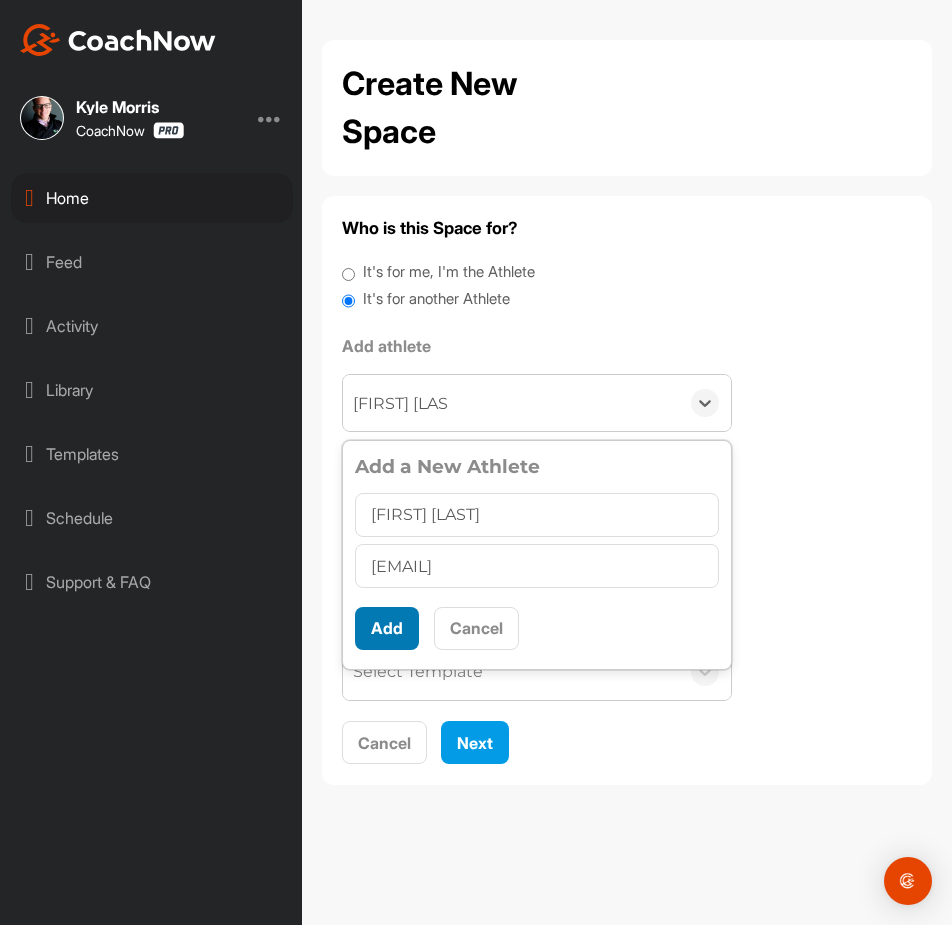 type on "rohin91@gmail.com" 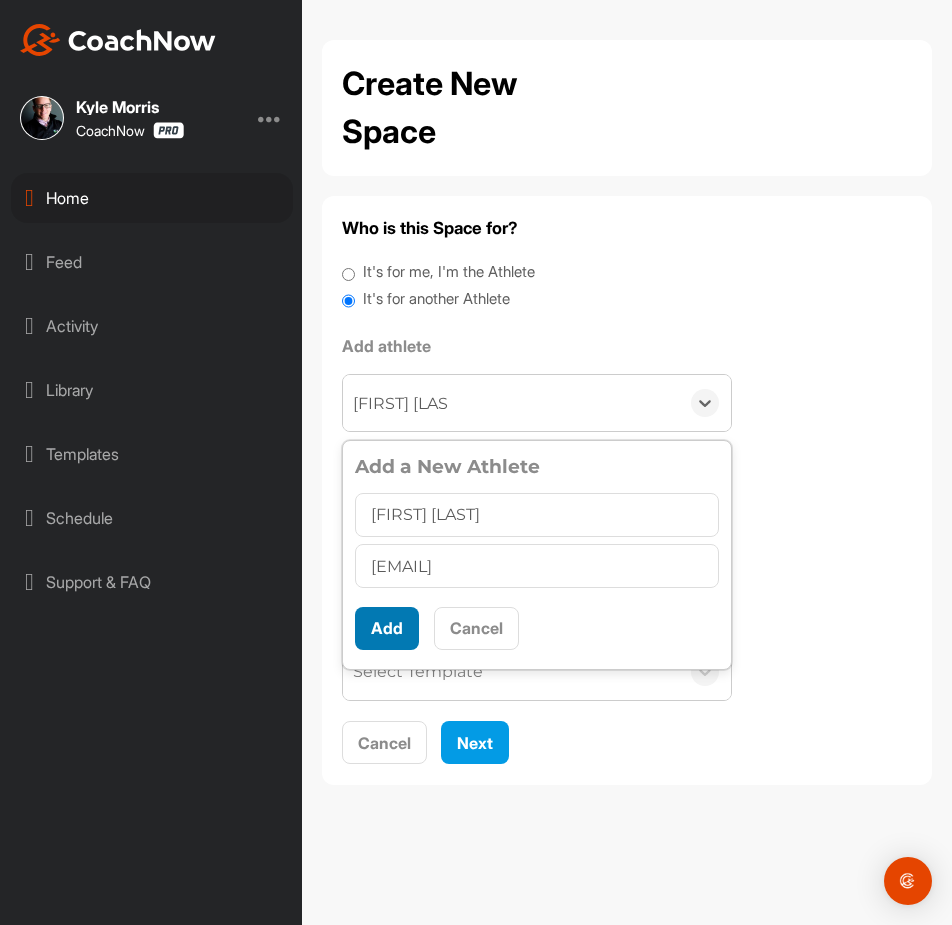 scroll, scrollTop: 11, scrollLeft: 0, axis: vertical 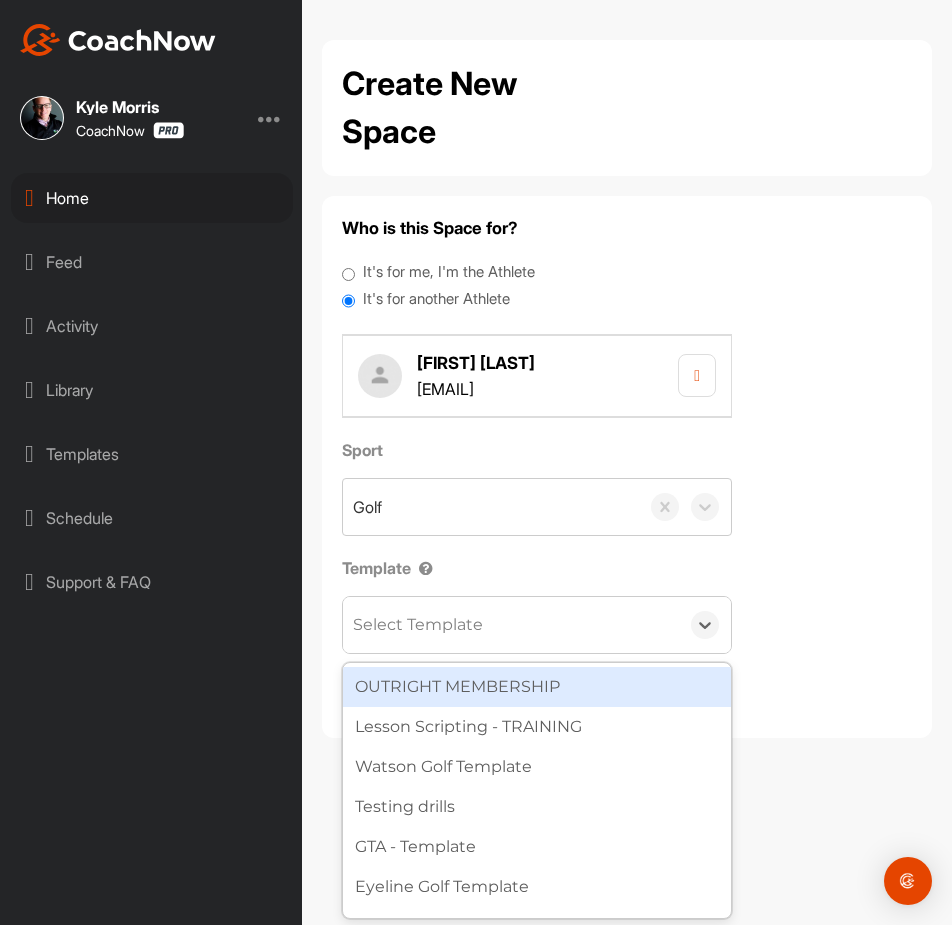 click on "Select Template" at bounding box center [511, 625] 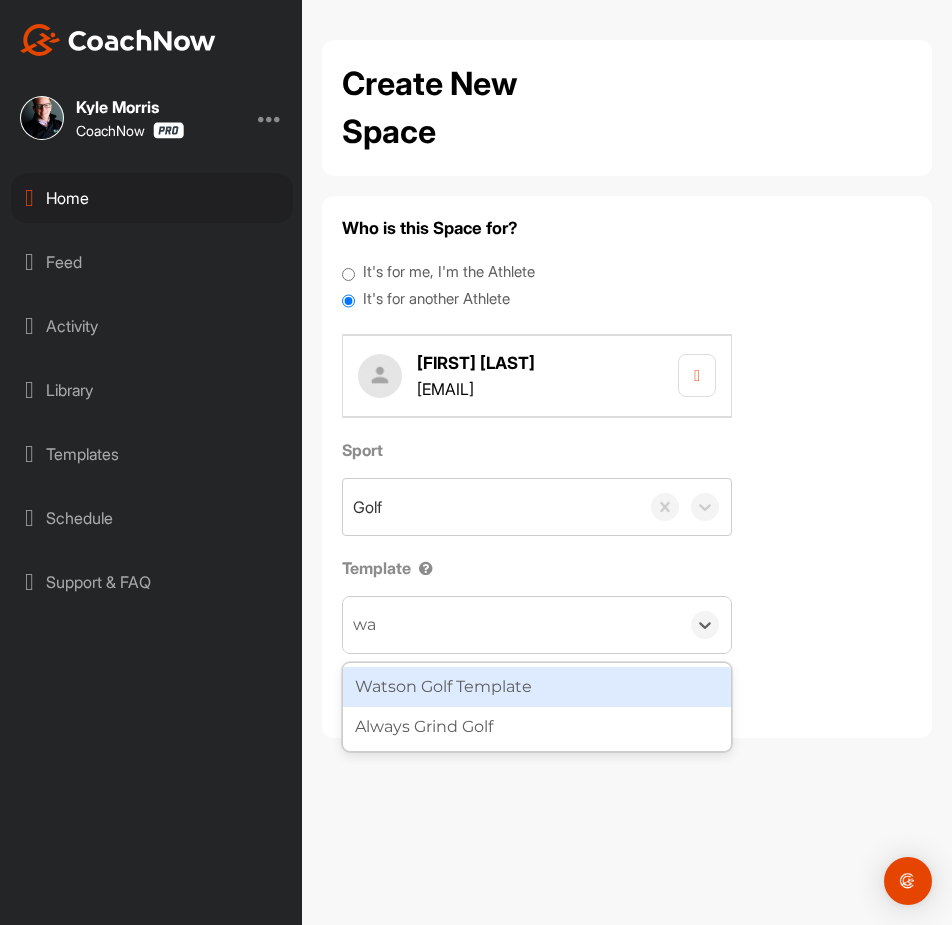 type on "wat" 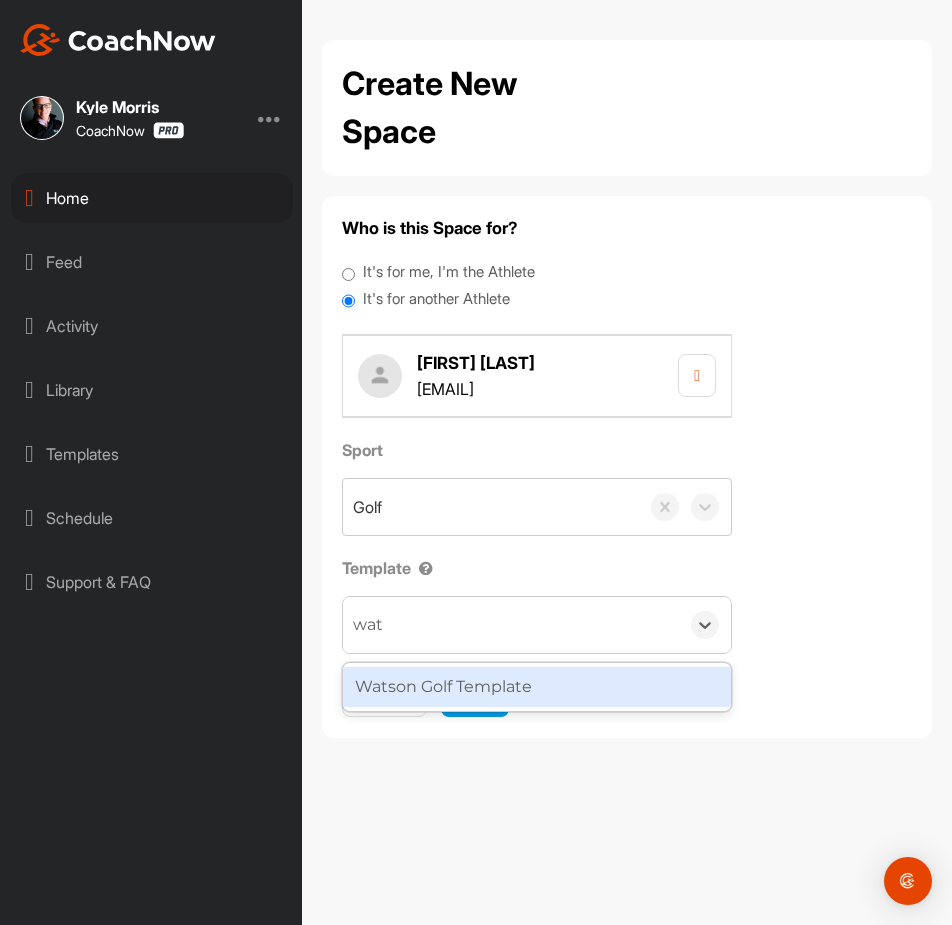 click on "Watson Golf Template" at bounding box center (537, 687) 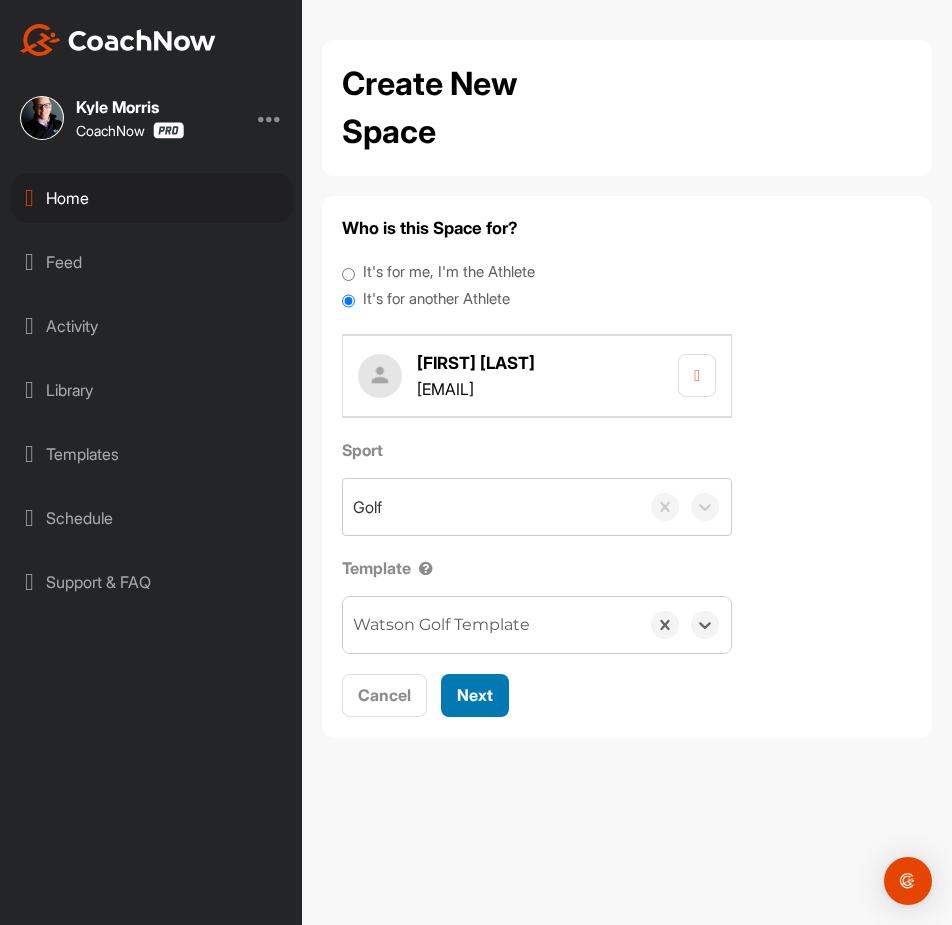 click on "Next" at bounding box center [475, 695] 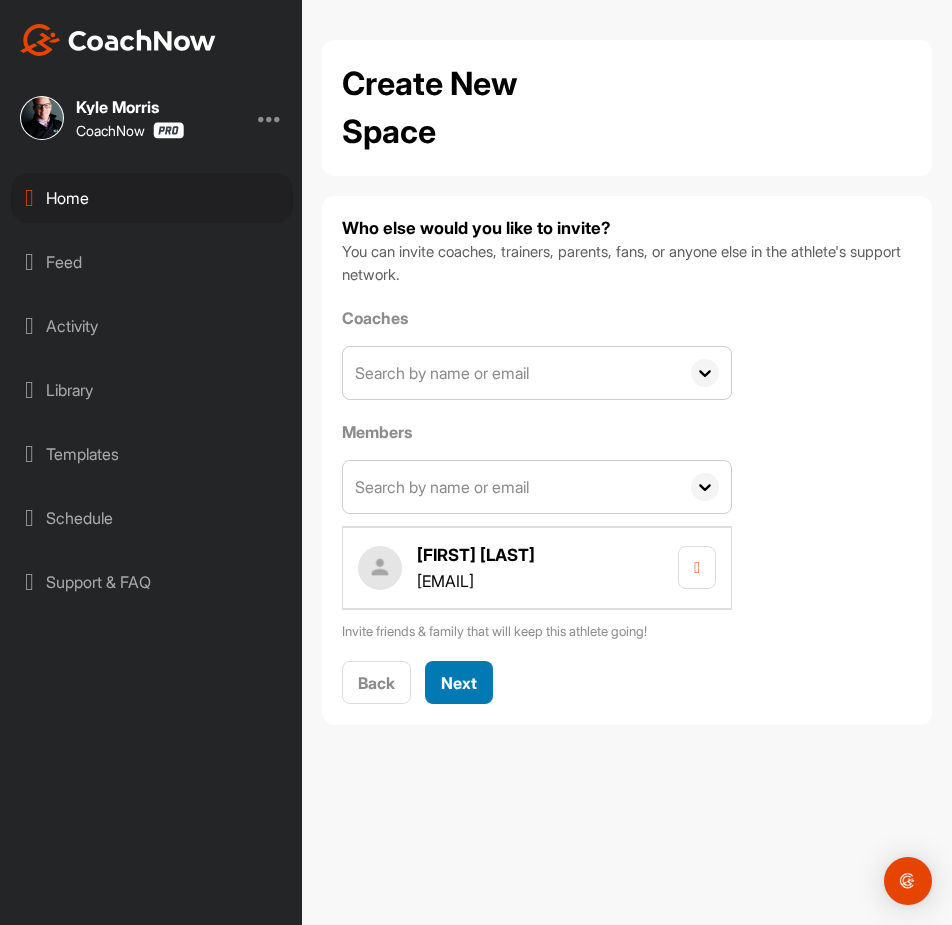click on "Next" at bounding box center (459, 683) 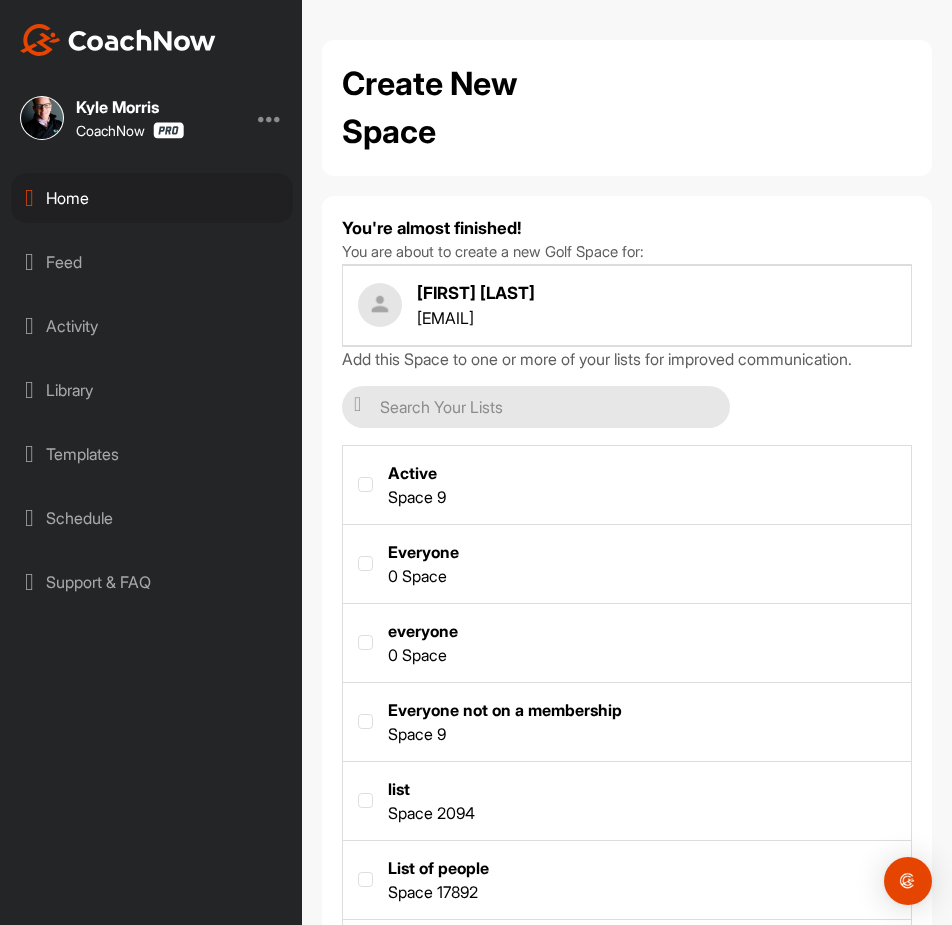scroll, scrollTop: 283, scrollLeft: 0, axis: vertical 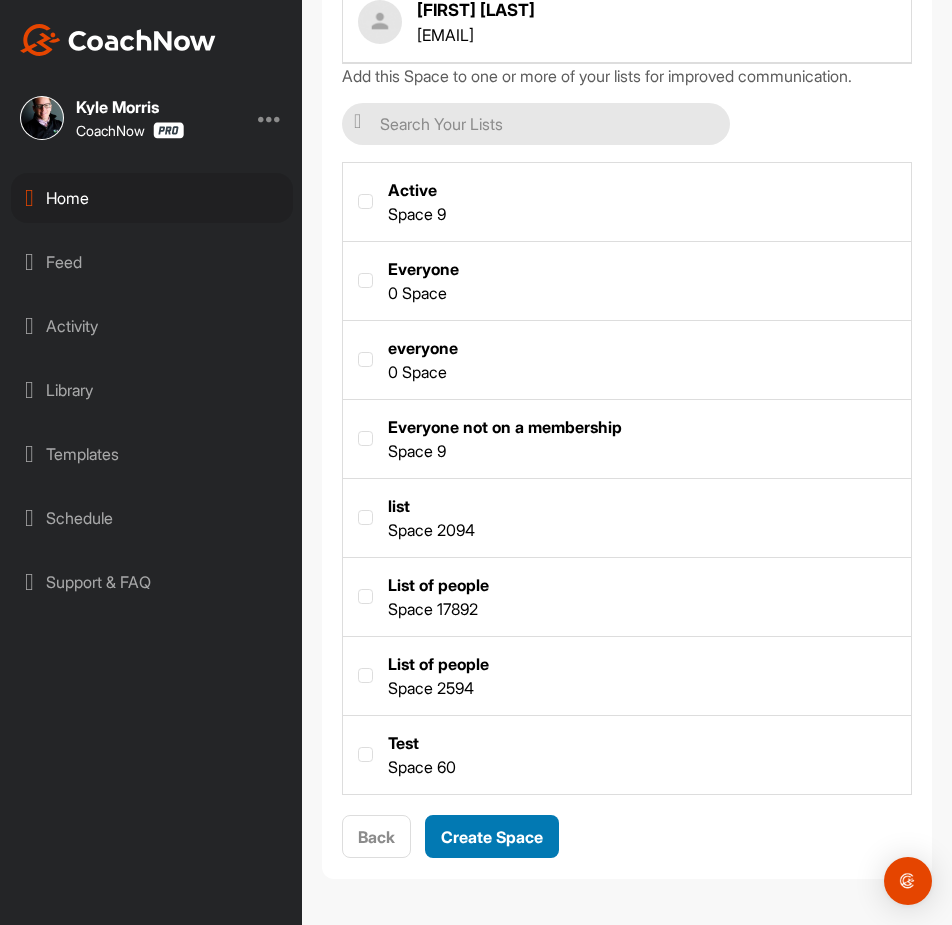 click on "Create Space" at bounding box center [492, 837] 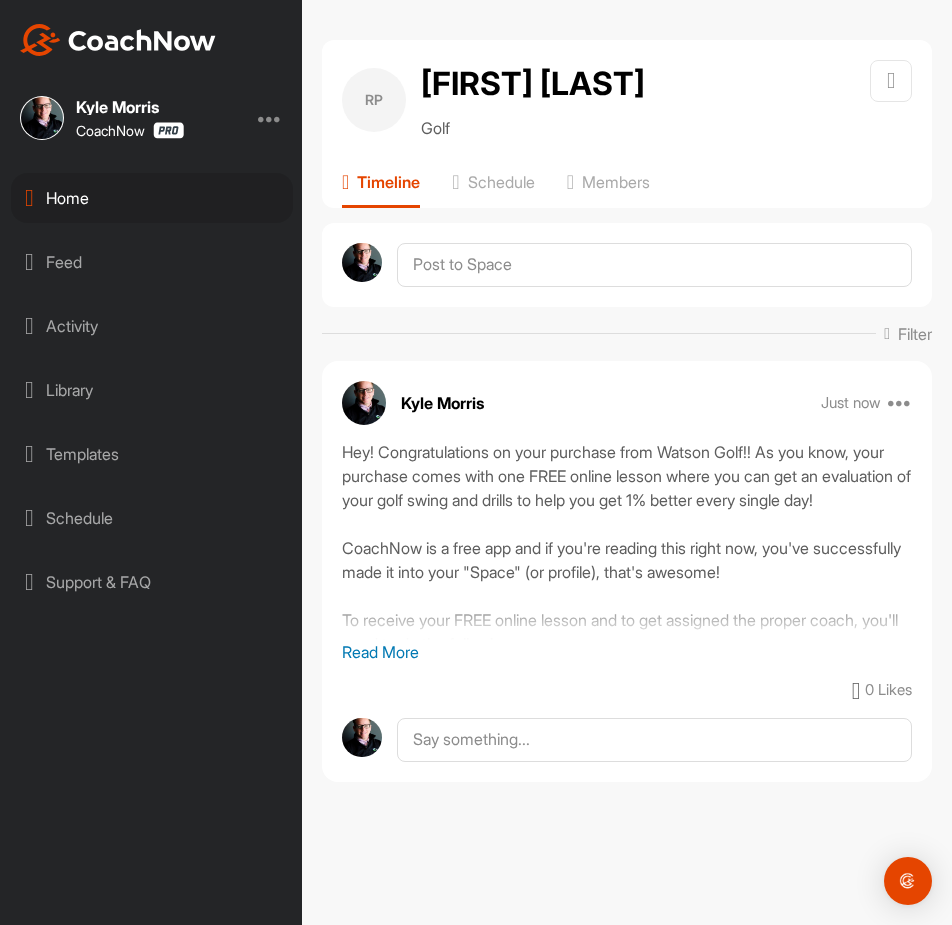 click on "Home" at bounding box center (152, 198) 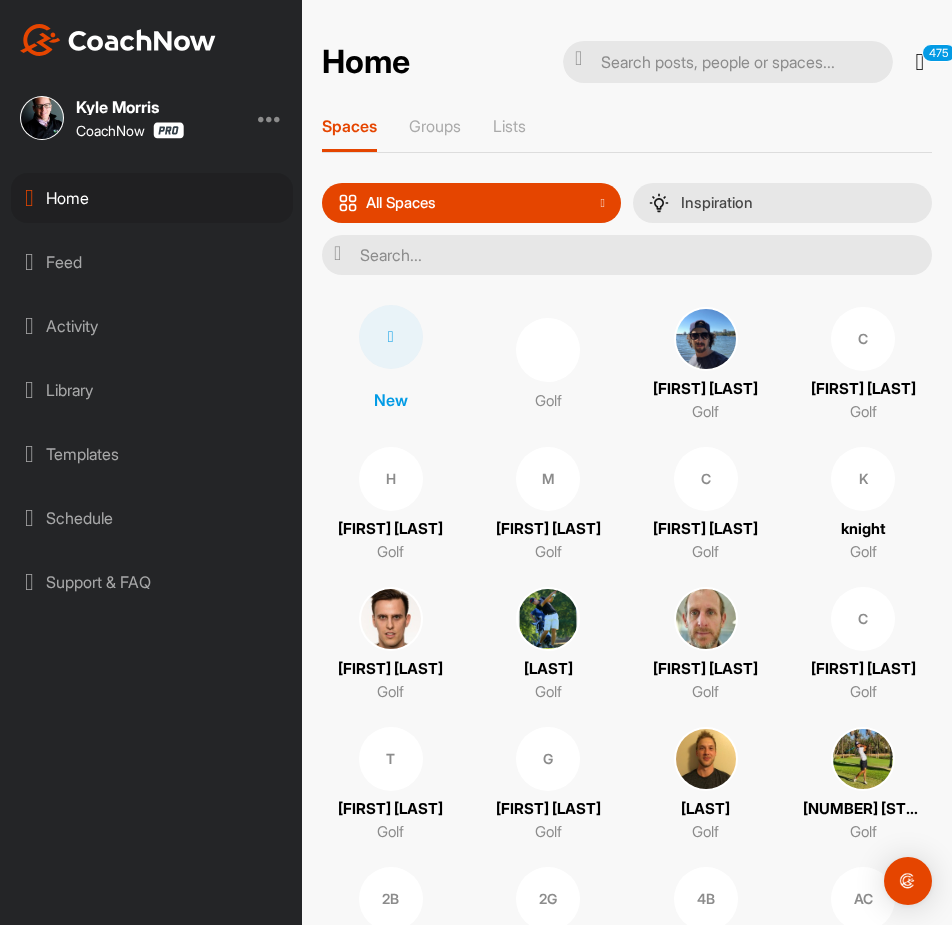 click at bounding box center [391, 337] 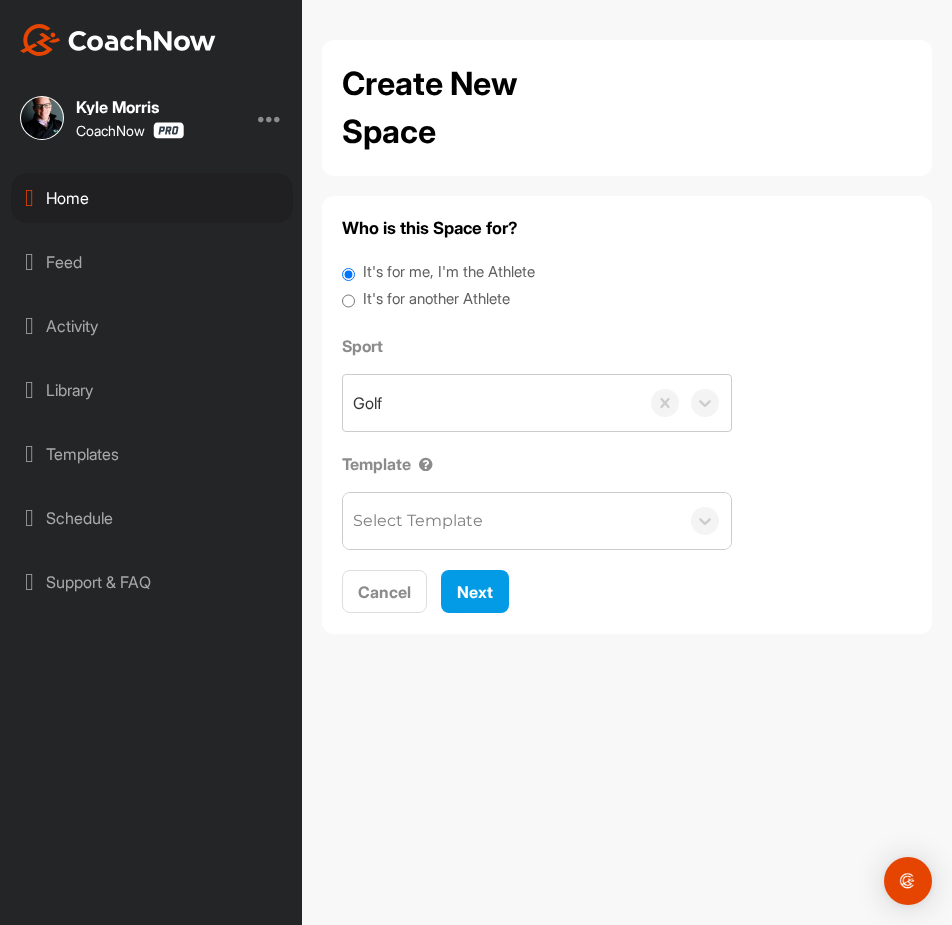click on "It's for another Athlete" at bounding box center [436, 299] 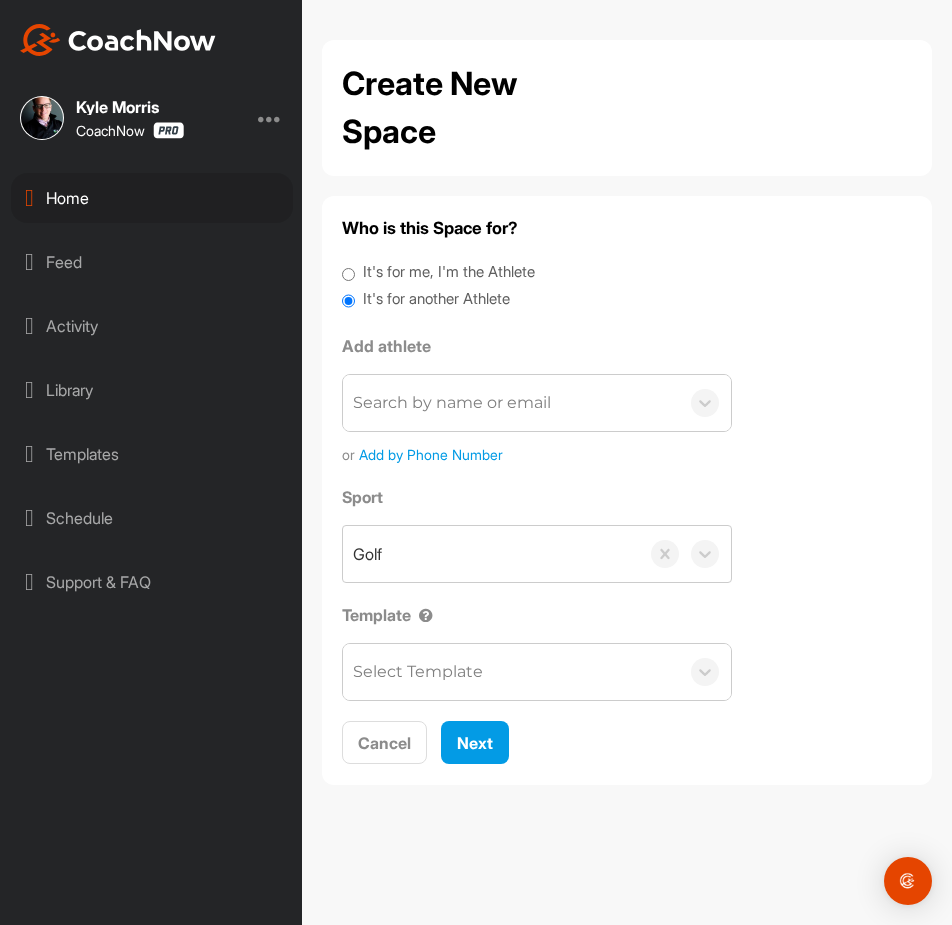 click on "Search by name or email" at bounding box center [452, 403] 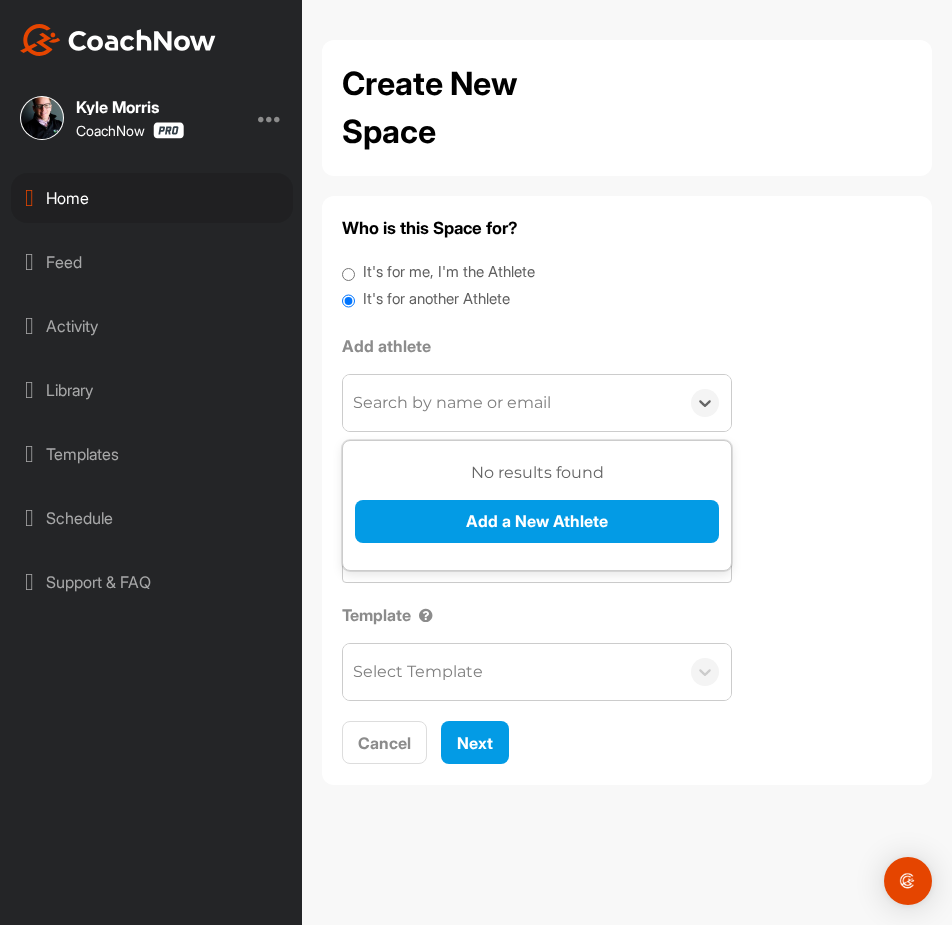 paste on "don green" 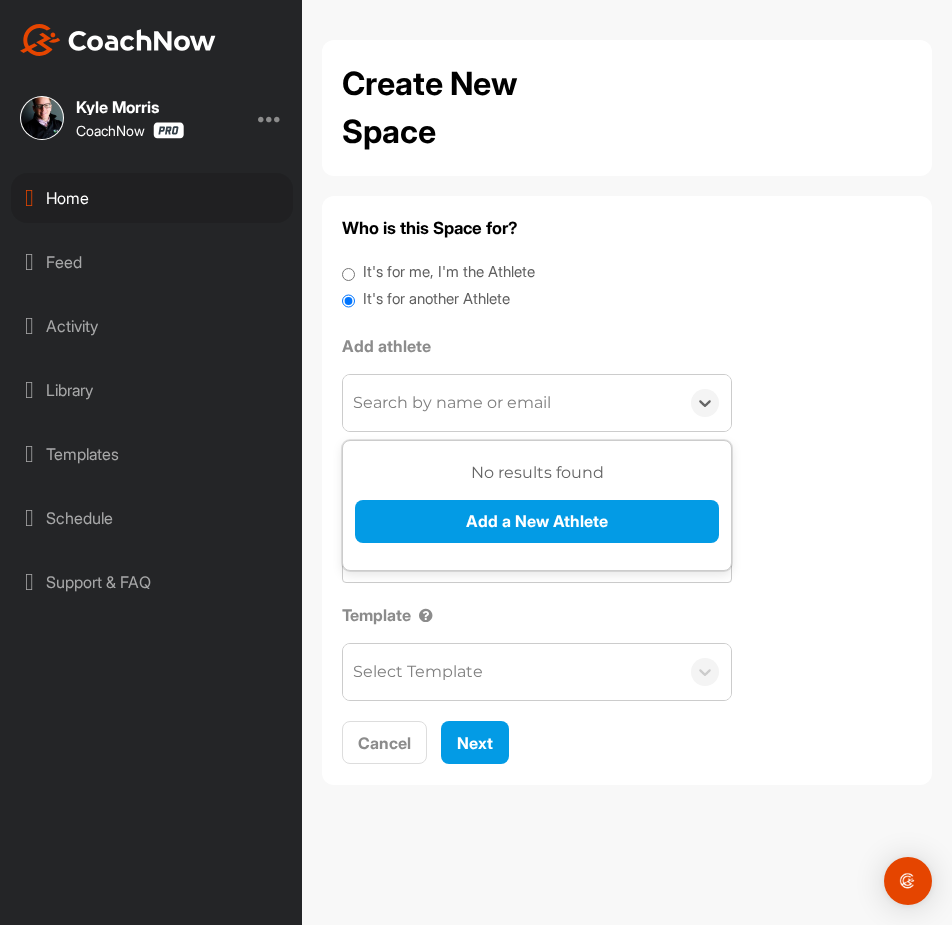 type on "don green" 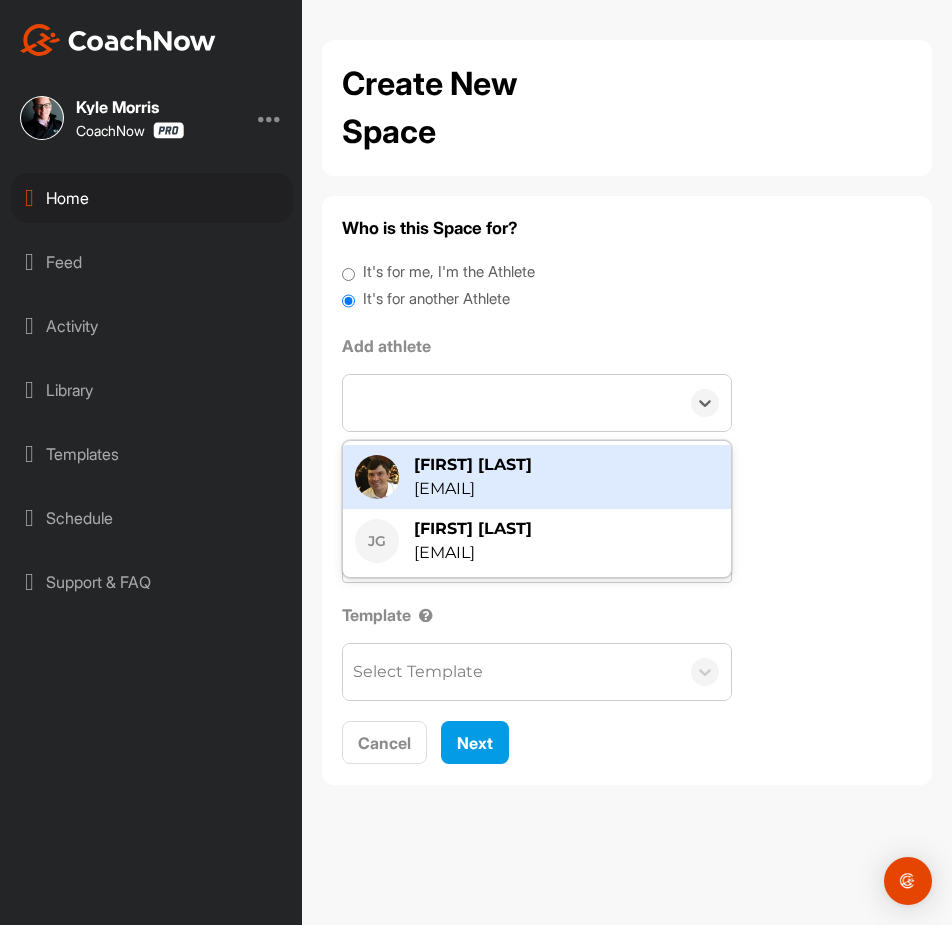 click on "don green" at bounding box center (511, 403) 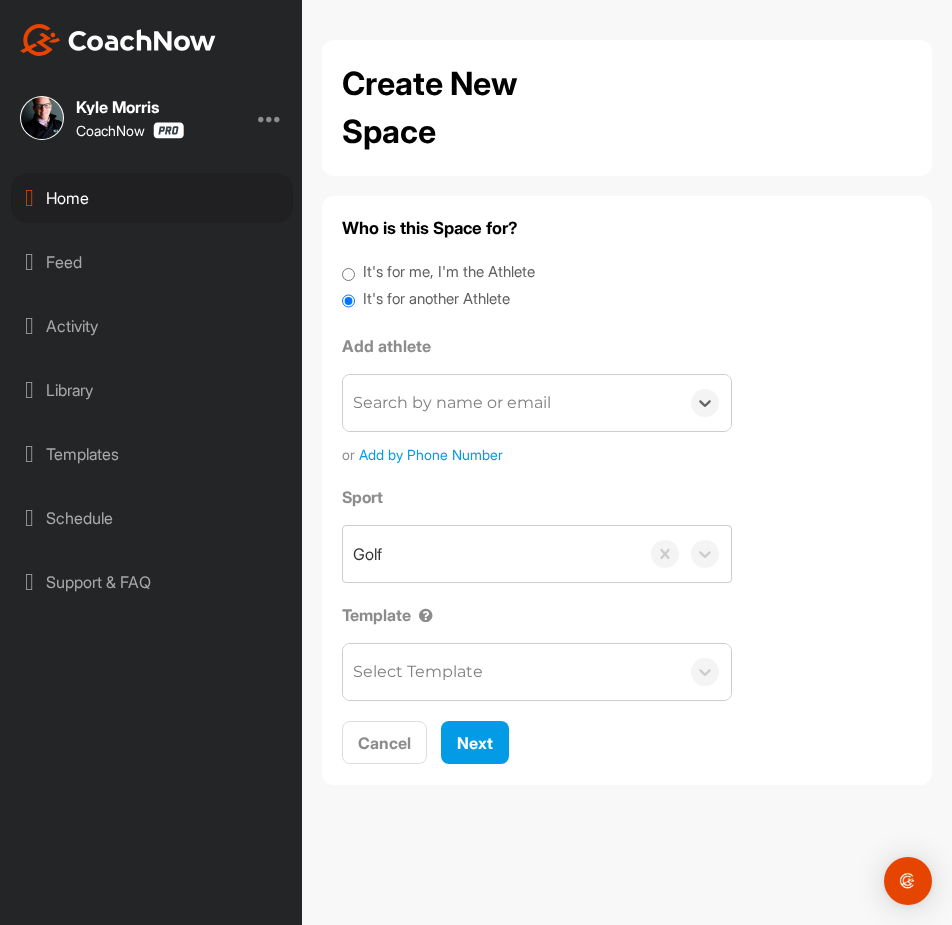 click on "Search by name or email" at bounding box center (452, 403) 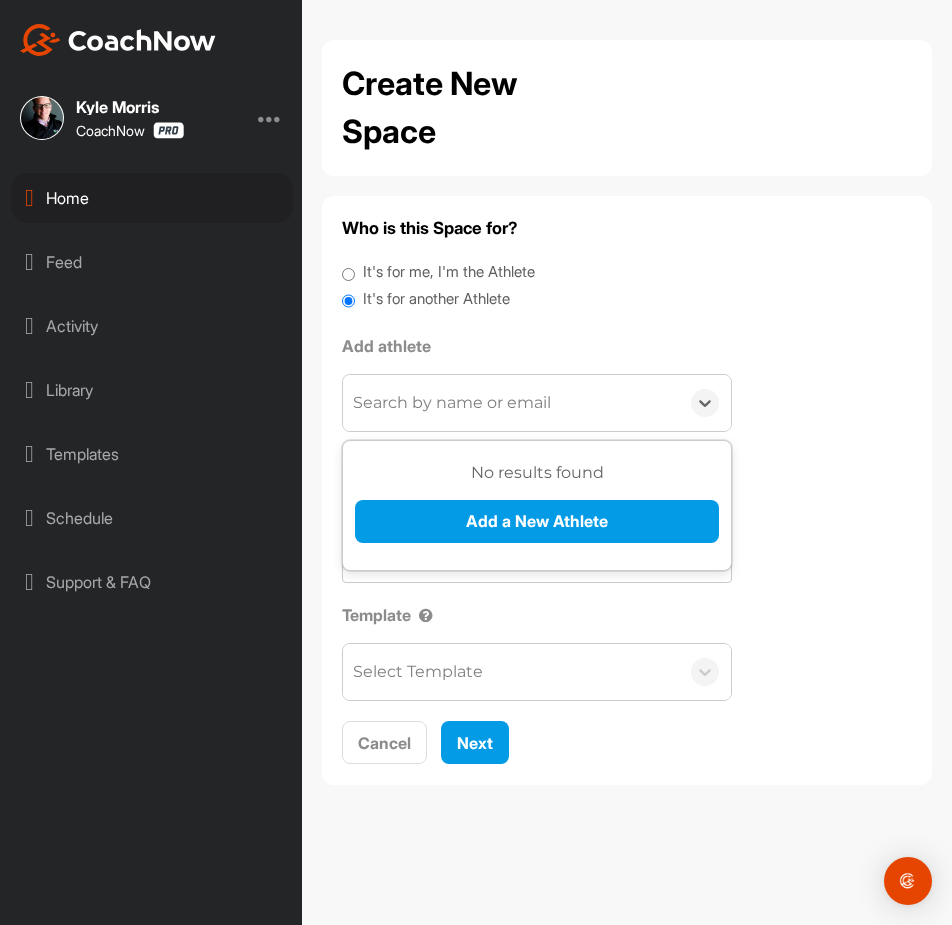 paste on "doncgreen@gmail.com" 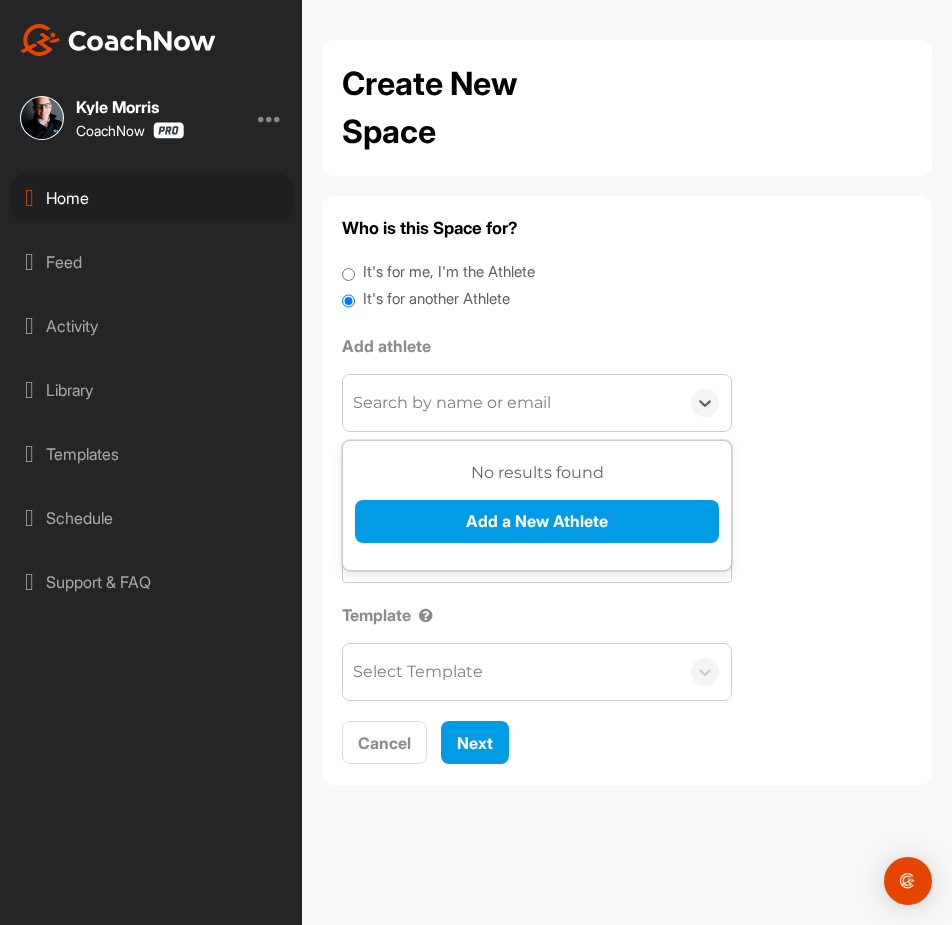 type on "doncgreen@gmail.com" 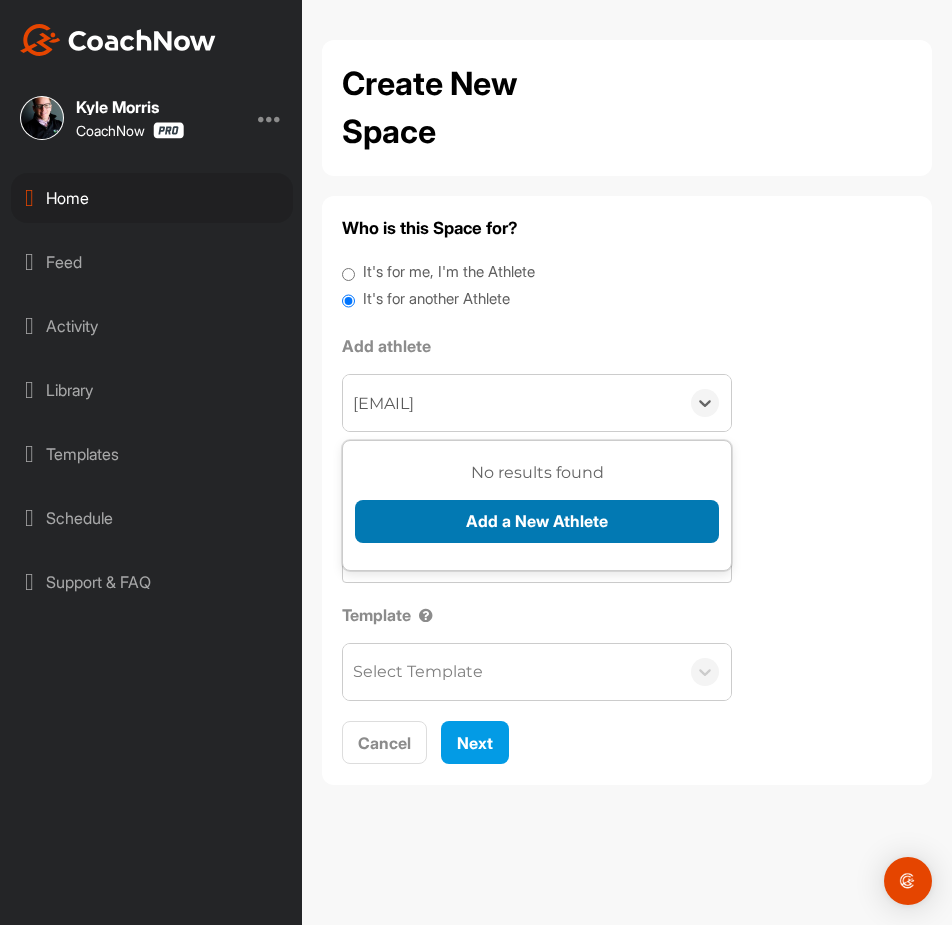 click on "Add a New Athlete" at bounding box center (537, 521) 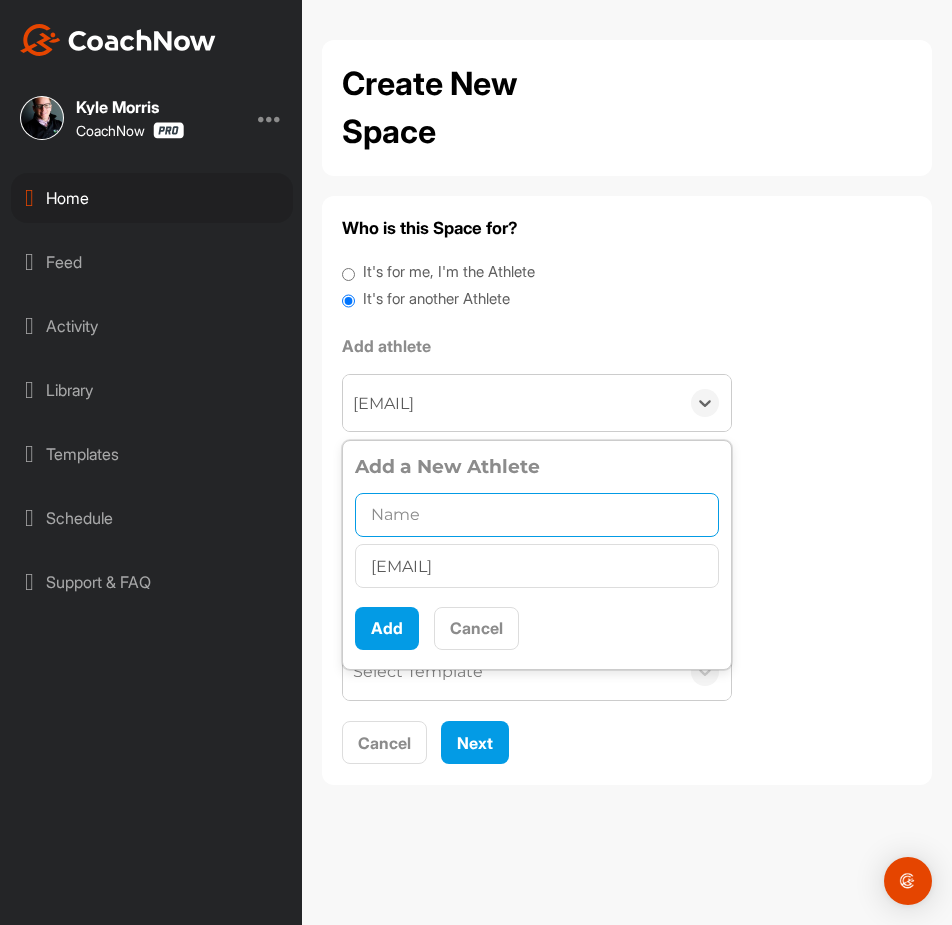 click at bounding box center [537, 515] 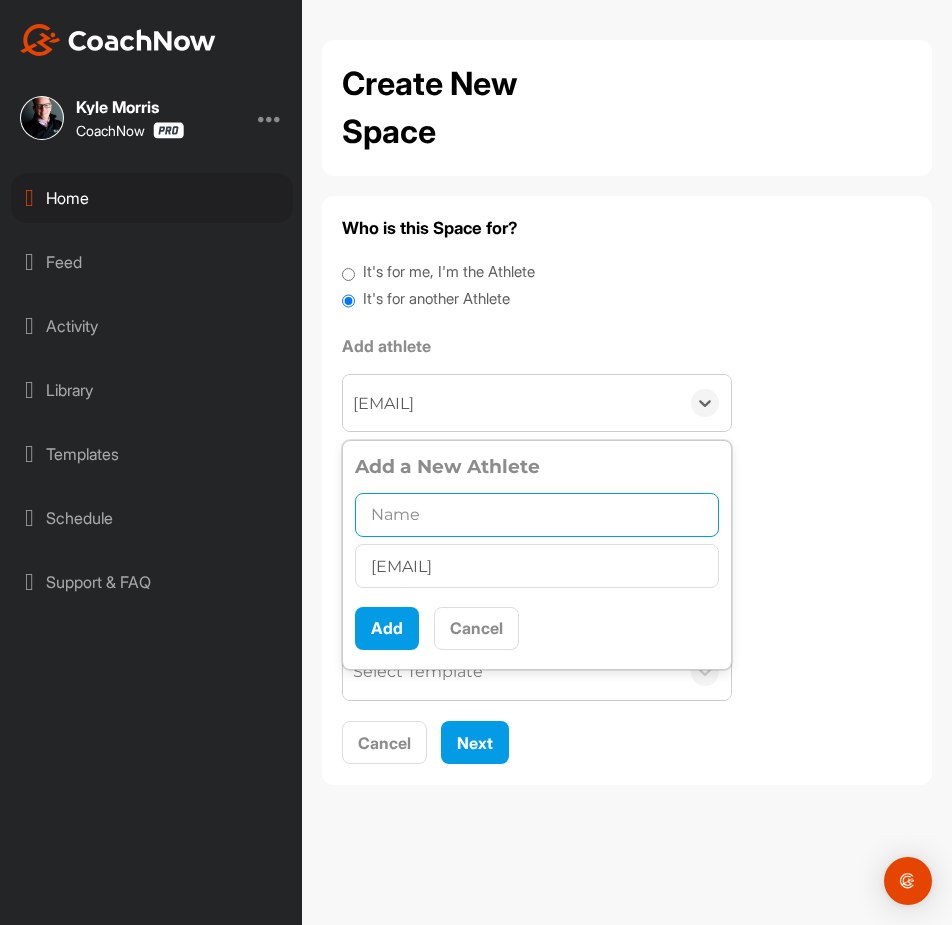 click at bounding box center [537, 515] 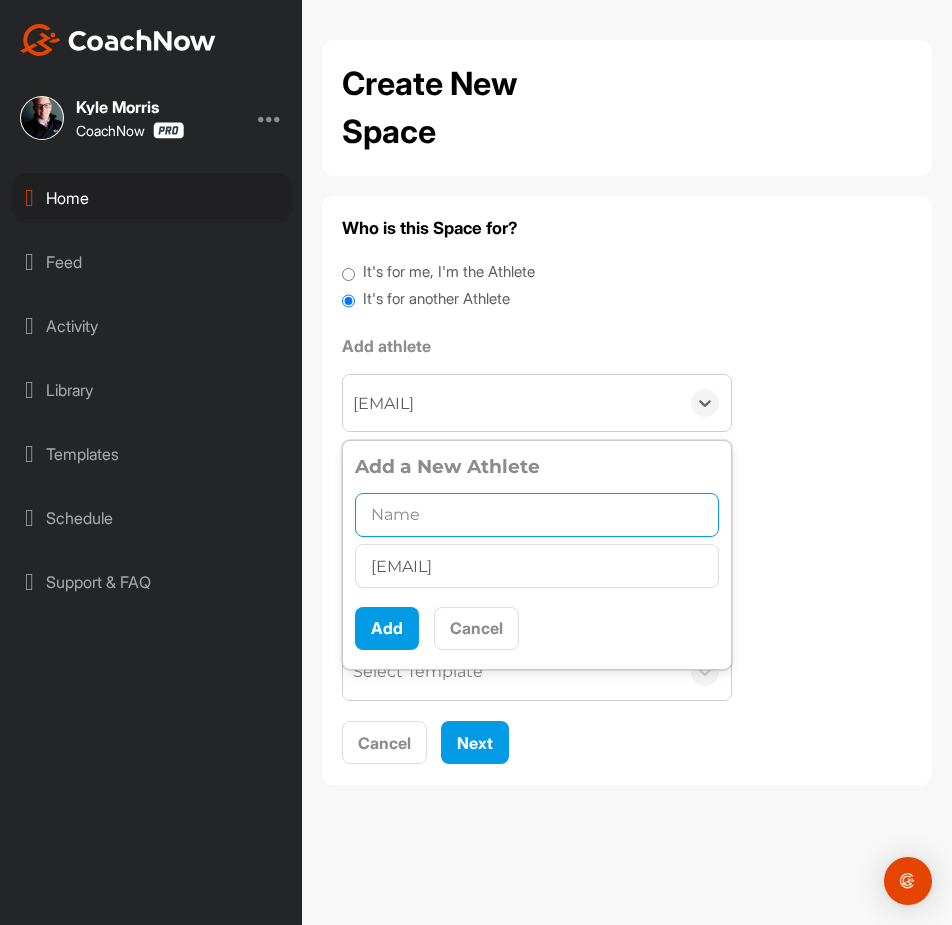 paste on "Don Green" 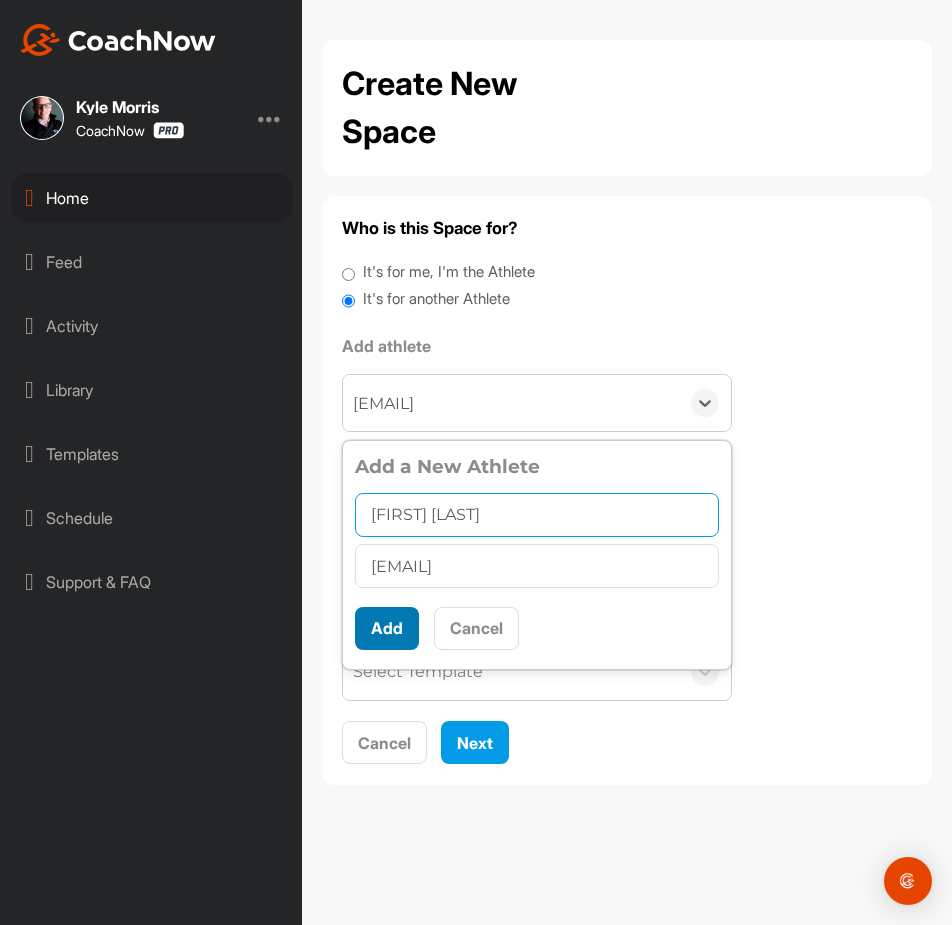 type on "Don Green" 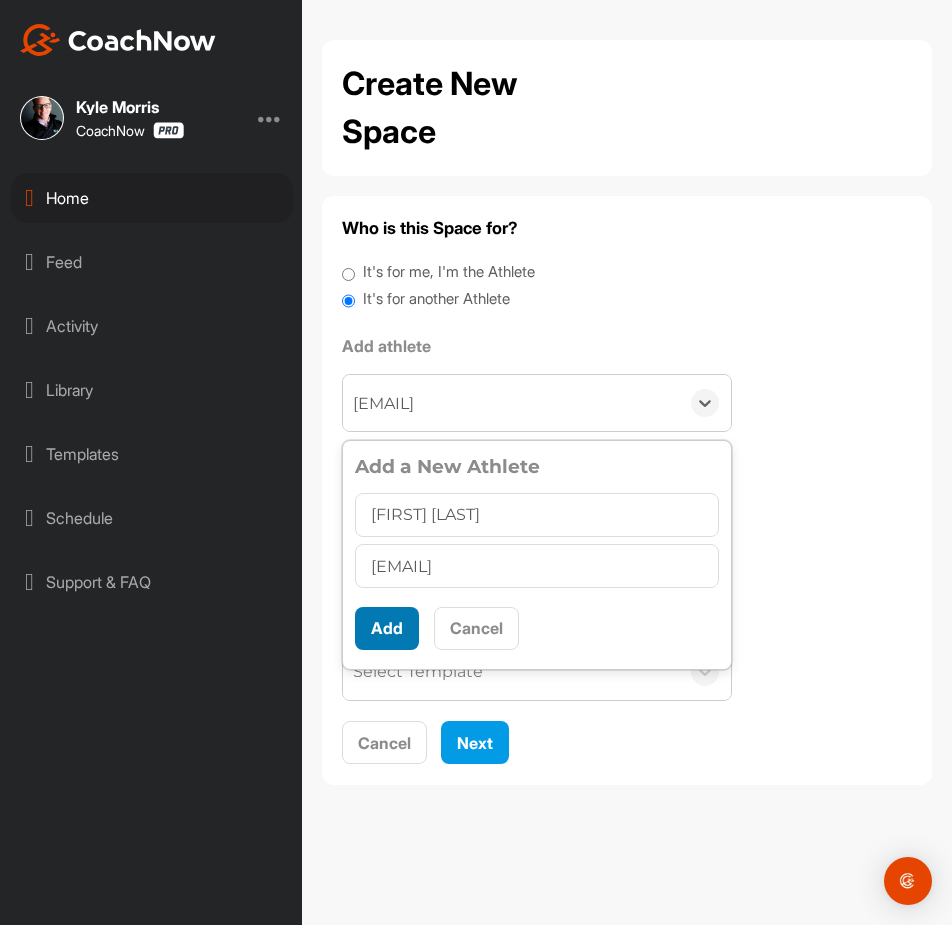 scroll, scrollTop: 11, scrollLeft: 0, axis: vertical 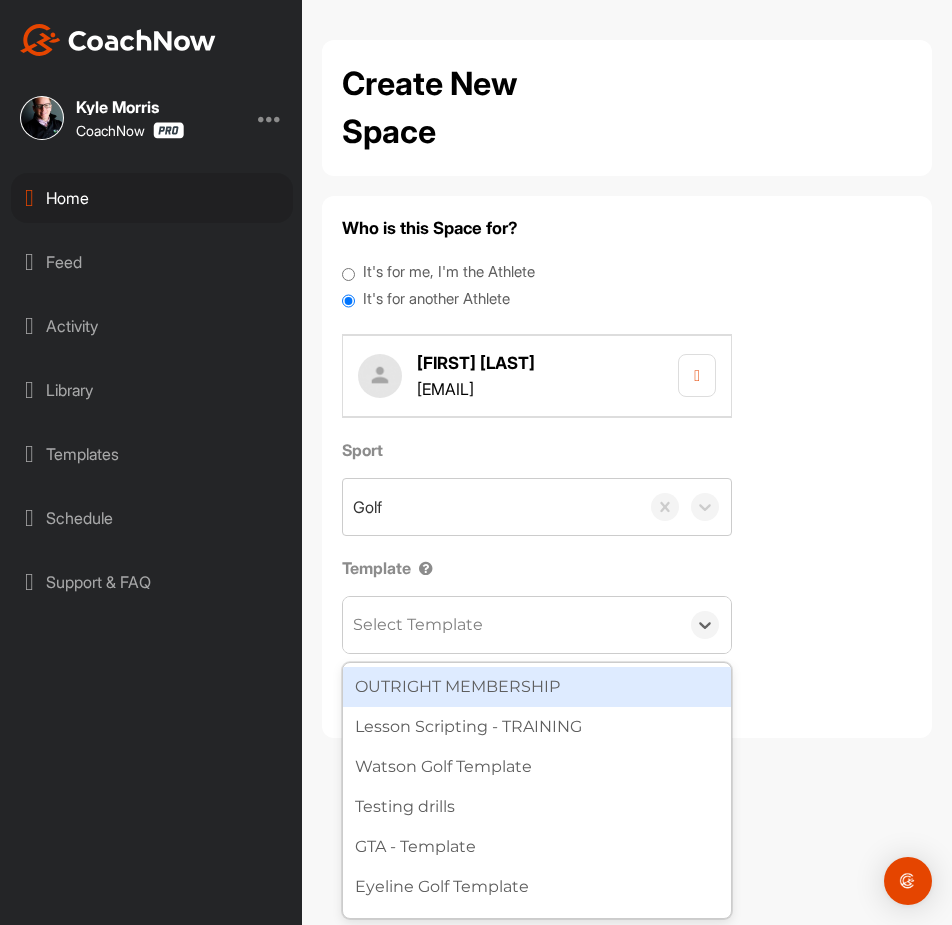 click on "Select Template" at bounding box center (418, 625) 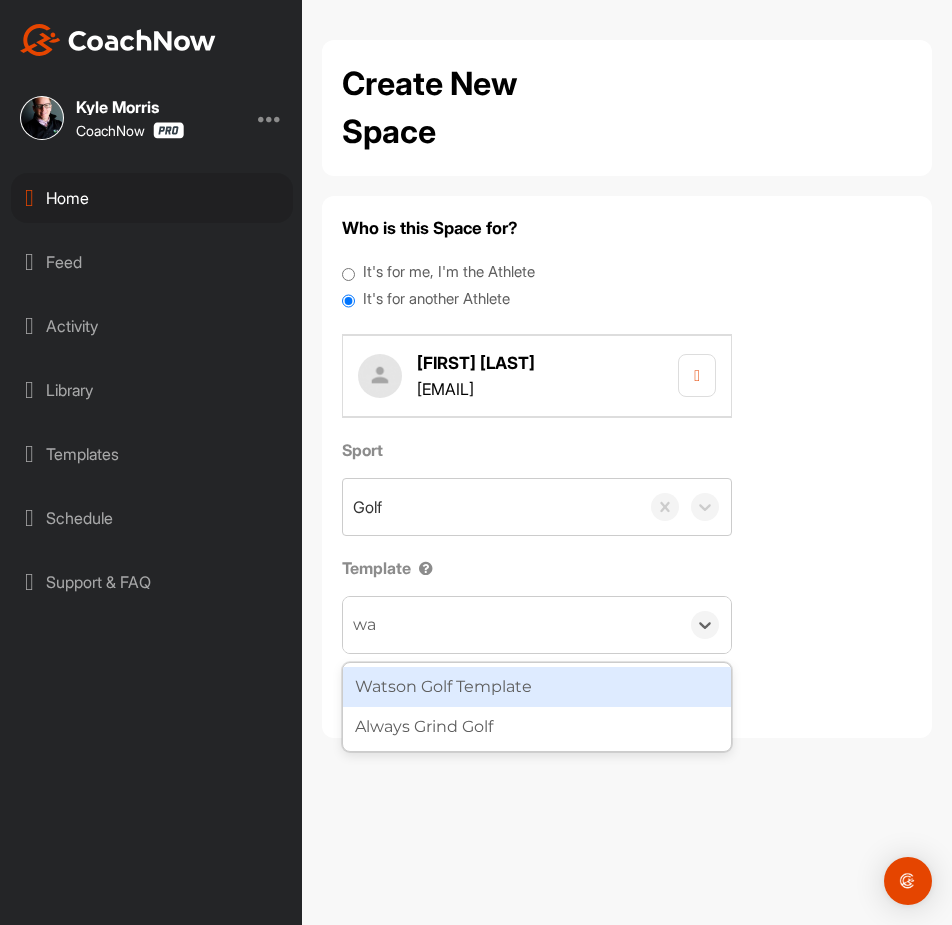 type on "wat" 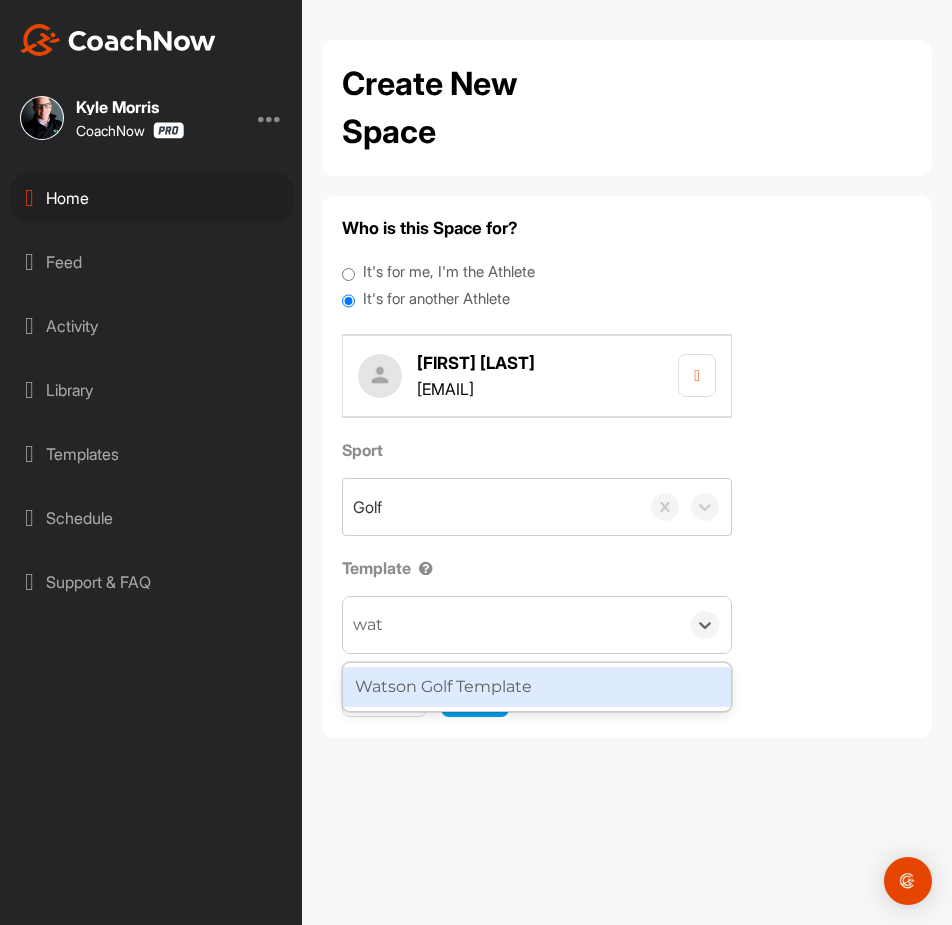 click on "Watson Golf Template" at bounding box center (537, 687) 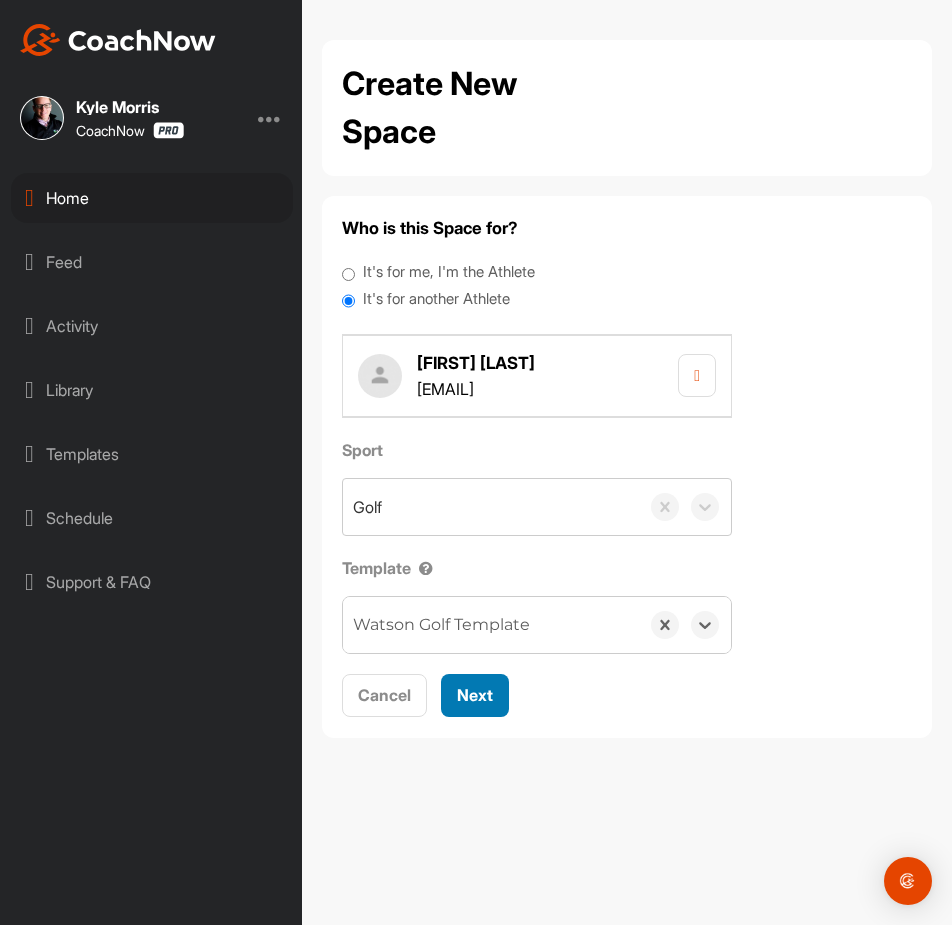 click on "Next" at bounding box center [475, 695] 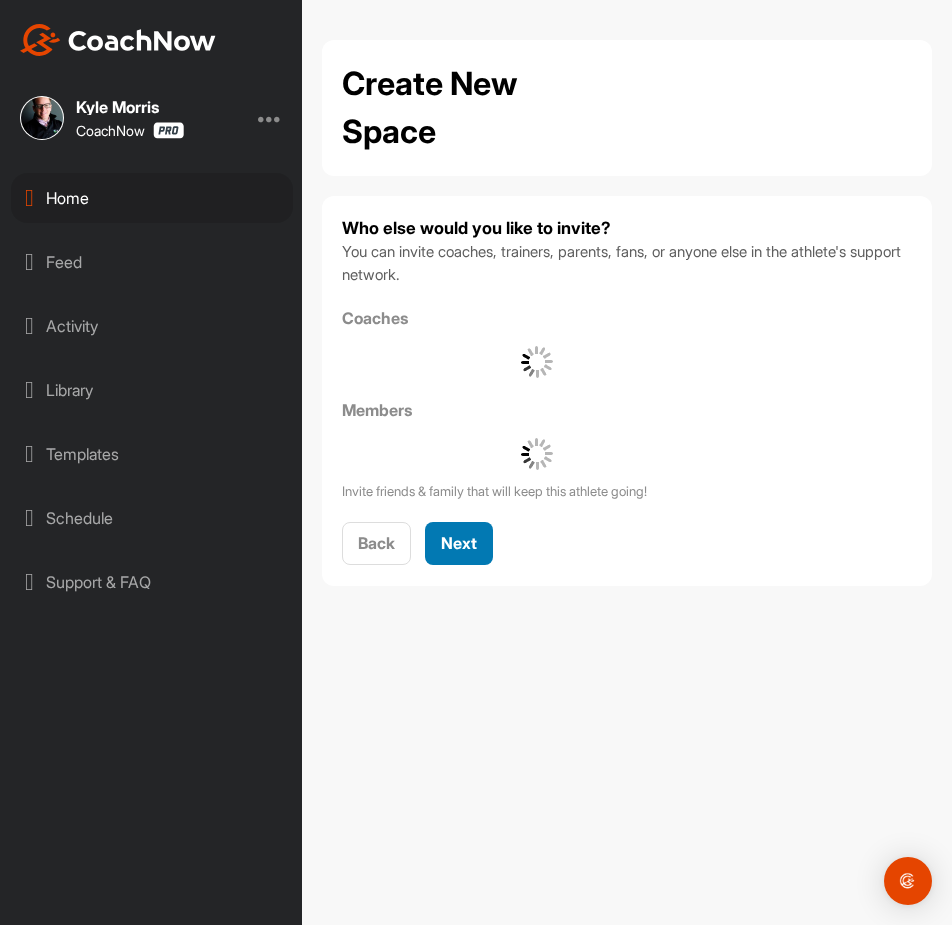 click on "Next" at bounding box center (459, 543) 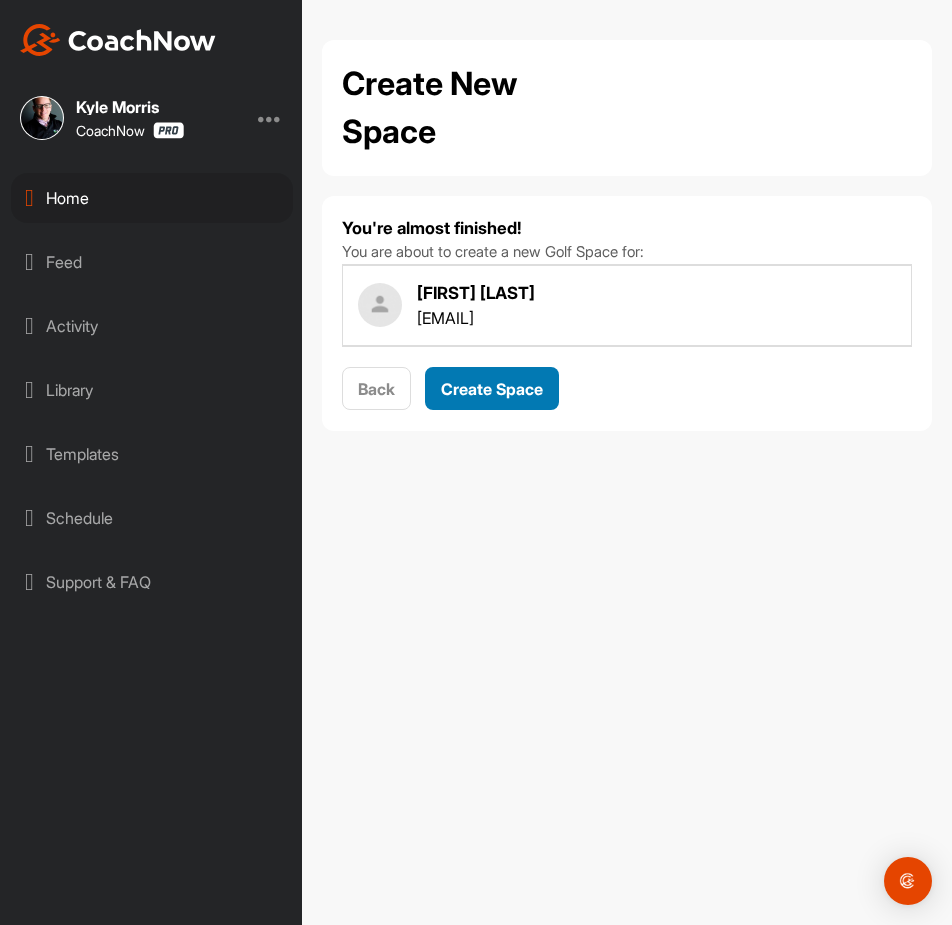 click on "Create Space" at bounding box center (492, 388) 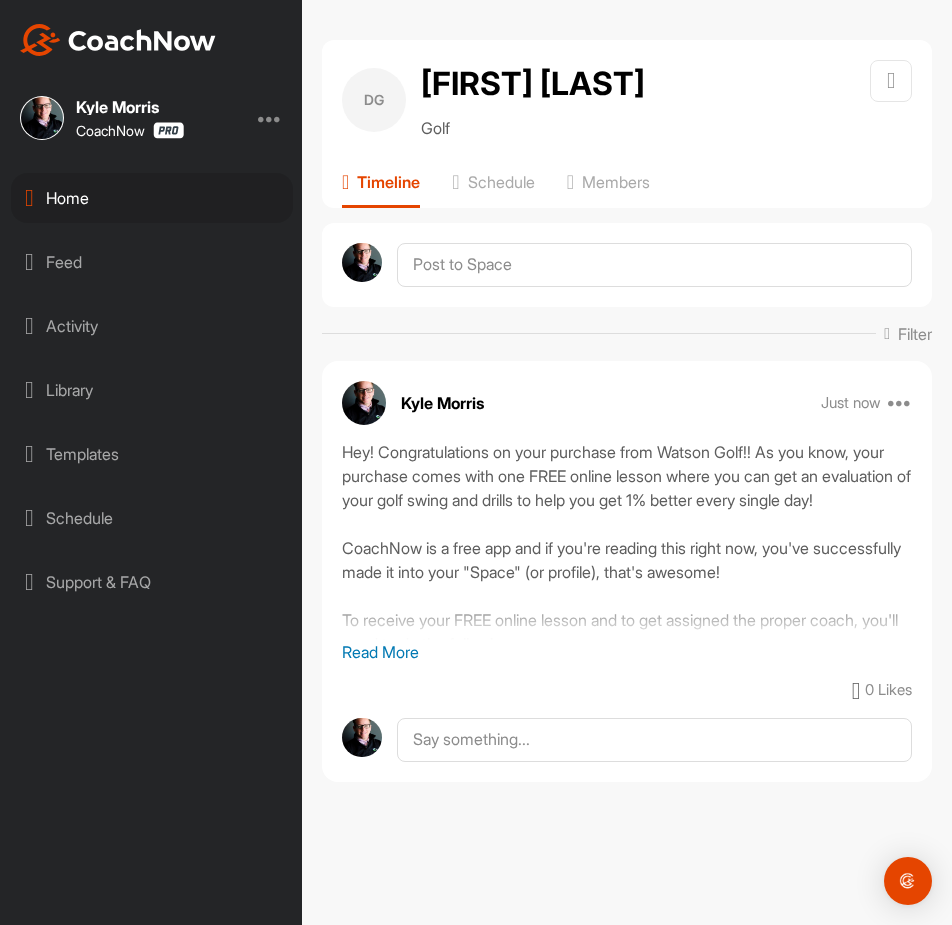 click on "Home" at bounding box center [152, 198] 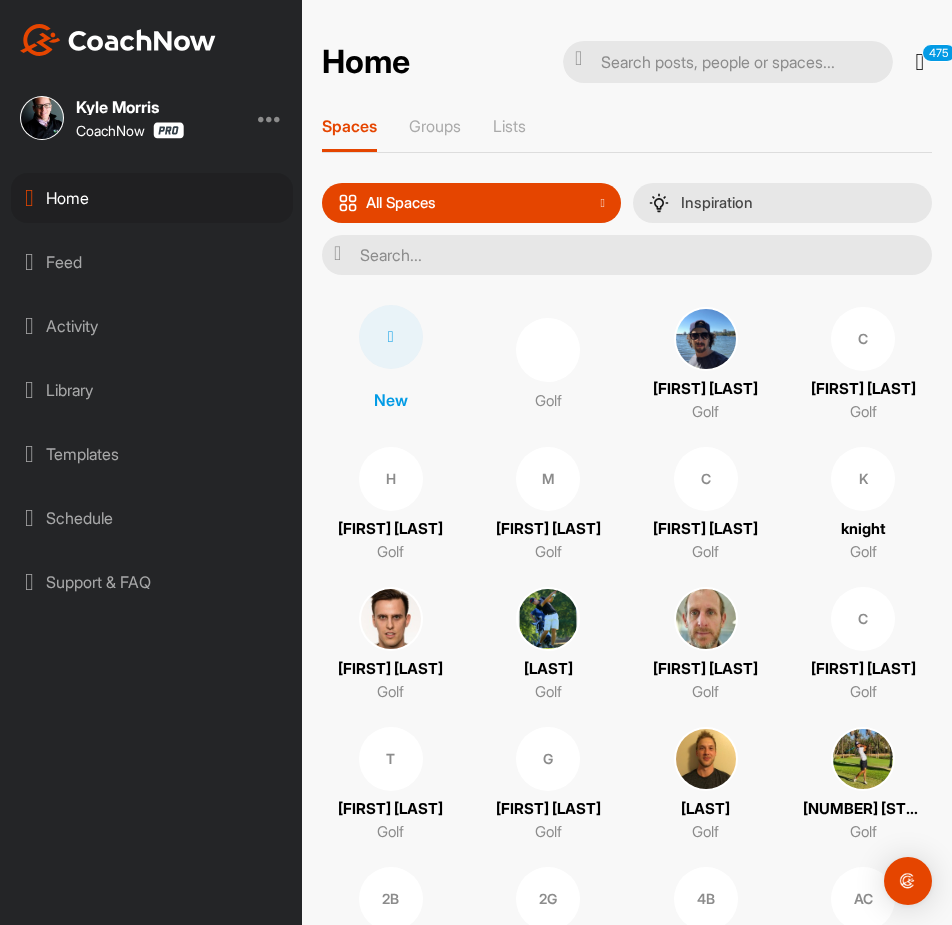 click at bounding box center [391, 337] 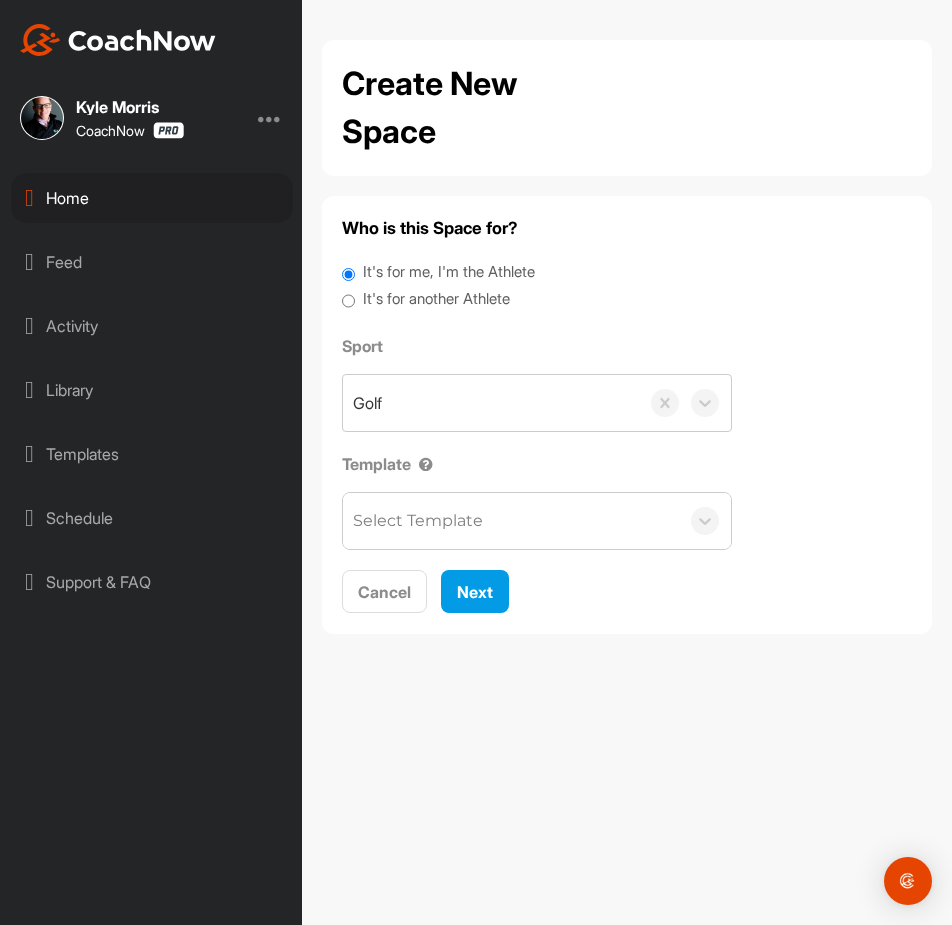 click on "It's for another Athlete" at bounding box center [436, 299] 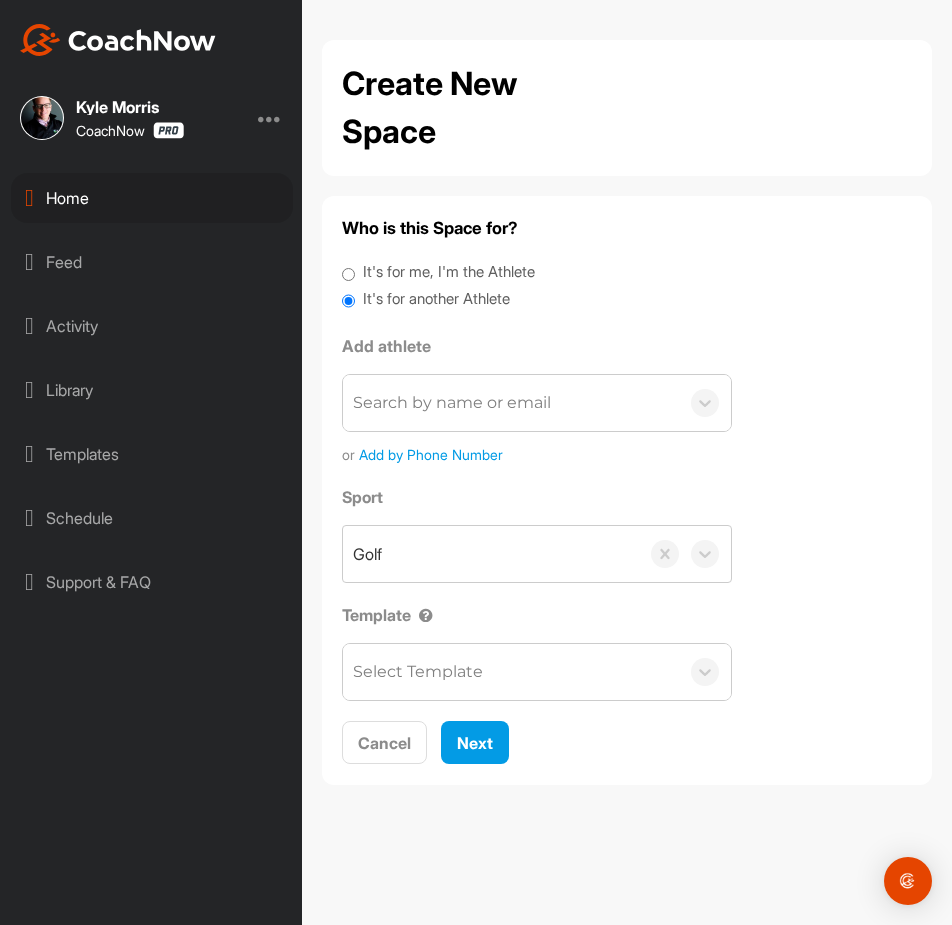 click on "Search by name or email" at bounding box center [511, 403] 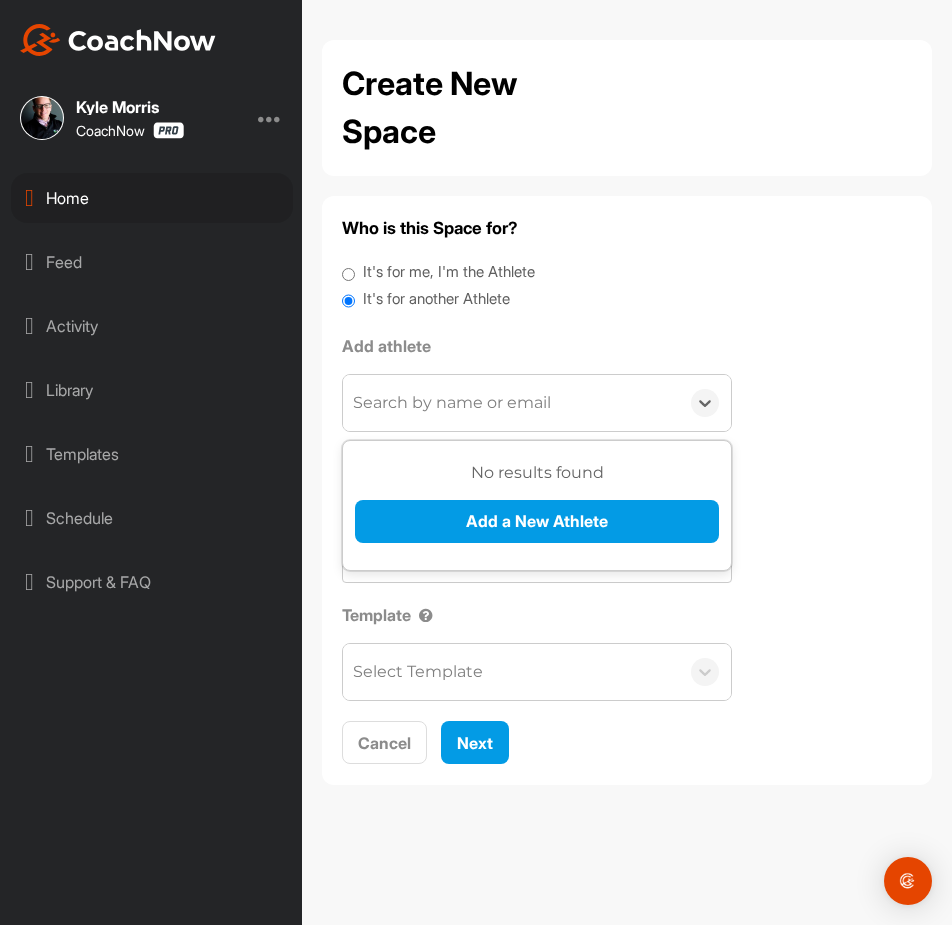 paste on "Colby Derango" 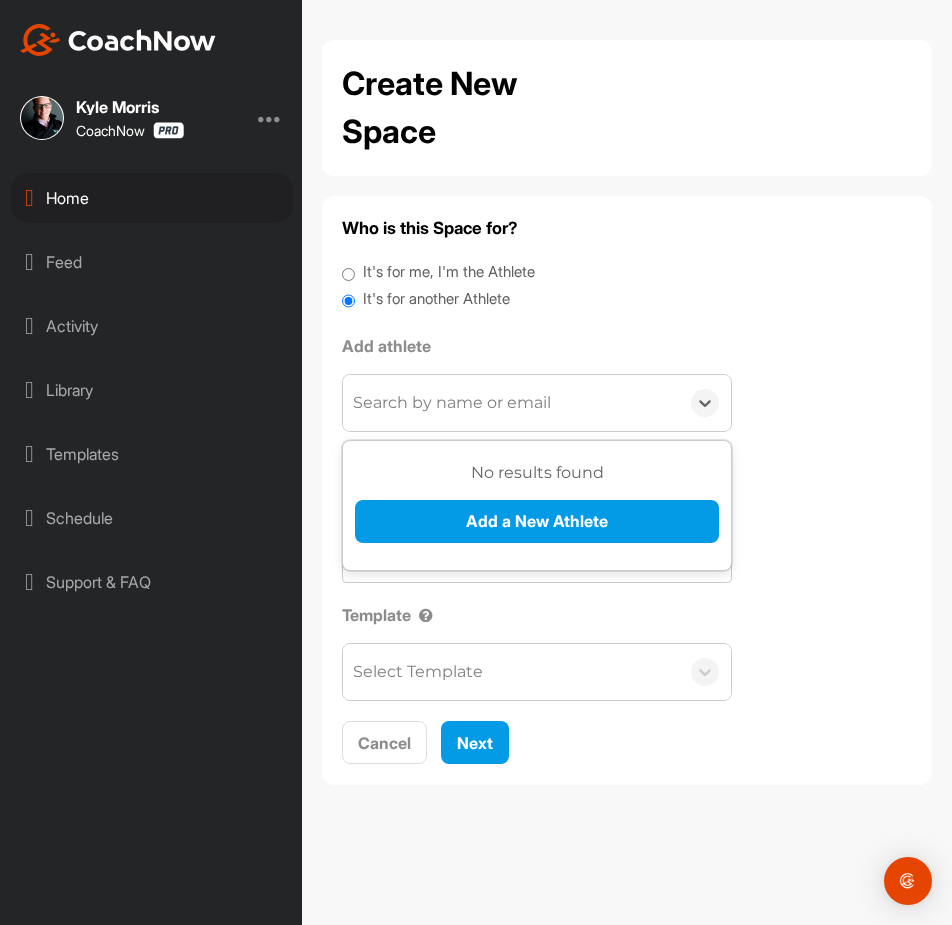type on "Colby Derango" 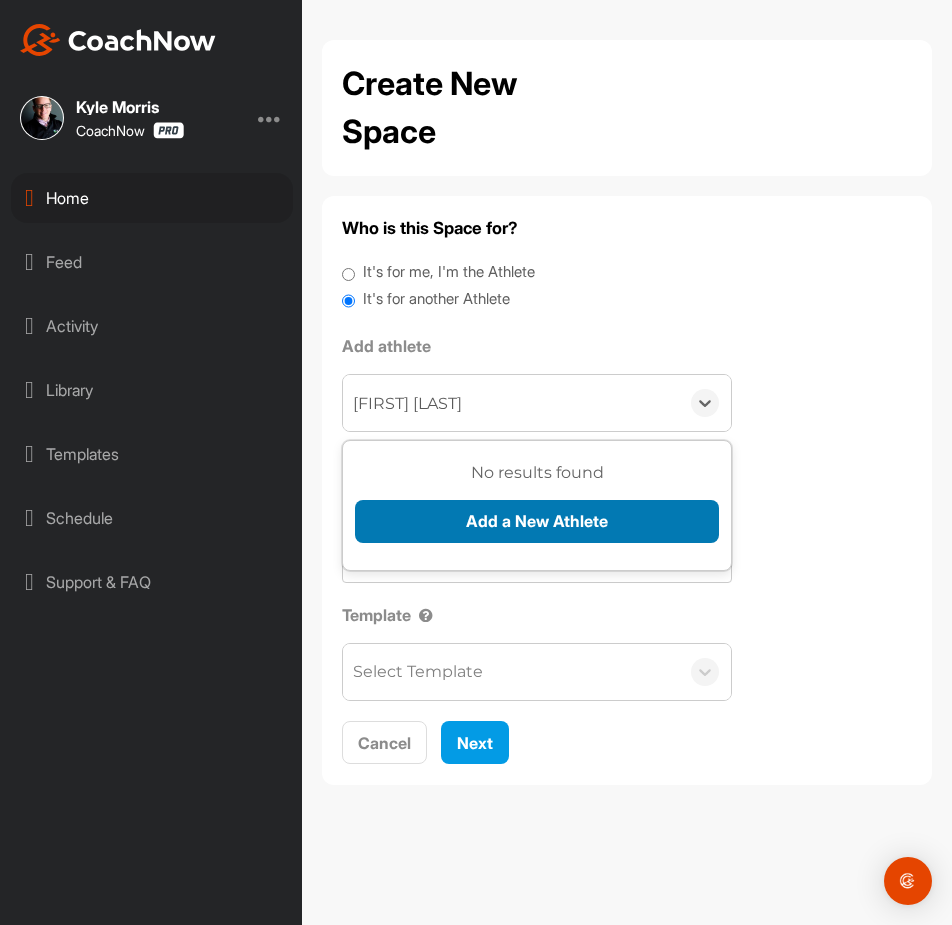 click on "Add a New Athlete" at bounding box center (537, 521) 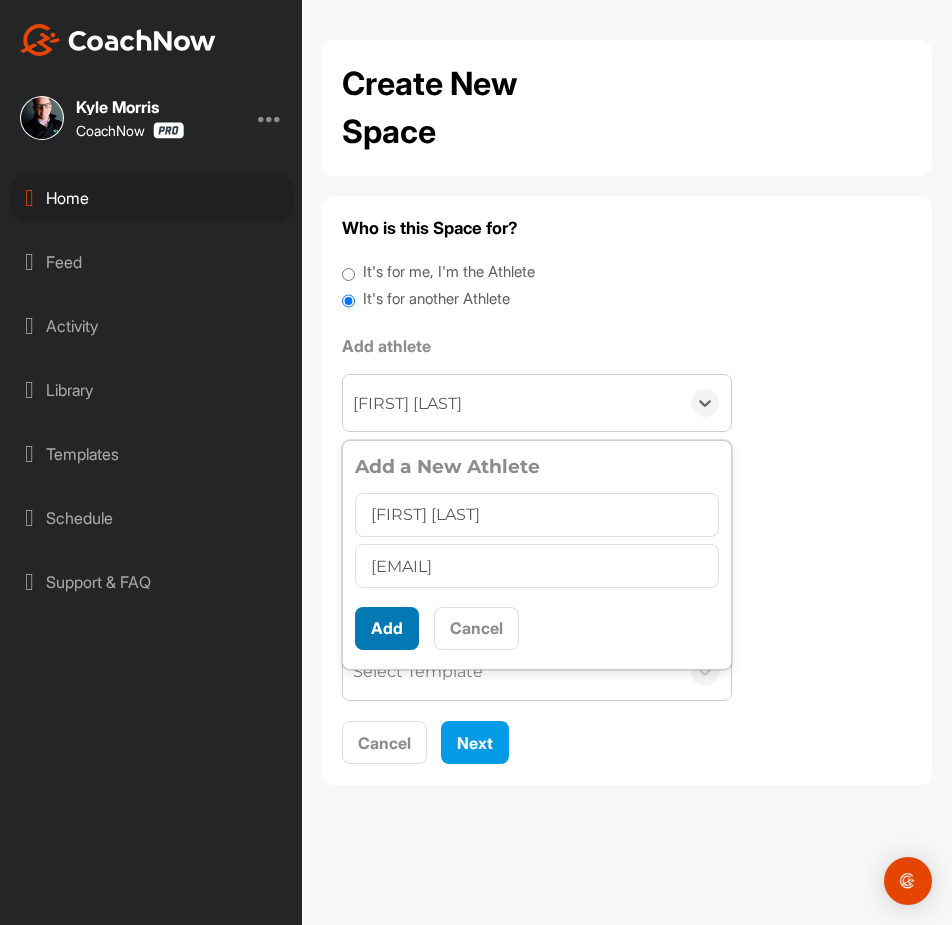type on "colbyderango1@gmail.com" 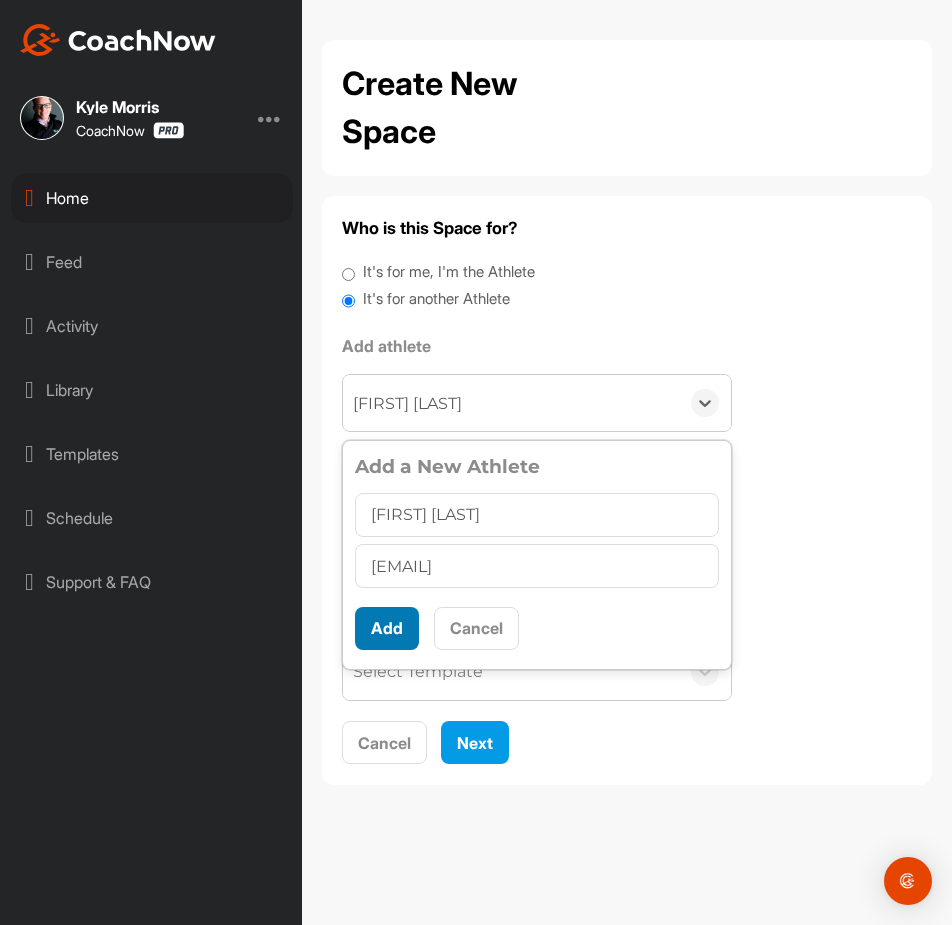 scroll, scrollTop: 11, scrollLeft: 0, axis: vertical 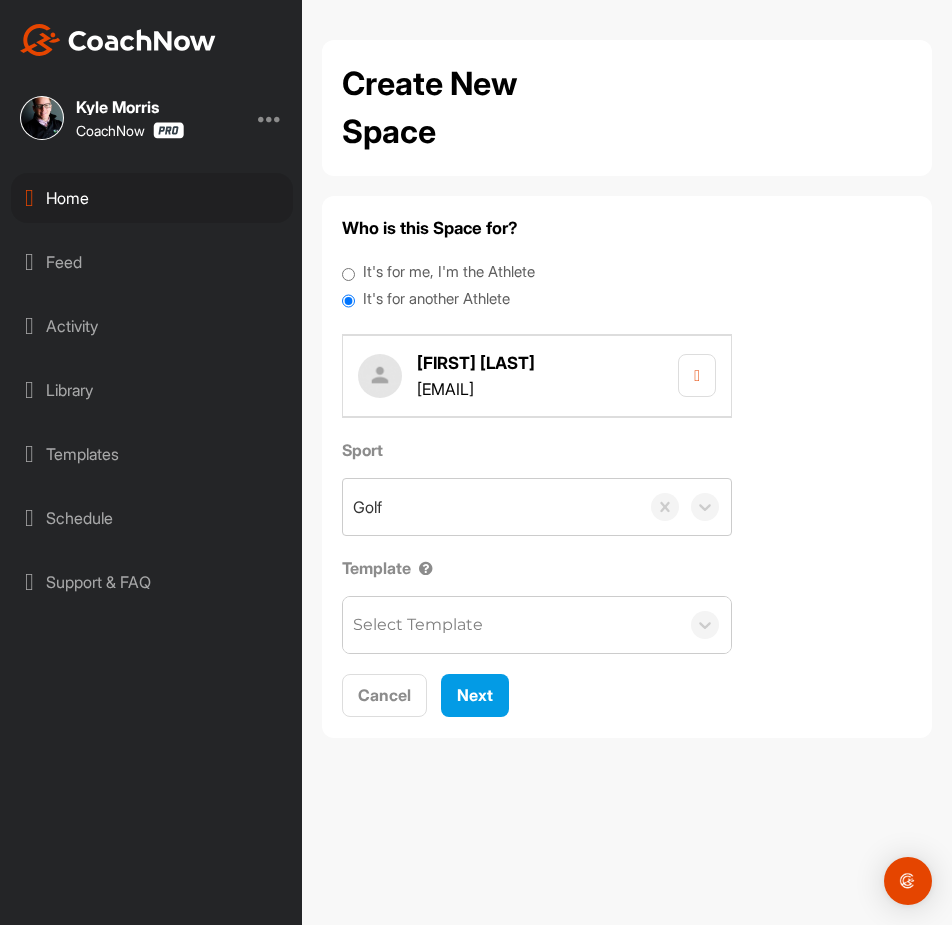click on "Select Template" at bounding box center (418, 625) 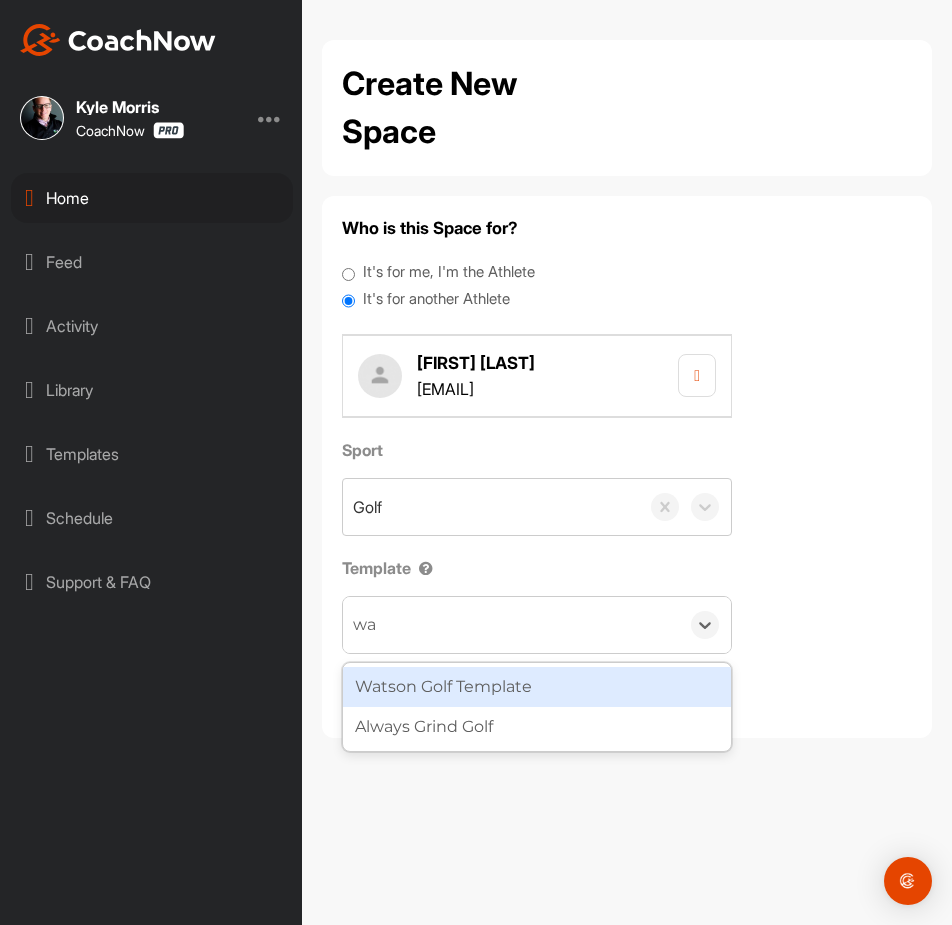 type on "wat" 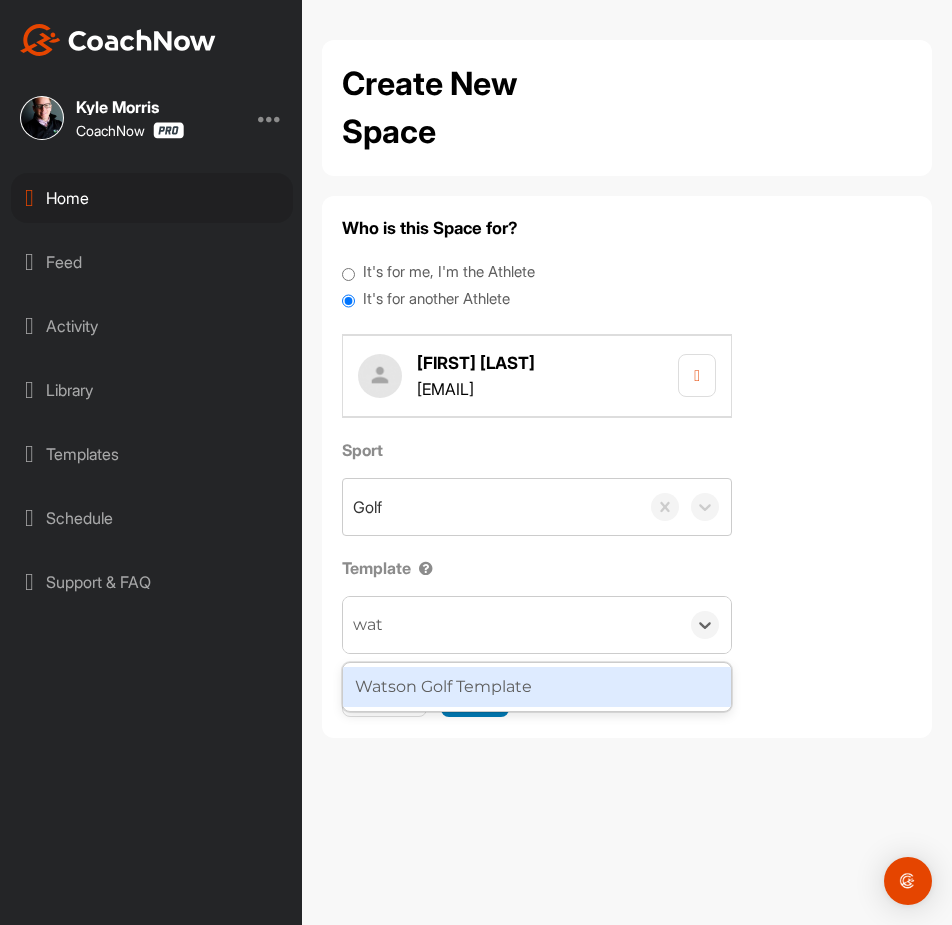 drag, startPoint x: 482, startPoint y: 690, endPoint x: 504, endPoint y: 710, distance: 29.732138 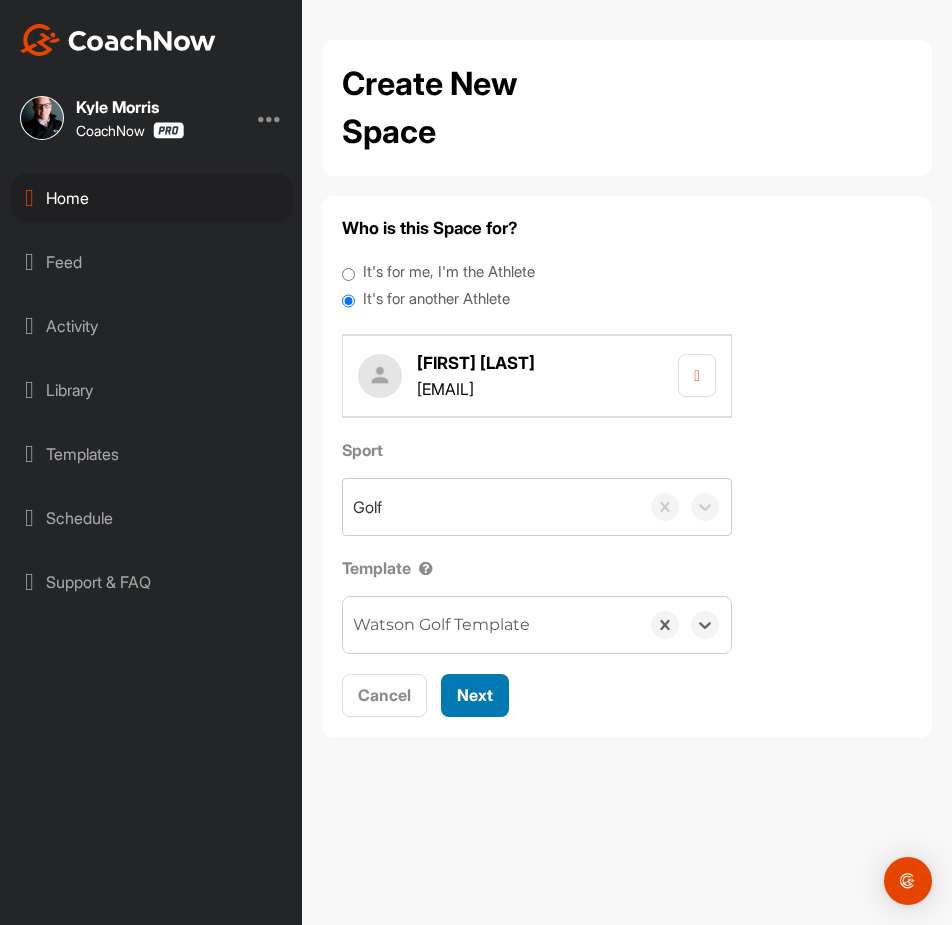 click on "Next" at bounding box center [475, 695] 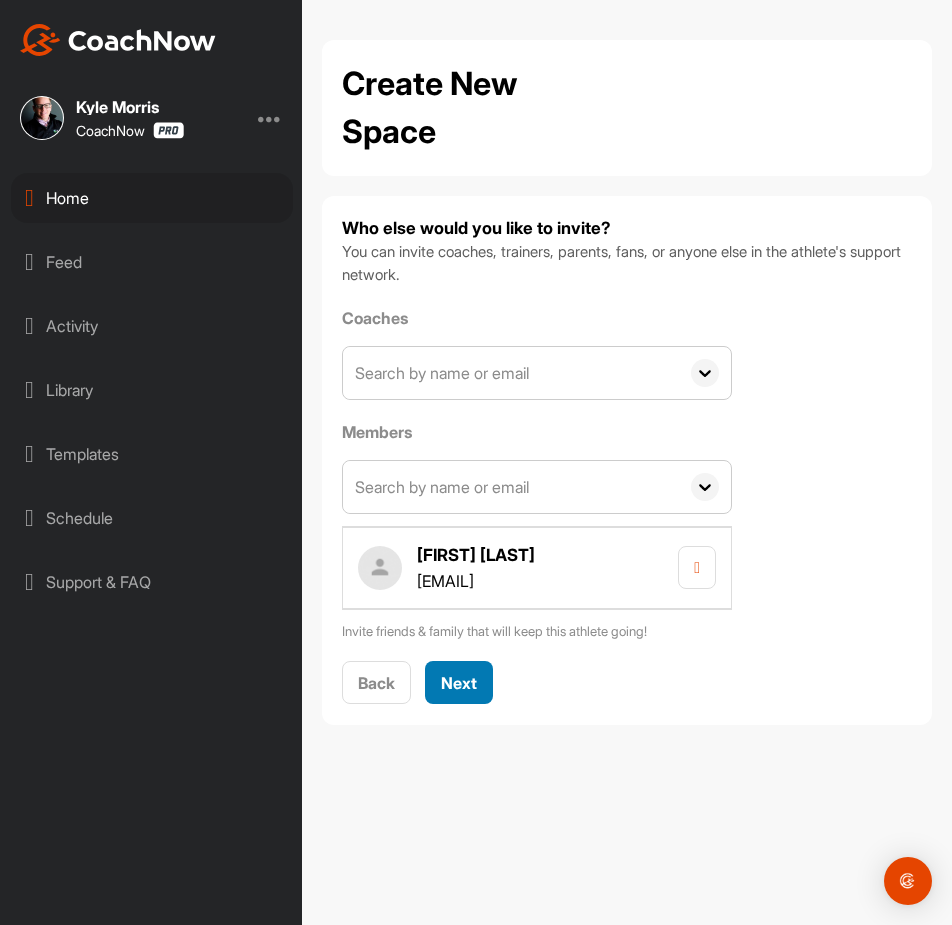 click on "Next" at bounding box center [459, 683] 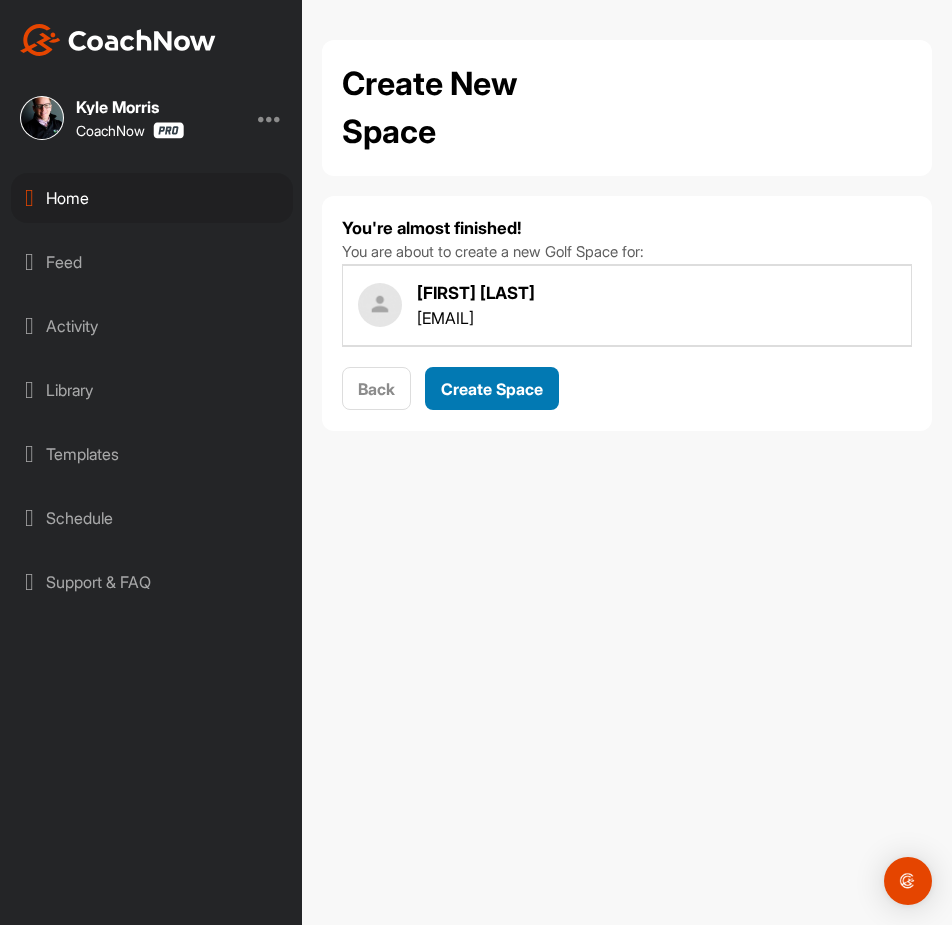 click on "Create Space" at bounding box center (492, 388) 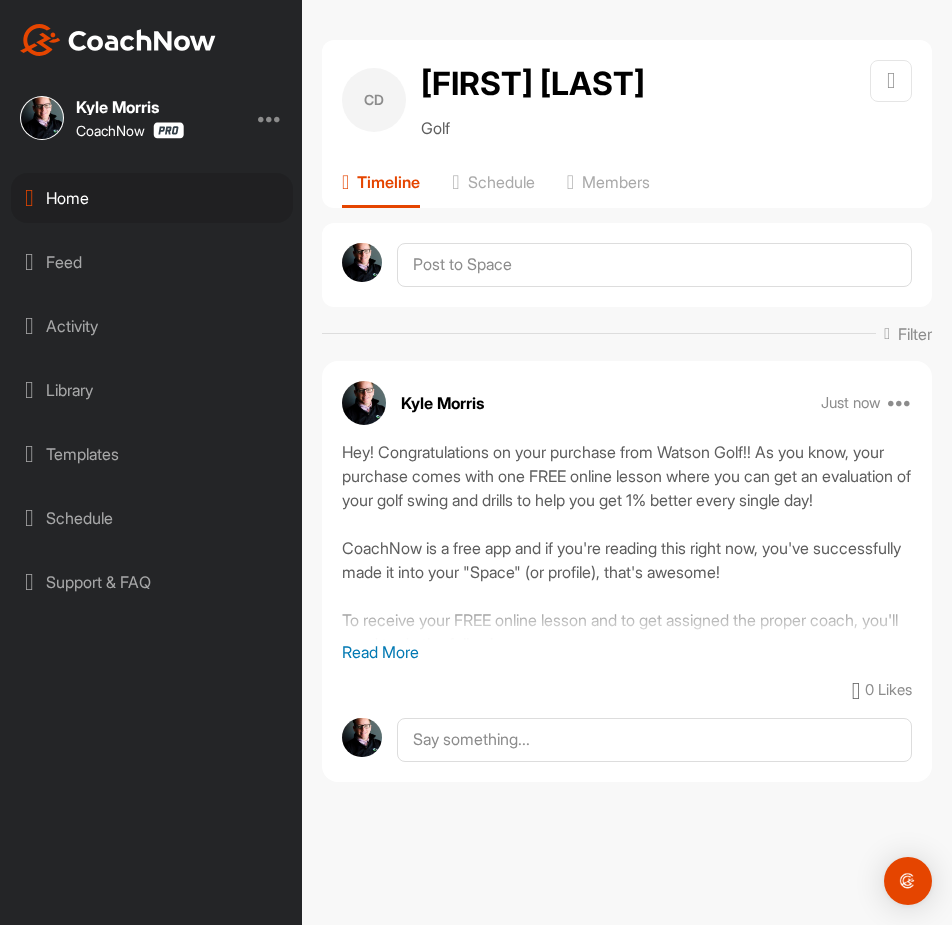 click on "Home" at bounding box center [152, 198] 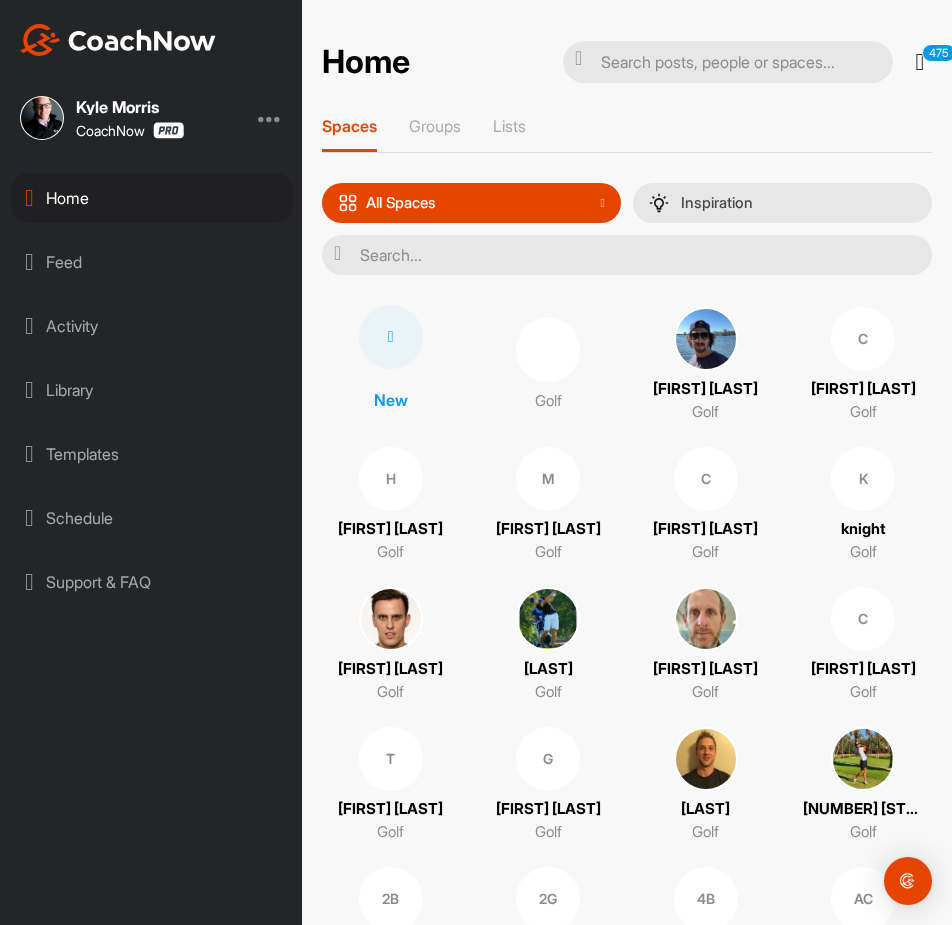 click at bounding box center [391, 337] 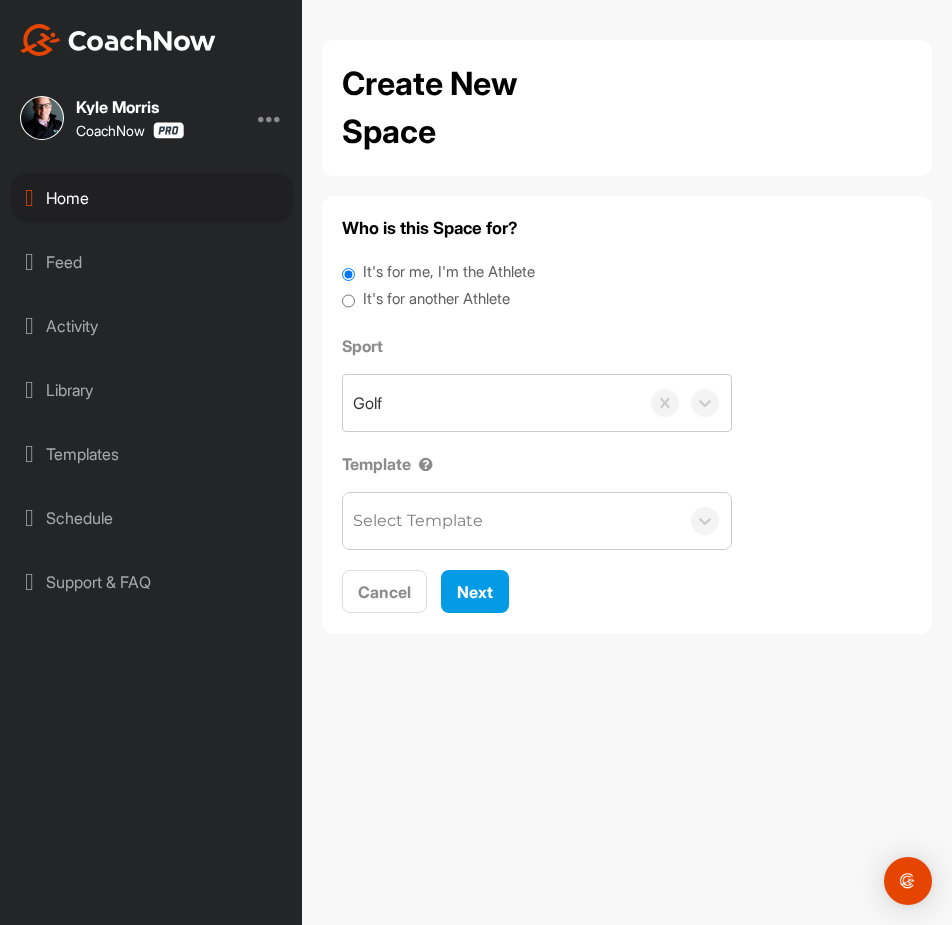 click on "It's for another Athlete" at bounding box center [436, 299] 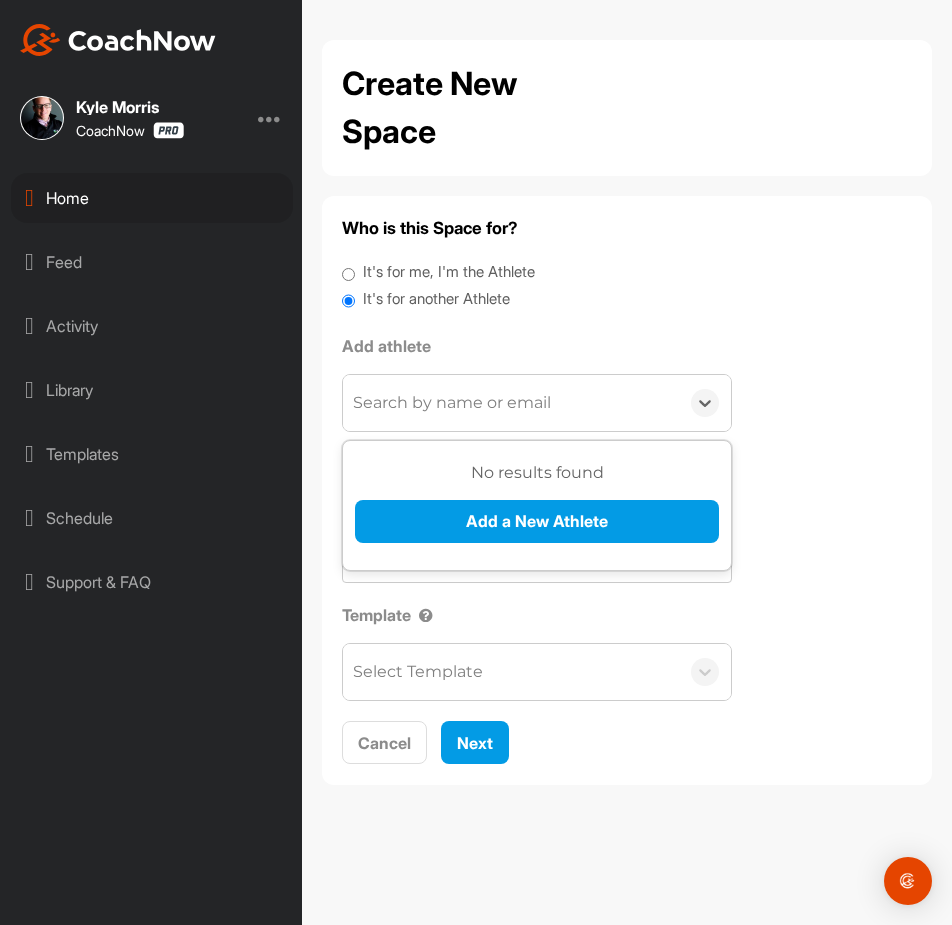 click on "Search by name or email" at bounding box center (452, 403) 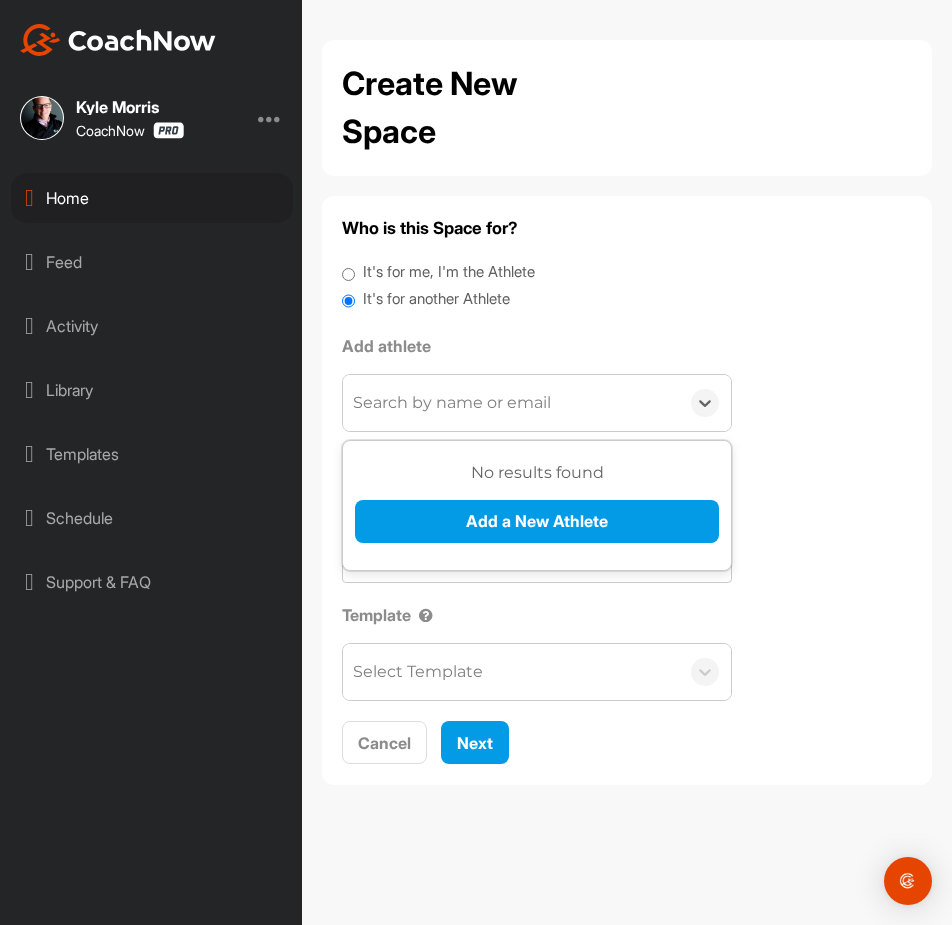 paste on "Nikodimos Strong" 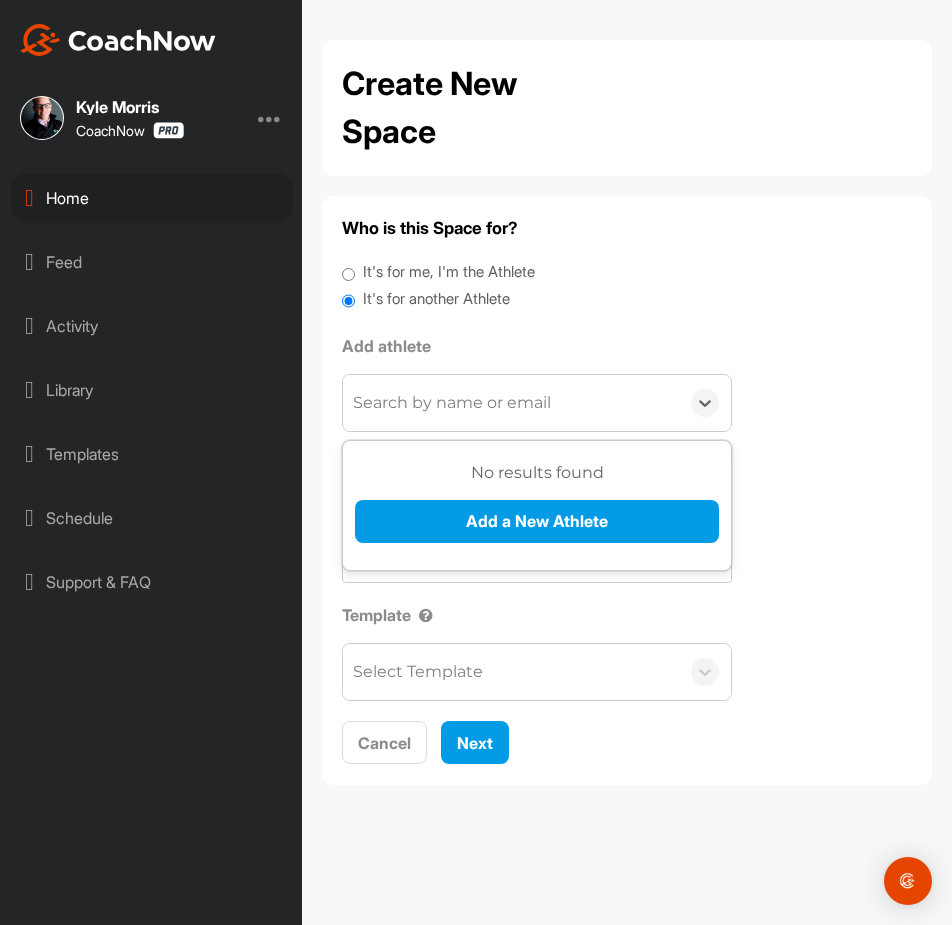 type on "Nikodimos Strong" 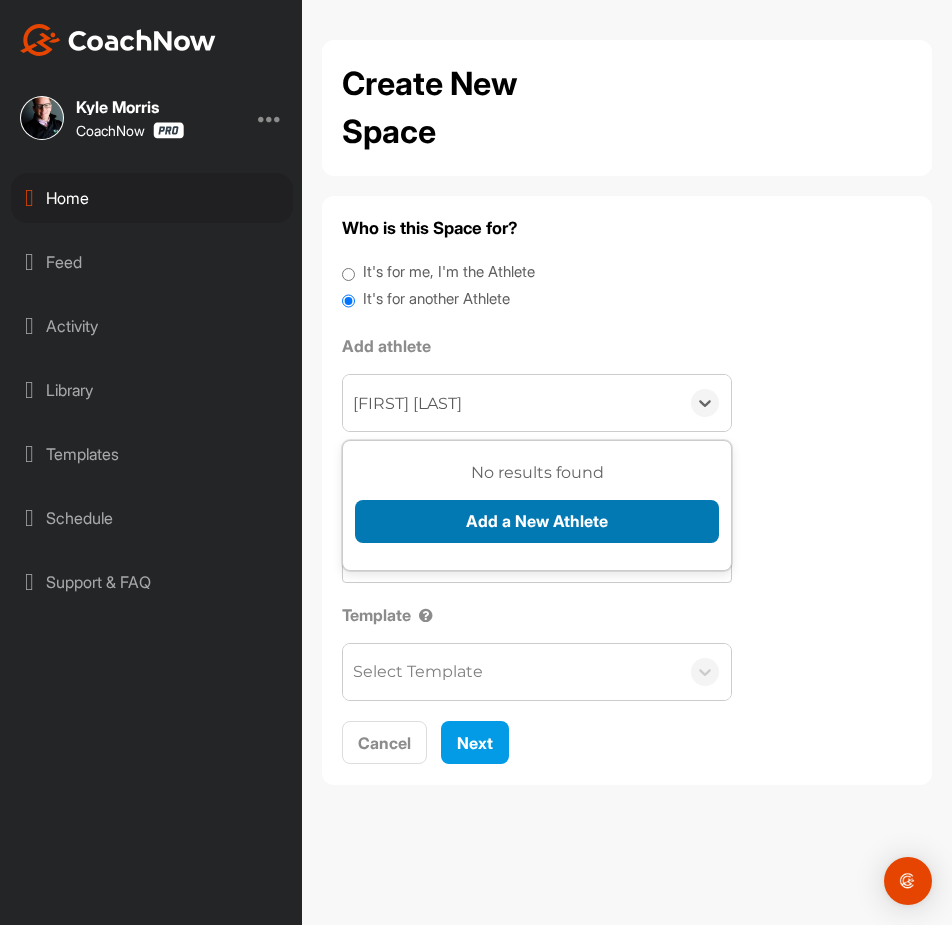 click on "Add a New Athlete" at bounding box center (537, 521) 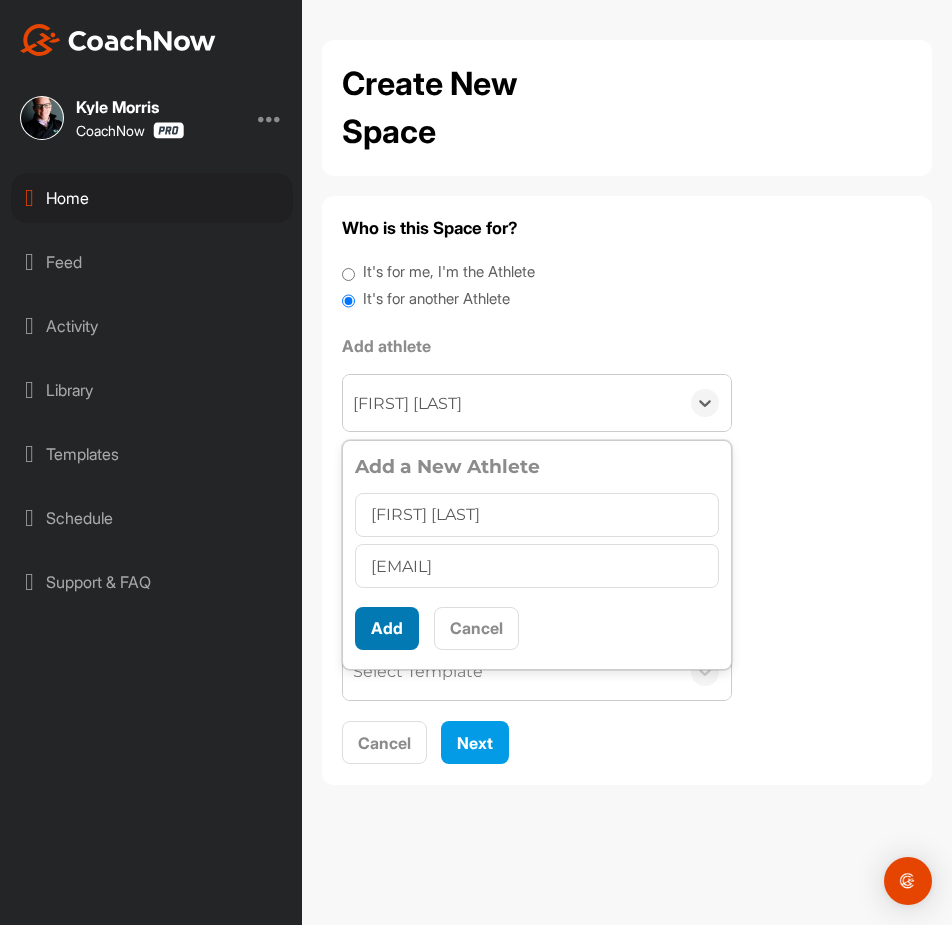 type on "nikstrong1000@gmail.com" 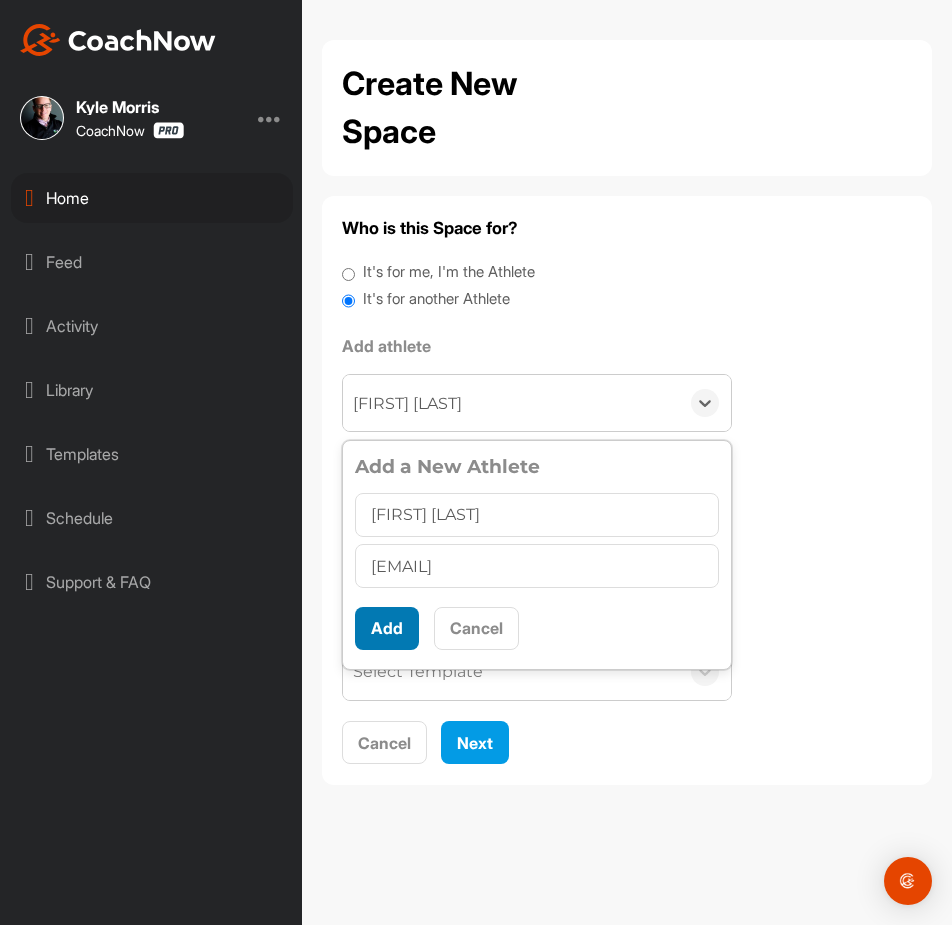 scroll, scrollTop: 11, scrollLeft: 0, axis: vertical 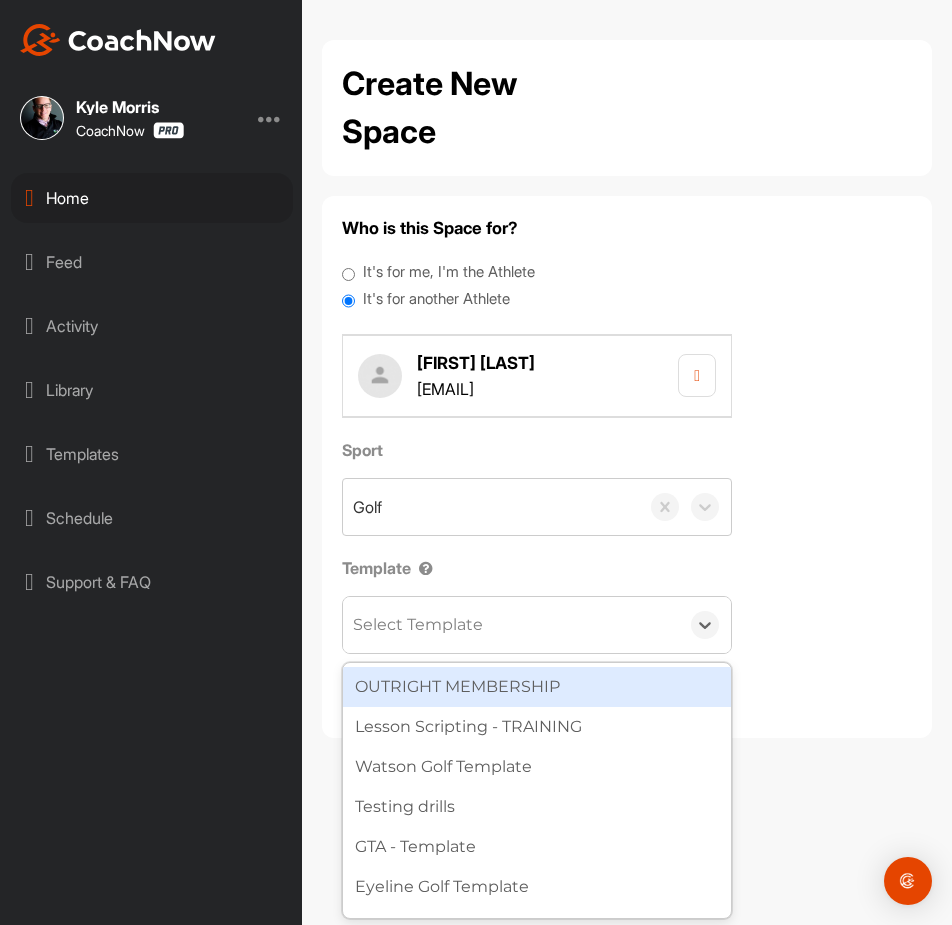 click on "Select Template" at bounding box center [418, 625] 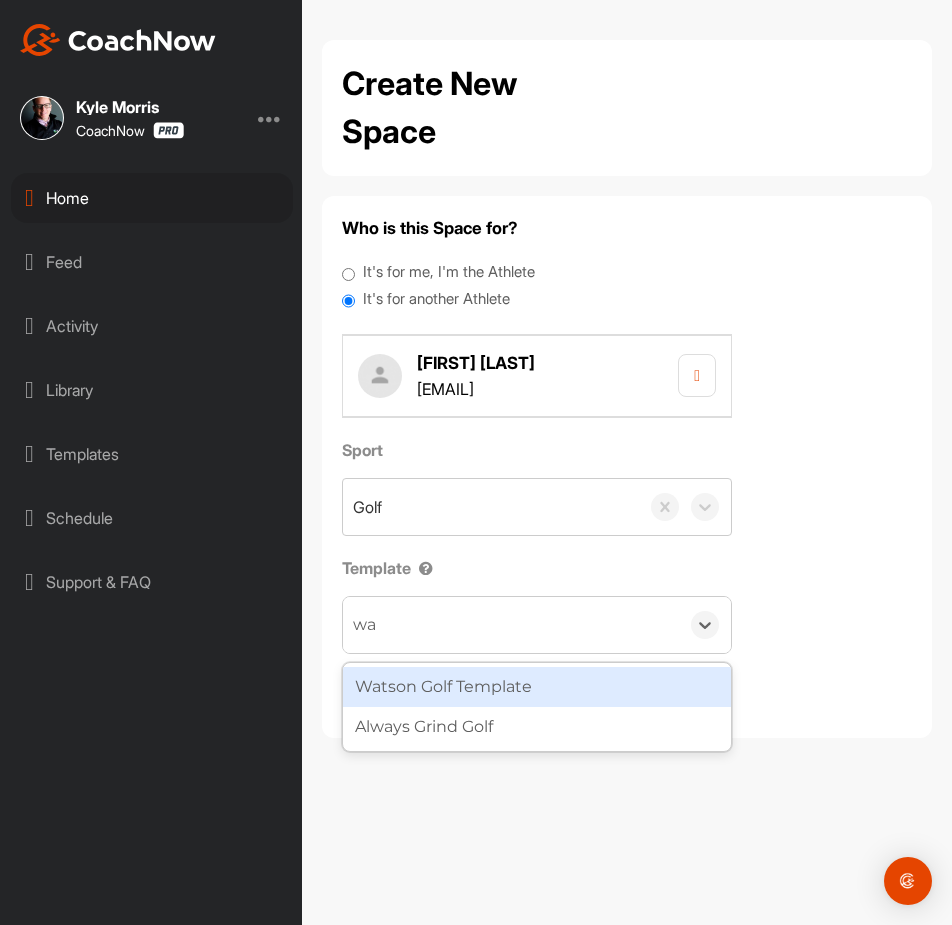 type on "wat" 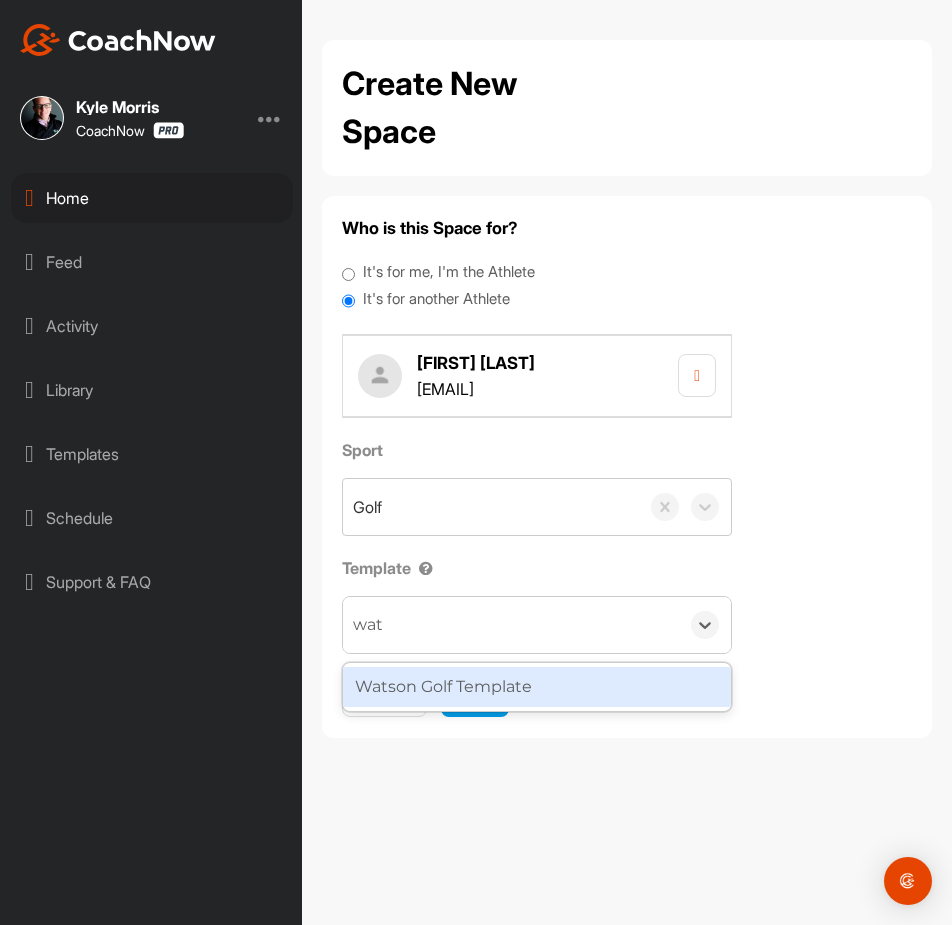 click on "Watson Golf Template" at bounding box center [537, 687] 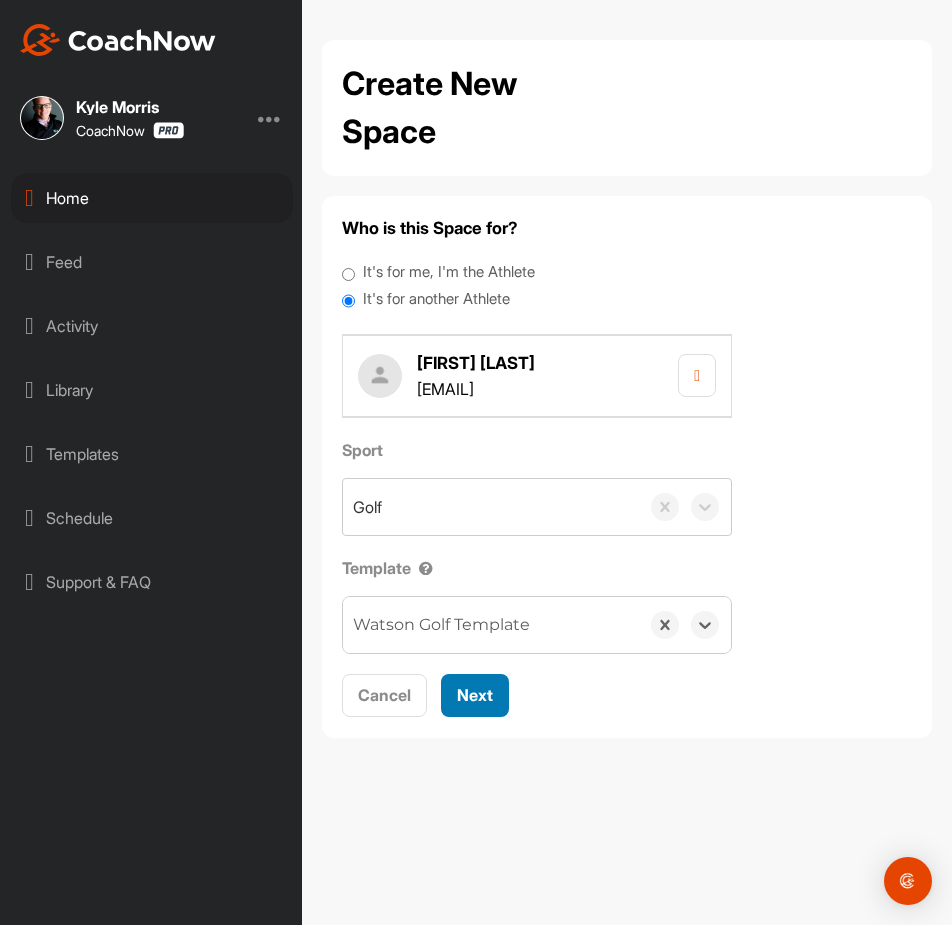 click on "Next" at bounding box center (475, 695) 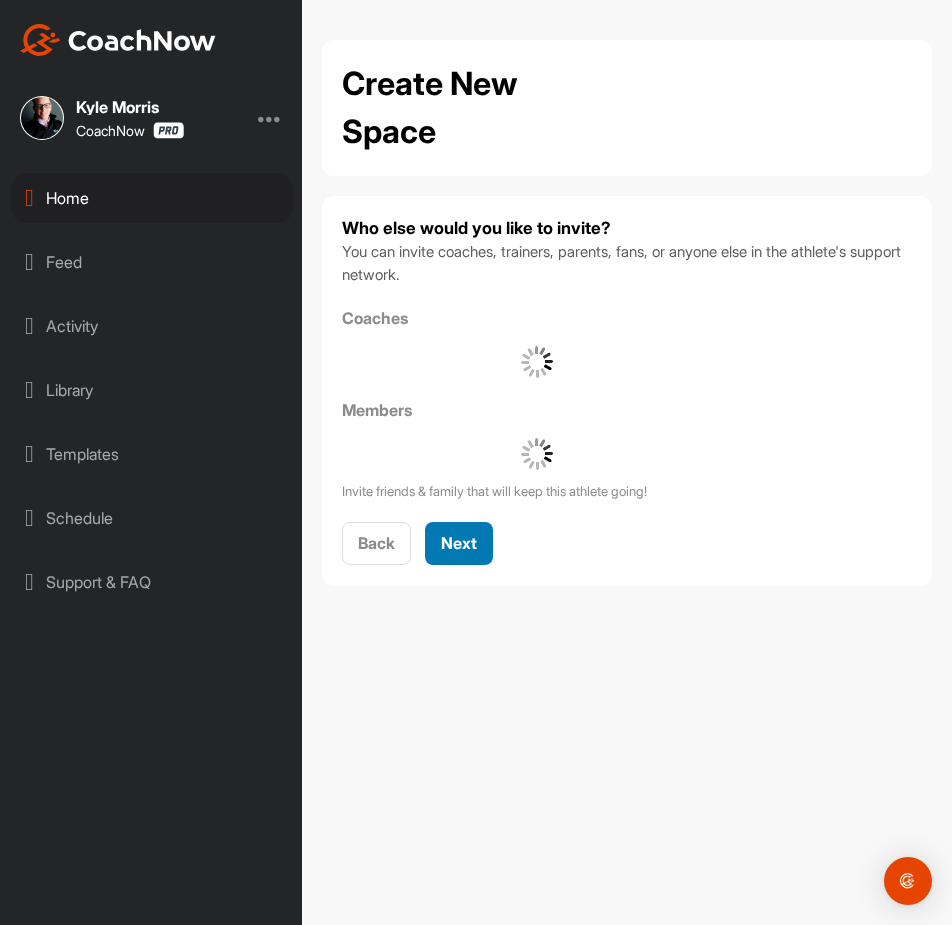 click on "Next" at bounding box center [459, 543] 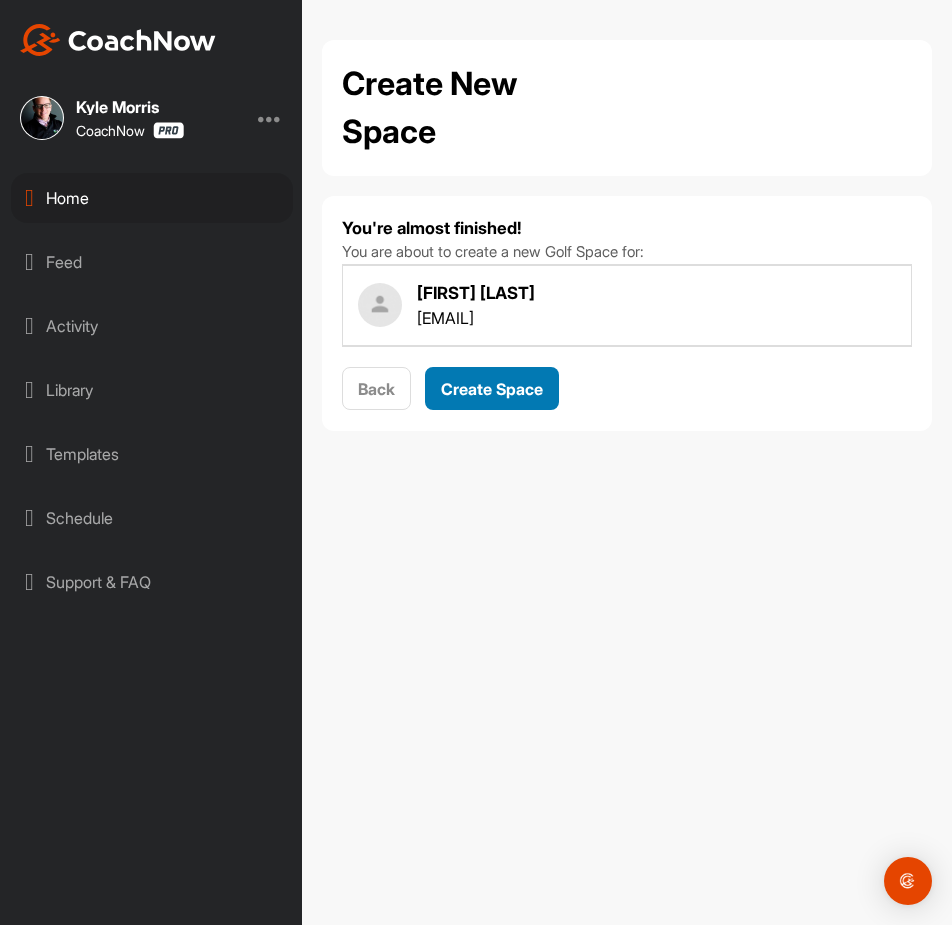 click on "Create Space" at bounding box center [492, 389] 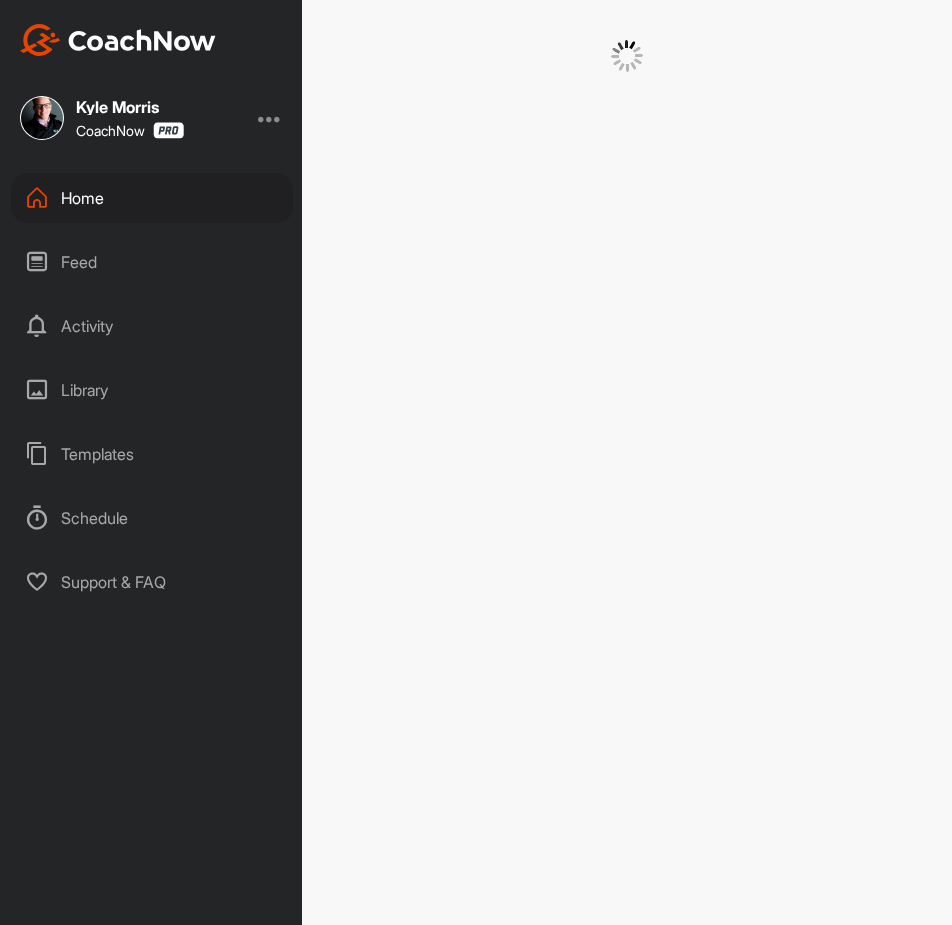 scroll, scrollTop: 0, scrollLeft: 0, axis: both 